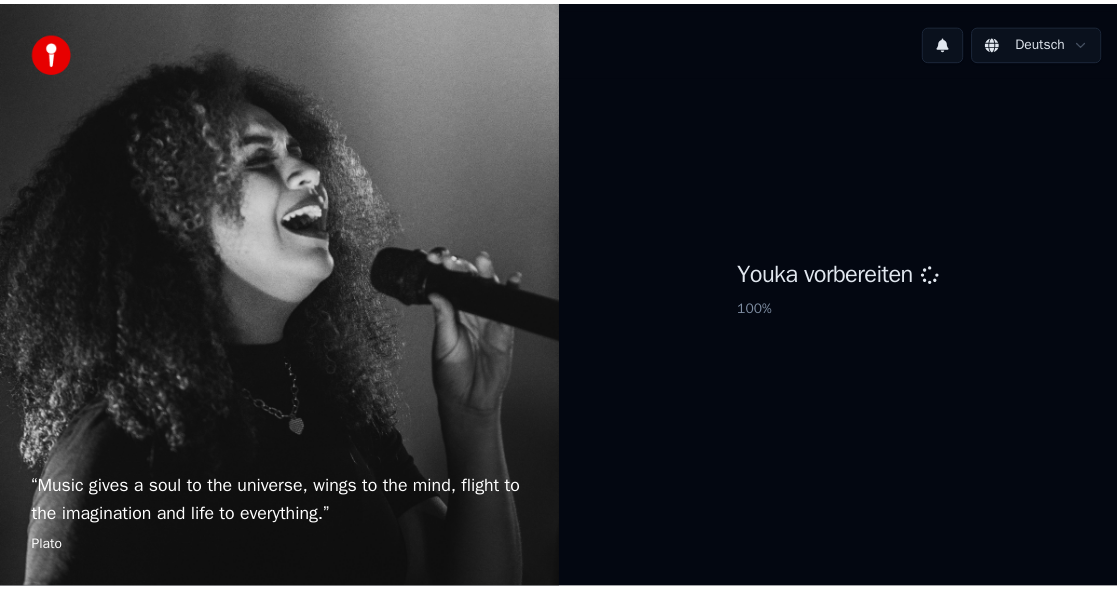 scroll, scrollTop: 0, scrollLeft: 0, axis: both 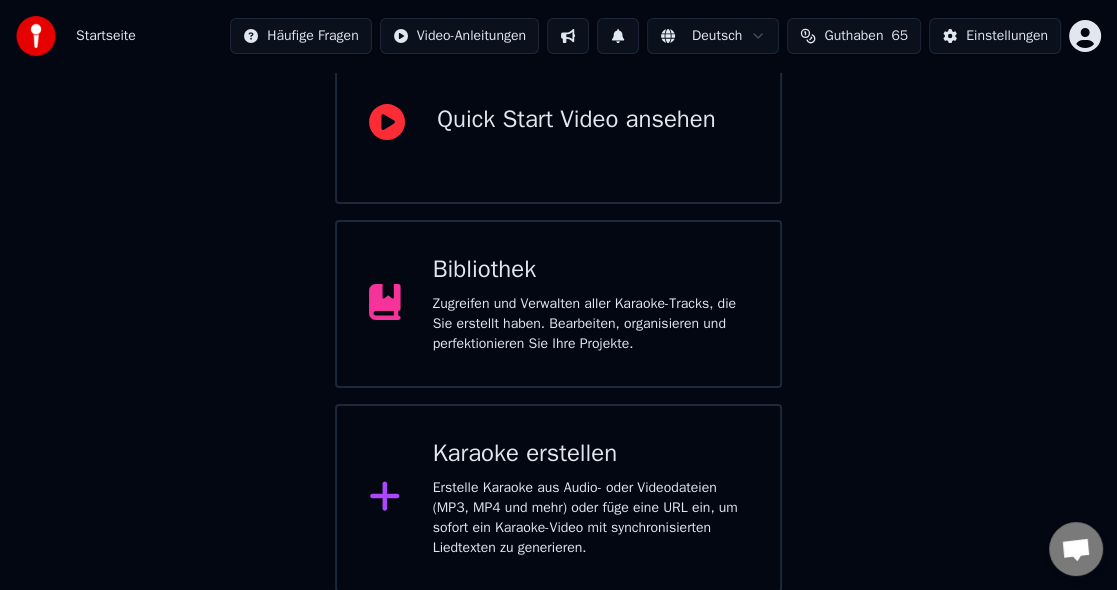 click on "Karaoke erstellen" at bounding box center (590, 454) 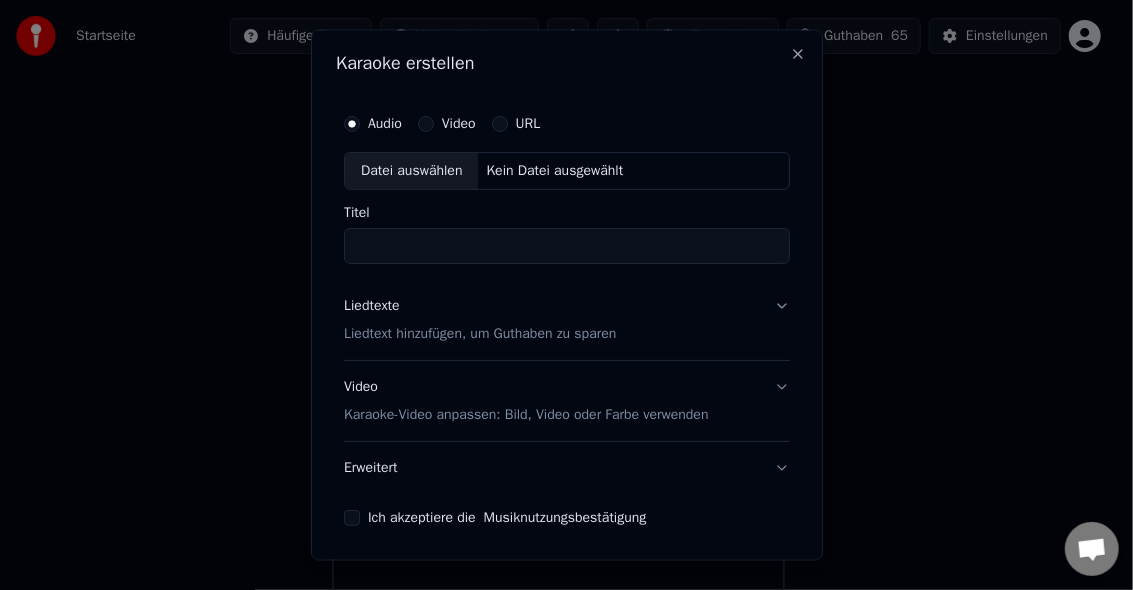 click on "Datei auswählen" at bounding box center (411, 172) 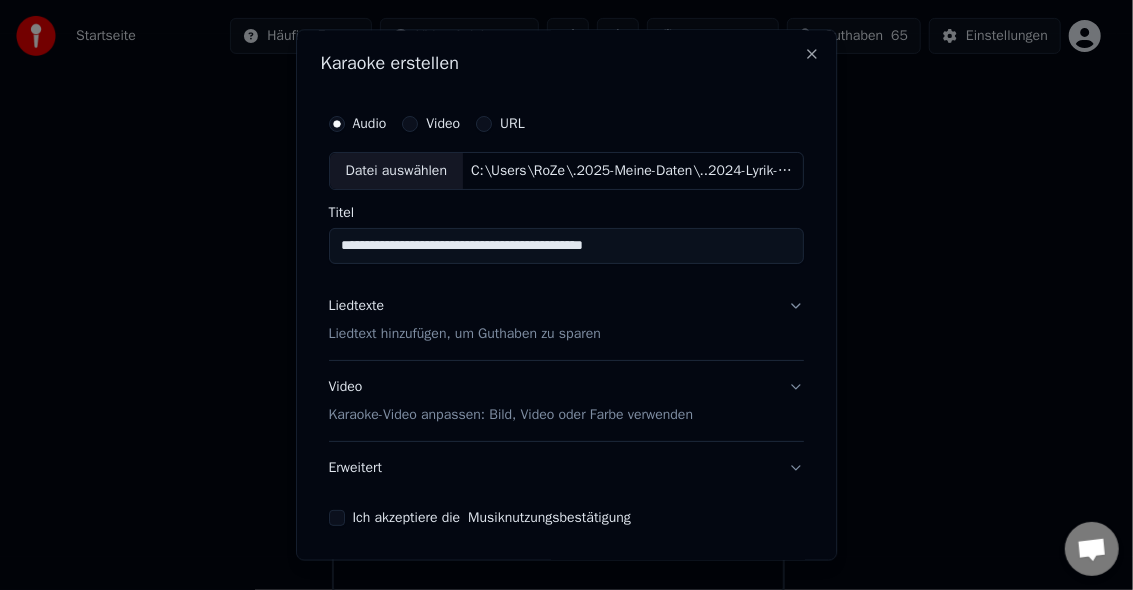 drag, startPoint x: 372, startPoint y: 247, endPoint x: 301, endPoint y: 245, distance: 71.02816 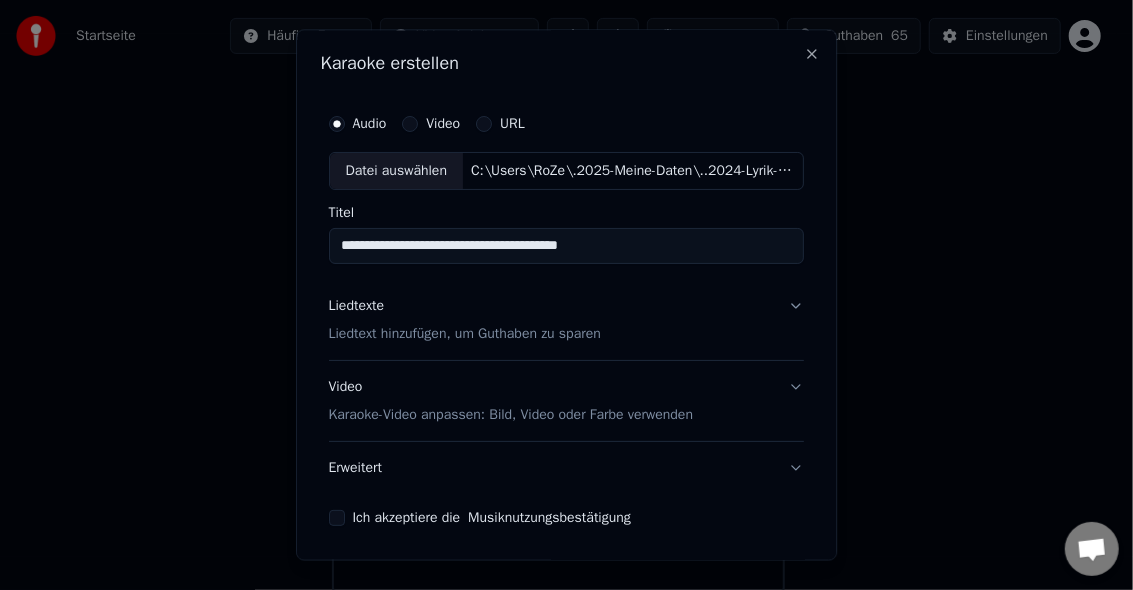 click on "**********" at bounding box center (566, 246) 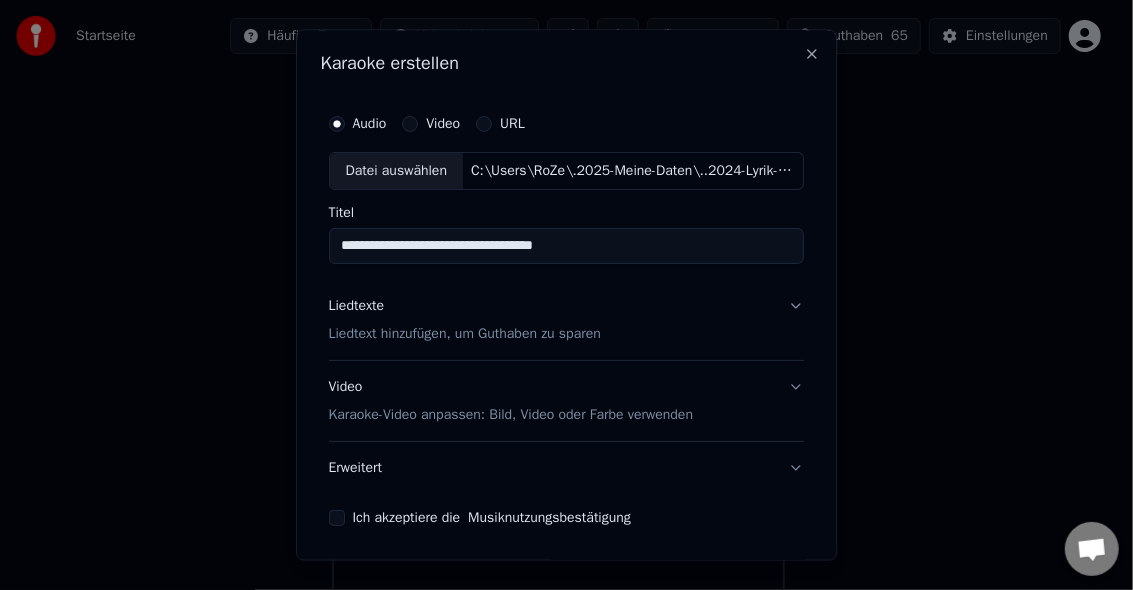 type on "**********" 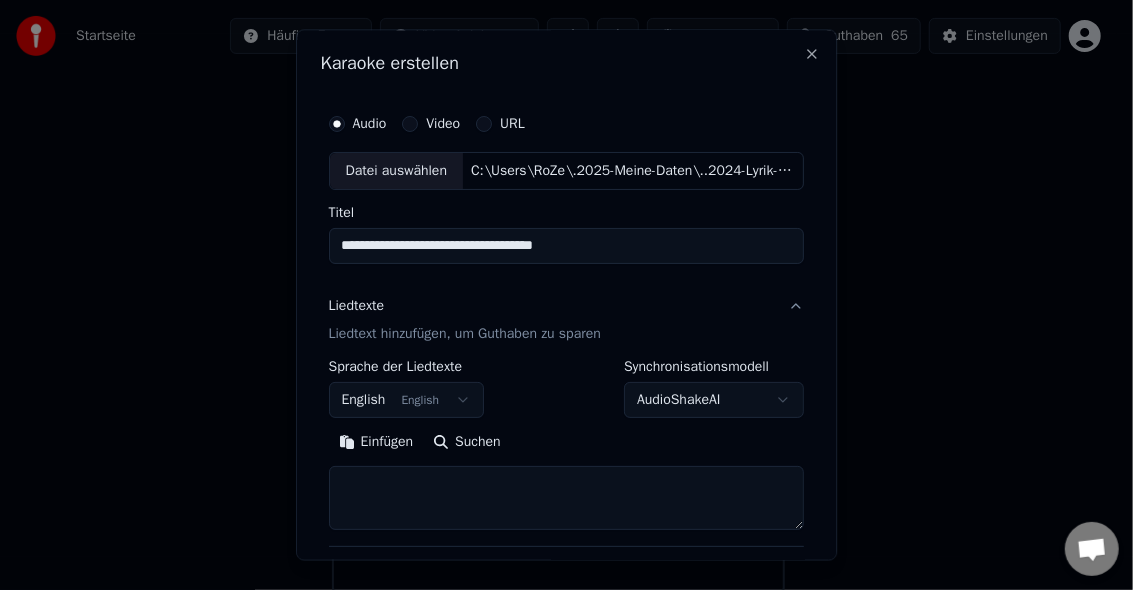 click on "**********" at bounding box center [558, 190] 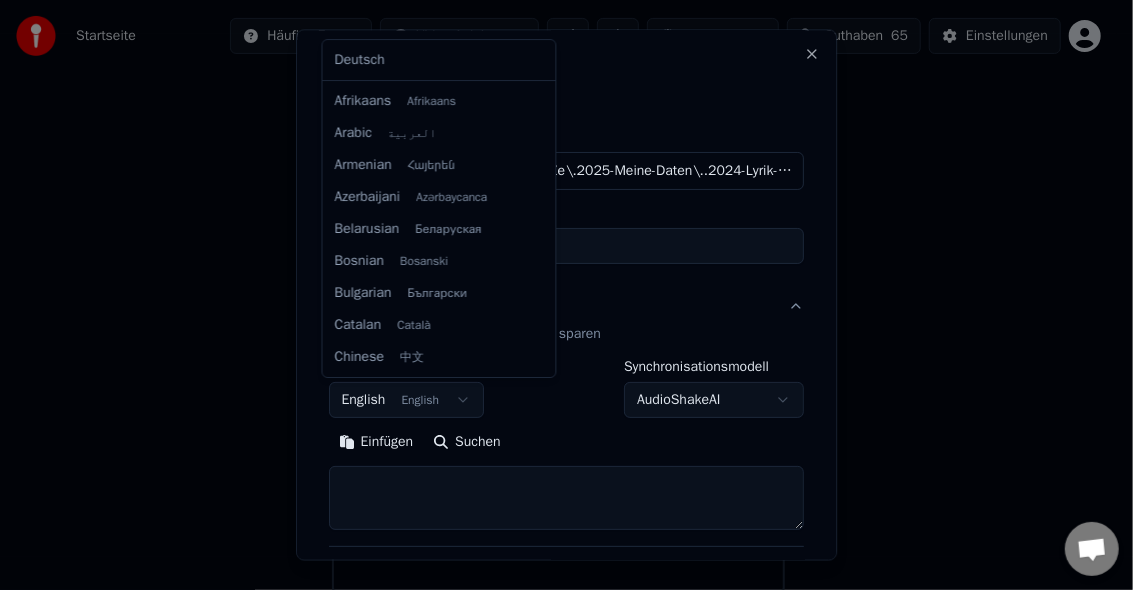scroll, scrollTop: 159, scrollLeft: 0, axis: vertical 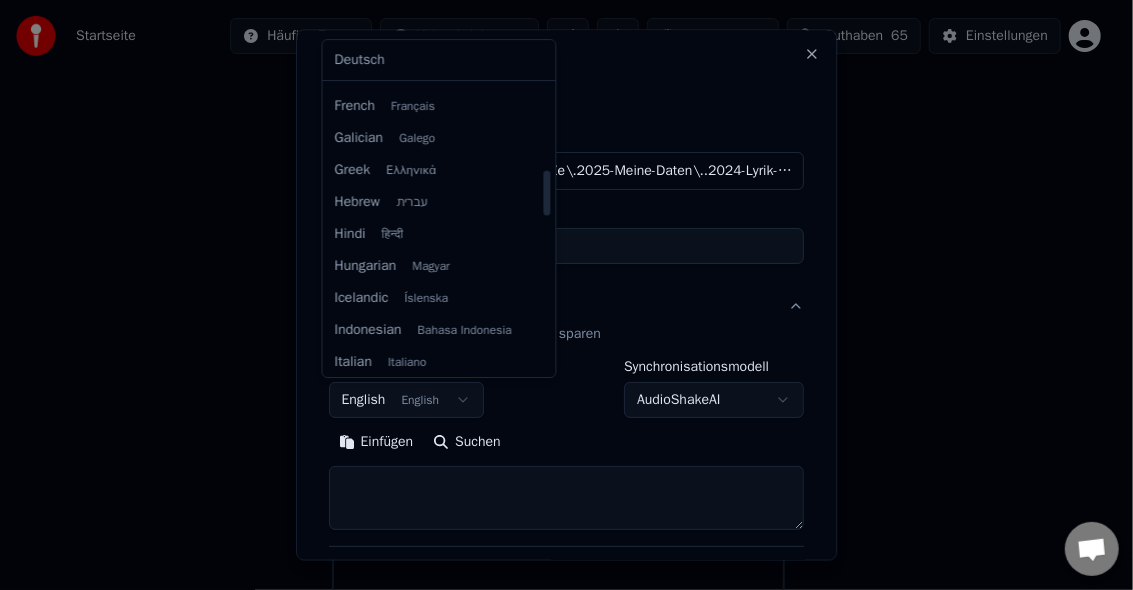 drag, startPoint x: 544, startPoint y: 138, endPoint x: 546, endPoint y: 197, distance: 59.03389 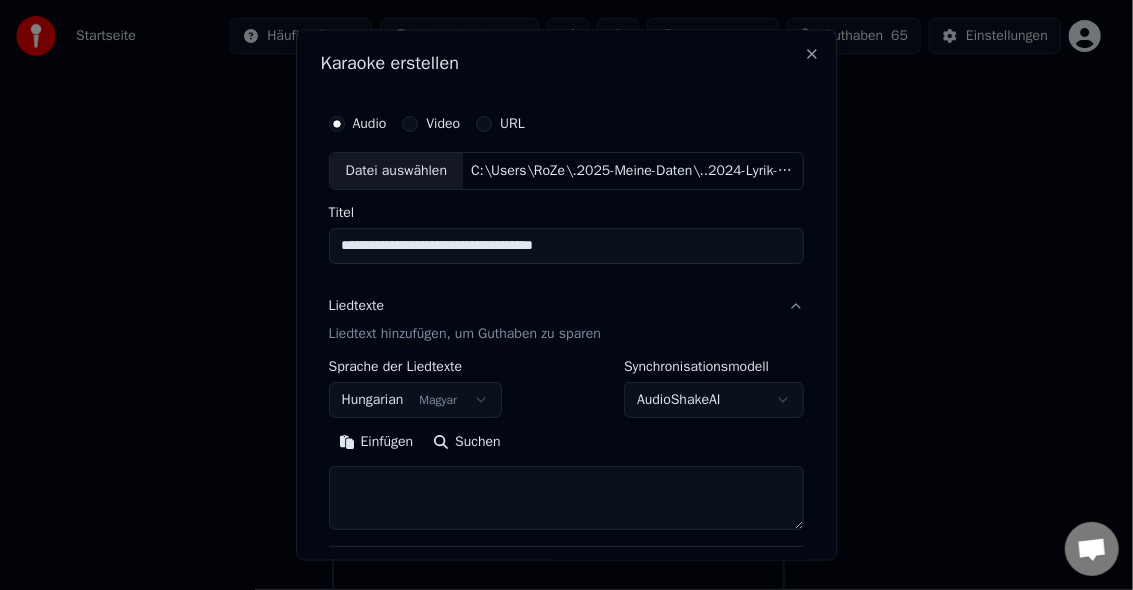 click at bounding box center [566, 498] 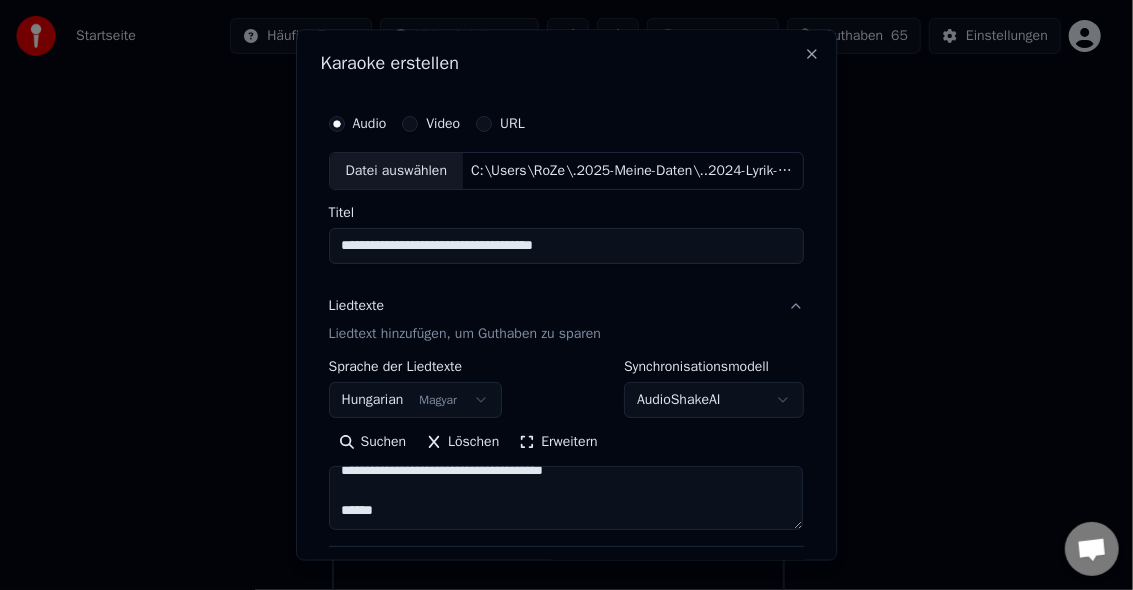 scroll, scrollTop: 1732, scrollLeft: 0, axis: vertical 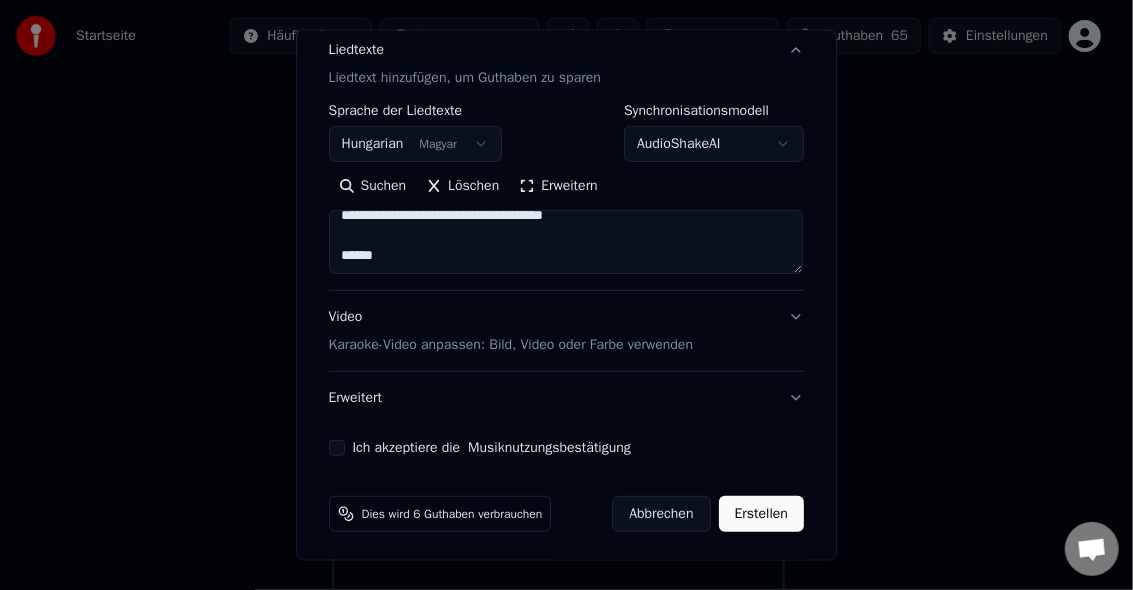 type on "**********" 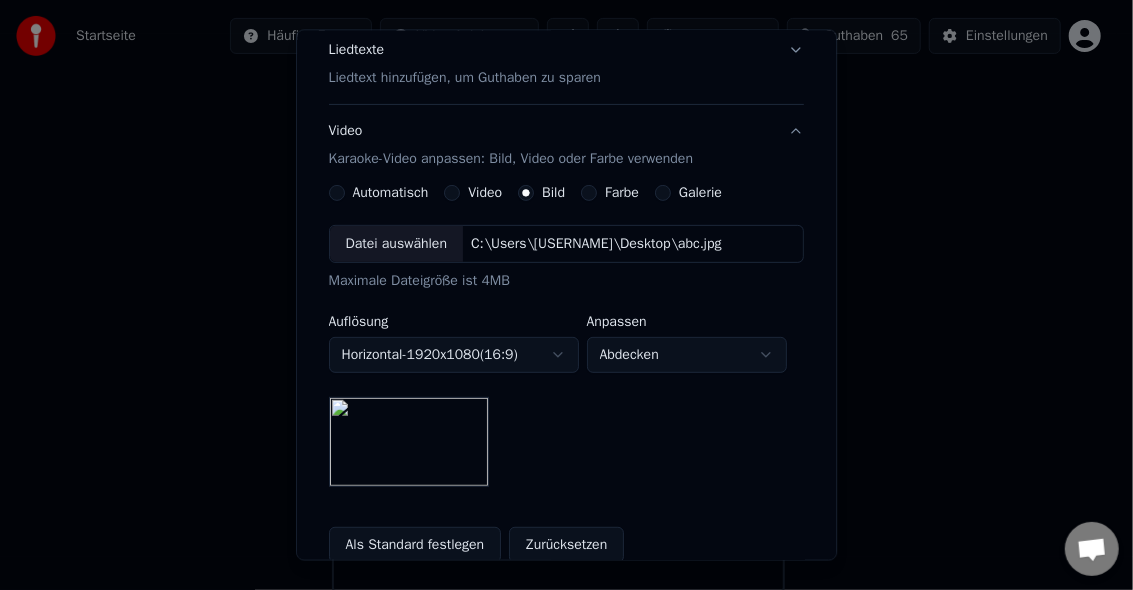 click on "Datei auswählen" at bounding box center [396, 243] 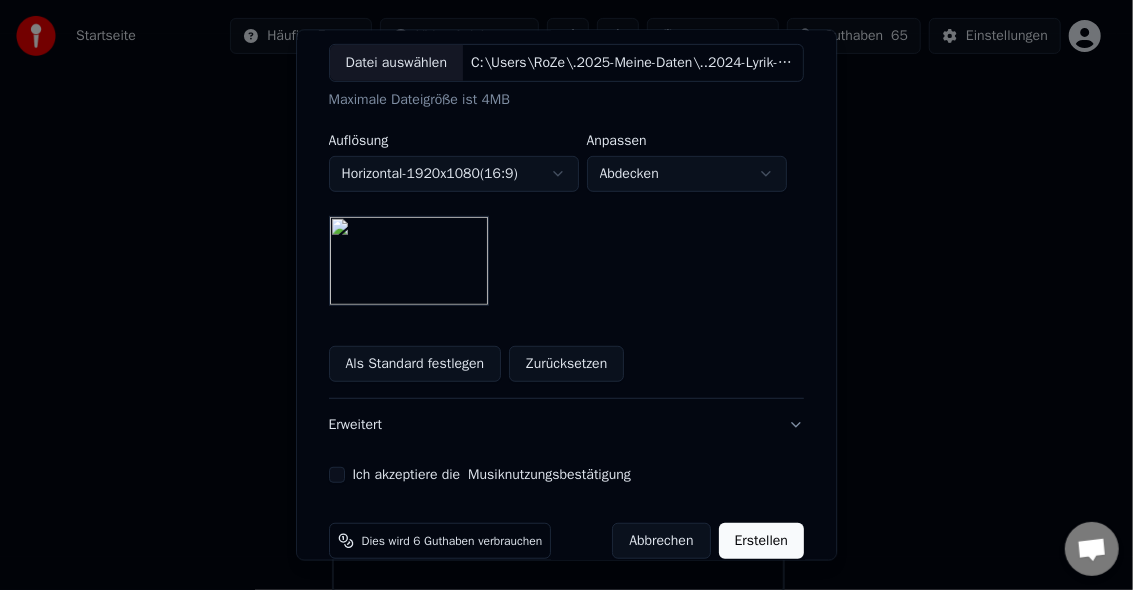 scroll, scrollTop: 464, scrollLeft: 0, axis: vertical 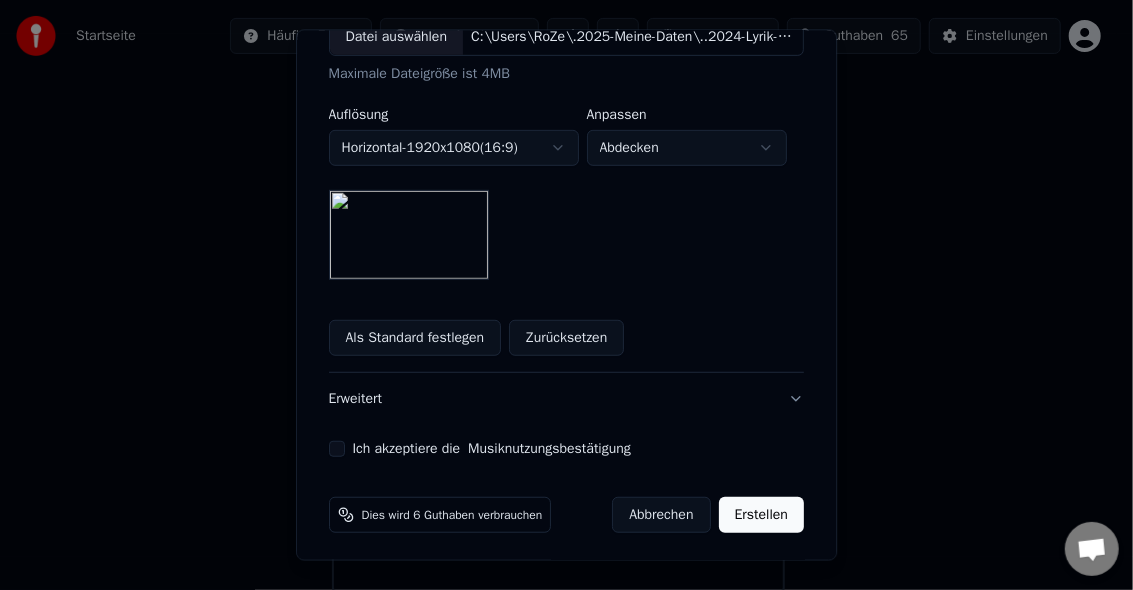click on "Ich akzeptiere die   Musiknutzungsbestätigung" at bounding box center (337, 448) 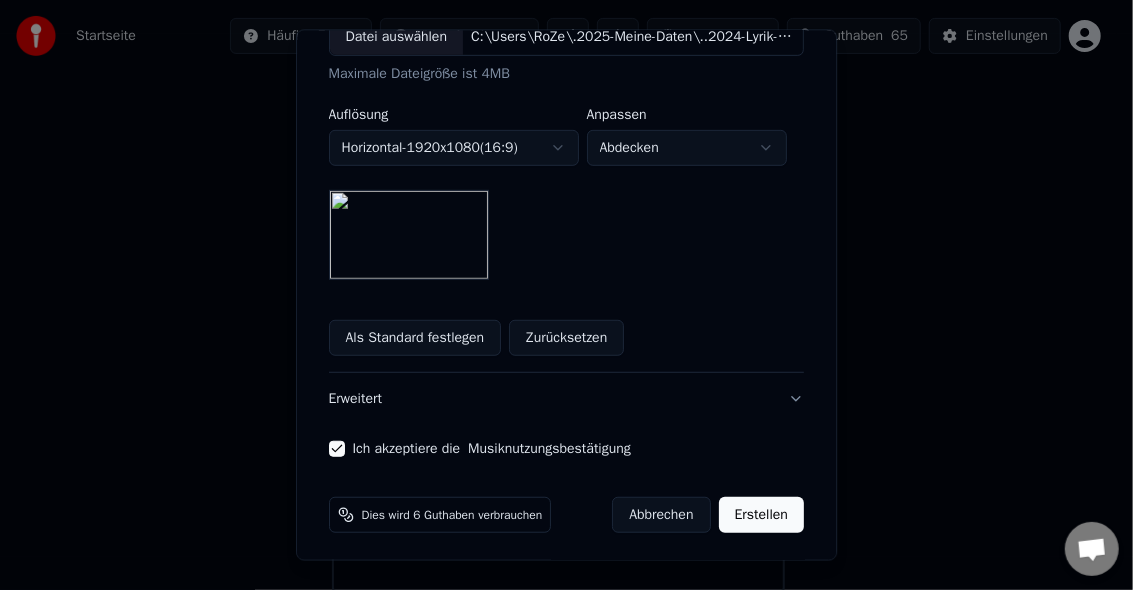 click on "Erweitert" at bounding box center (566, 398) 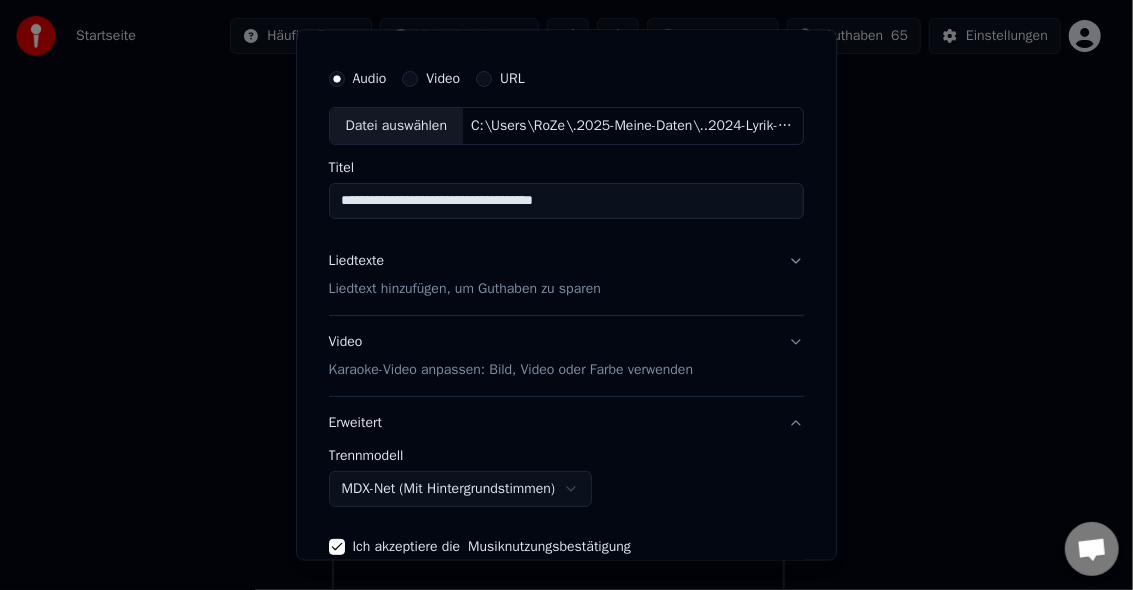 scroll, scrollTop: 0, scrollLeft: 0, axis: both 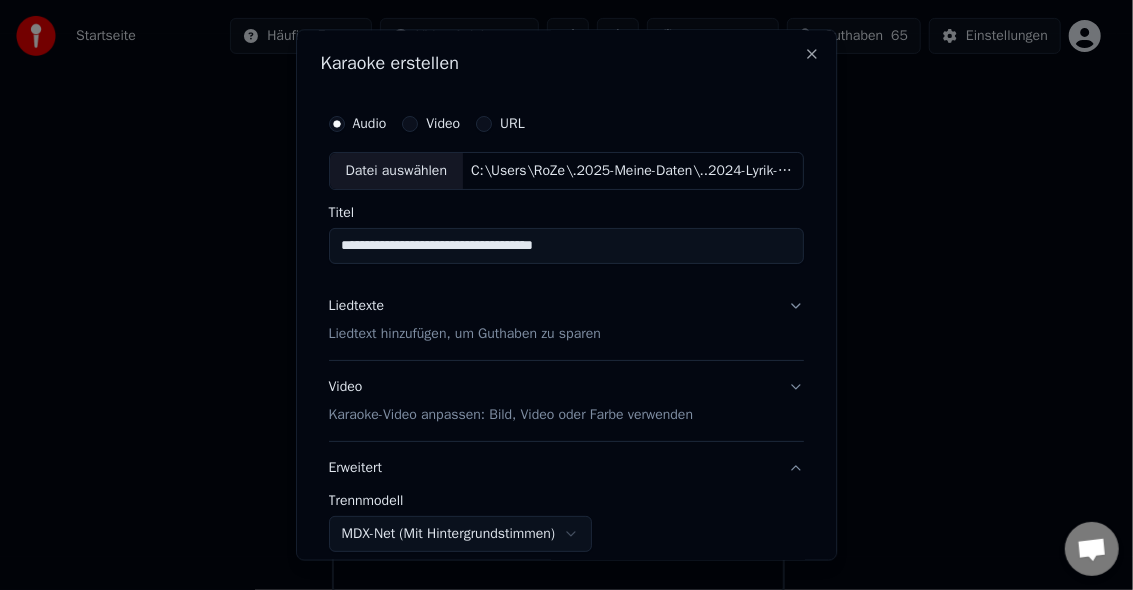 click on "Liedtext hinzufügen, um Guthaben zu sparen" at bounding box center (465, 334) 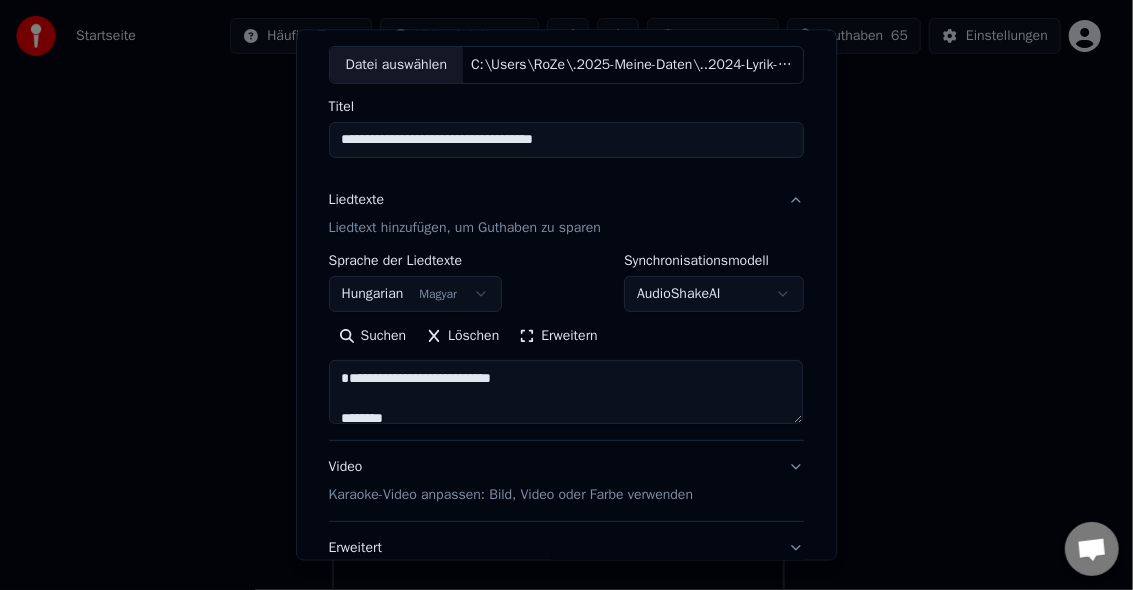 scroll, scrollTop: 133, scrollLeft: 0, axis: vertical 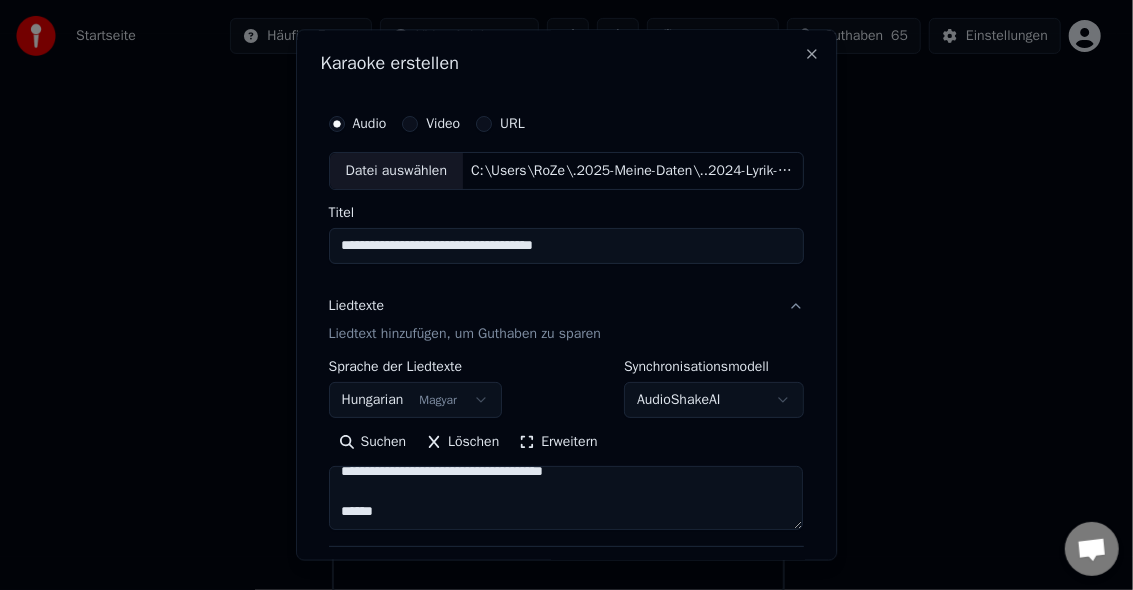 type 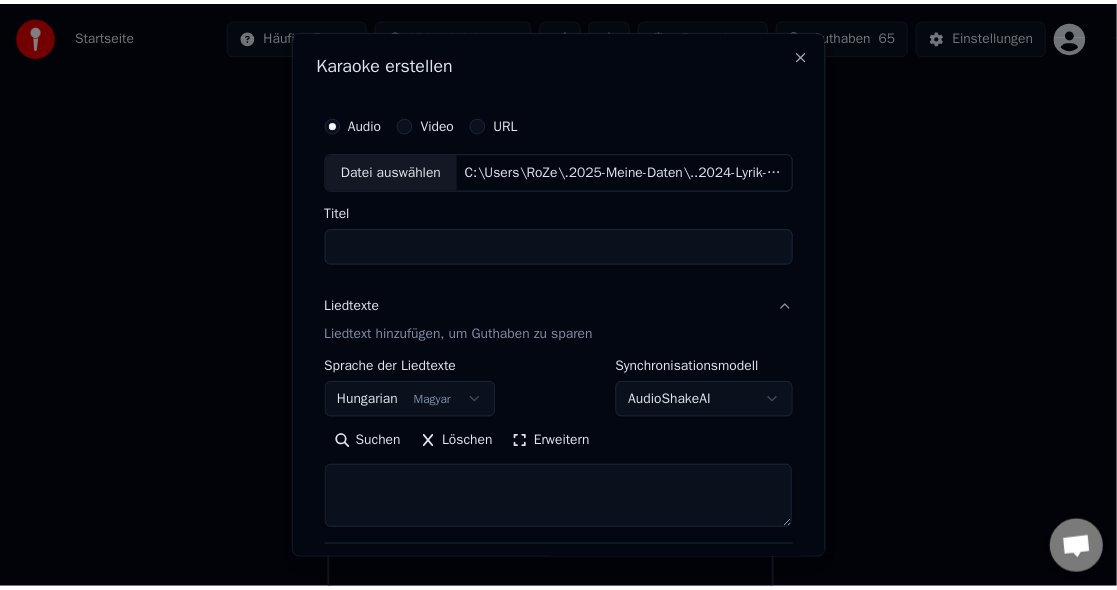 select 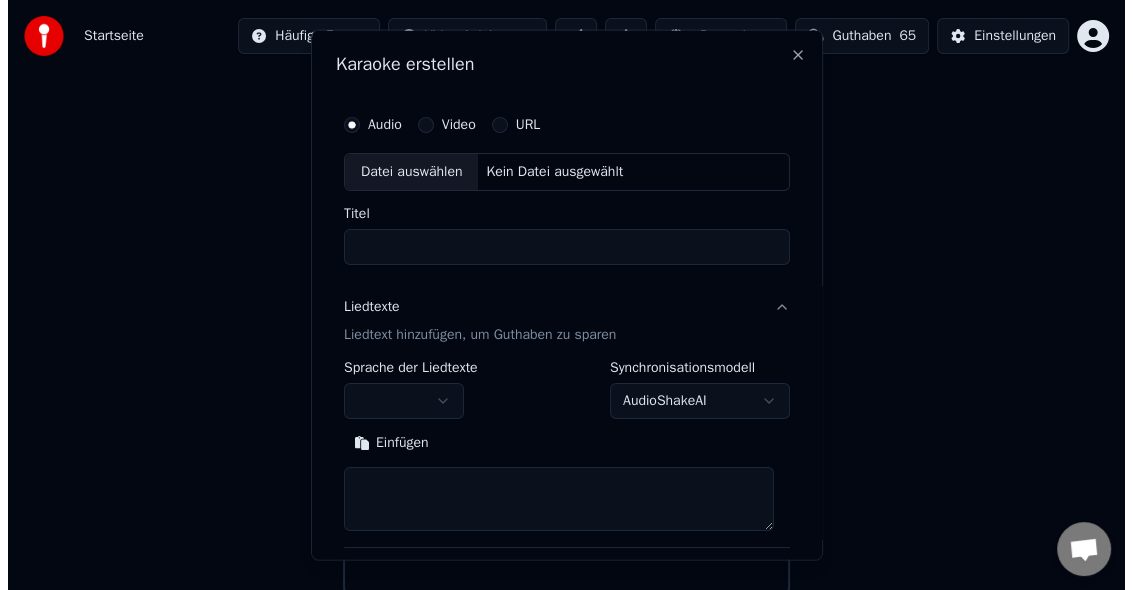 scroll, scrollTop: 0, scrollLeft: 0, axis: both 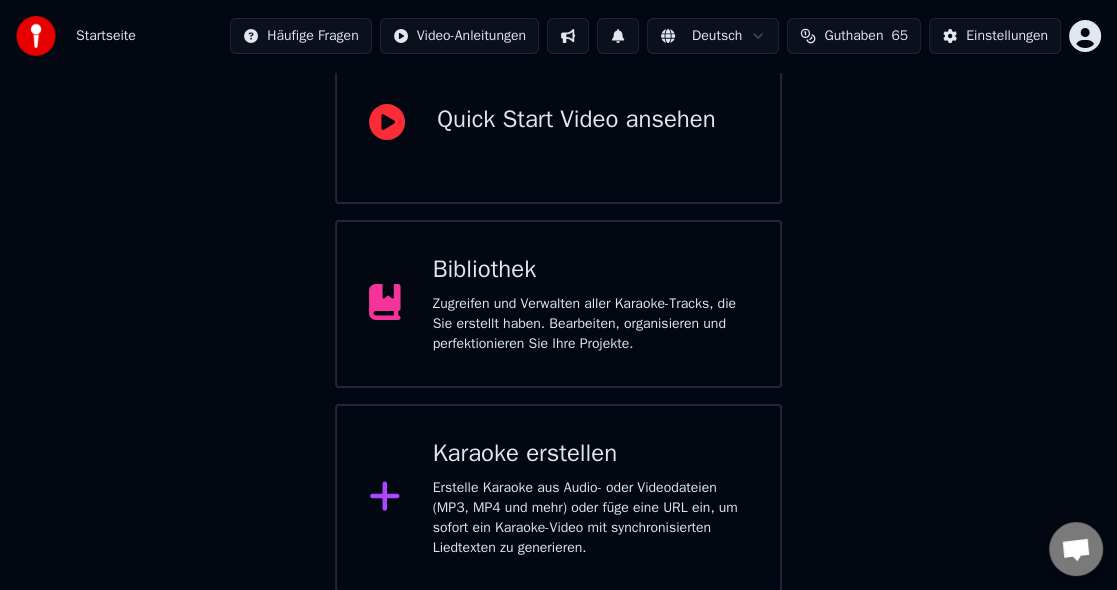 click on "Karaoke erstellen" at bounding box center (590, 454) 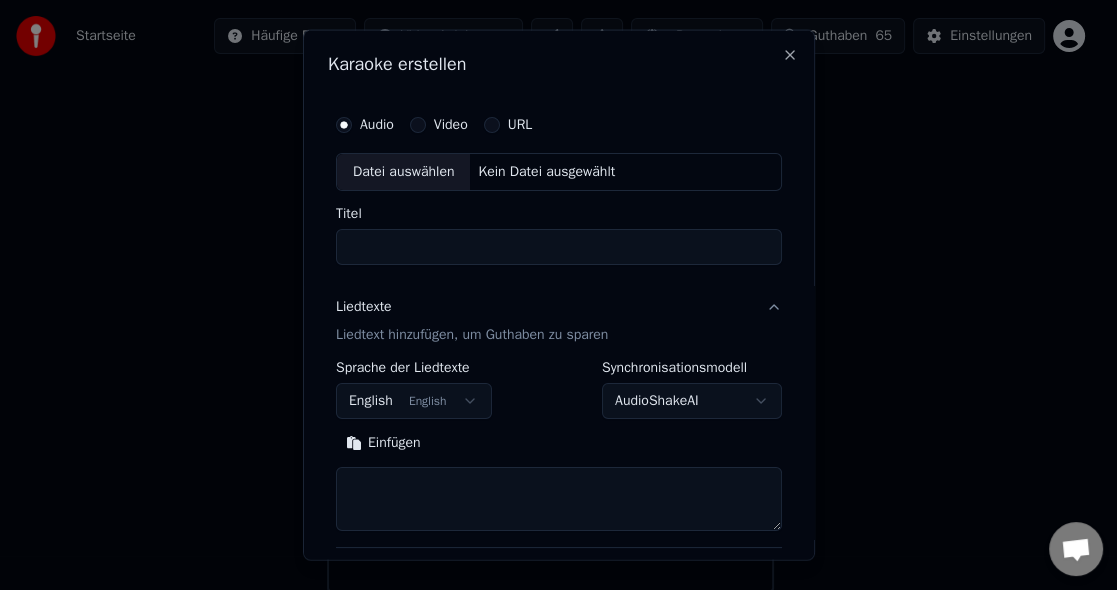select 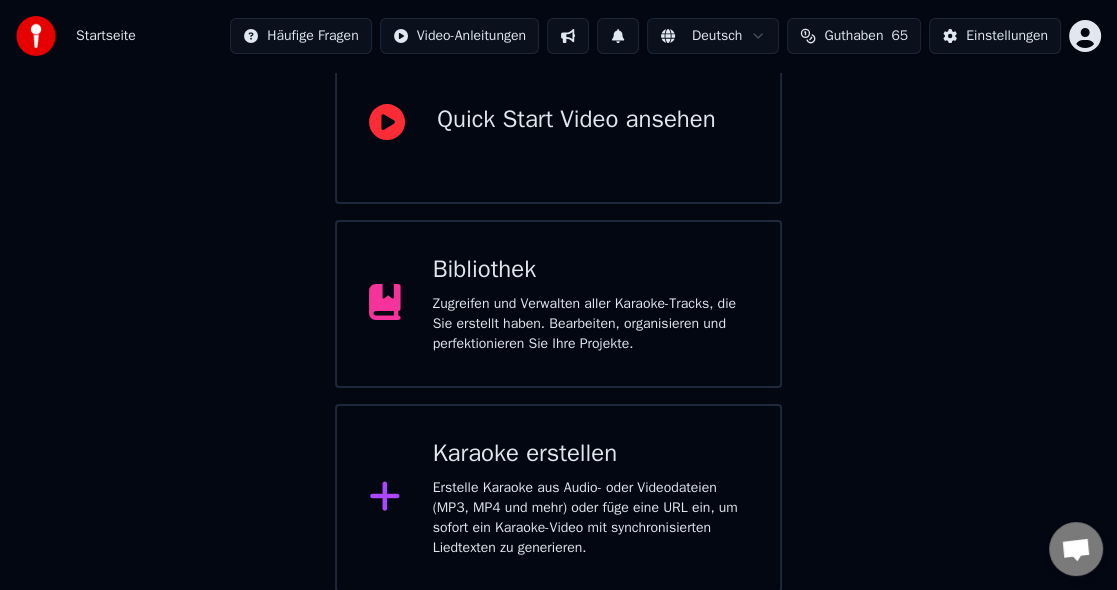 click on "Erstelle Karaoke aus Audio- oder Videodateien (MP3, MP4 und mehr) oder füge eine URL ein, um sofort ein Karaoke-Video mit synchronisierten Liedtexten zu generieren." at bounding box center (590, 518) 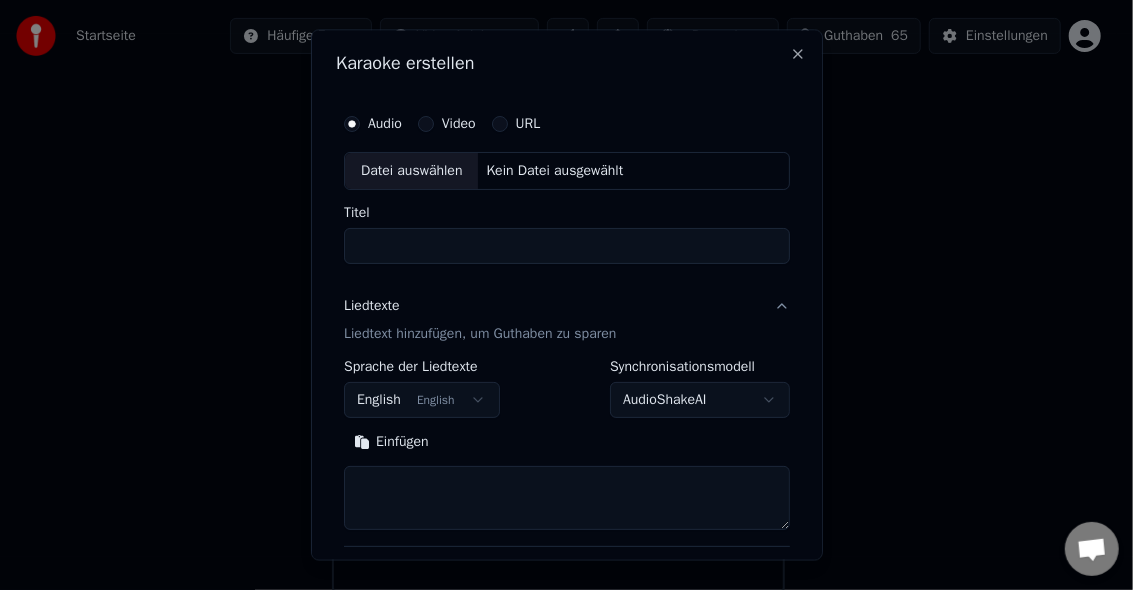 type on "**********" 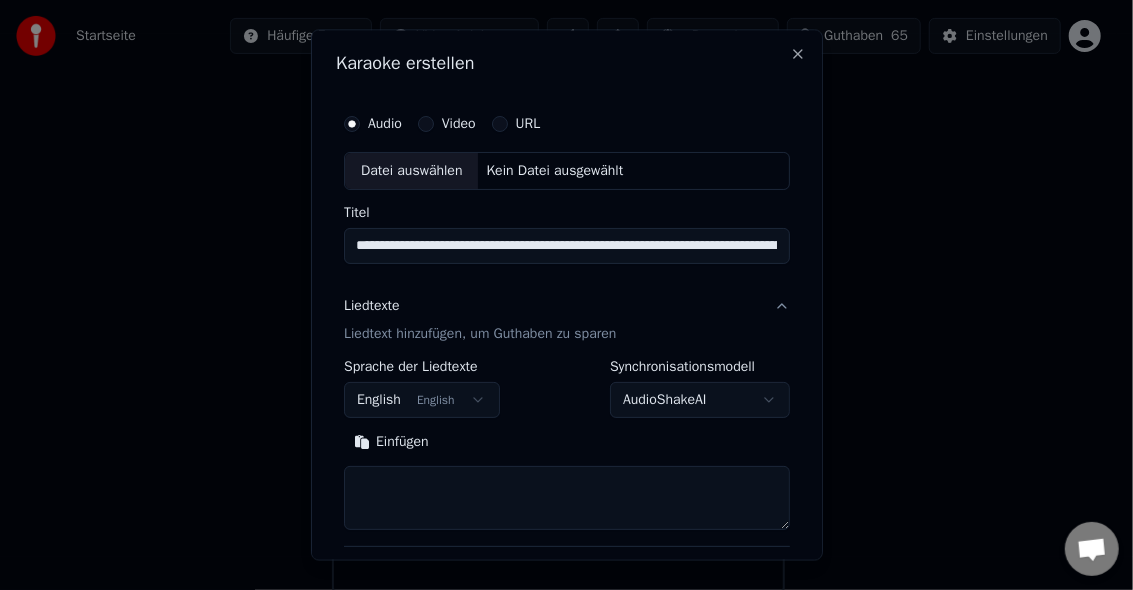 scroll, scrollTop: 0, scrollLeft: 16257, axis: horizontal 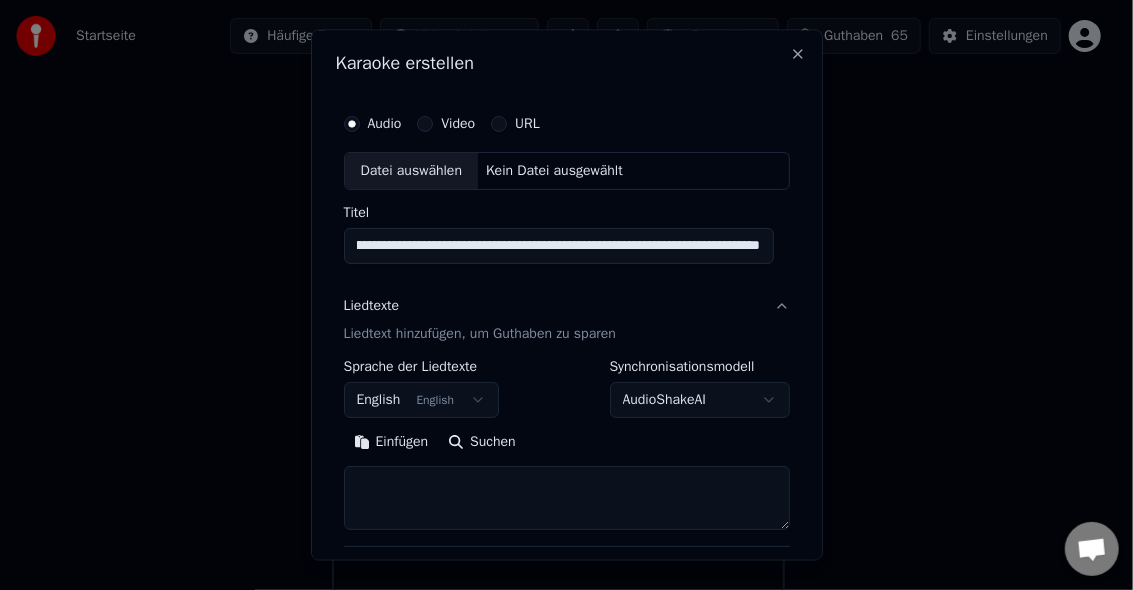 type 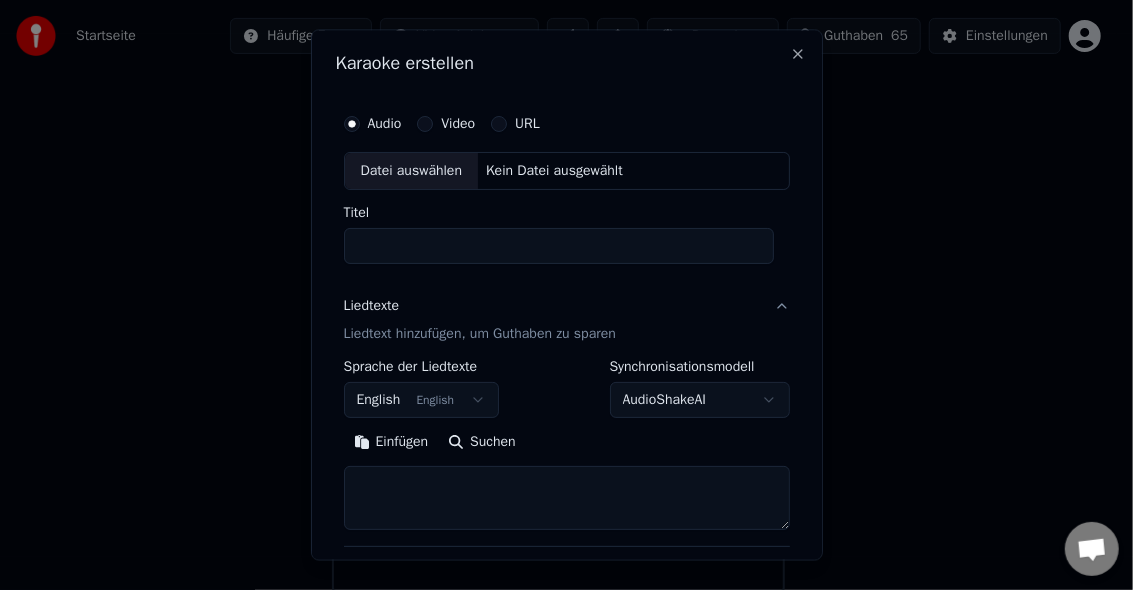scroll, scrollTop: 0, scrollLeft: 0, axis: both 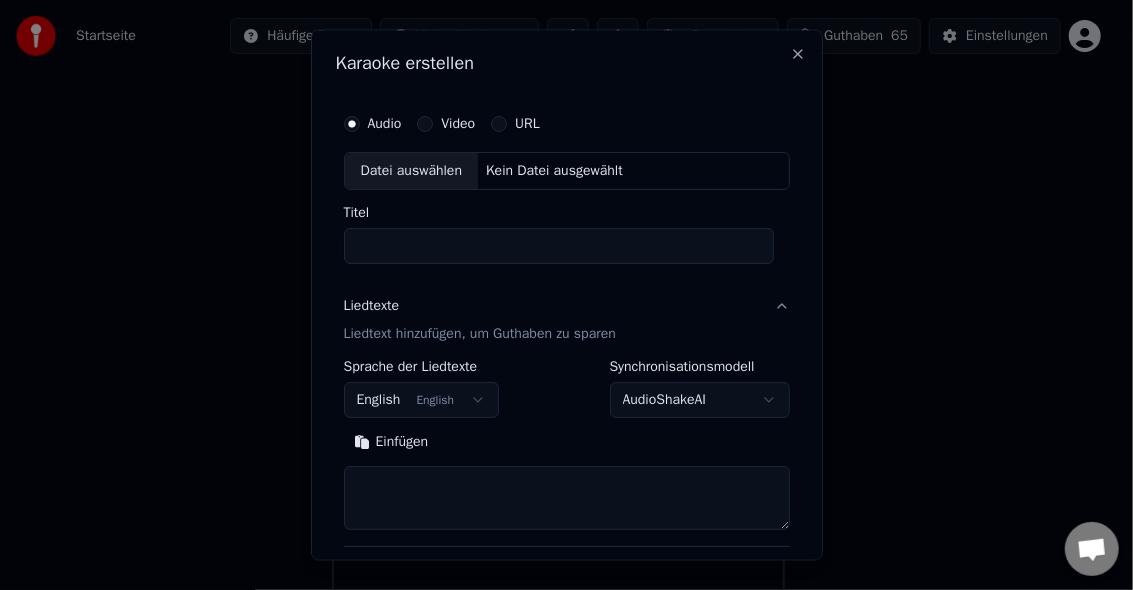 click on "Liedtext hinzufügen, um Guthaben zu sparen" at bounding box center (480, 334) 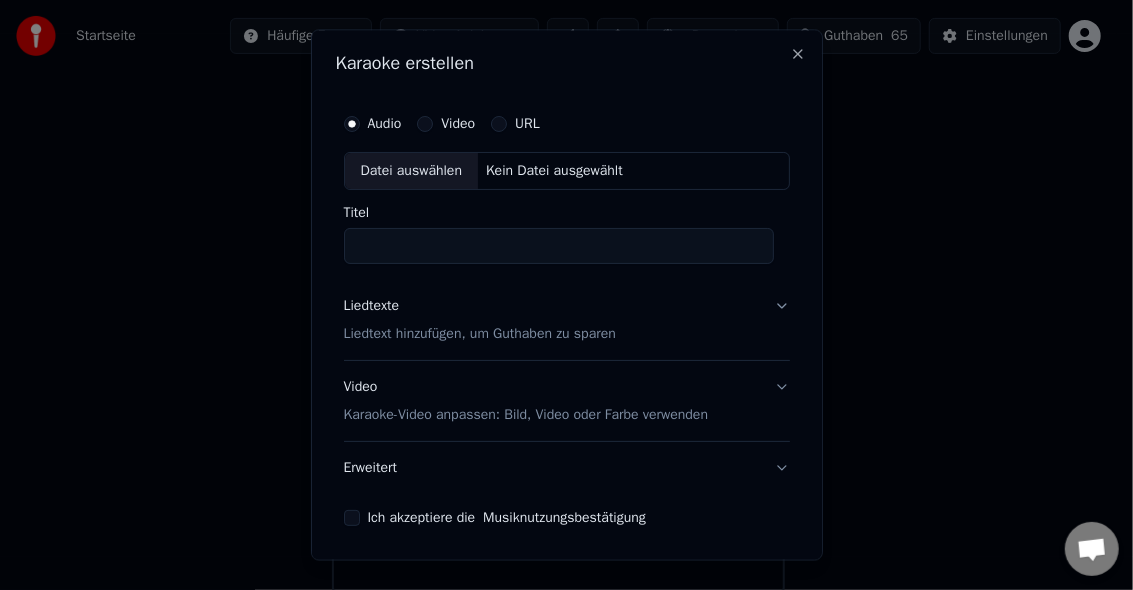 click on "Liedtext hinzufügen, um Guthaben zu sparen" at bounding box center (480, 334) 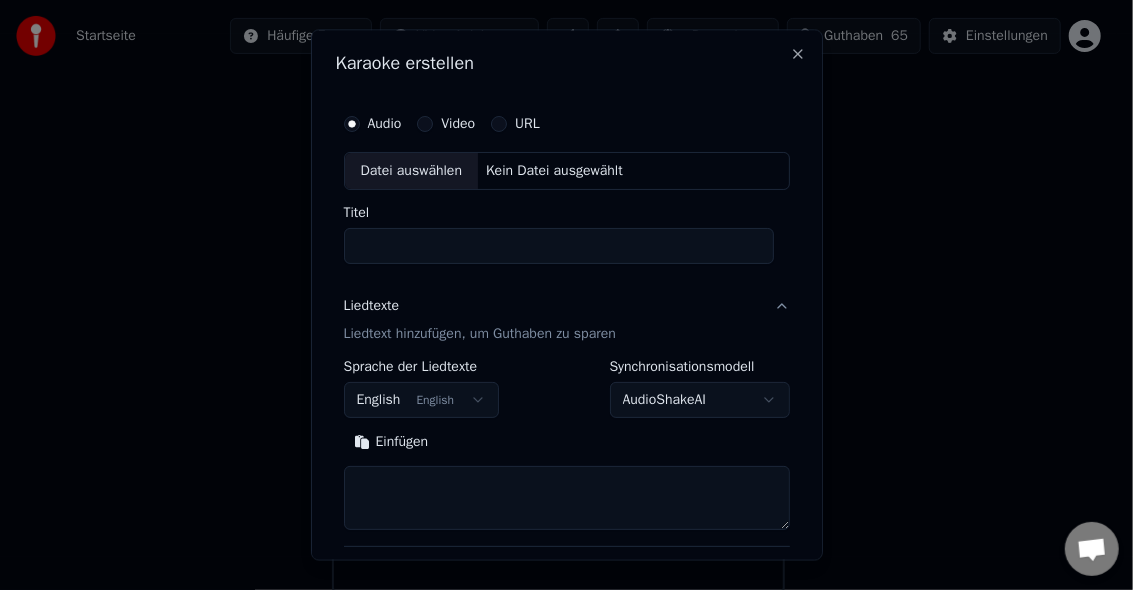 click on "Startseite Häufige Fragen Video-Anleitungen Deutsch Guthaben 65 Einstellungen Willkommen in Youka Quick Start Video ansehen Bibliothek Zugreifen und Verwalten aller Karaoke-Tracks, die Sie erstellt haben. Bearbeiten, organisieren und perfektionieren Sie Ihre Projekte. Karaoke erstellen Erstelle Karaoke aus Audio- oder Videodateien (MP3, MP4 und mehr) oder füge eine URL ein, um sofort ein Karaoke-Video mit synchronisierten Liedtexten zu generieren. Konversation [PERSON] Fragen? Schreiben Sie uns! Der Support ist derzeit offline Offline-Netzwerk. Erneut verbinden... Es können vorerst keine Nachrichten empfangen oder gesendet werden. Youka Desktop Hallo! Wie kann ich helfen?  Freitag, [DATE] Hi [PERSON], there's no button further to the right. I can only scroll down. Vor 53 Minuten Datei senden Wir sind nicht online. Wir melden uns per Email. Einen Emoji einfügen Datei senden Audionachricht aufzeichnen We run on Crisp Karaoke erstellen Audio Video URL Datei auswählen Kein Datei ausgewählt Titel Liedtexte English" at bounding box center (558, 190) 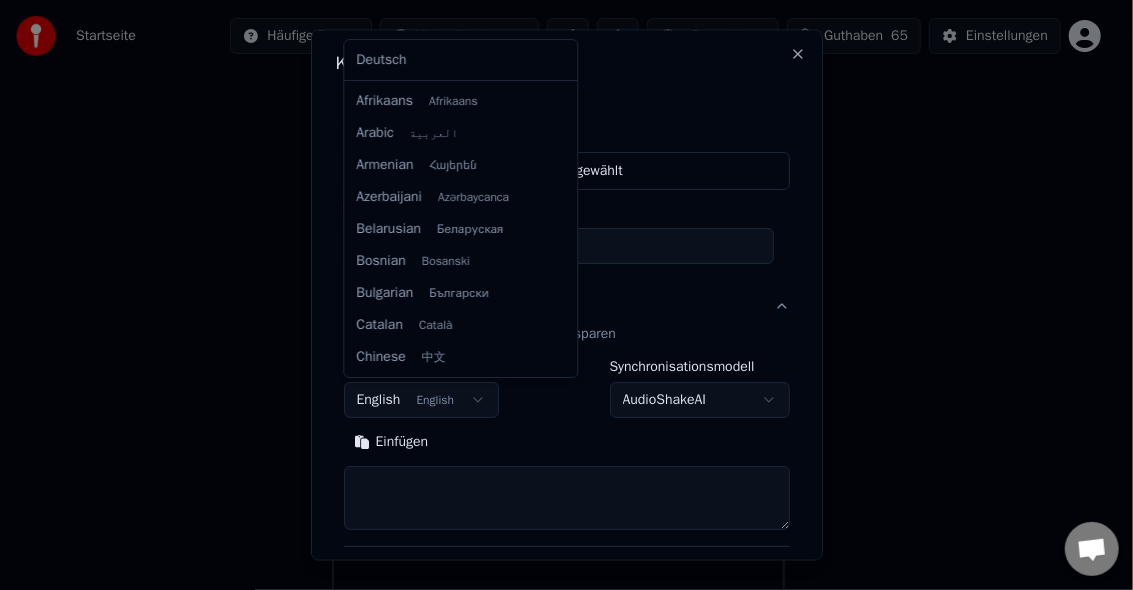 scroll, scrollTop: 159, scrollLeft: 0, axis: vertical 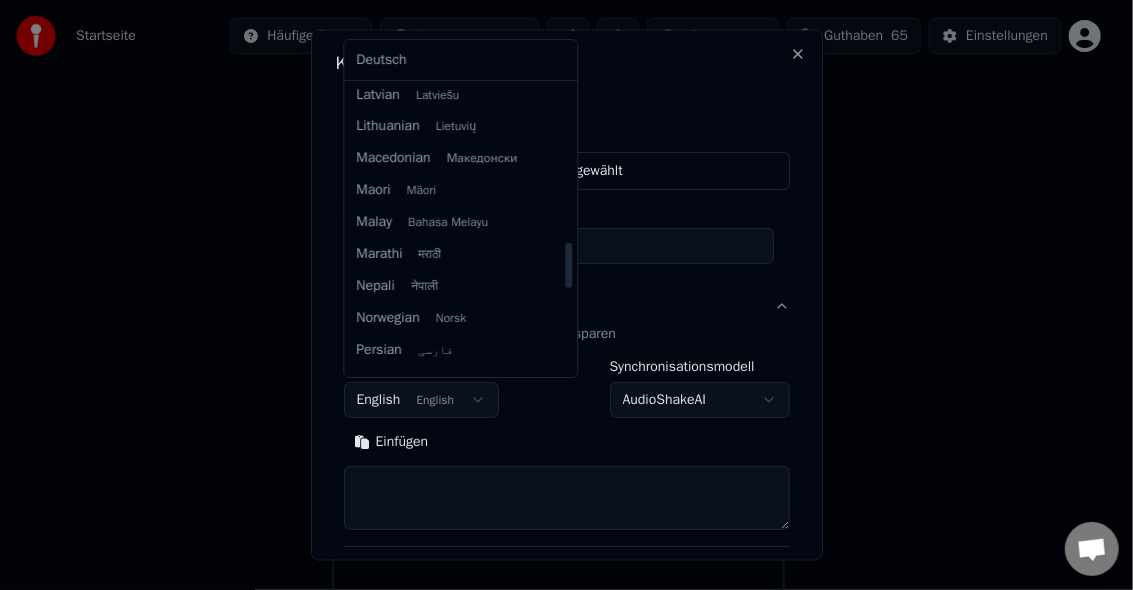 click at bounding box center [569, 229] 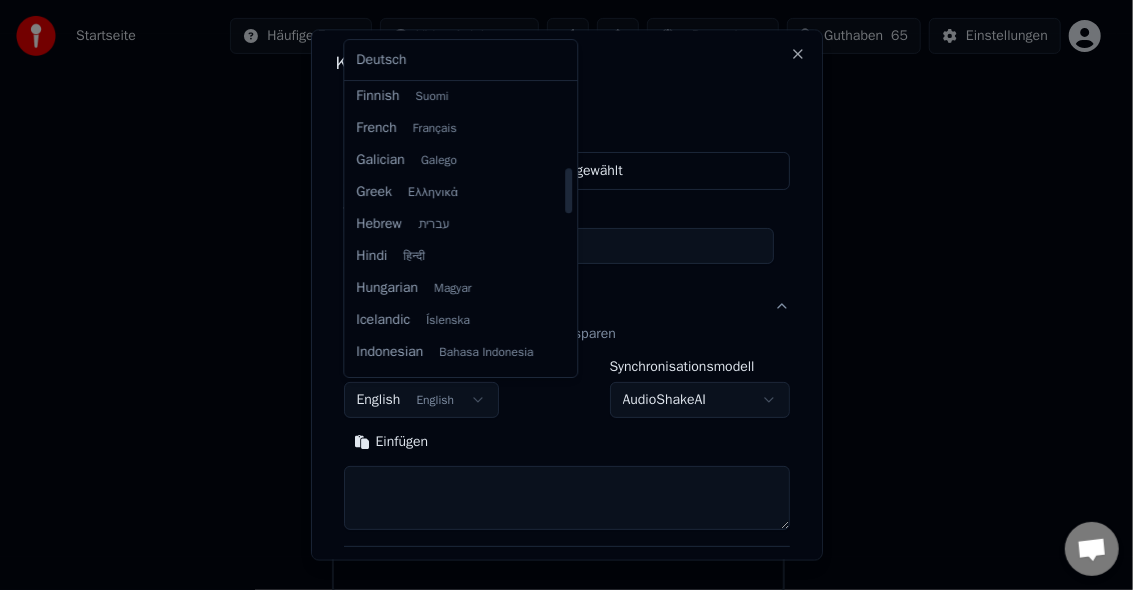 scroll, scrollTop: 524, scrollLeft: 0, axis: vertical 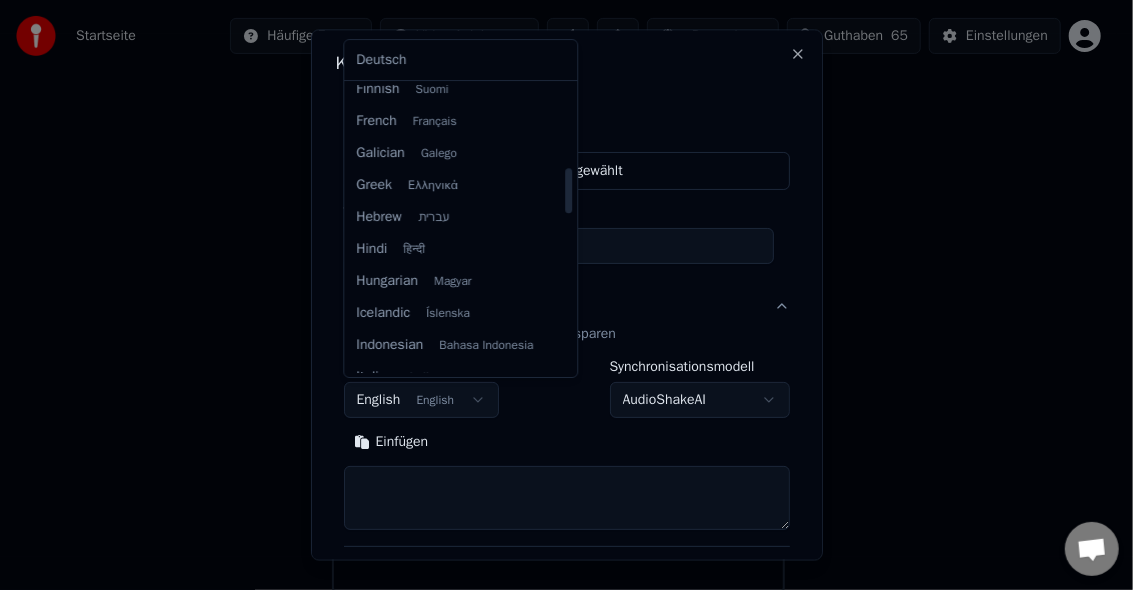 drag, startPoint x: 568, startPoint y: 287, endPoint x: 564, endPoint y: 212, distance: 75.10659 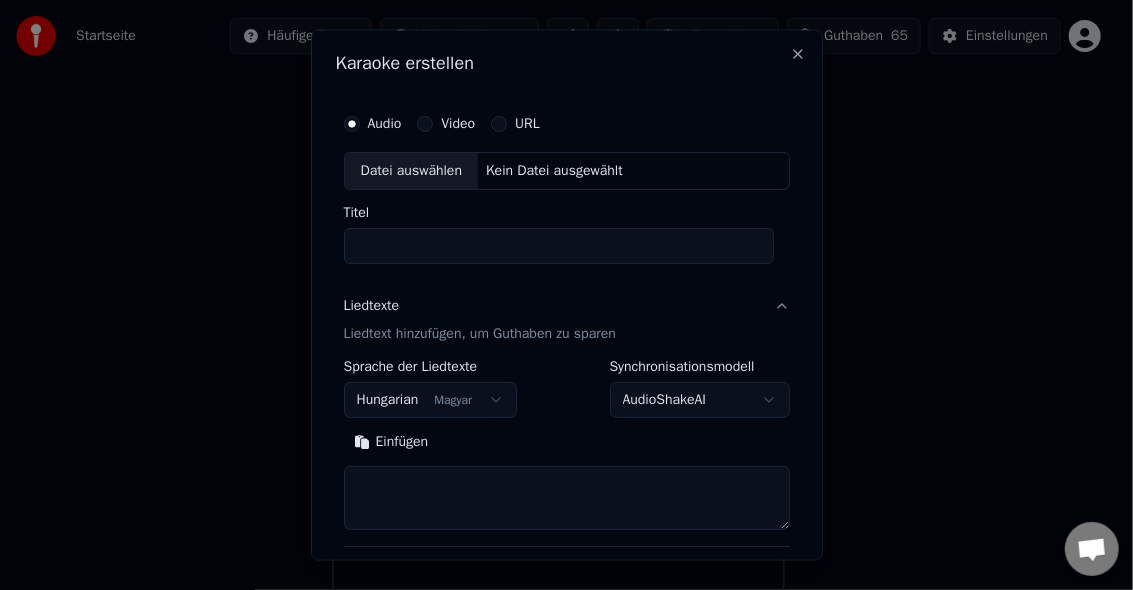 click on "Liedtext hinzufügen, um Guthaben zu sparen" at bounding box center (480, 334) 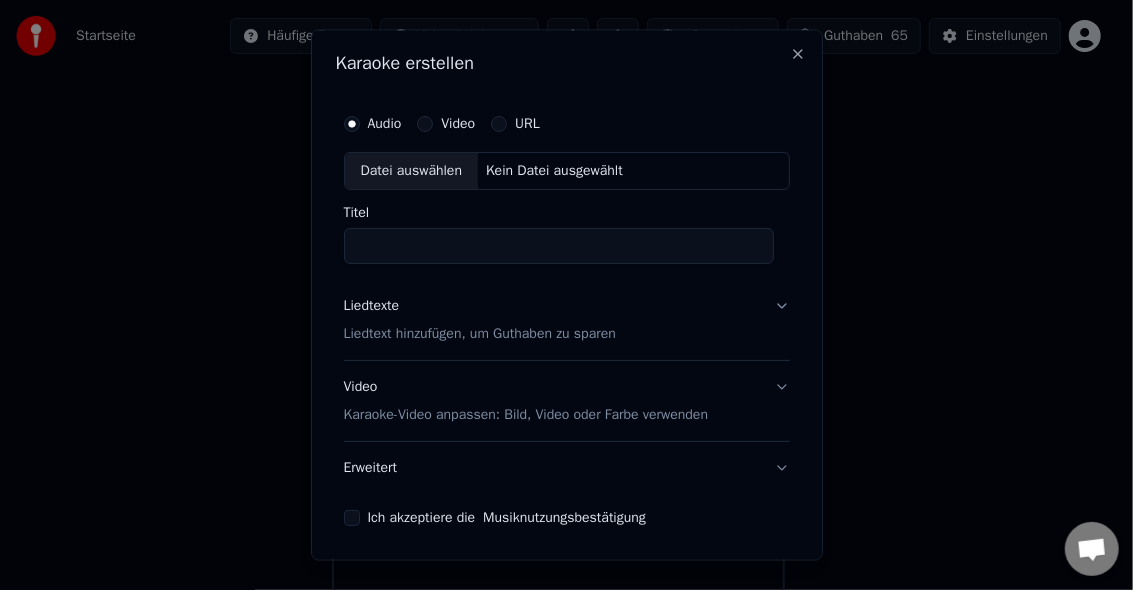 click on "Liedtext hinzufügen, um Guthaben zu sparen" at bounding box center (480, 334) 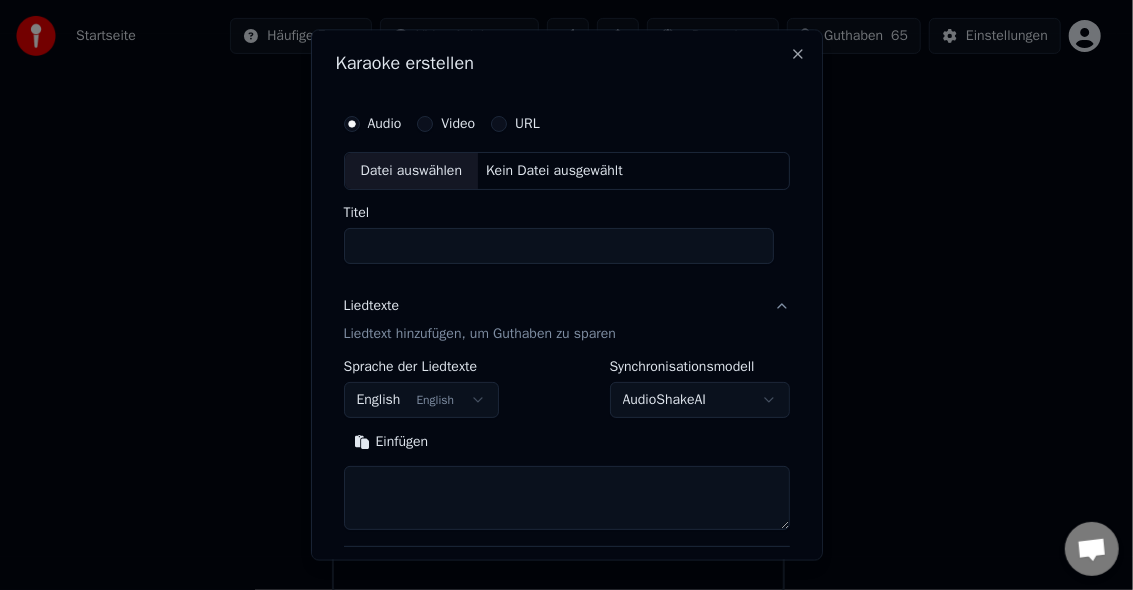 scroll, scrollTop: 133, scrollLeft: 0, axis: vertical 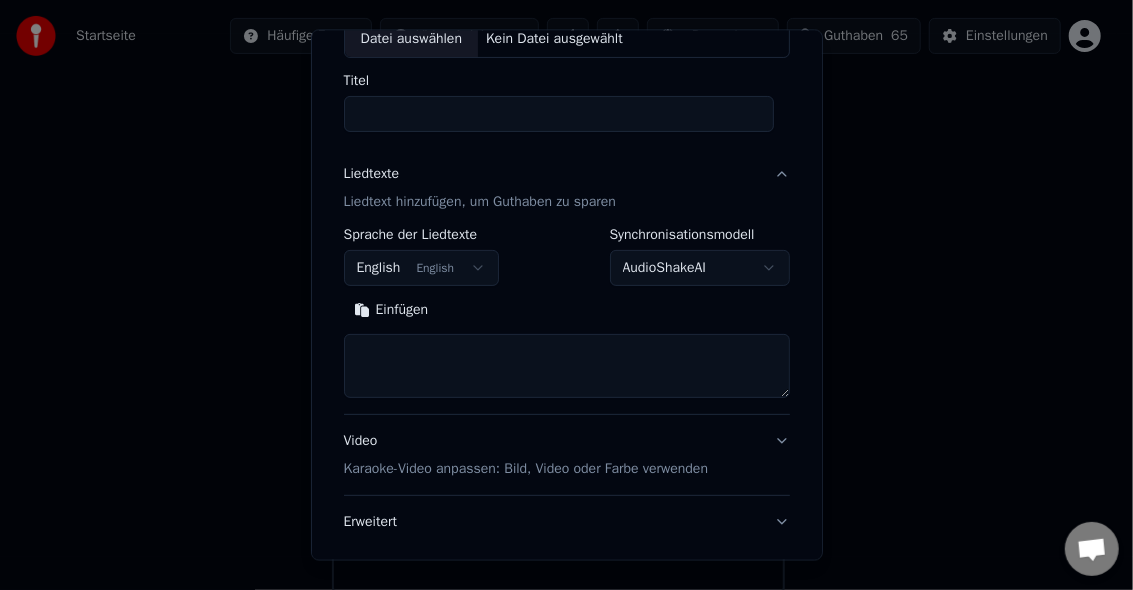 click on "Startseite Häufige Fragen Video-Anleitungen Deutsch Guthaben 65 Einstellungen Willkommen in Youka Quick Start Video ansehen Bibliothek Zugreifen und Verwalten aller Karaoke-Tracks, die Sie erstellt haben. Bearbeiten, organisieren und perfektionieren Sie Ihre Projekte. Karaoke erstellen Erstelle Karaoke aus Audio- oder Videodateien (MP3, MP4 und mehr) oder füge eine URL ein, um sofort ein Karaoke-Video mit synchronisierten Liedtexten zu generieren. Konversation [PERSON] Fragen? Schreiben Sie uns! Der Support ist derzeit offline Offline-Netzwerk. Erneut verbinden... Es können vorerst keine Nachrichten empfangen oder gesendet werden. Youka Desktop Hallo! Wie kann ich helfen?  Freitag, [DATE] Hi [PERSON], there's no button further to the right. I can only scroll down. Vor 54 Minuten Datei senden Wir sind nicht online. Wir melden uns per Email. Einen Emoji einfügen Datei senden Audionachricht aufzeichnen We run on Crisp Karaoke erstellen Audio Video URL Datei auswählen Kein Datei ausgewählt Titel Liedtexte English" at bounding box center [558, 190] 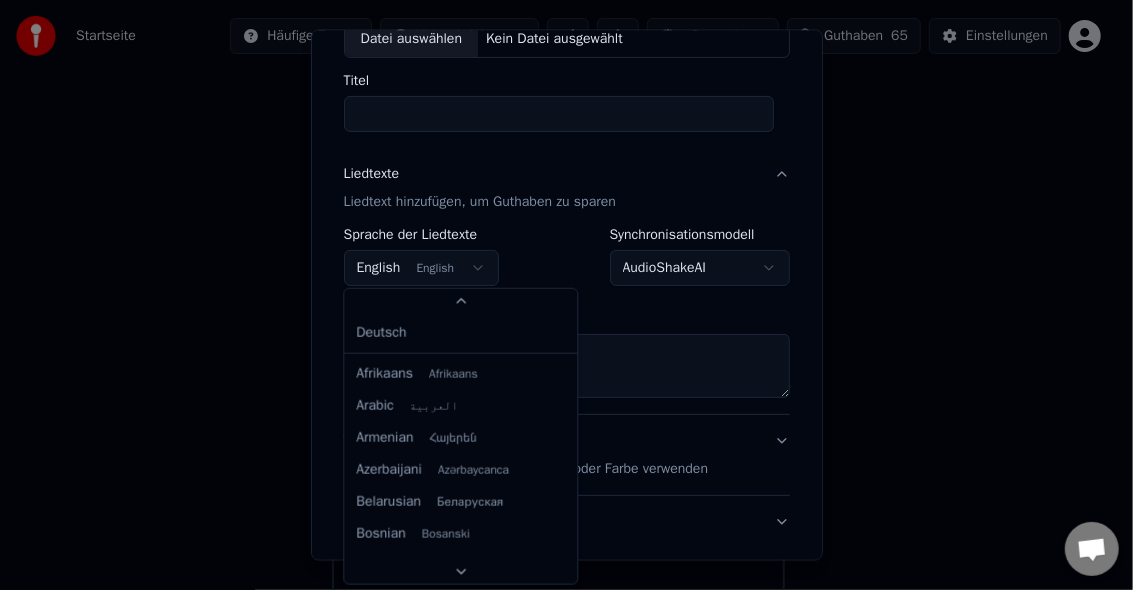 scroll, scrollTop: 84, scrollLeft: 0, axis: vertical 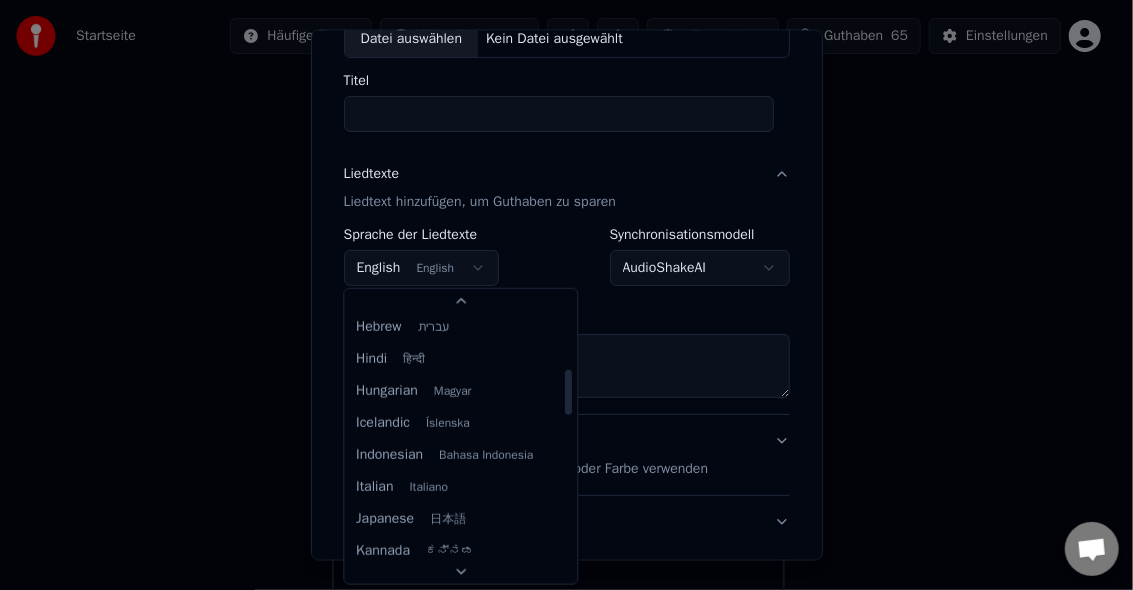 drag, startPoint x: 565, startPoint y: 328, endPoint x: 575, endPoint y: 398, distance: 70.71068 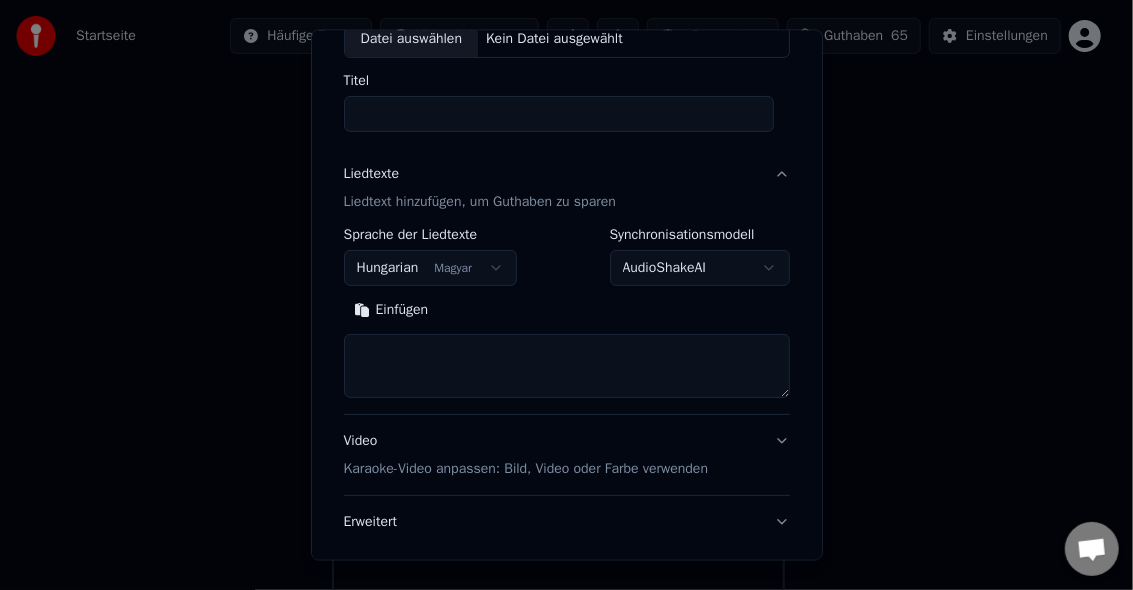 click at bounding box center [567, 365] 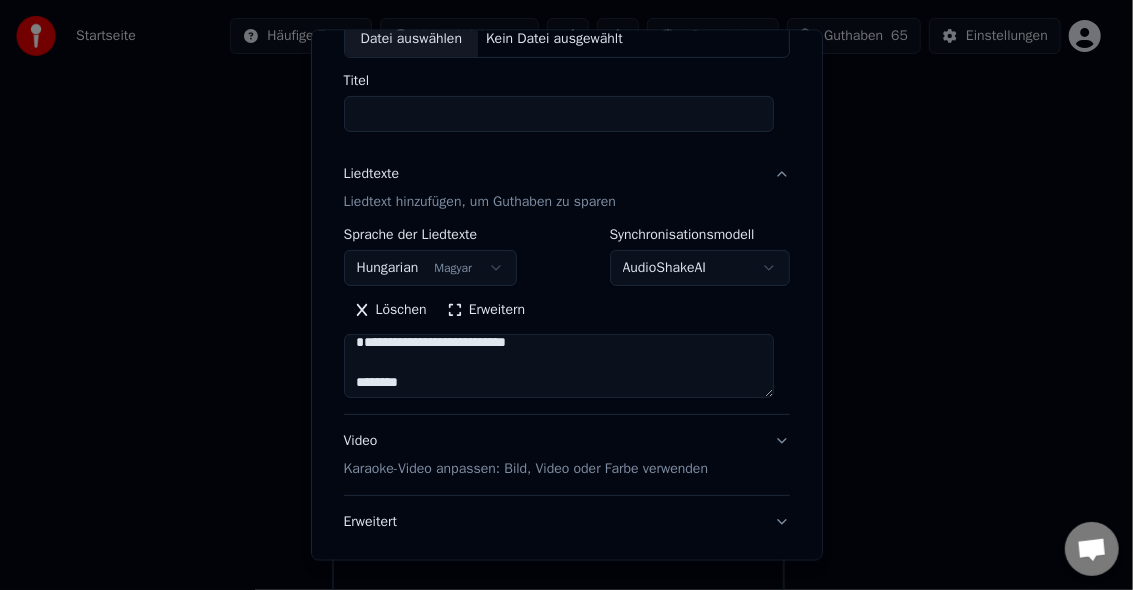 scroll, scrollTop: 0, scrollLeft: 0, axis: both 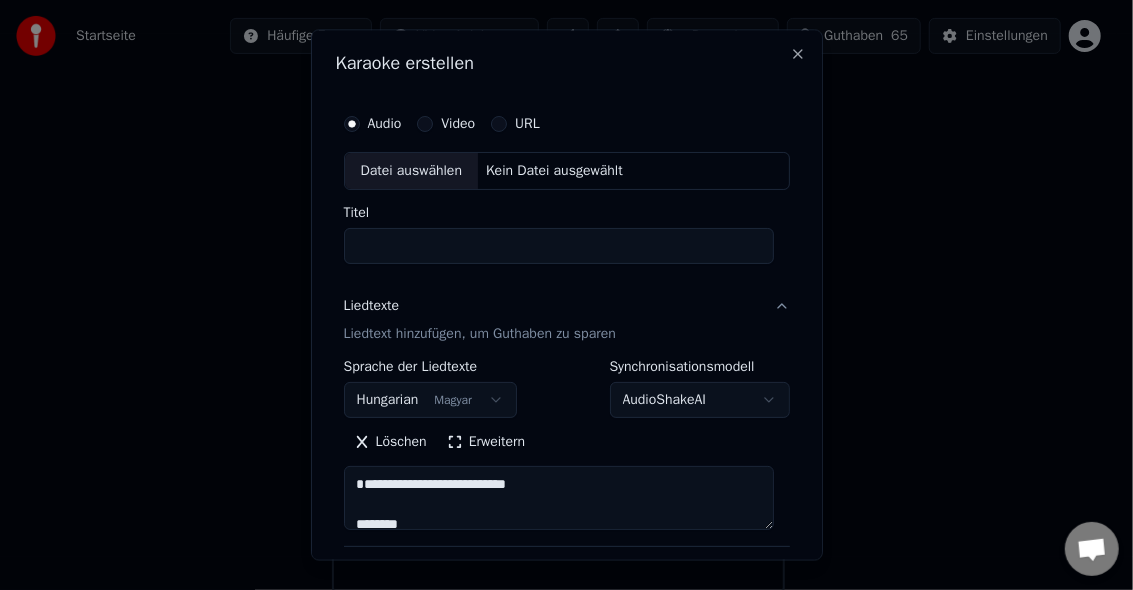 type on "**********" 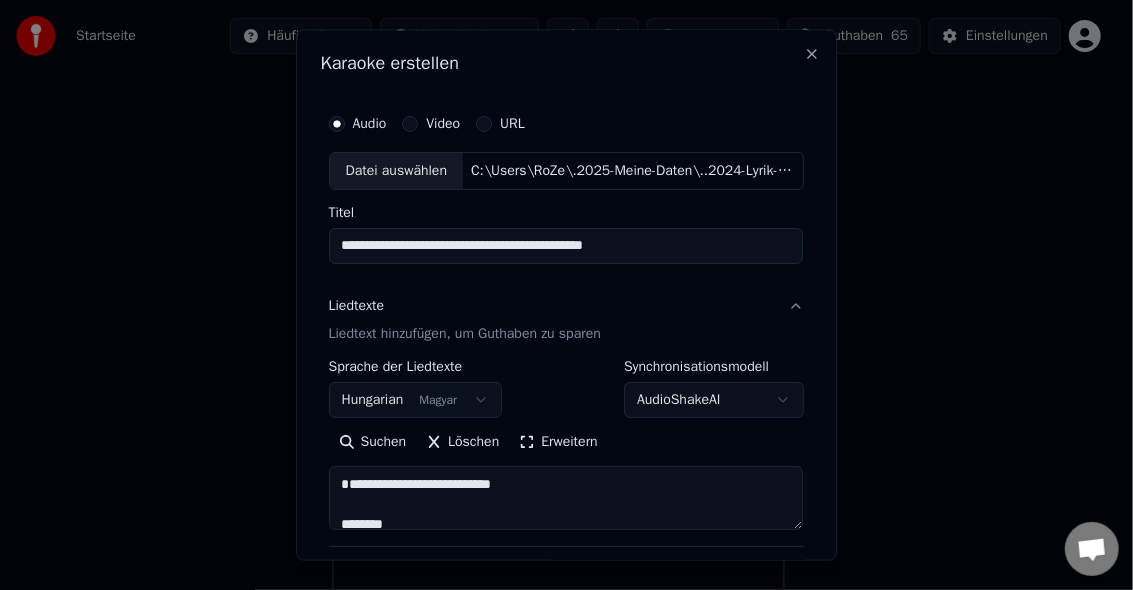 click on "**********" at bounding box center [566, 246] 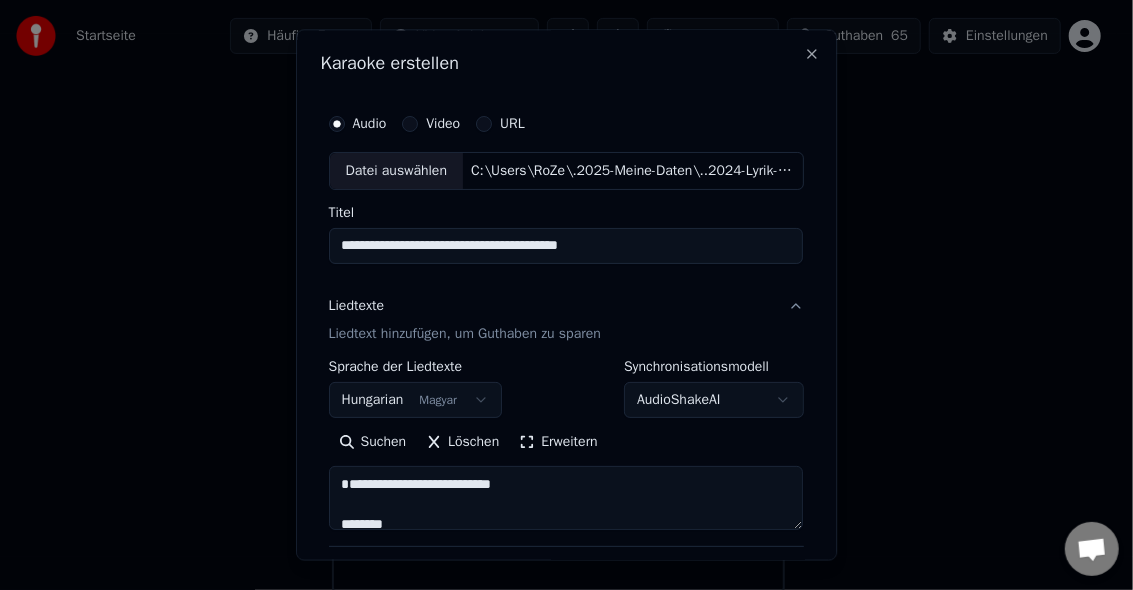 click on "**********" at bounding box center (566, 246) 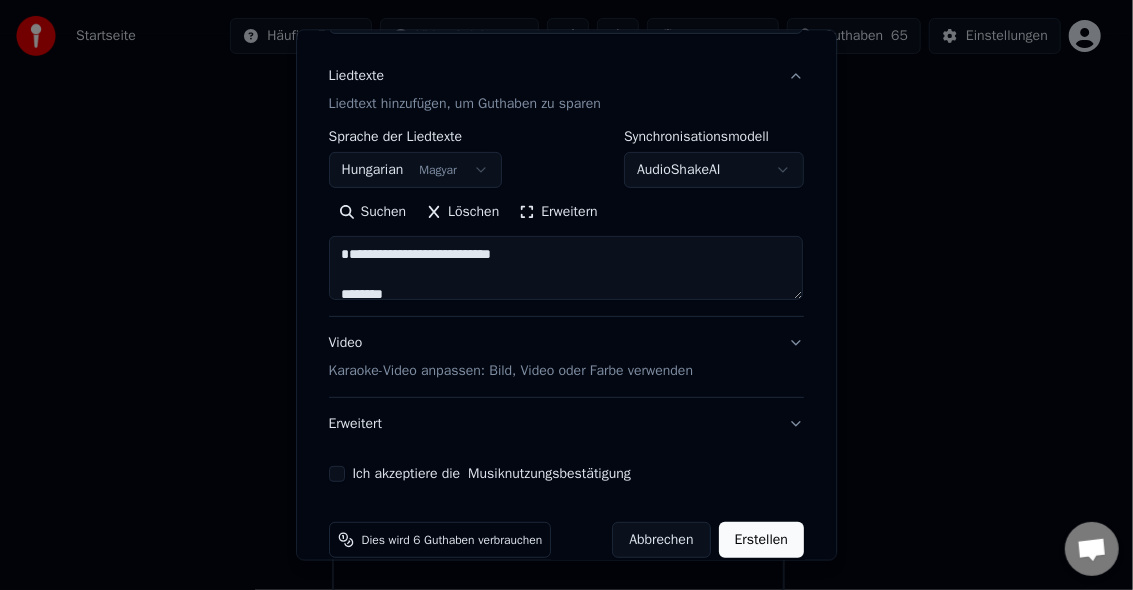scroll, scrollTop: 257, scrollLeft: 0, axis: vertical 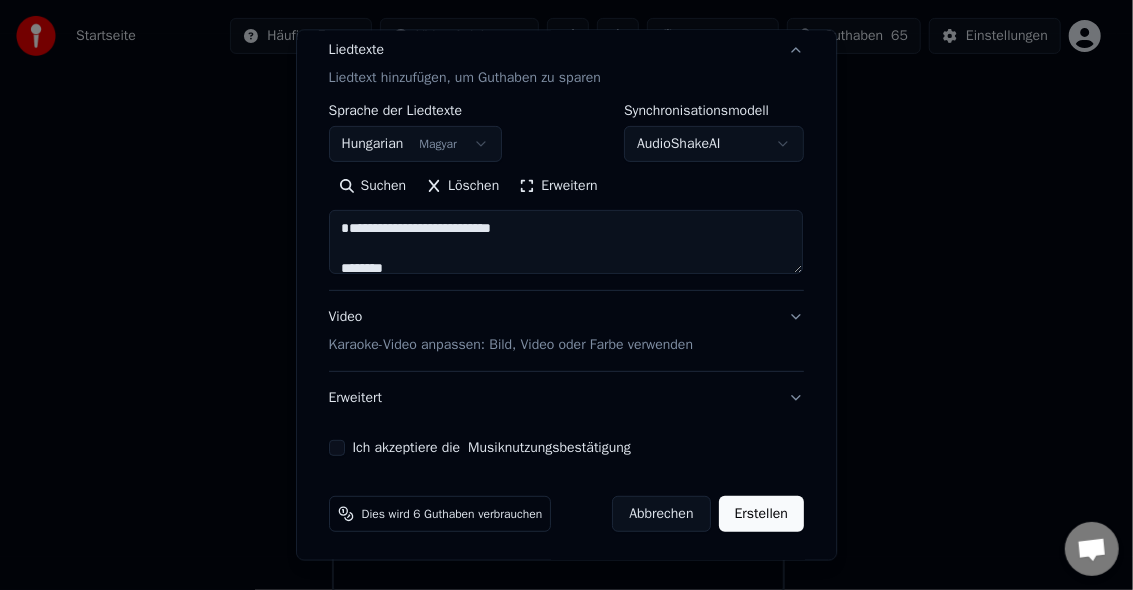 type on "**********" 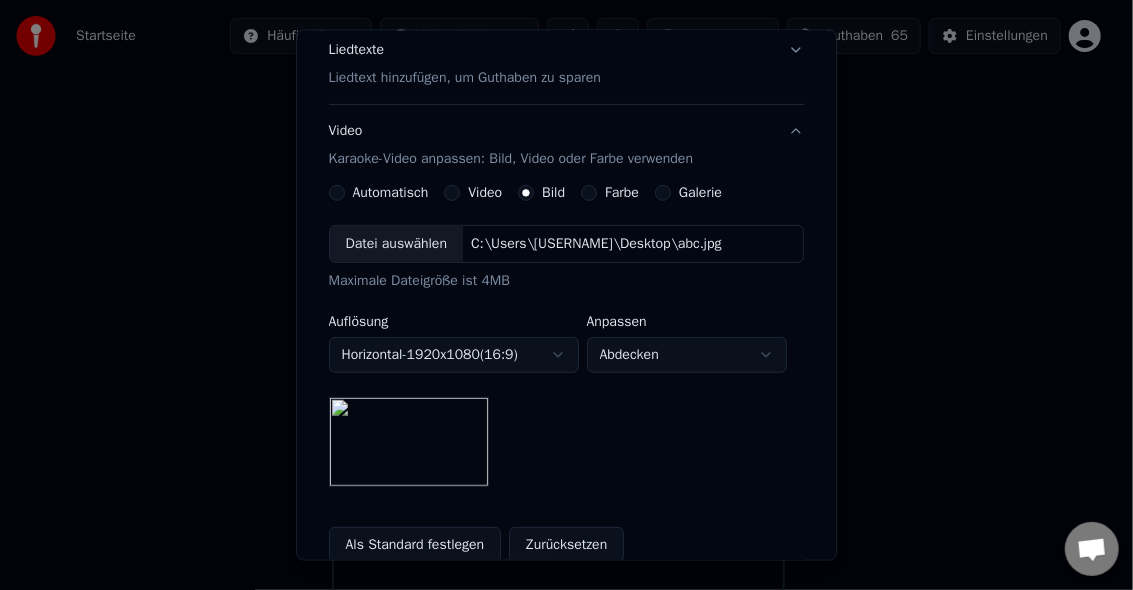 click on "Datei auswählen" at bounding box center (396, 243) 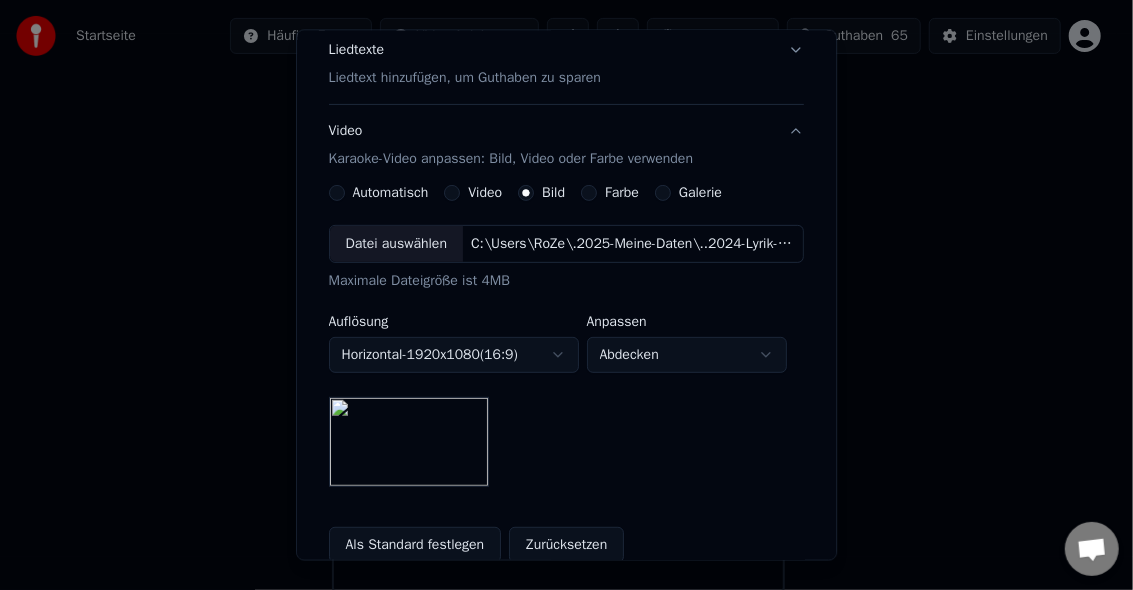 scroll, scrollTop: 391, scrollLeft: 0, axis: vertical 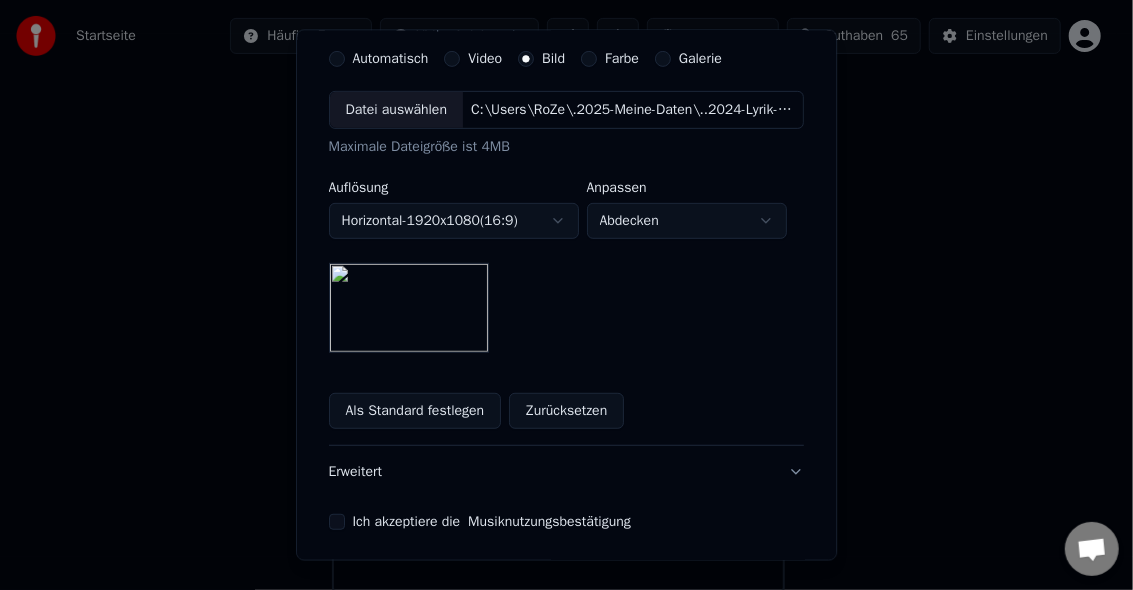 click on "**********" at bounding box center (558, 190) 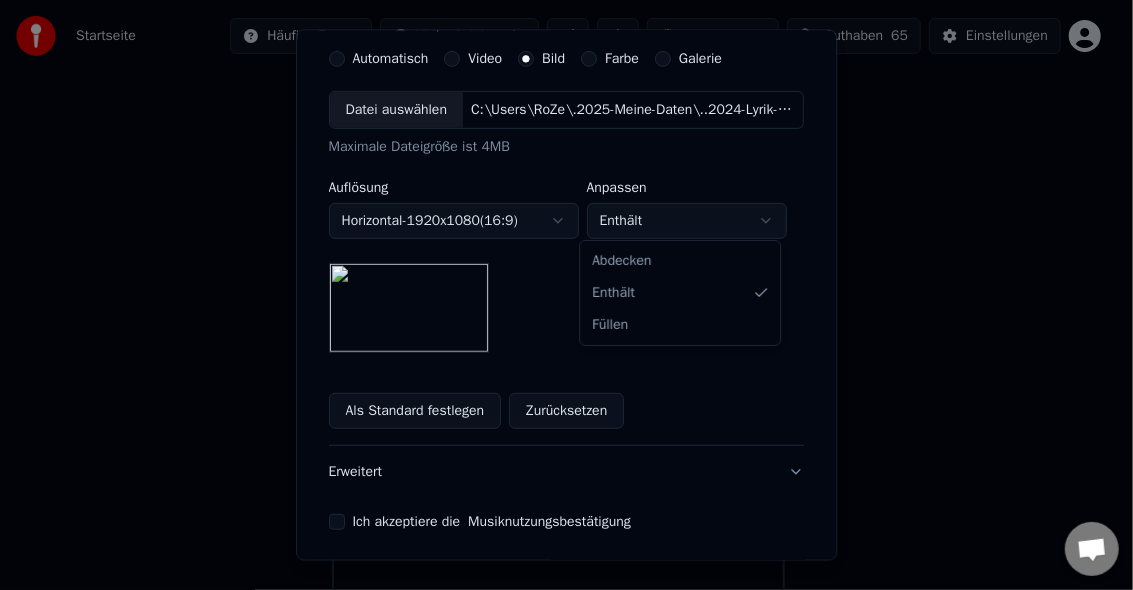click on "**********" at bounding box center [558, 190] 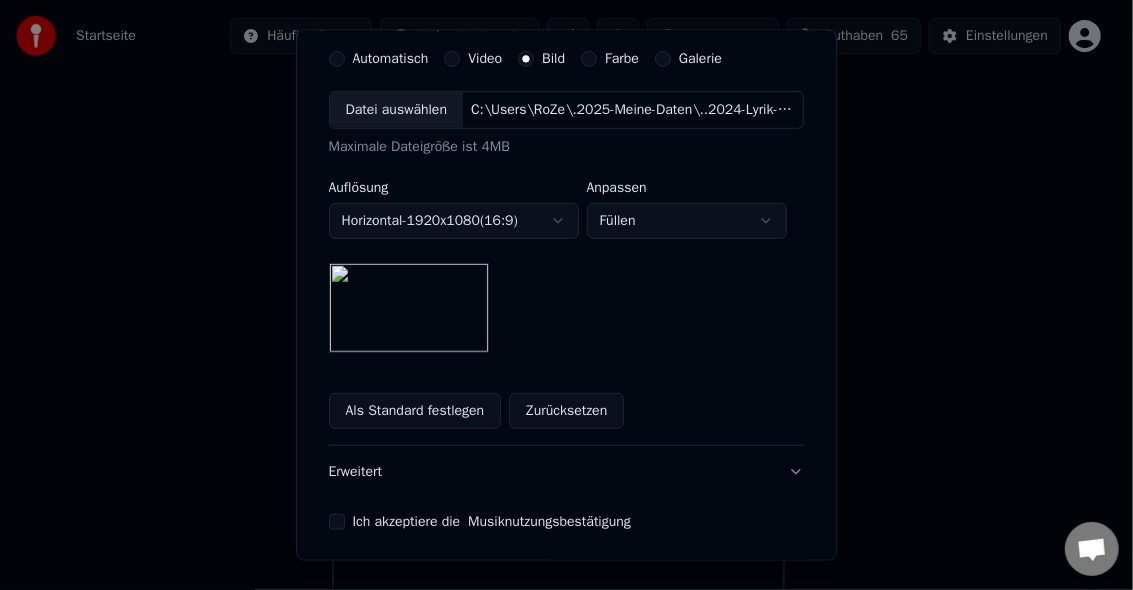 click on "**********" at bounding box center (558, 190) 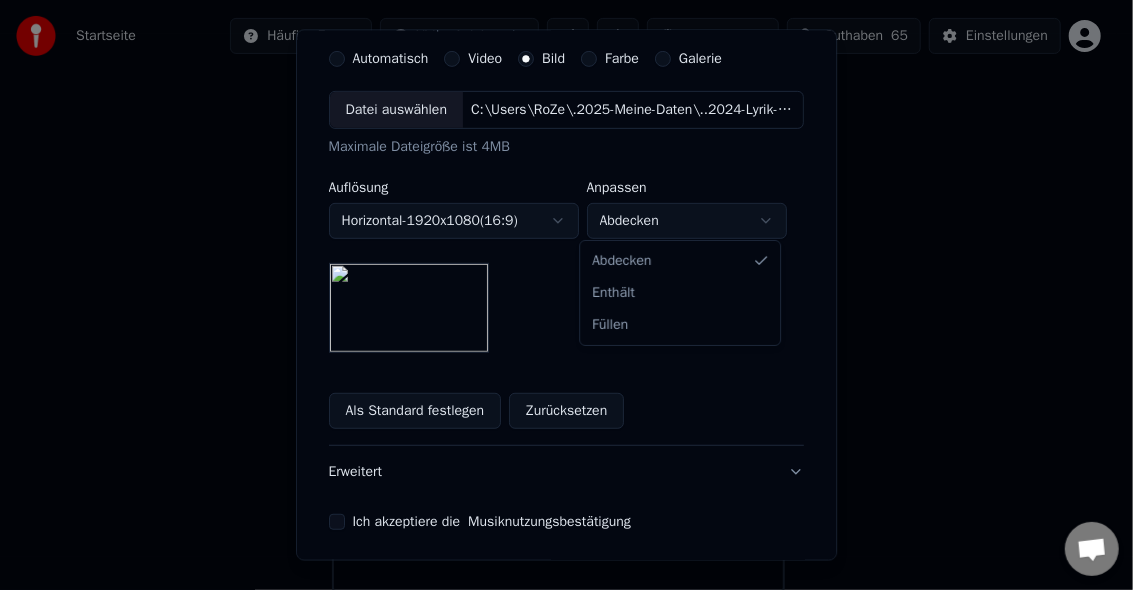 click on "**********" at bounding box center [558, 190] 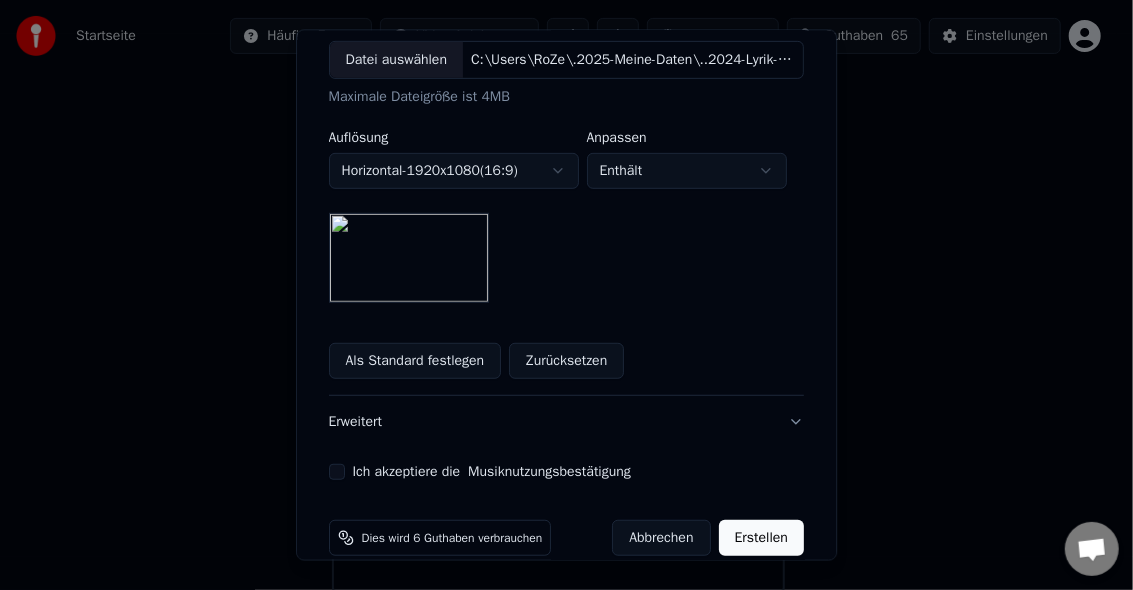 scroll, scrollTop: 464, scrollLeft: 0, axis: vertical 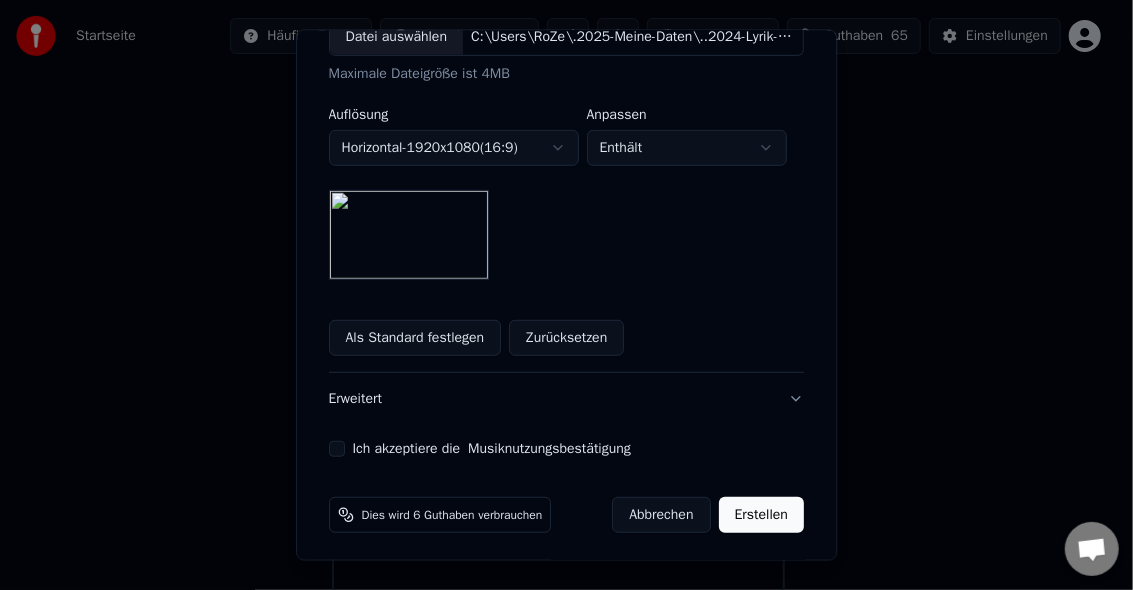 click on "Als Standard festlegen" at bounding box center (415, 337) 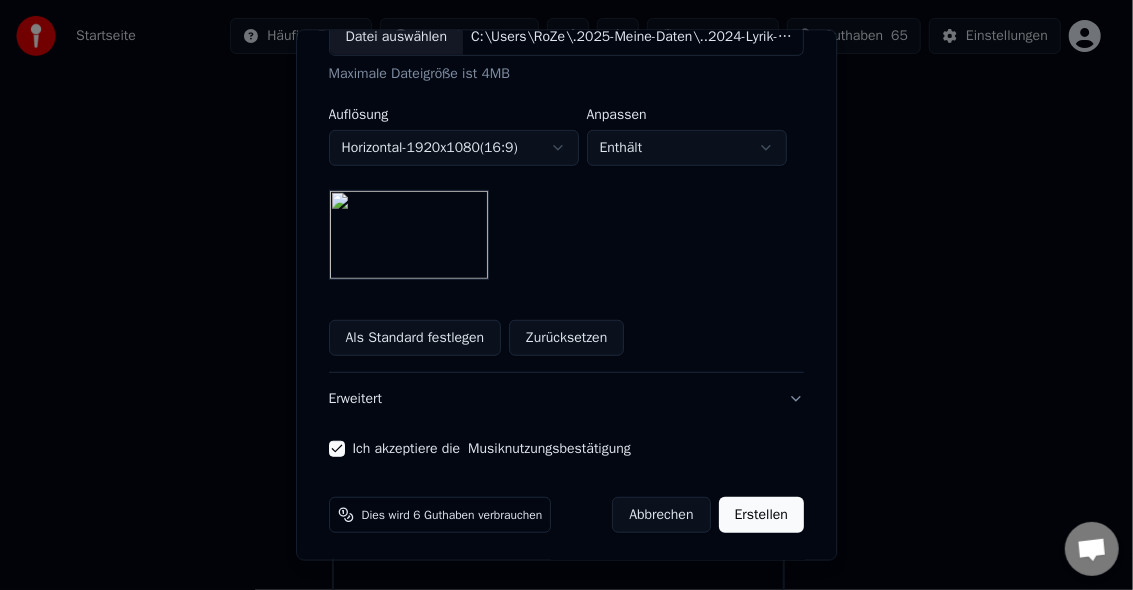 click on "Erstellen" at bounding box center (761, 514) 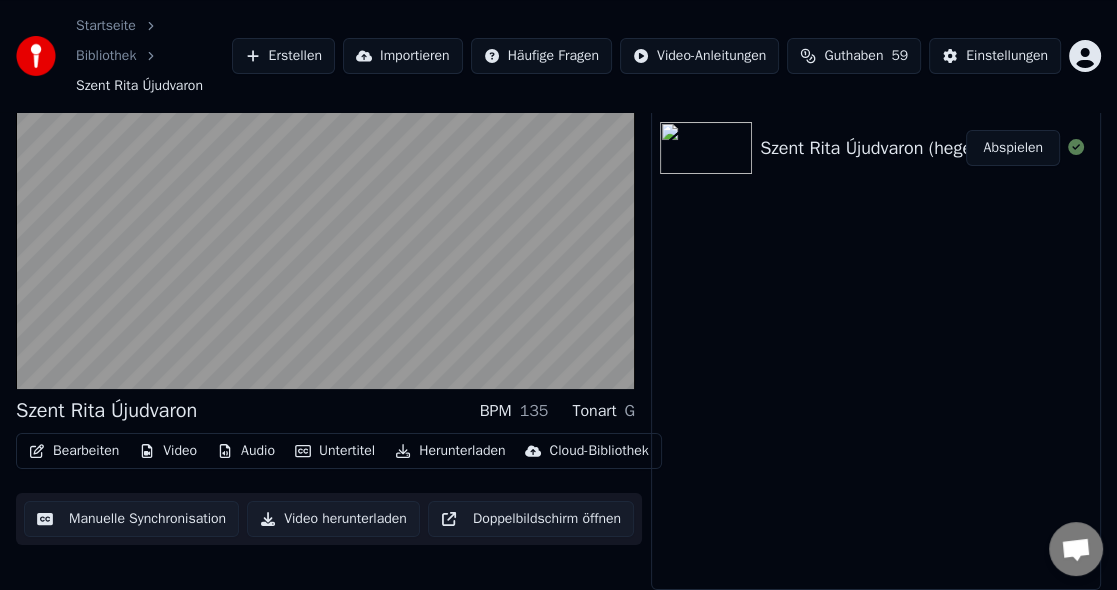 scroll, scrollTop: 71, scrollLeft: 0, axis: vertical 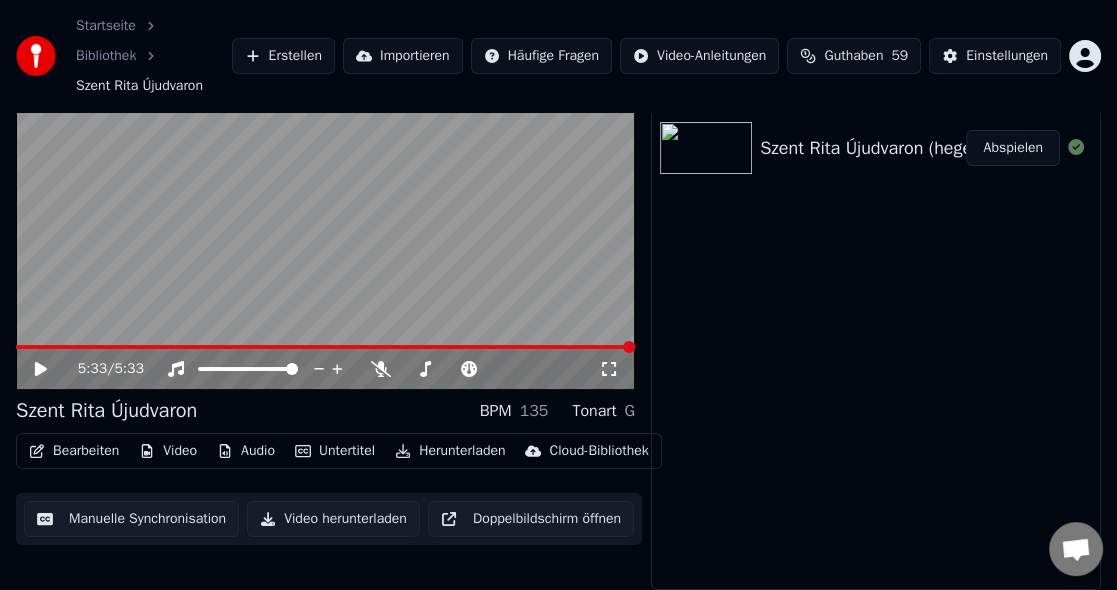 click at bounding box center (706, 148) 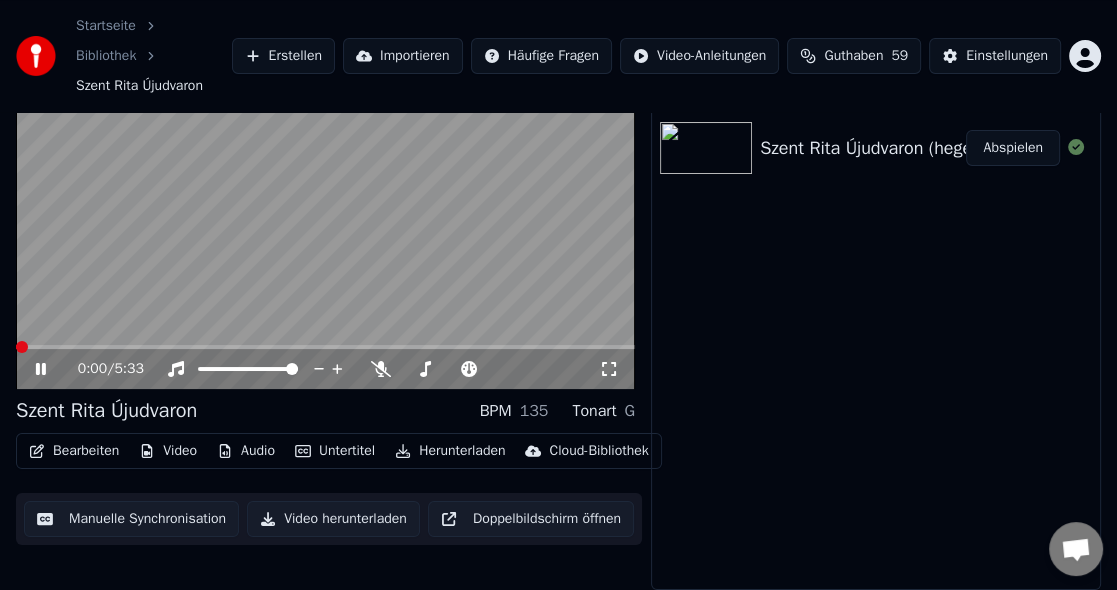click at bounding box center (325, 215) 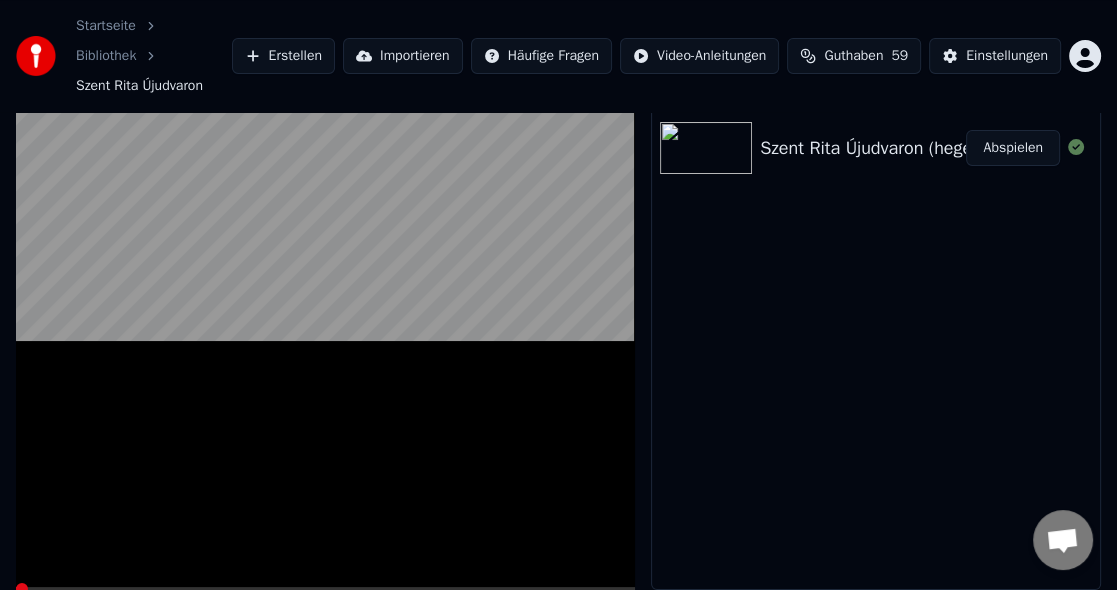 scroll, scrollTop: 64, scrollLeft: 0, axis: vertical 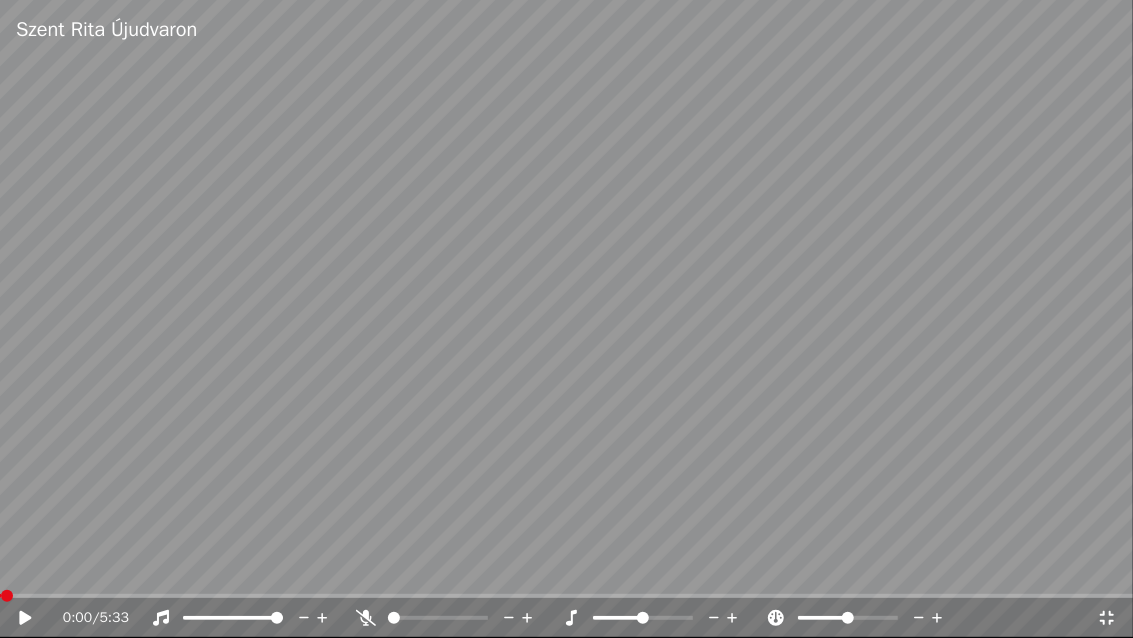 click 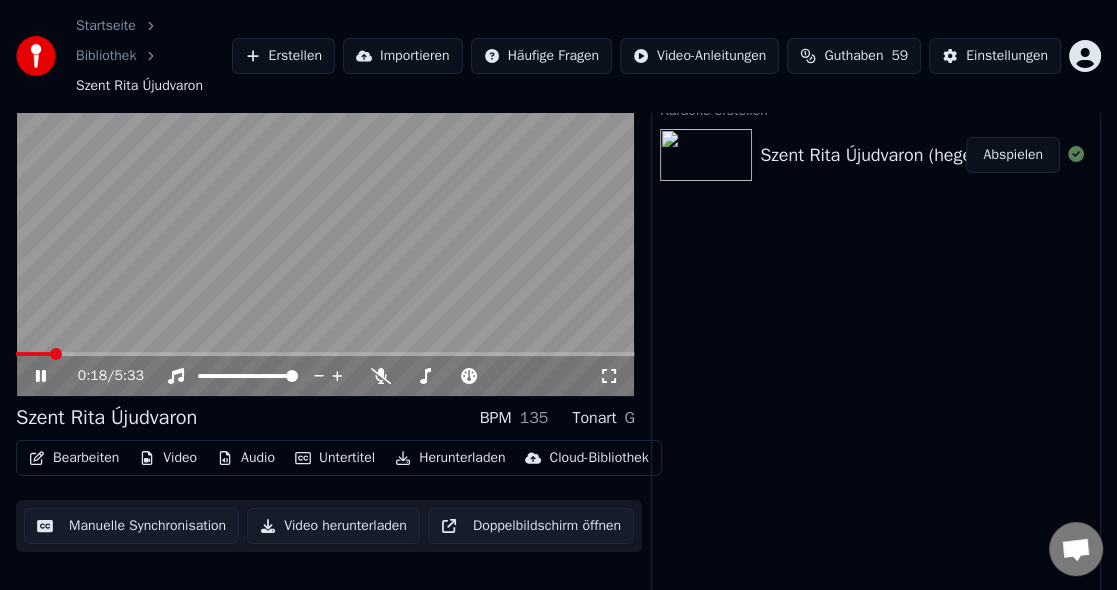 click 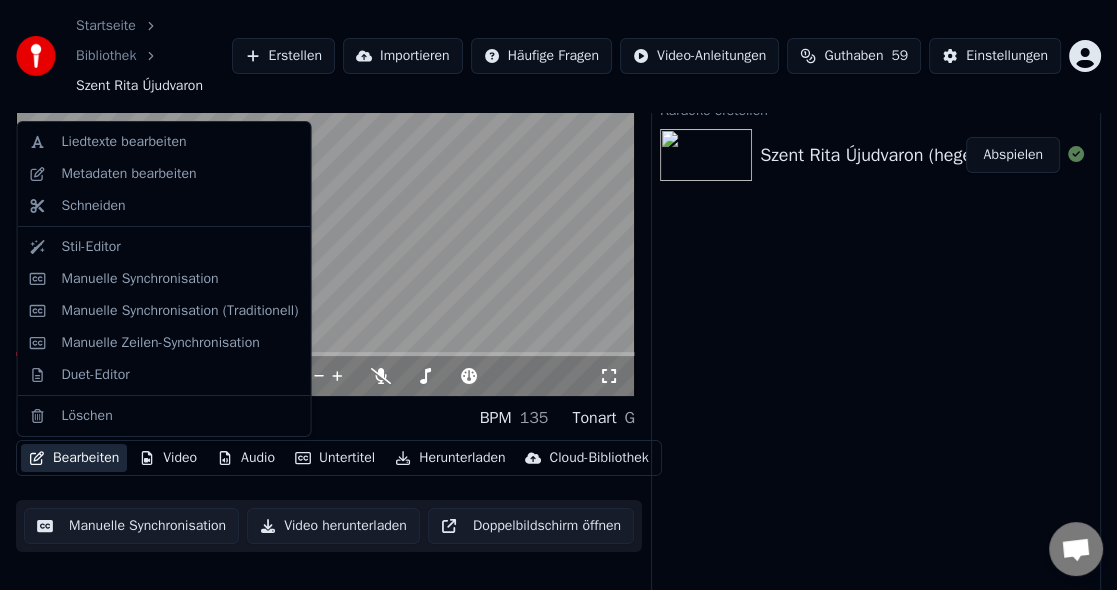 click on "Bearbeiten" at bounding box center (74, 458) 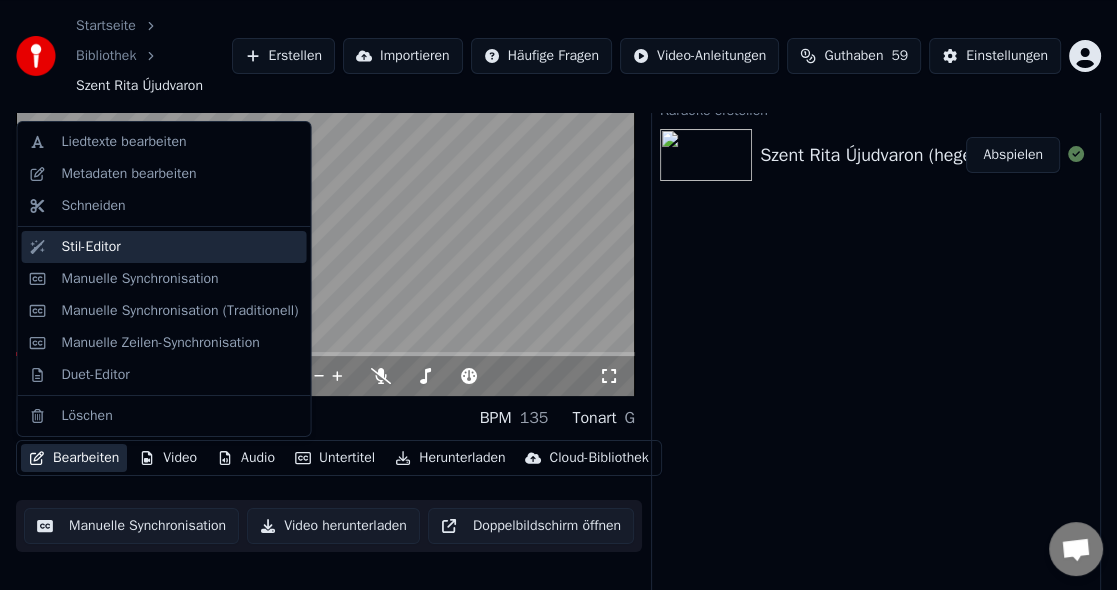 click on "Stil-Editor" at bounding box center [91, 247] 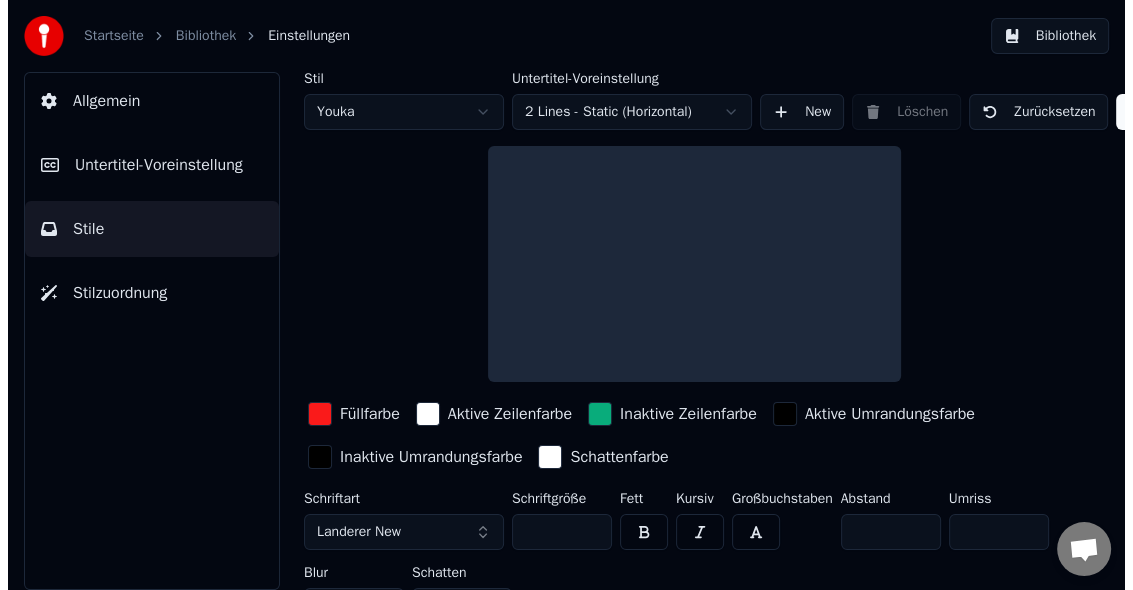 scroll, scrollTop: 0, scrollLeft: 0, axis: both 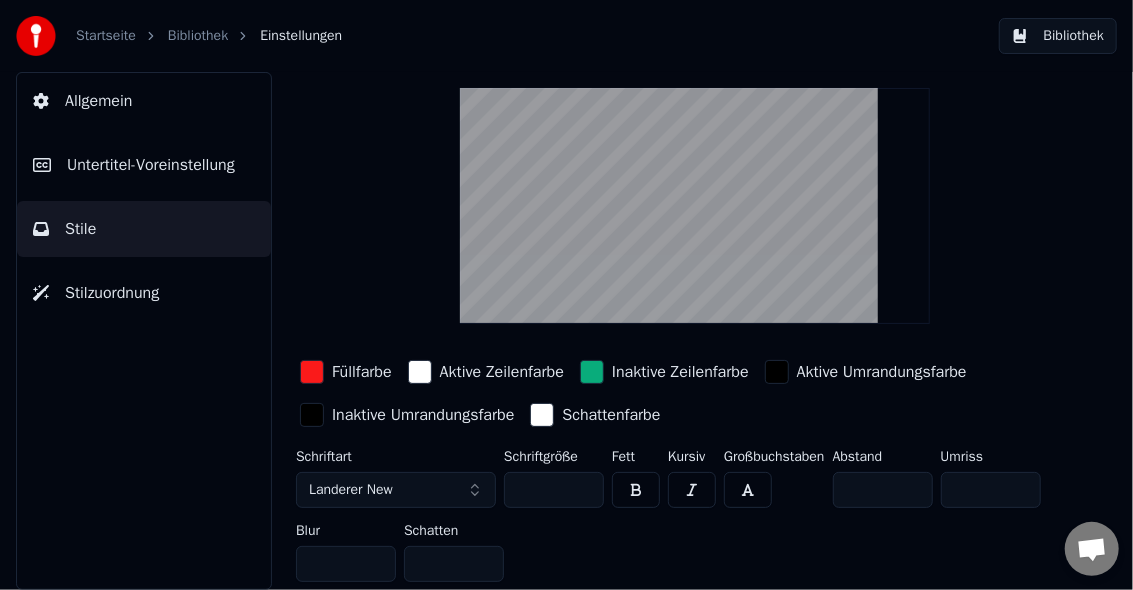 drag, startPoint x: 552, startPoint y: 479, endPoint x: 486, endPoint y: 486, distance: 66.37017 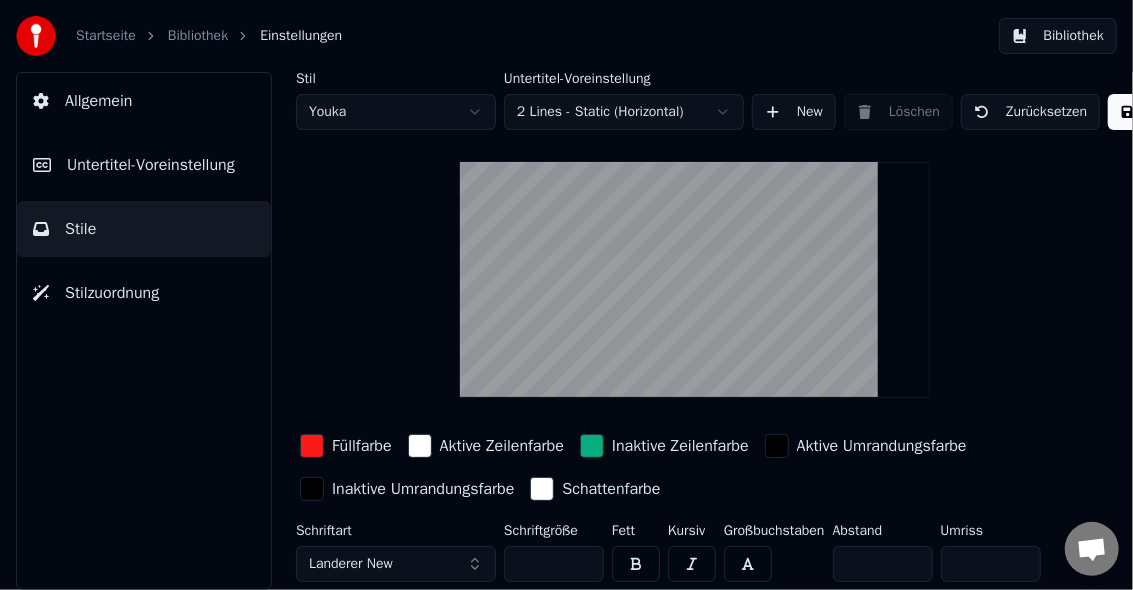 type on "**" 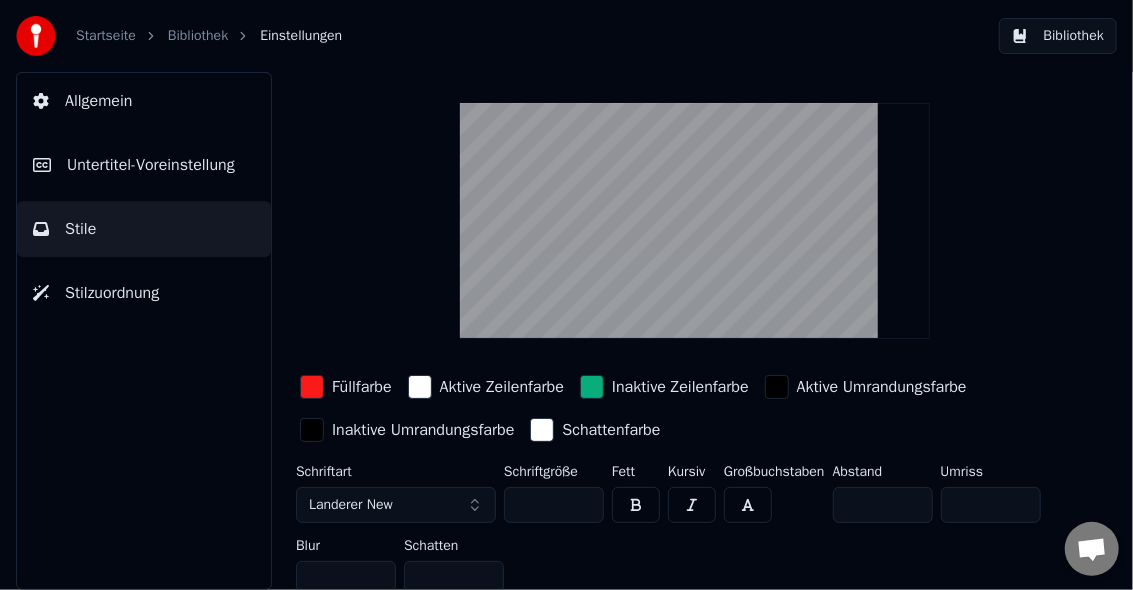 scroll, scrollTop: 87, scrollLeft: 0, axis: vertical 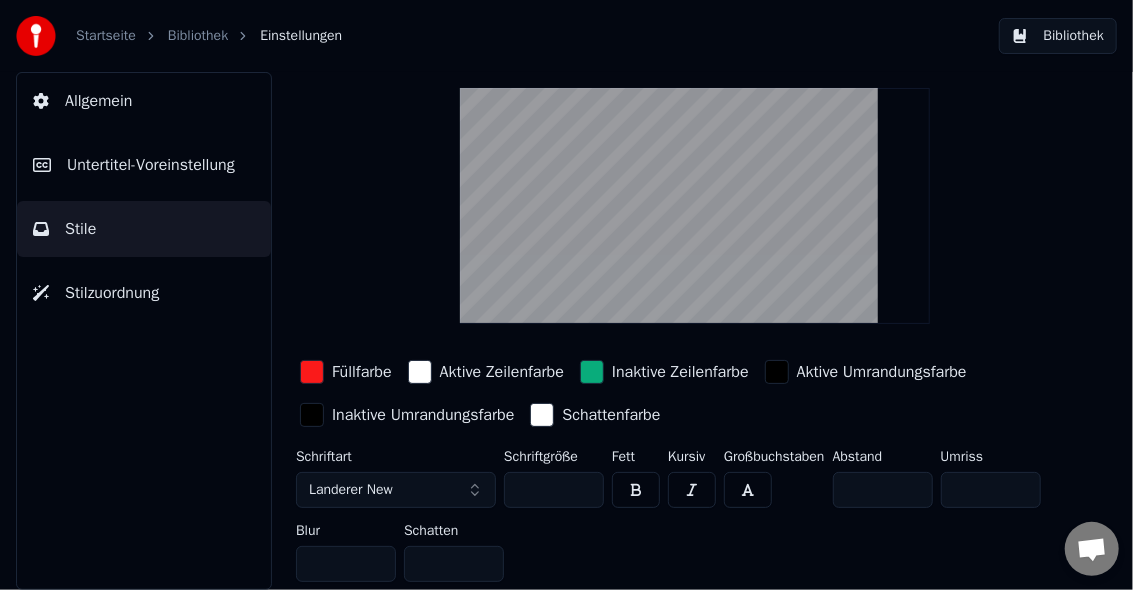 click on "Allgemein" at bounding box center [98, 101] 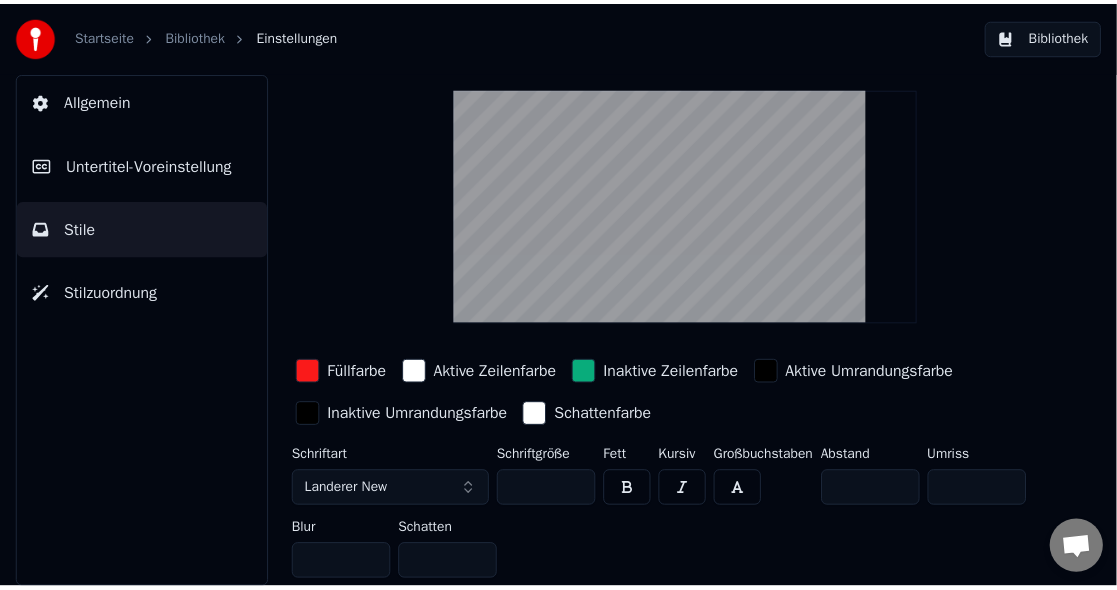 scroll, scrollTop: 0, scrollLeft: 0, axis: both 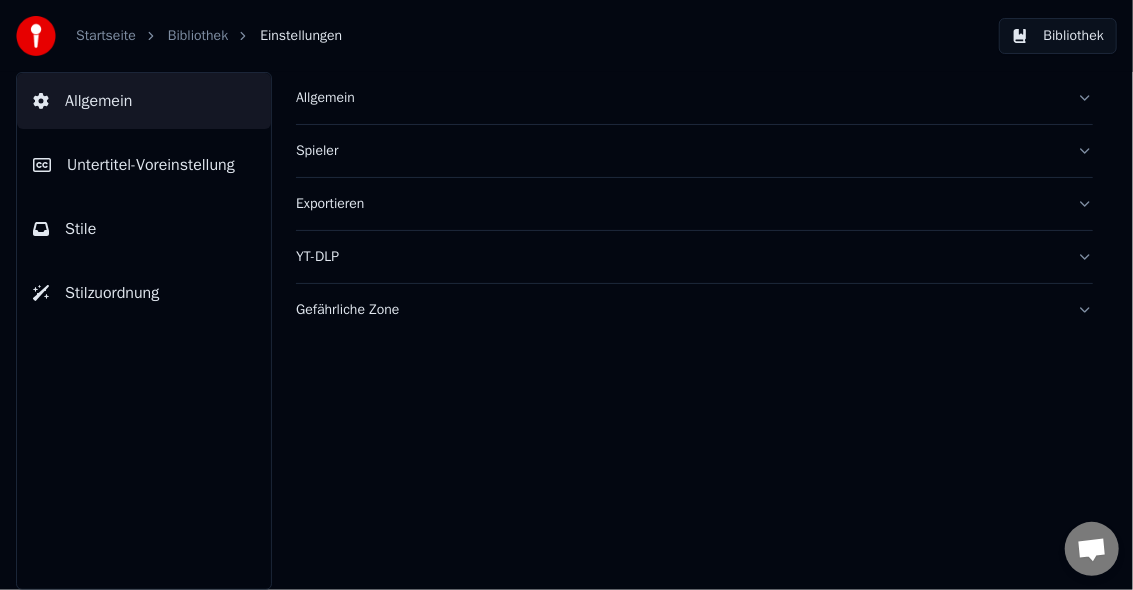 click on "Startseite" at bounding box center [106, 36] 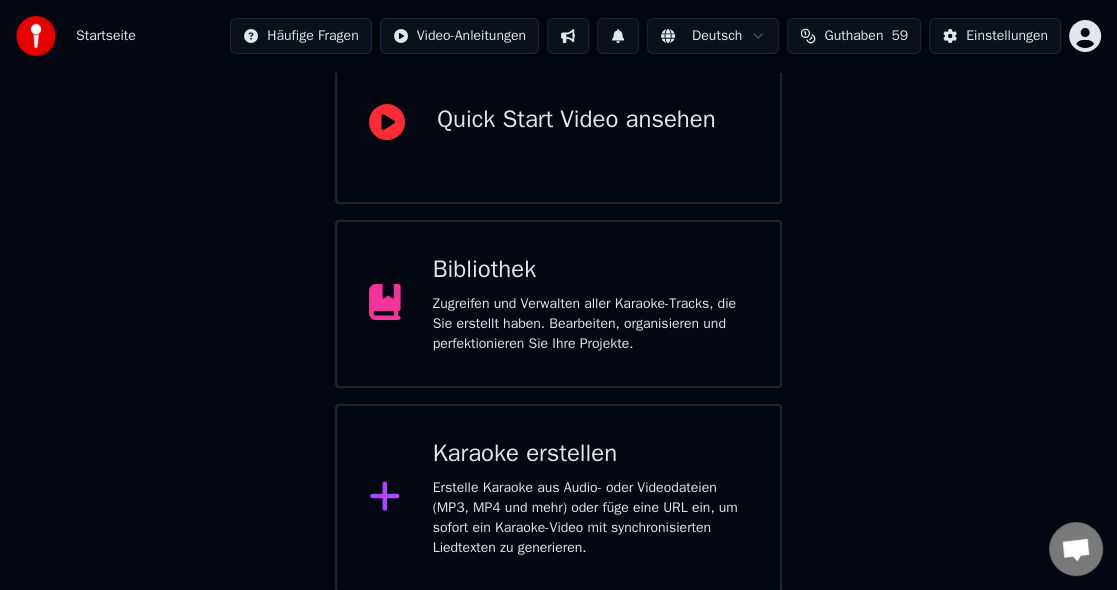 click on "Zugreifen und Verwalten aller Karaoke-Tracks, die Sie erstellt haben. Bearbeiten, organisieren und perfektionieren Sie Ihre Projekte." at bounding box center (590, 324) 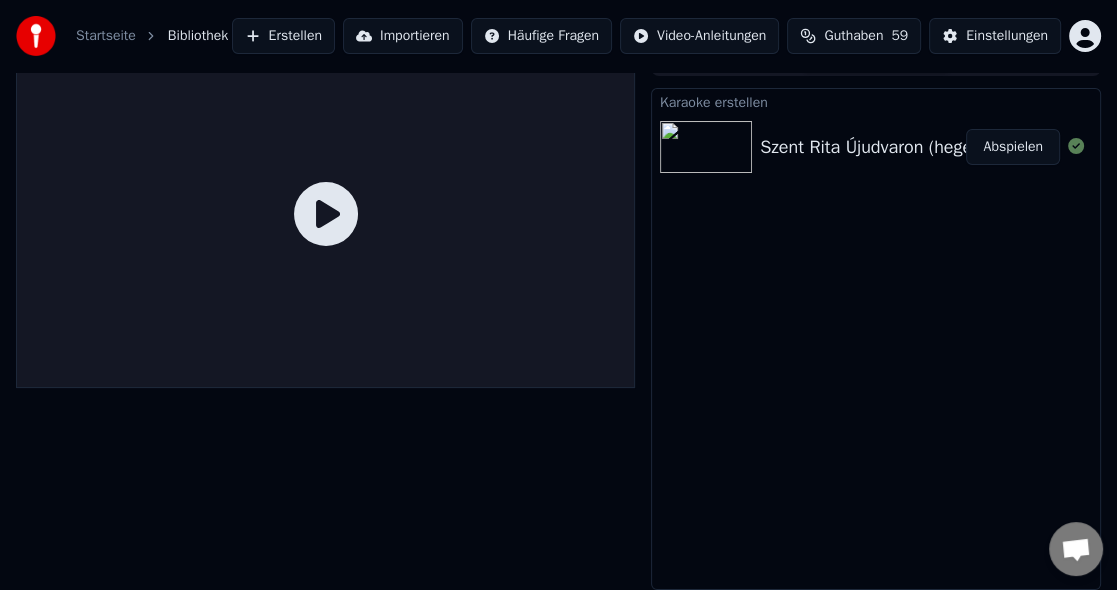 click 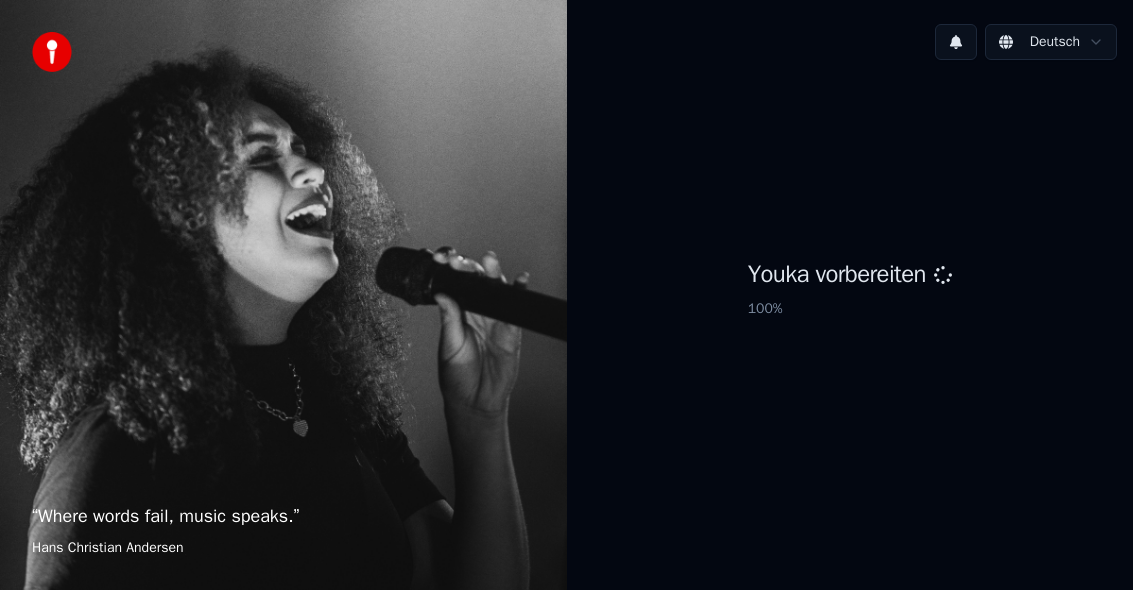scroll, scrollTop: 0, scrollLeft: 0, axis: both 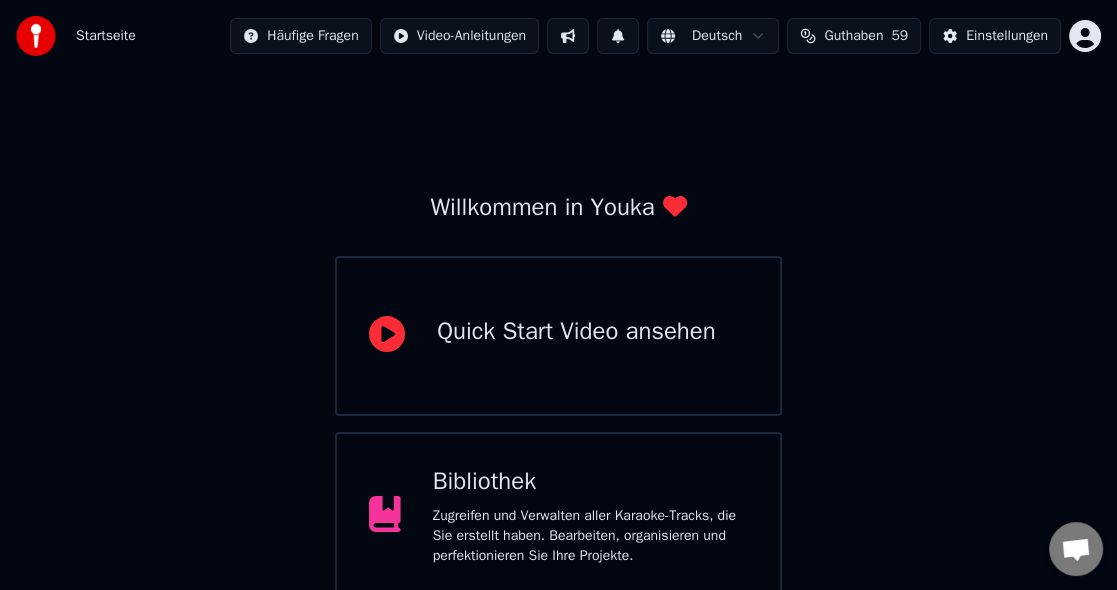 click on "Bibliothek Zugreifen und Verwalten aller Karaoke-Tracks, die Sie erstellt haben. Bearbeiten, organisieren und perfektionieren Sie Ihre Projekte." at bounding box center [590, 516] 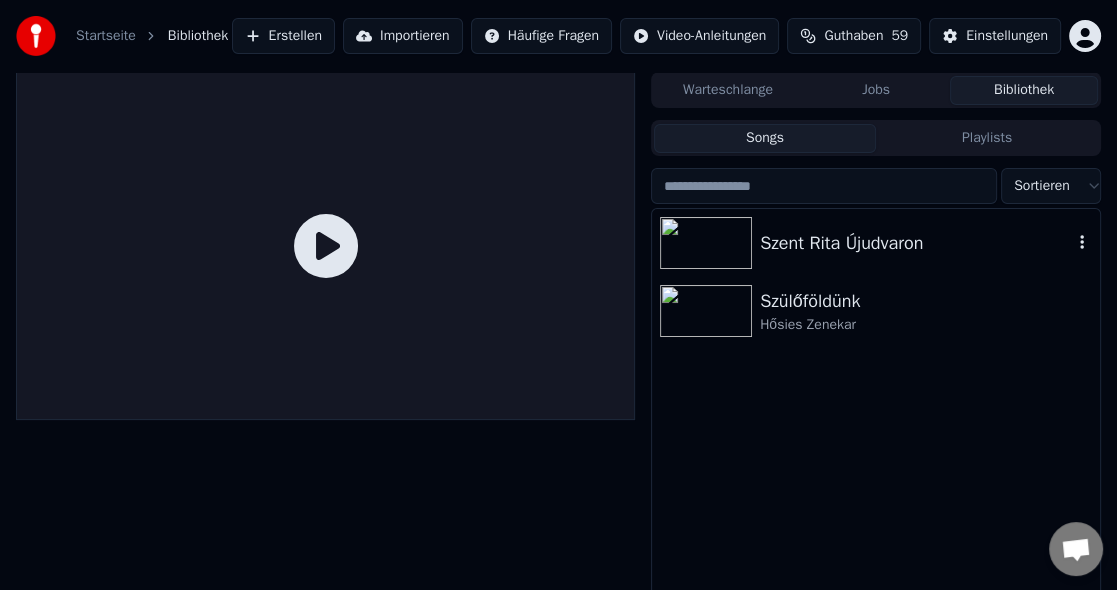 click at bounding box center [706, 243] 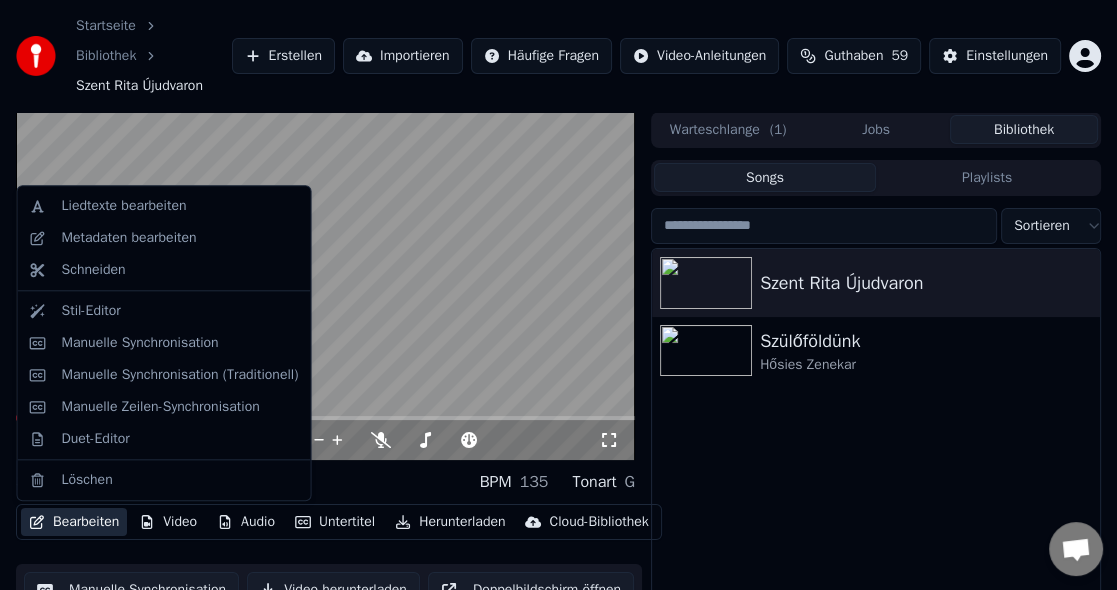 click on "Bearbeiten" at bounding box center (74, 522) 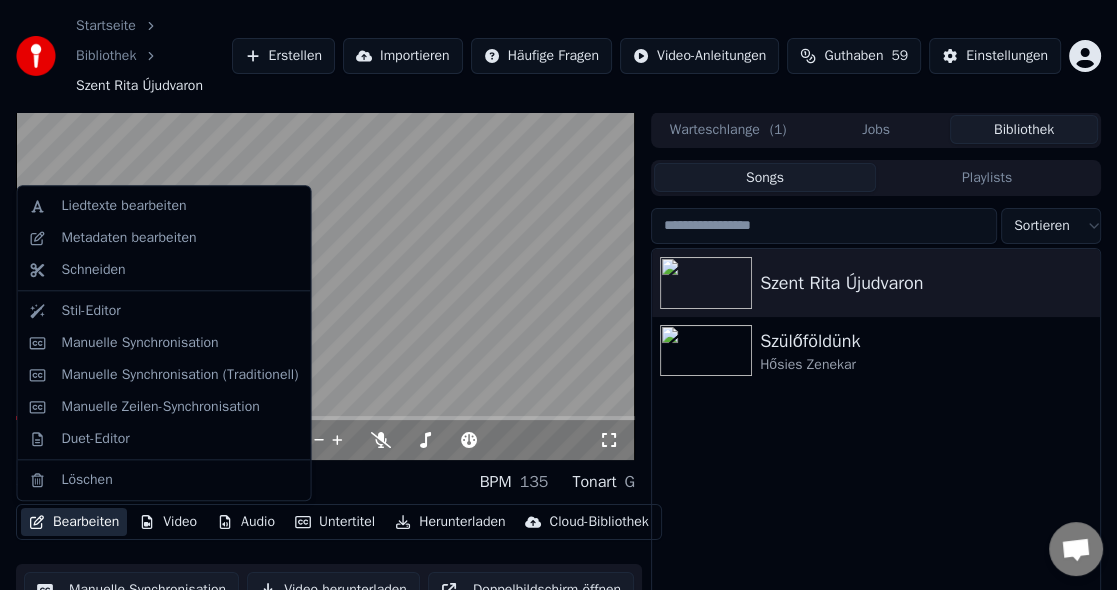 click on "Szent Rita Újudvaron Szülőföldünk Hősies Zenekar" at bounding box center [876, 469] 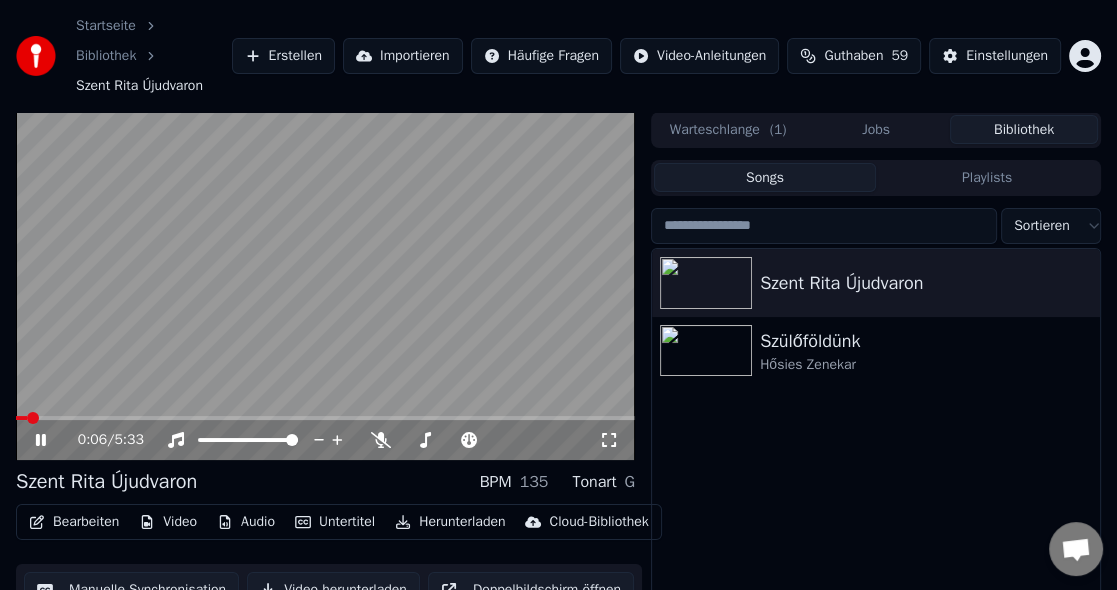 click 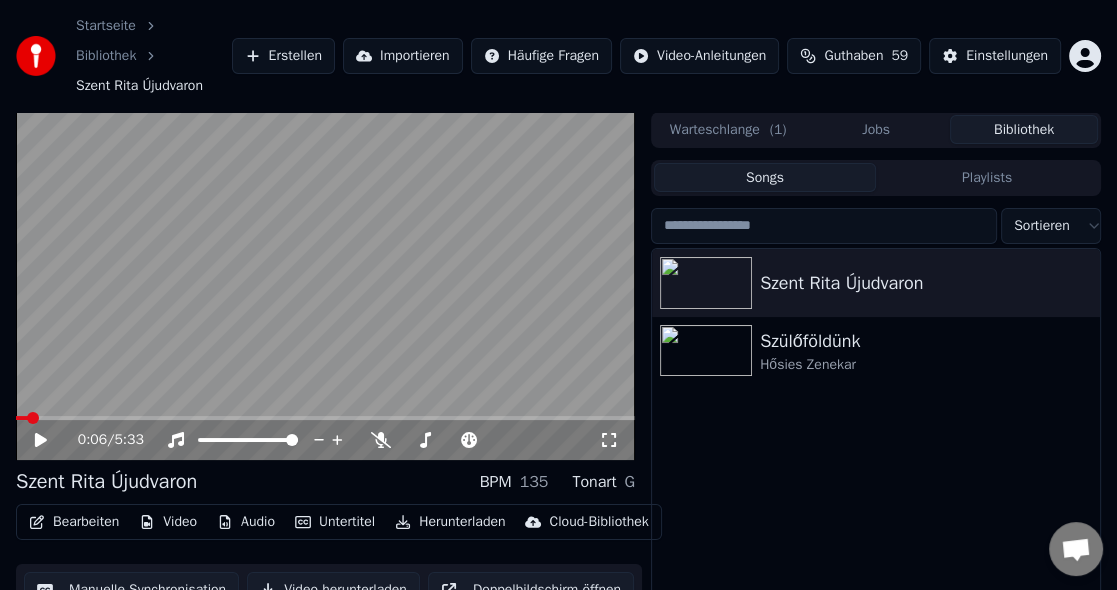click on "Bearbeiten" at bounding box center [74, 522] 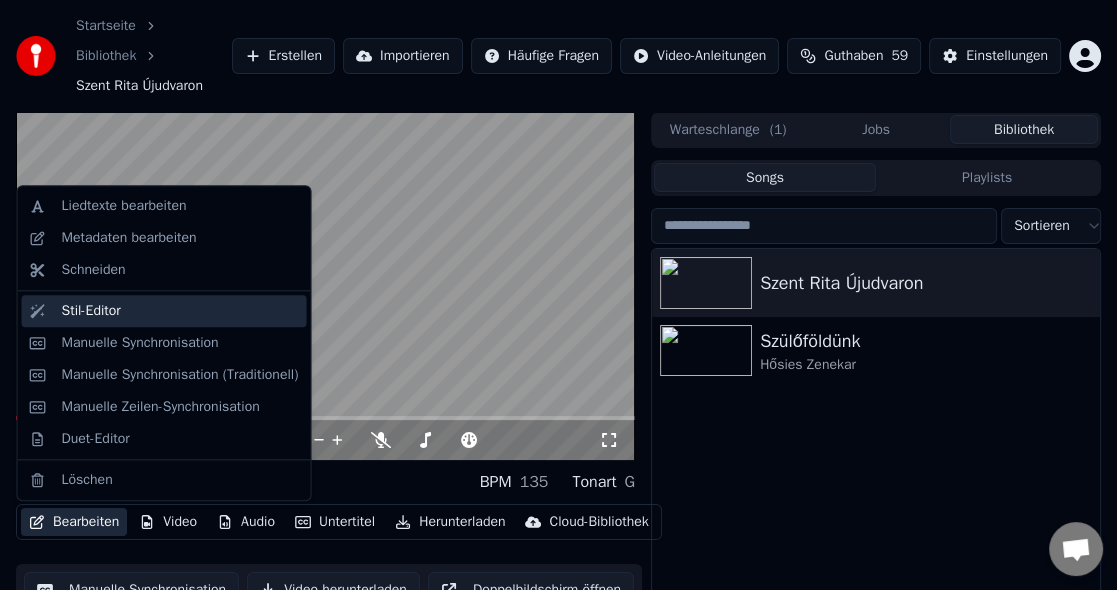 click on "Stil-Editor" at bounding box center (91, 311) 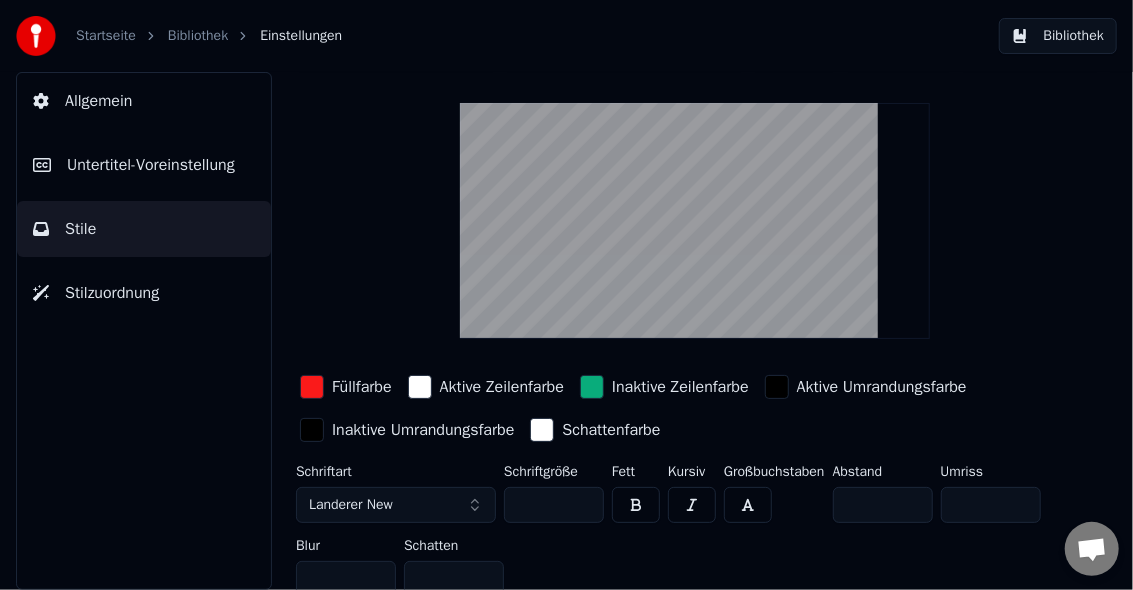 scroll, scrollTop: 87, scrollLeft: 0, axis: vertical 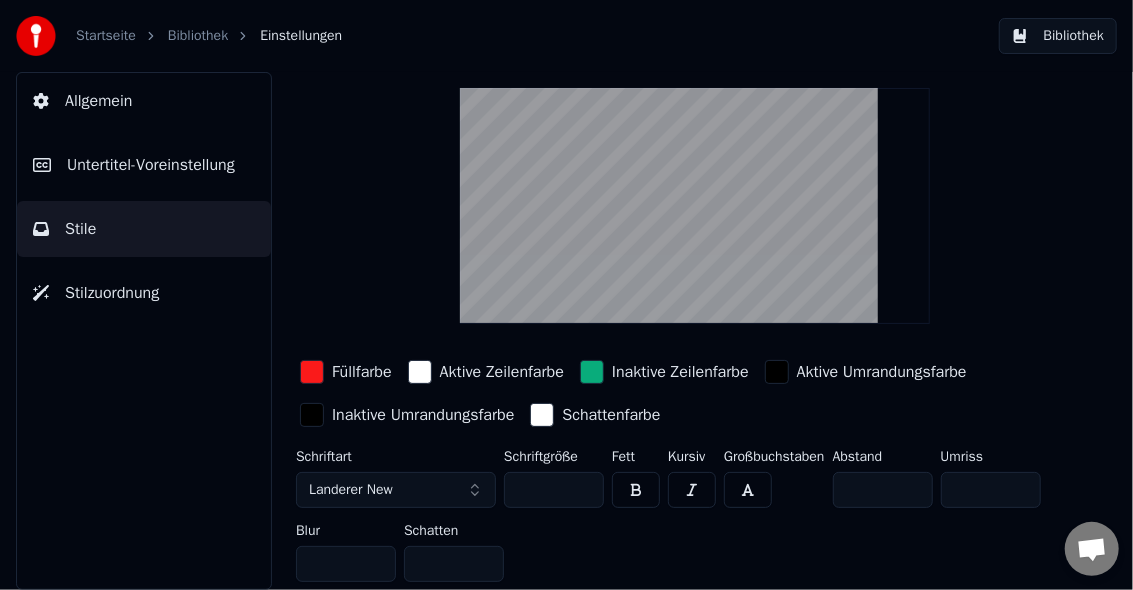 drag, startPoint x: 553, startPoint y: 480, endPoint x: 486, endPoint y: 486, distance: 67.26812 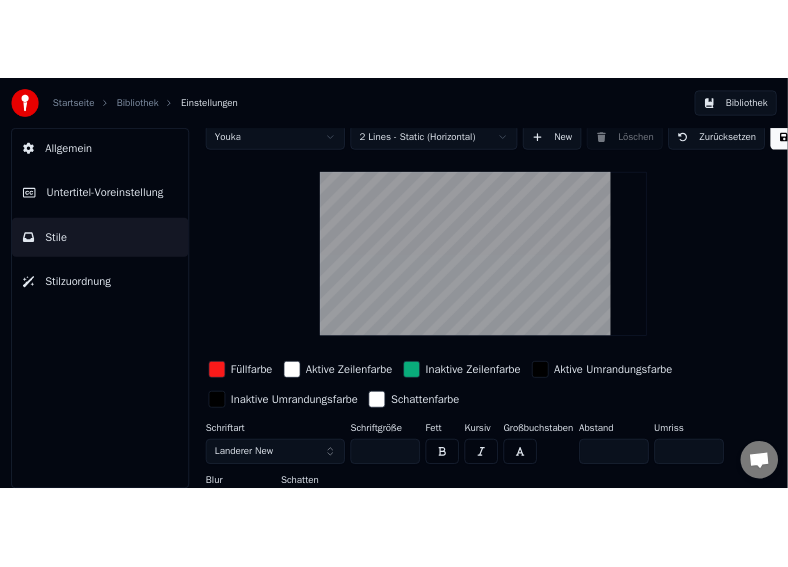 scroll, scrollTop: 0, scrollLeft: 0, axis: both 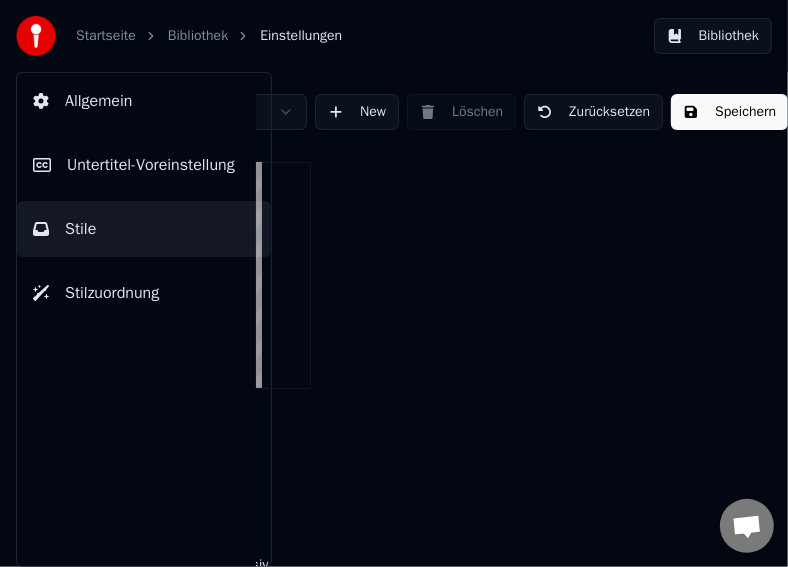 type on "**" 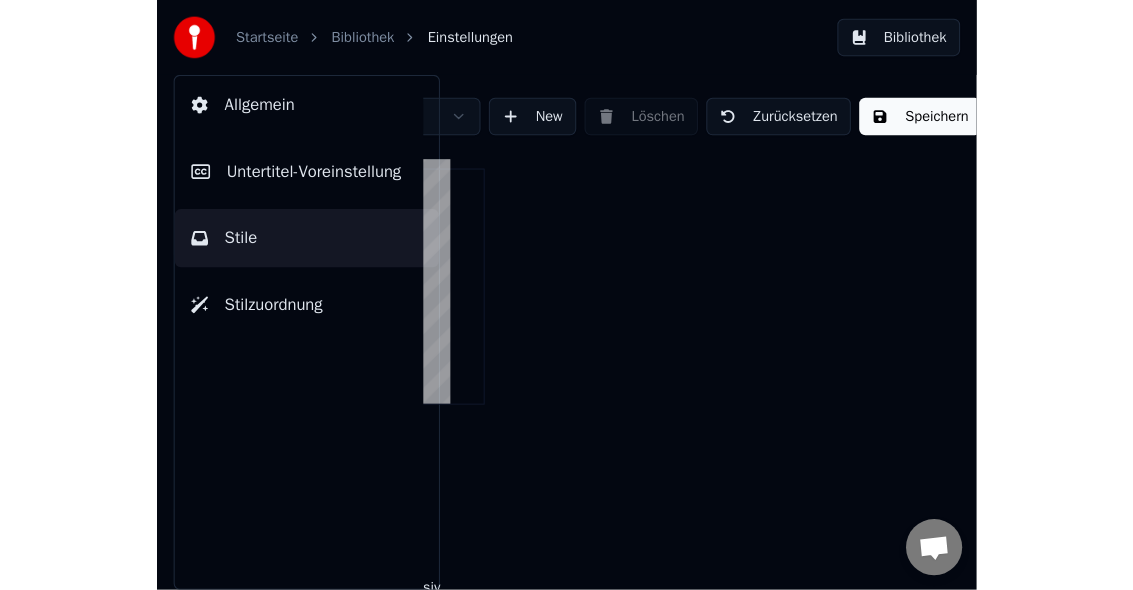scroll, scrollTop: 0, scrollLeft: 113, axis: horizontal 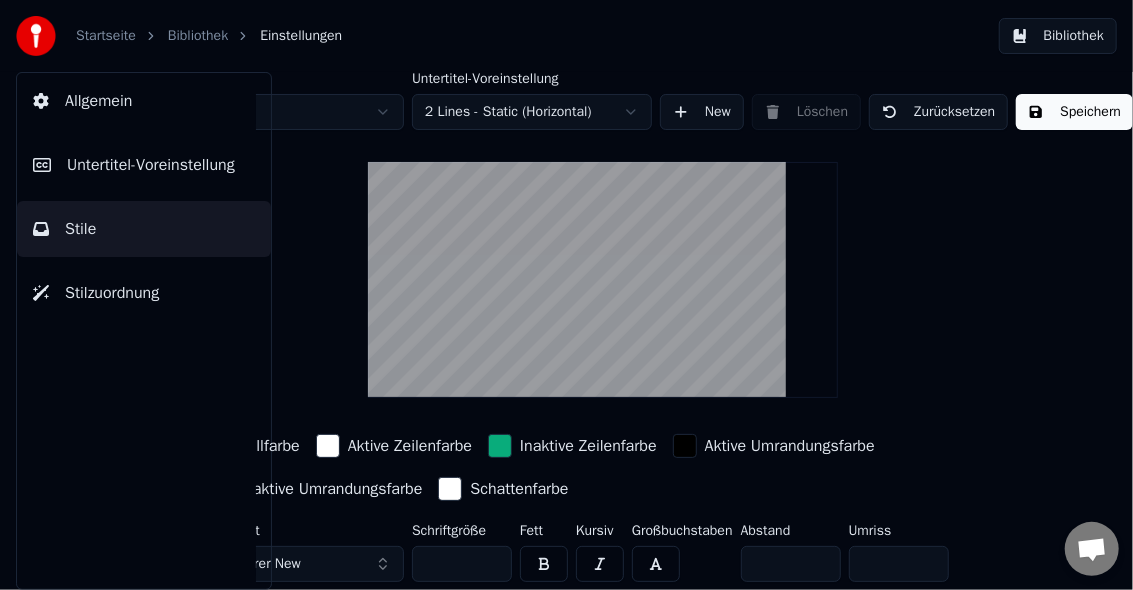 click on "Allgemein" at bounding box center (98, 101) 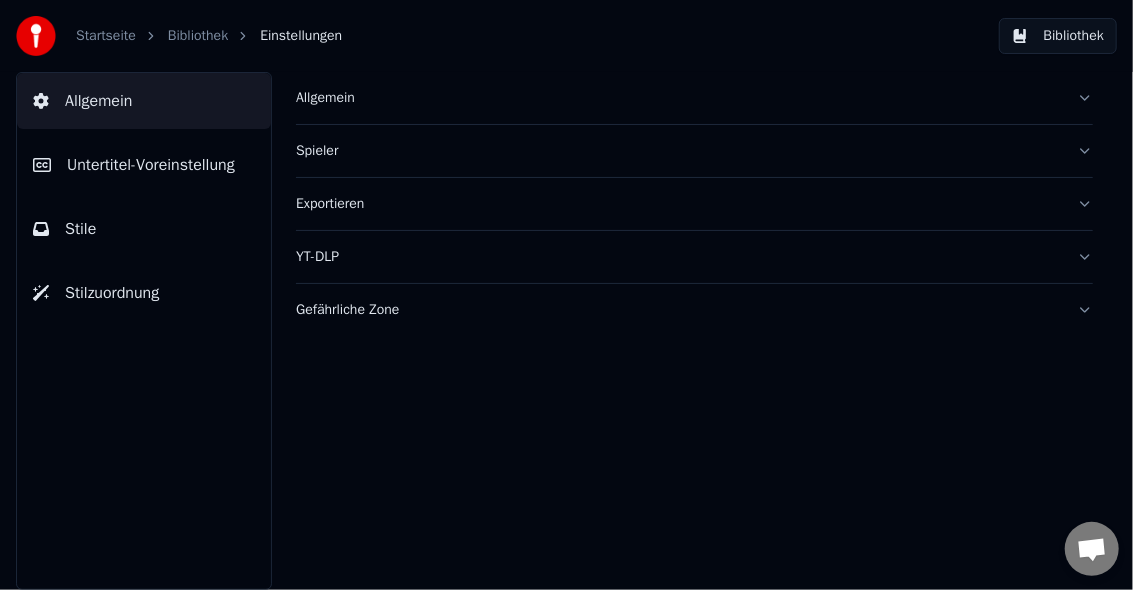 scroll, scrollTop: 0, scrollLeft: 0, axis: both 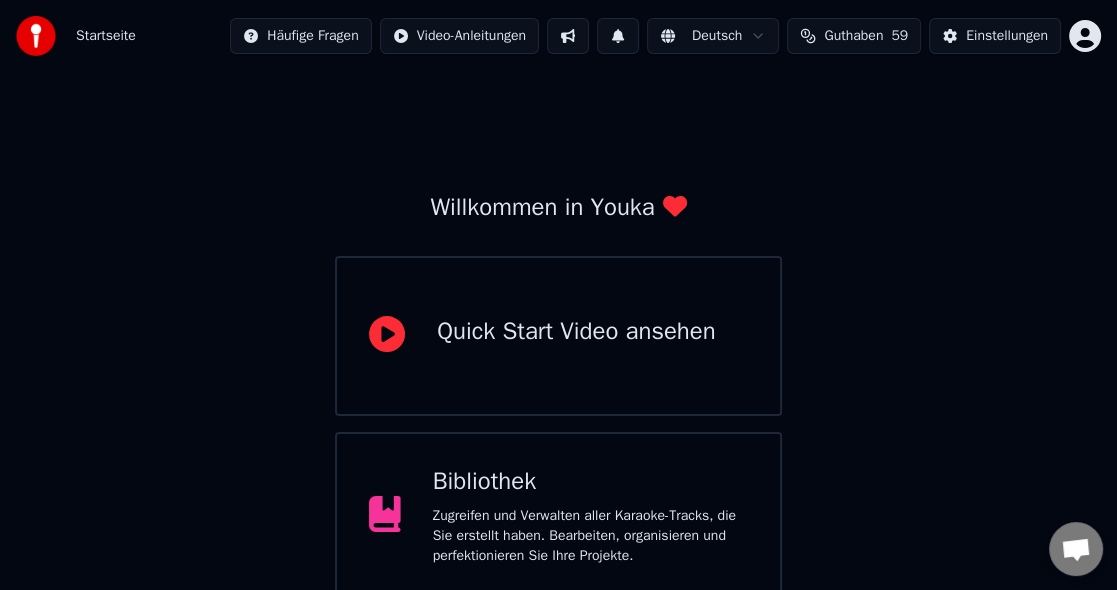 click on "Zugreifen und Verwalten aller Karaoke-Tracks, die Sie erstellt haben. Bearbeiten, organisieren und perfektionieren Sie Ihre Projekte." at bounding box center [590, 536] 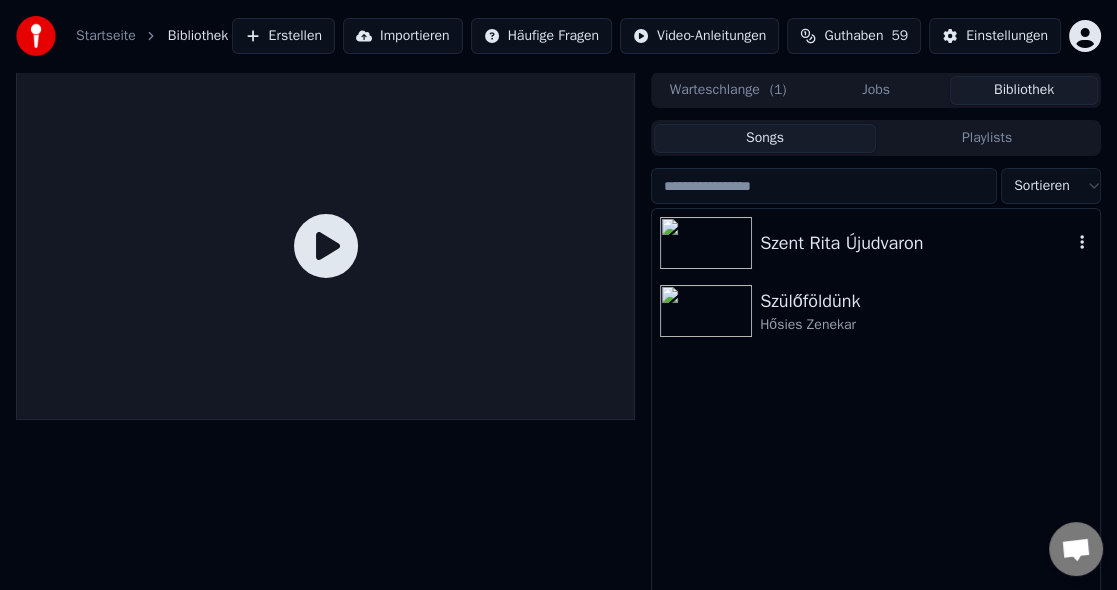 click at bounding box center [706, 243] 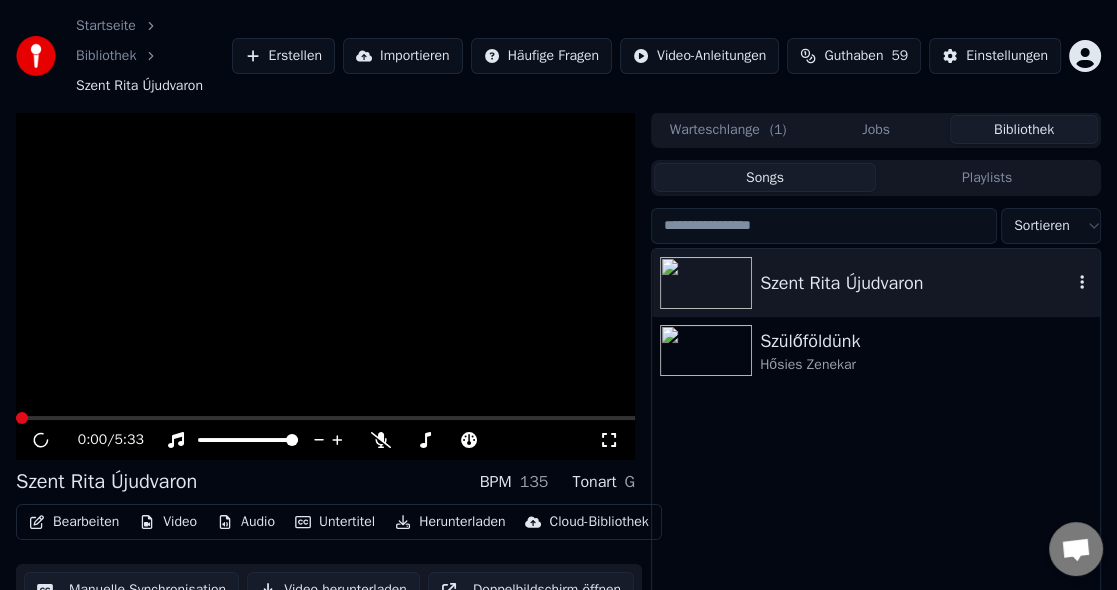 click at bounding box center [706, 283] 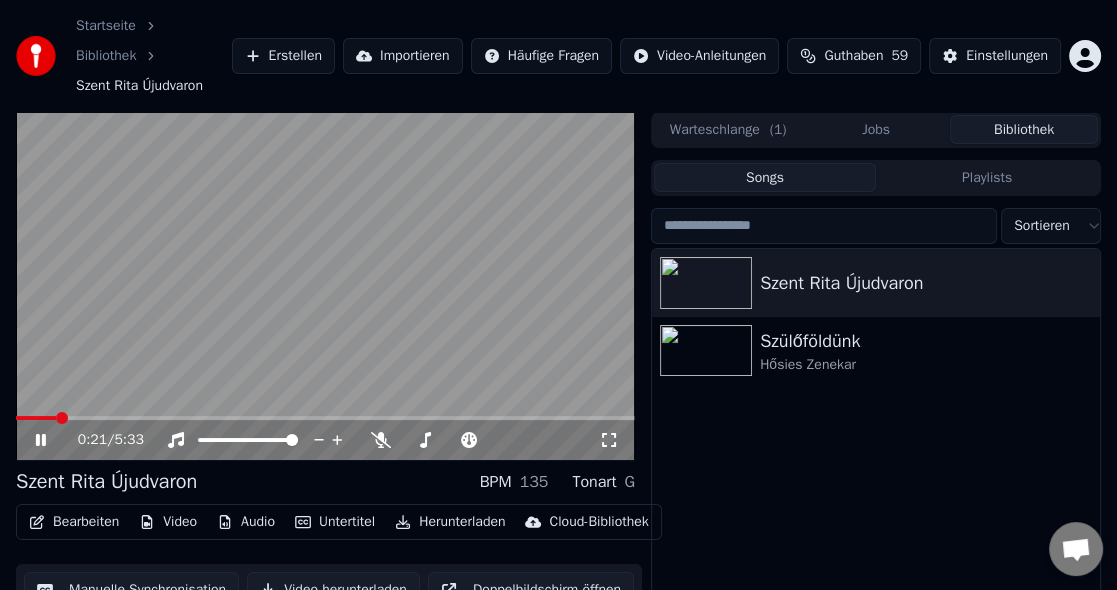 click 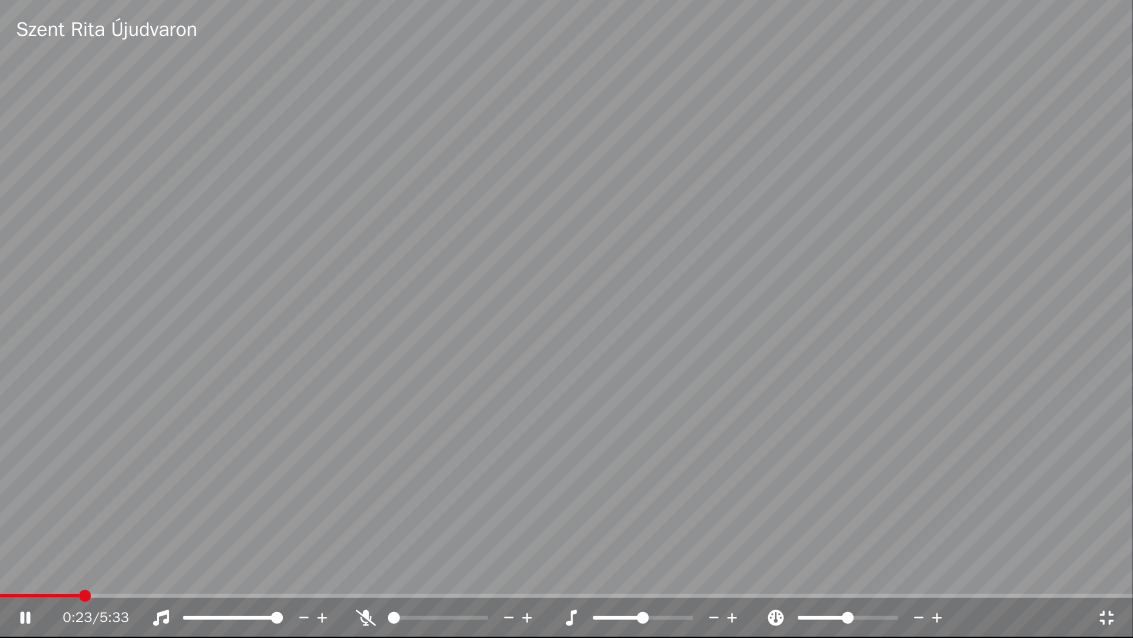 click 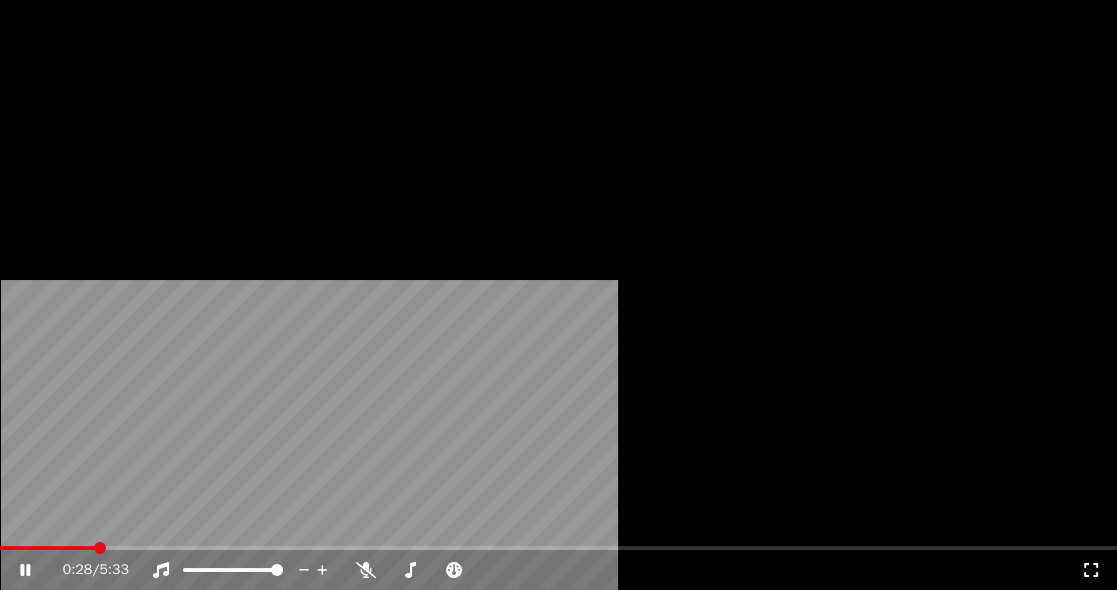 click on "Bearbeiten" at bounding box center (74, 174) 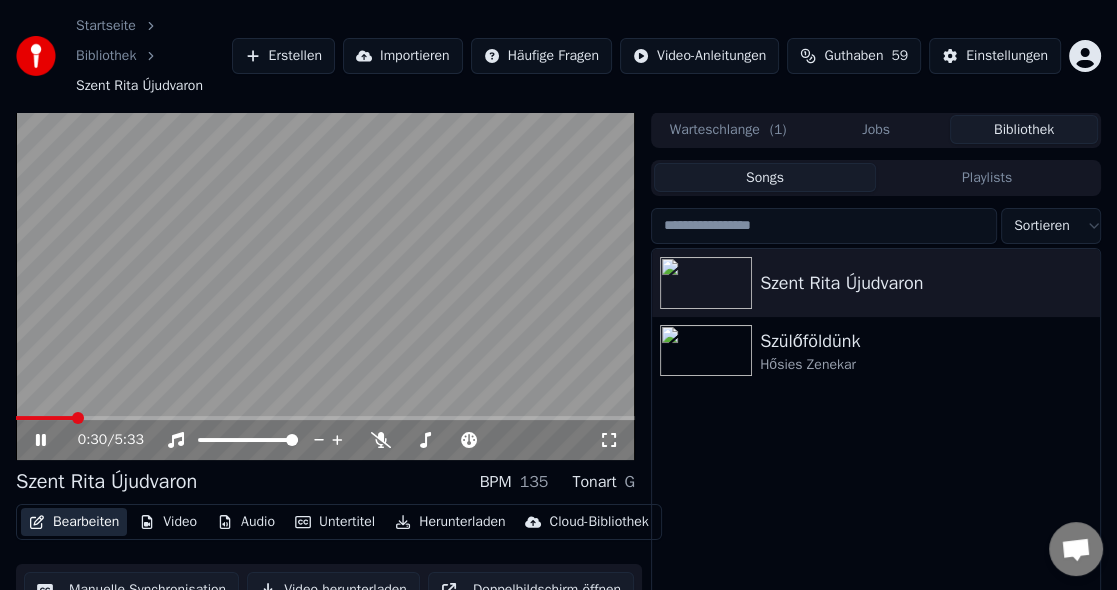 click on "Bearbeiten" at bounding box center [74, 522] 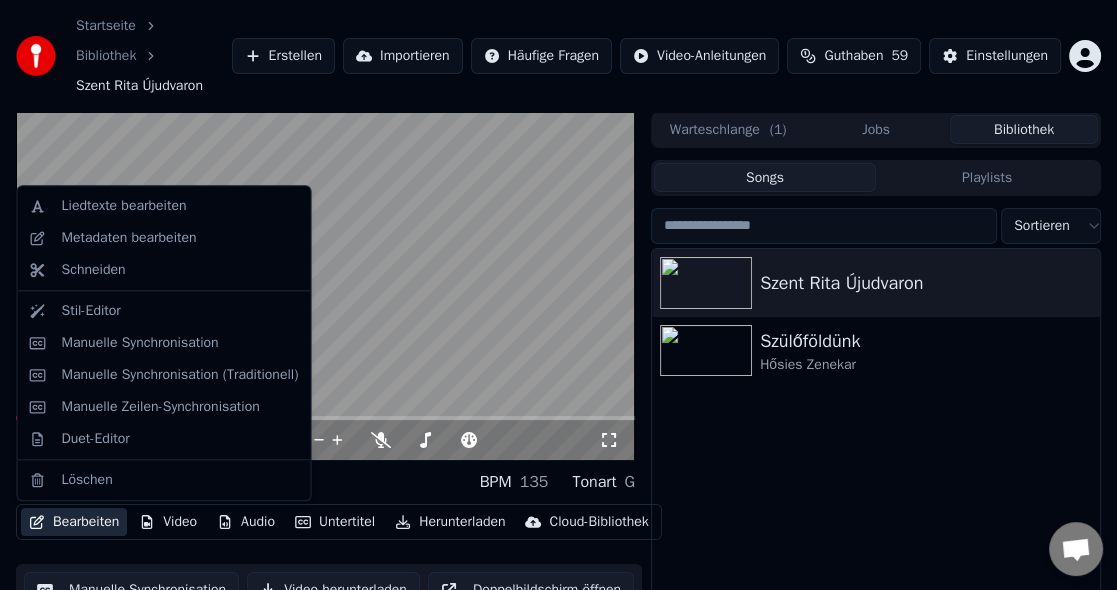 click on "Bearbeiten" at bounding box center (74, 522) 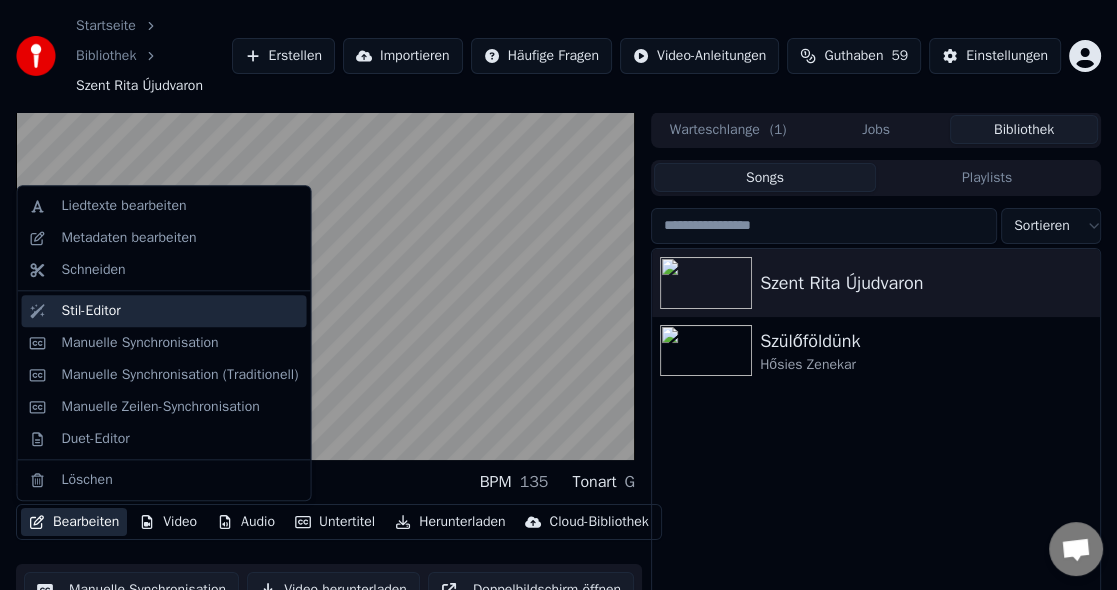 click on "Stil-Editor" at bounding box center [91, 311] 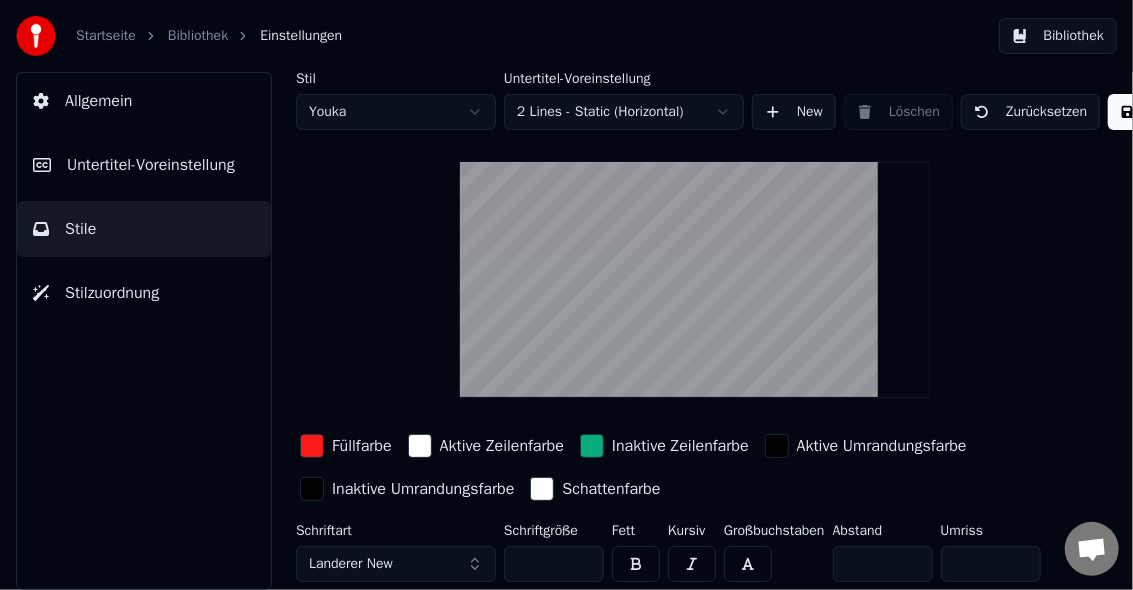 scroll, scrollTop: 87, scrollLeft: 0, axis: vertical 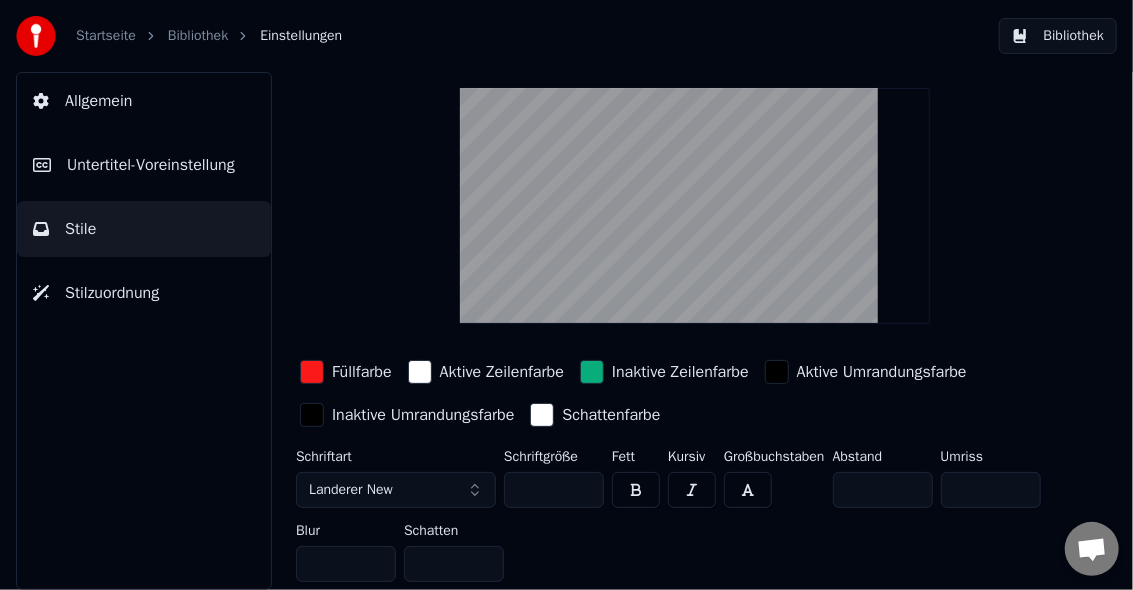 drag, startPoint x: 547, startPoint y: 475, endPoint x: 482, endPoint y: 482, distance: 65.37584 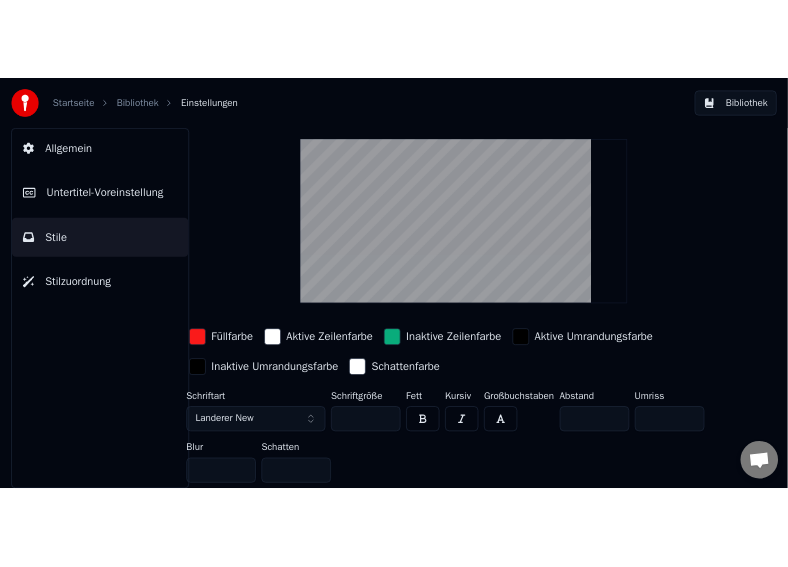 scroll, scrollTop: 87, scrollLeft: 113, axis: both 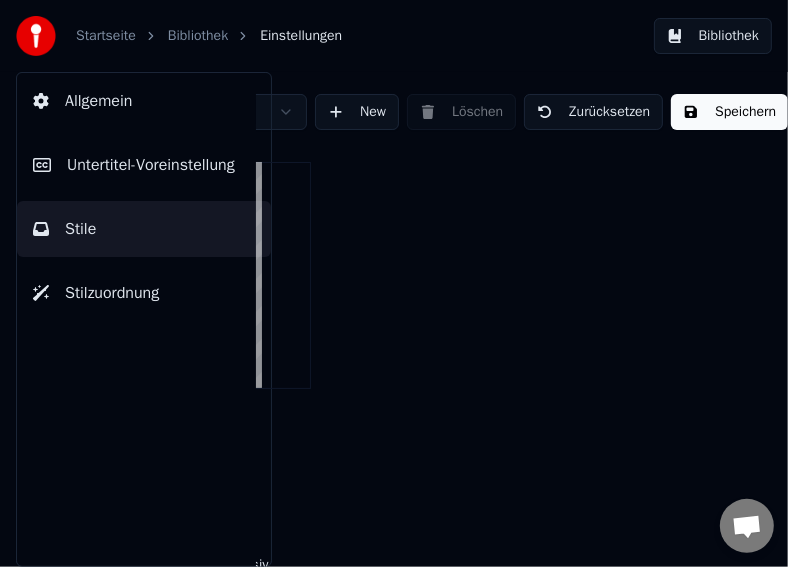 type on "**" 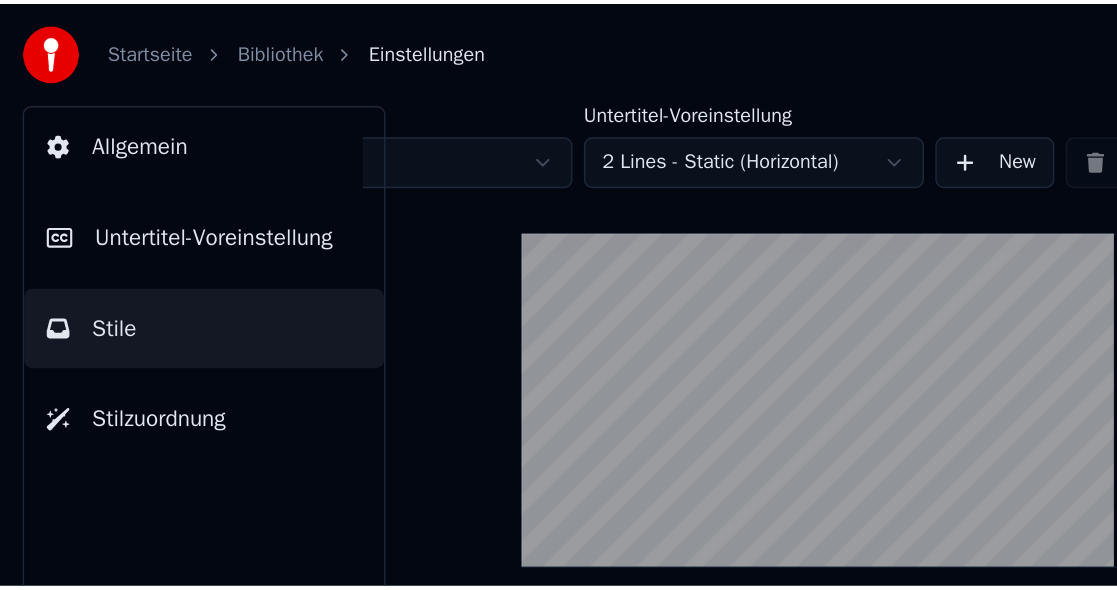 scroll, scrollTop: 0, scrollLeft: 113, axis: horizontal 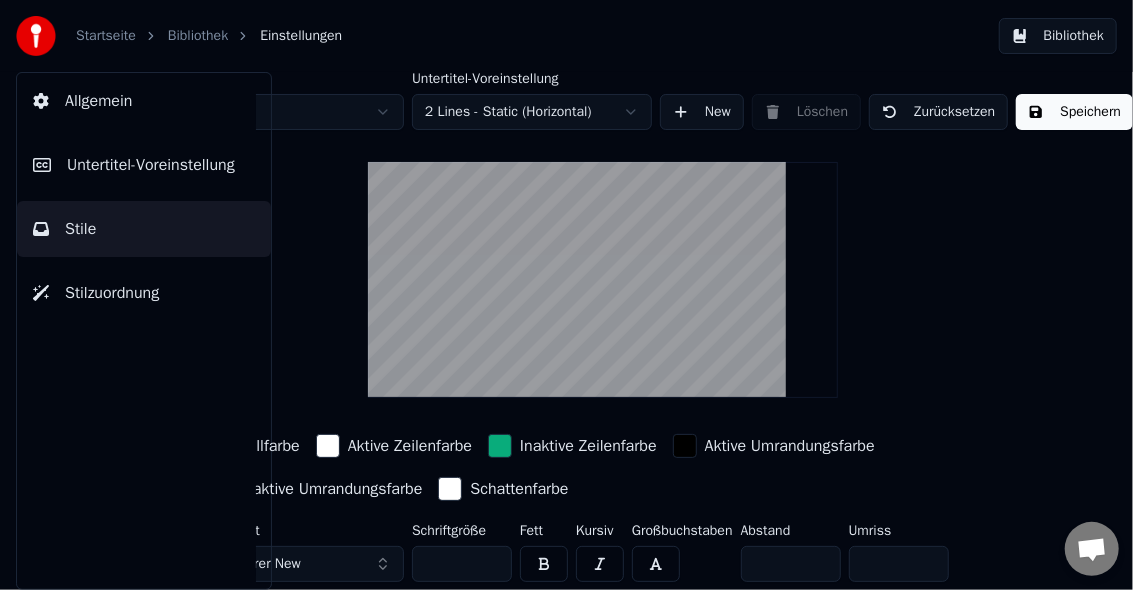 click on "Bibliothek" at bounding box center [198, 36] 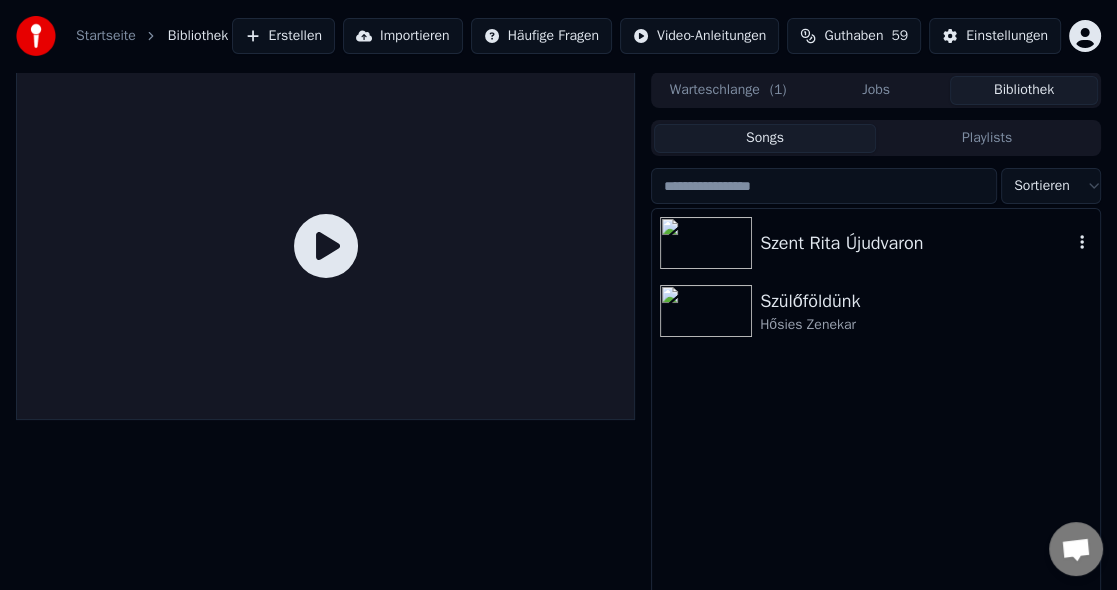 click at bounding box center [706, 243] 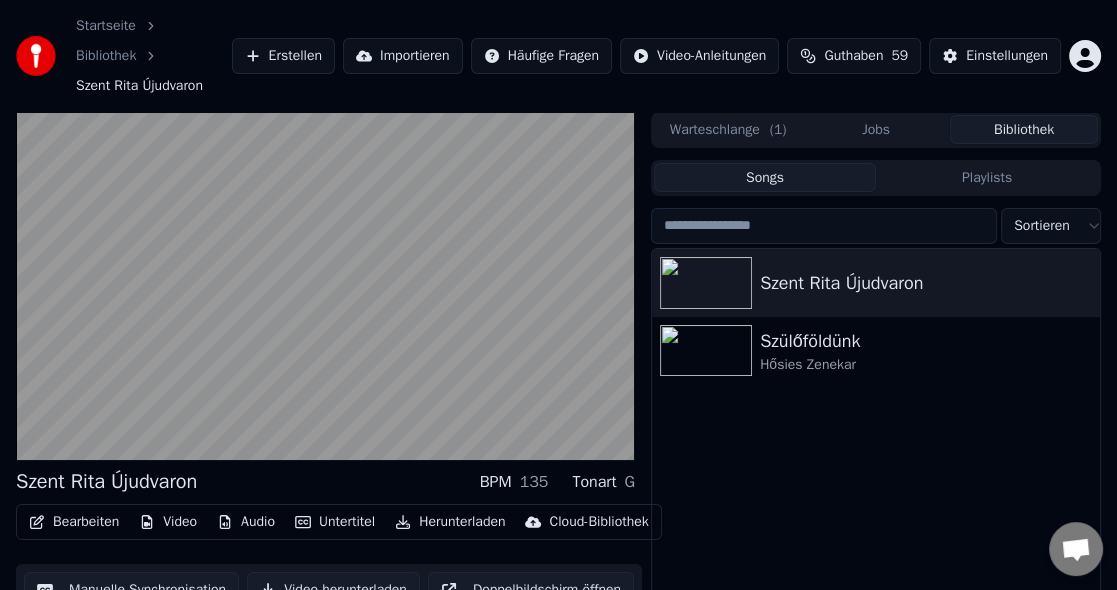 click on "Bearbeiten" at bounding box center [74, 522] 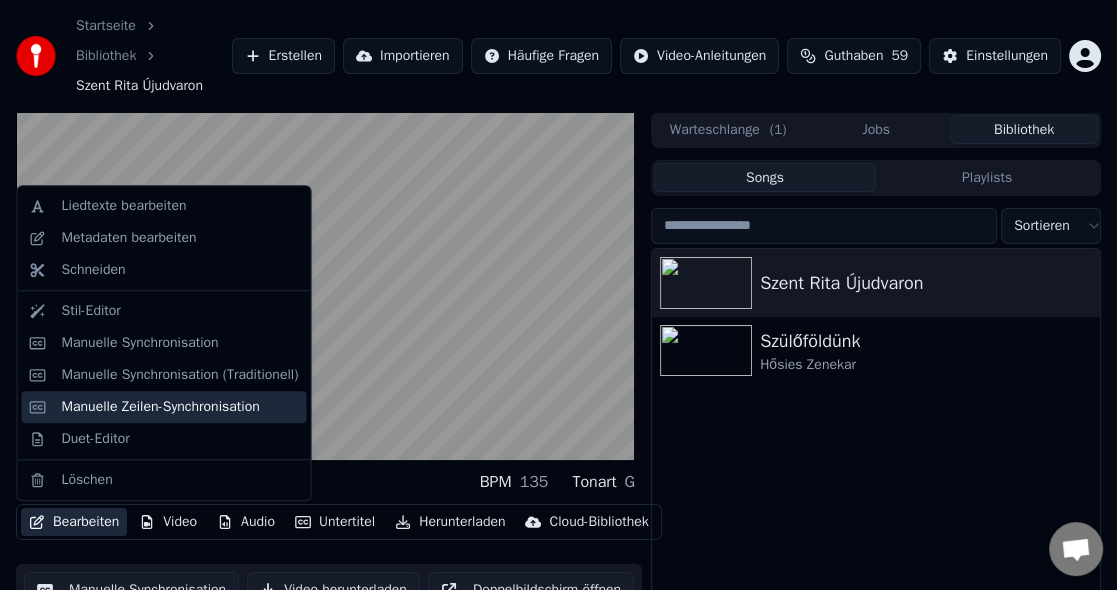 click on "Manuelle Zeilen-Synchronisation" at bounding box center (161, 407) 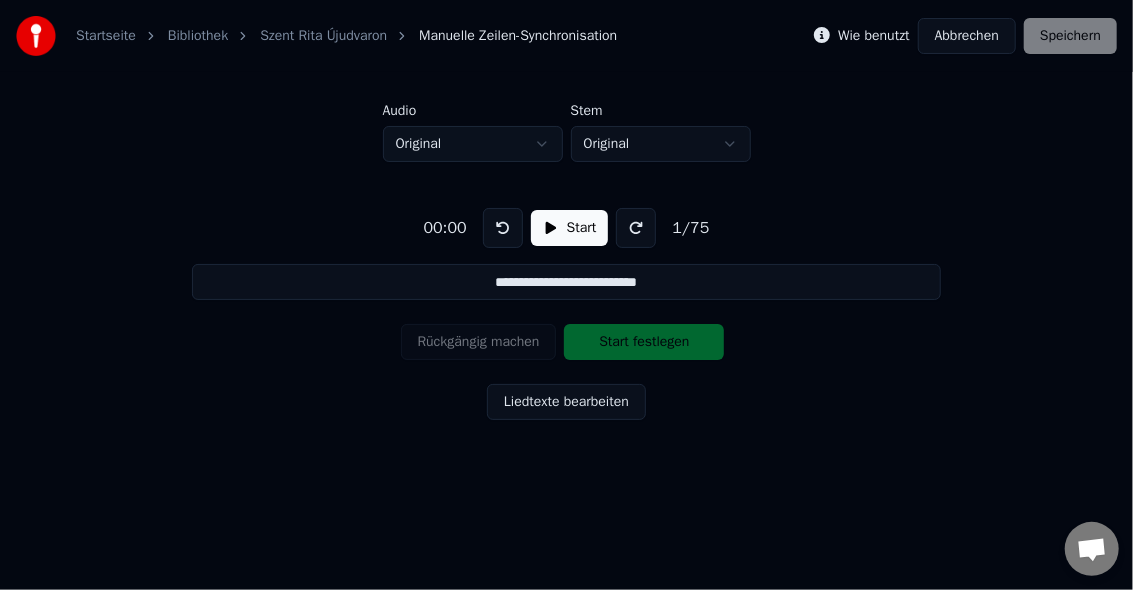 click on "Bibliothek" at bounding box center [198, 36] 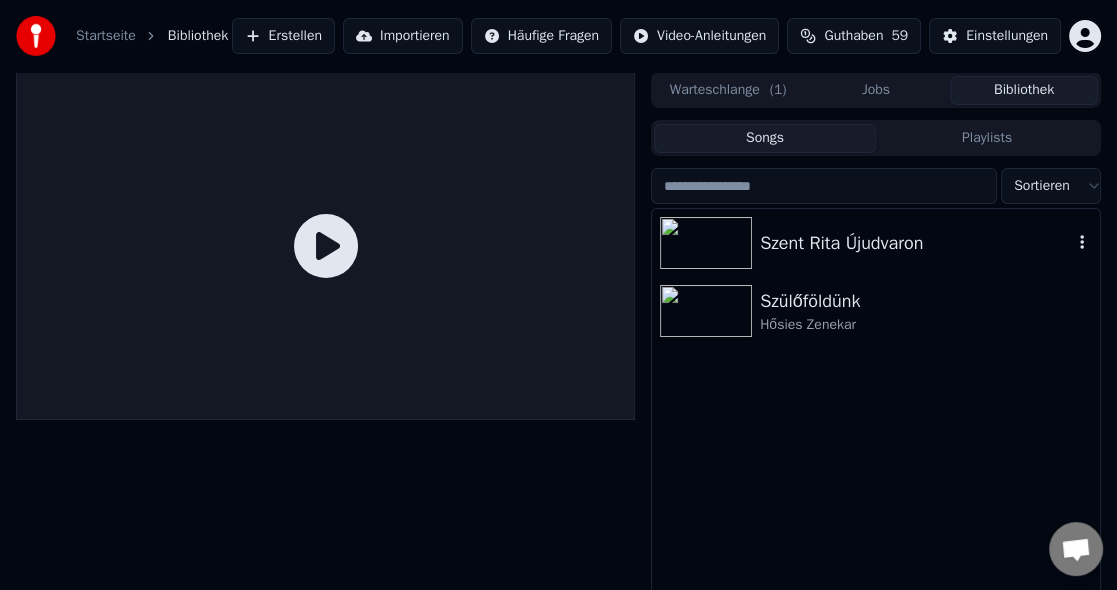 click at bounding box center [706, 243] 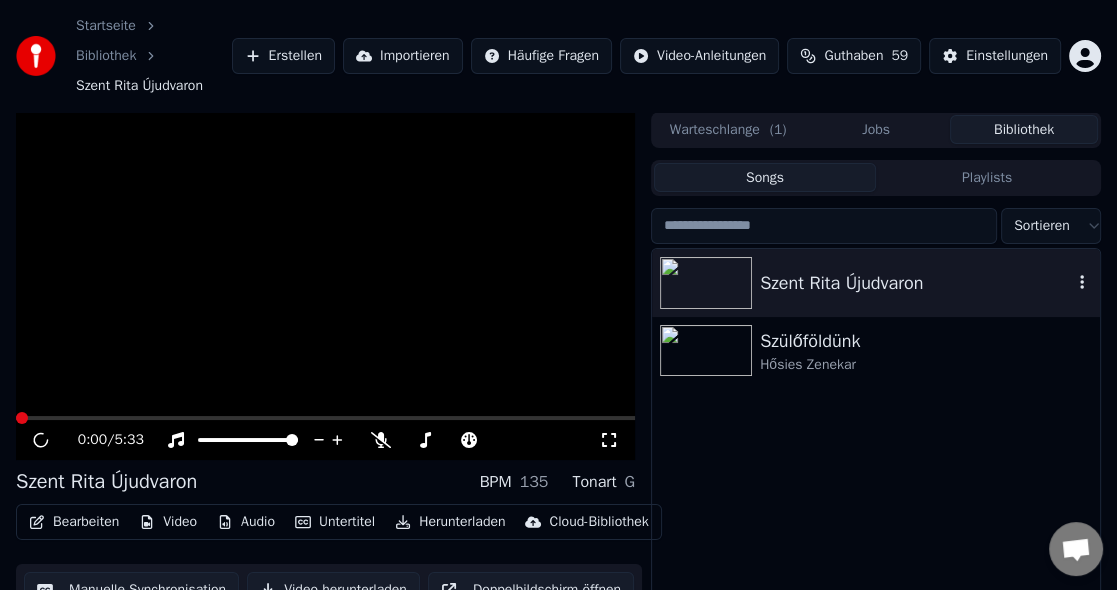 click at bounding box center (706, 283) 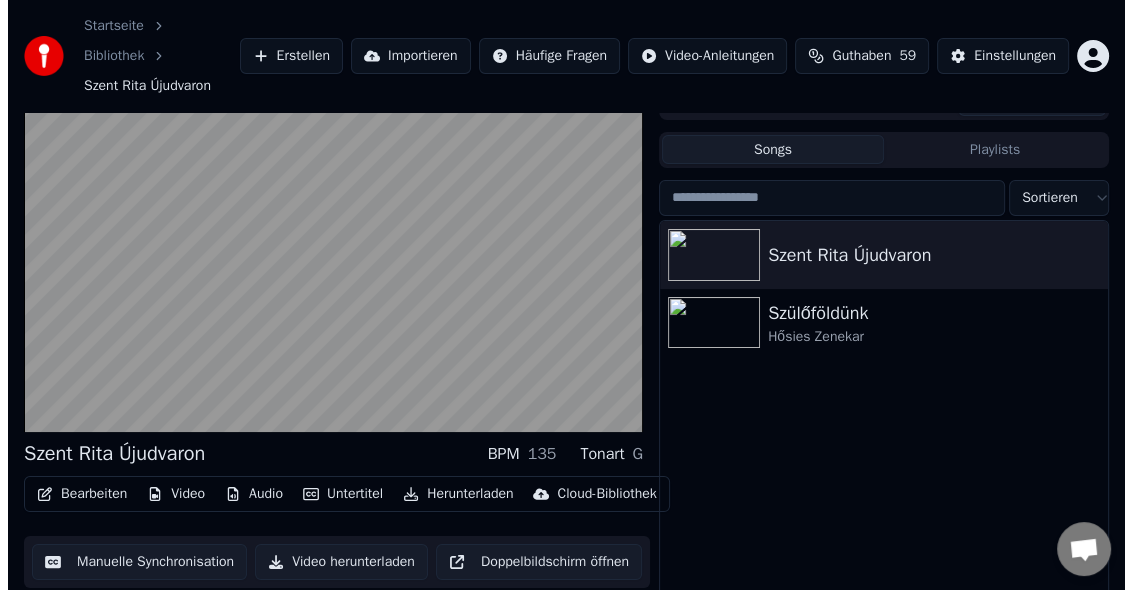 scroll, scrollTop: 0, scrollLeft: 0, axis: both 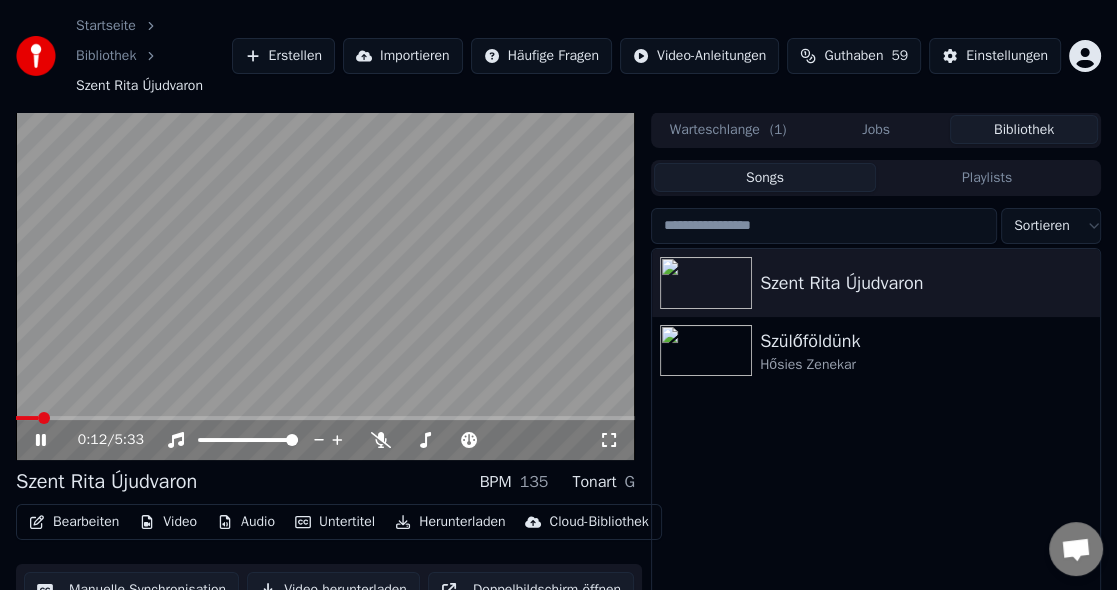 drag, startPoint x: 46, startPoint y: 439, endPoint x: 74, endPoint y: 473, distance: 44.04543 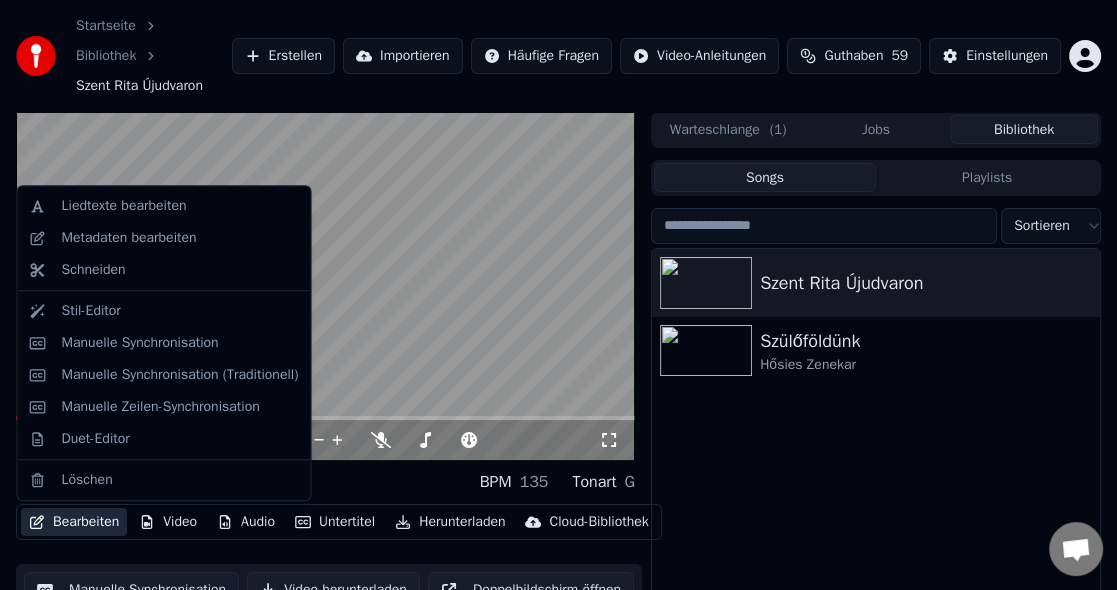 click on "Bearbeiten" at bounding box center (74, 522) 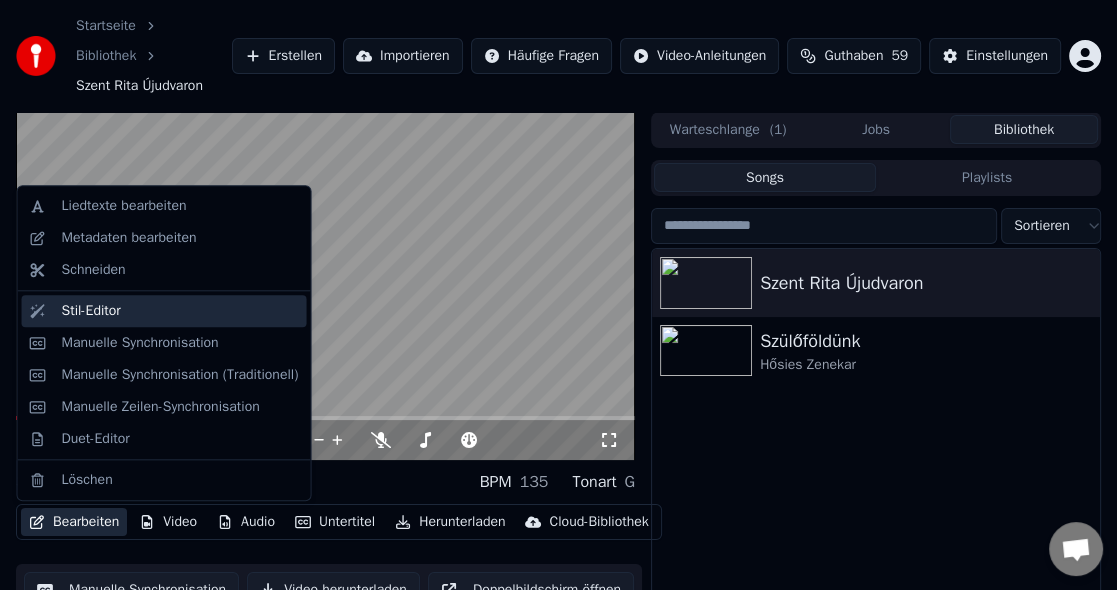 click on "Stil-Editor" at bounding box center [91, 311] 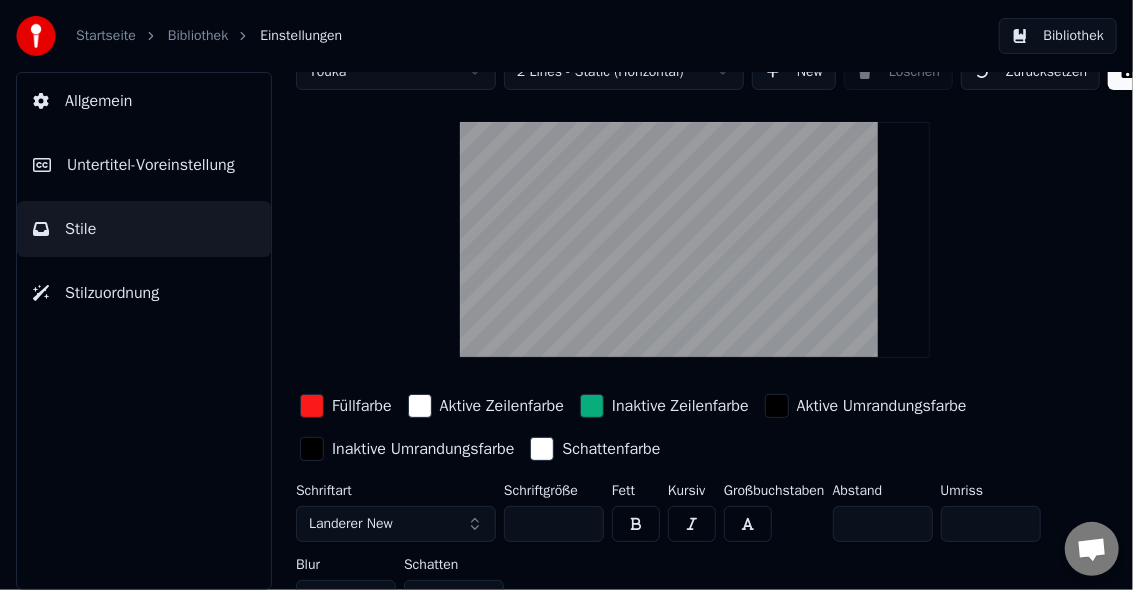scroll, scrollTop: 0, scrollLeft: 0, axis: both 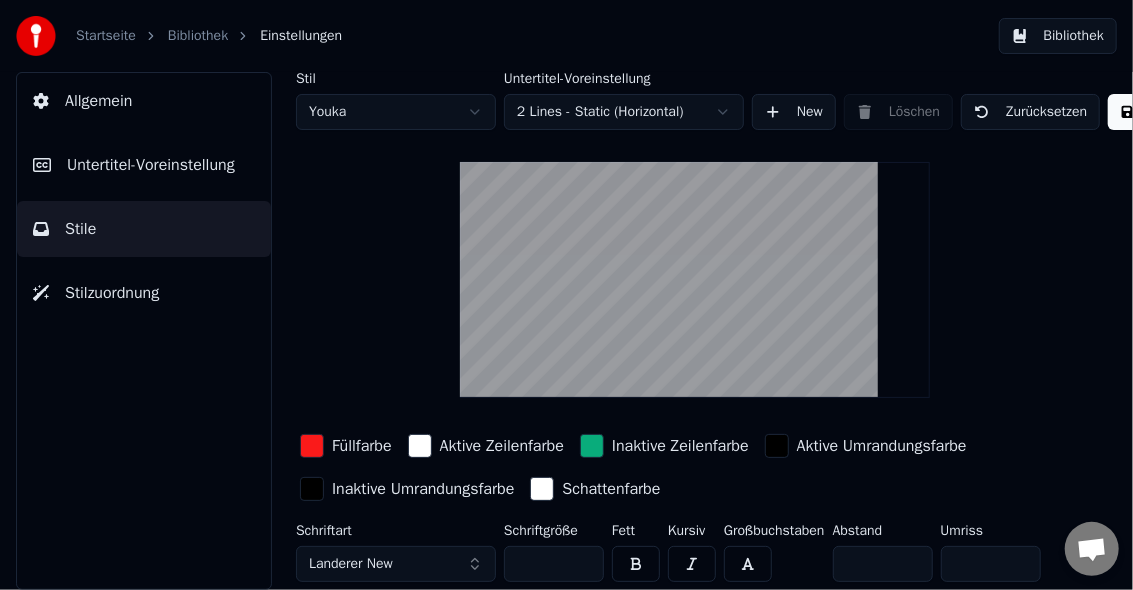 click at bounding box center [695, 280] 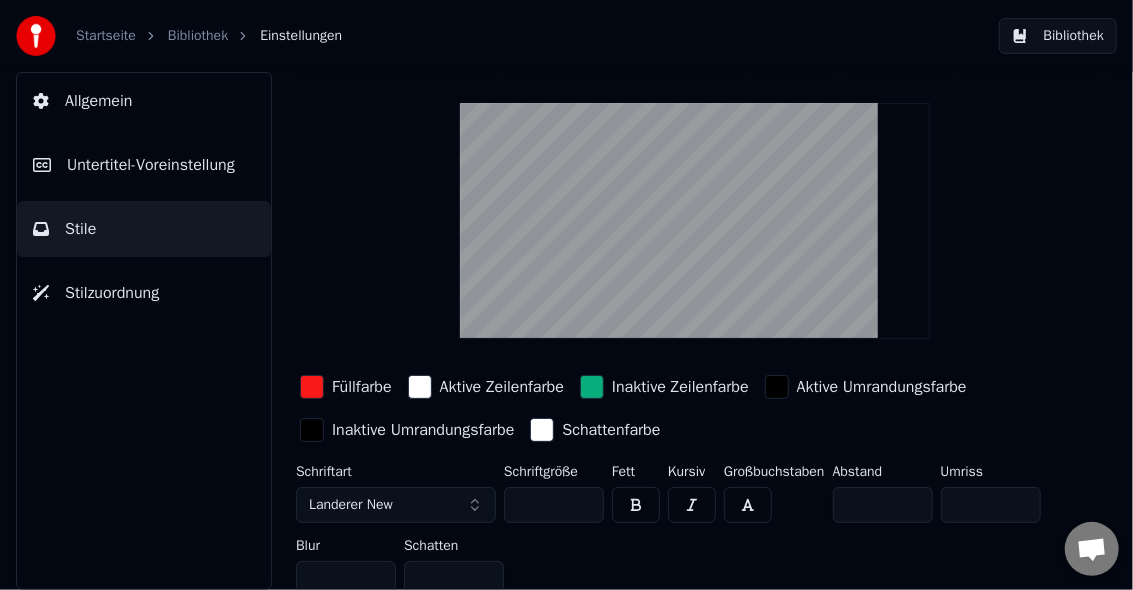 scroll, scrollTop: 87, scrollLeft: 0, axis: vertical 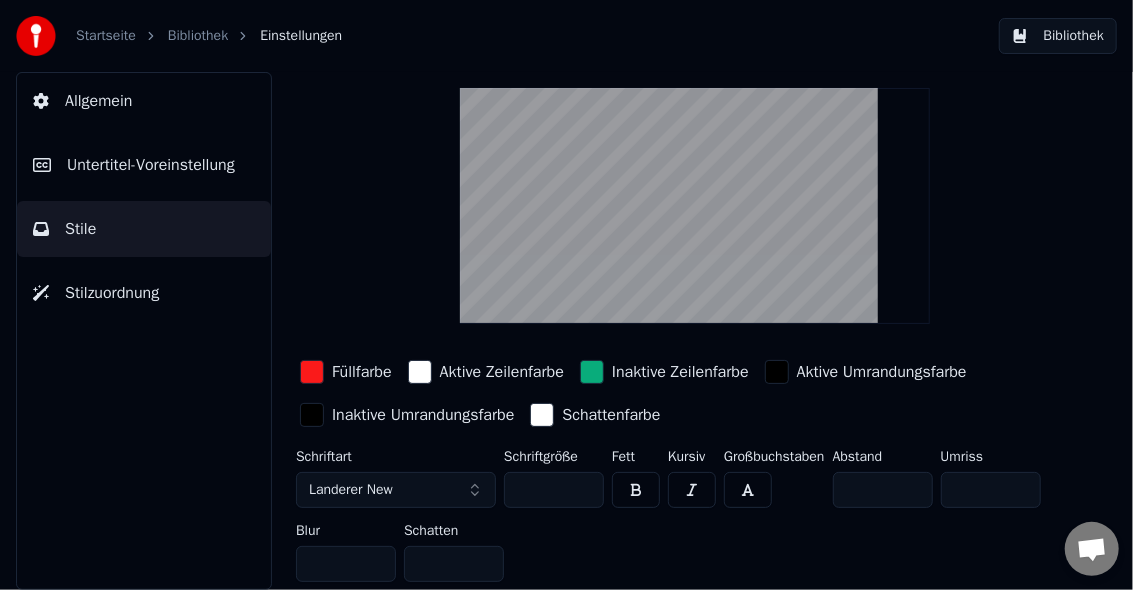 click on "Untertitel-Voreinstellung" at bounding box center (151, 165) 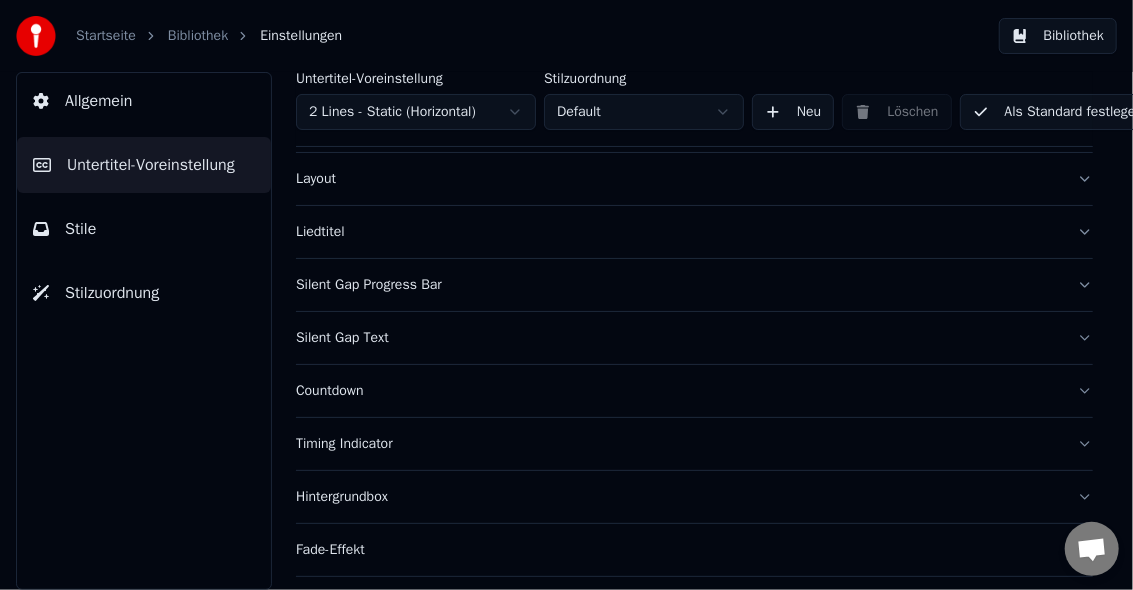 click on "Layout" at bounding box center (678, 179) 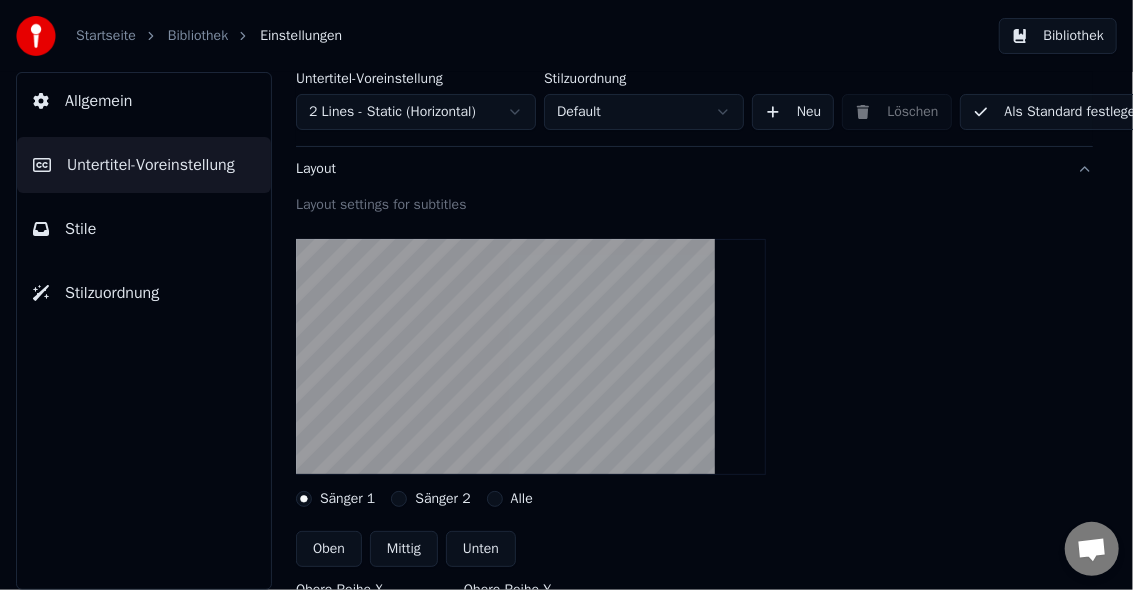 scroll, scrollTop: 0, scrollLeft: 0, axis: both 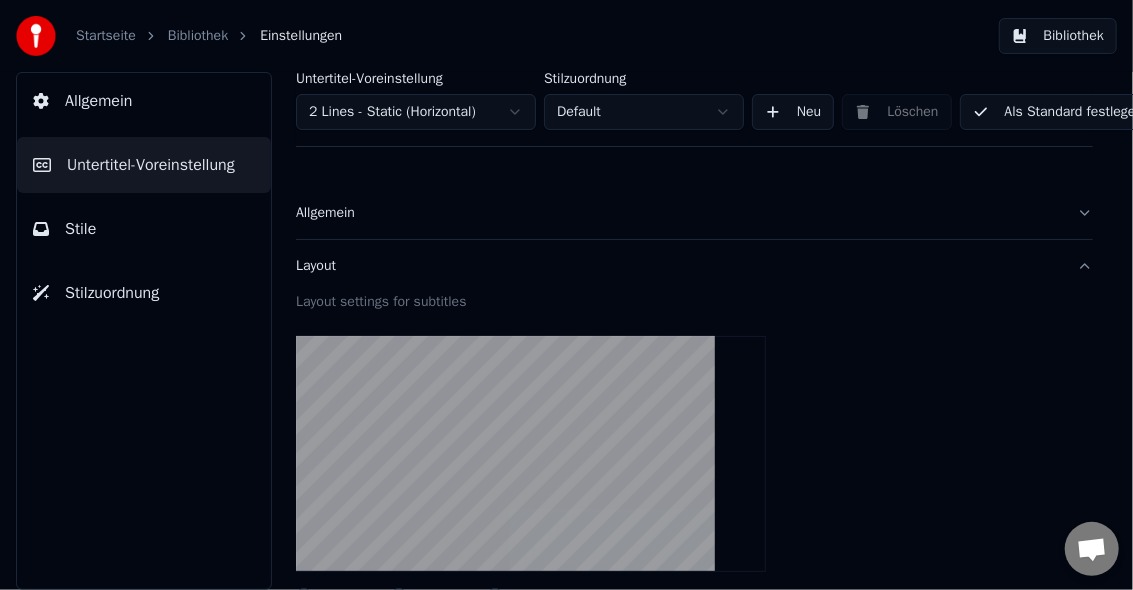 click on "Layout" at bounding box center (678, 266) 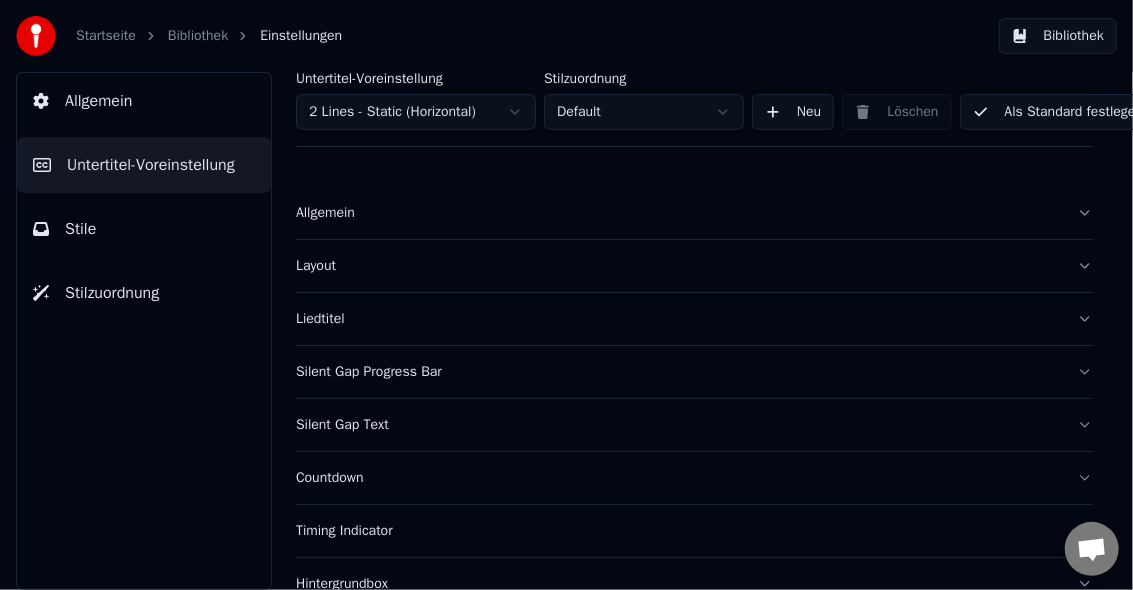click on "Liedtitel" at bounding box center [678, 319] 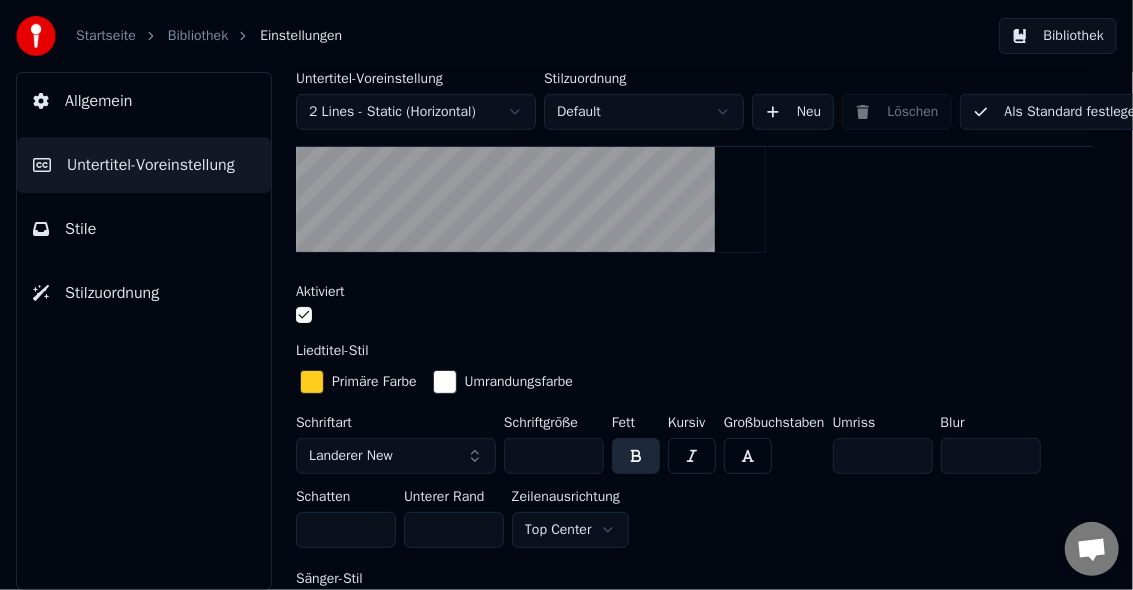 scroll, scrollTop: 400, scrollLeft: 0, axis: vertical 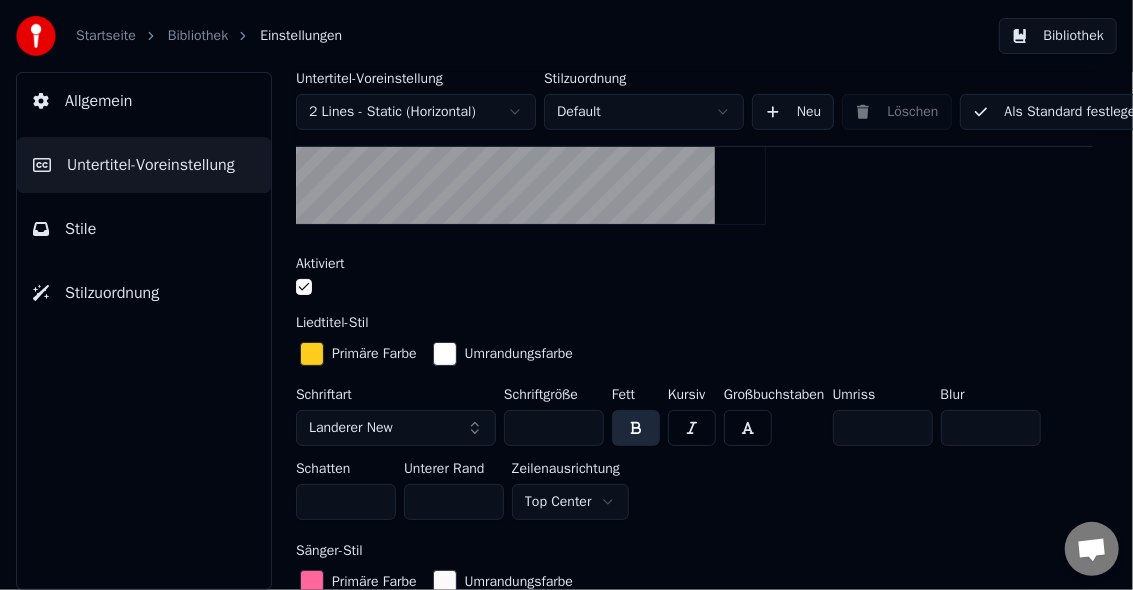 click on "***" at bounding box center (554, 428) 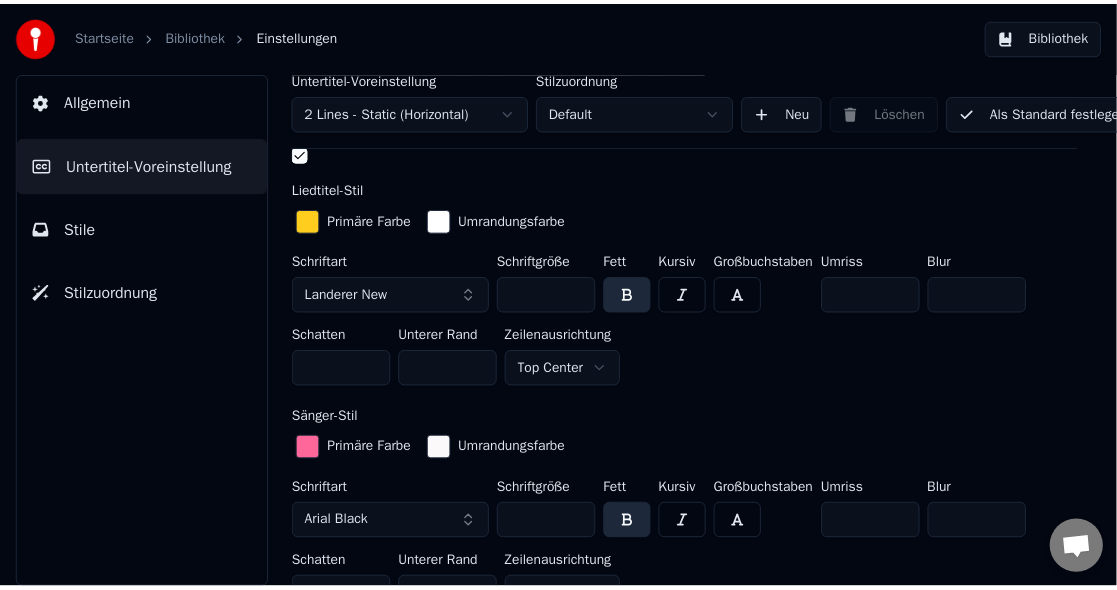 scroll, scrollTop: 666, scrollLeft: 0, axis: vertical 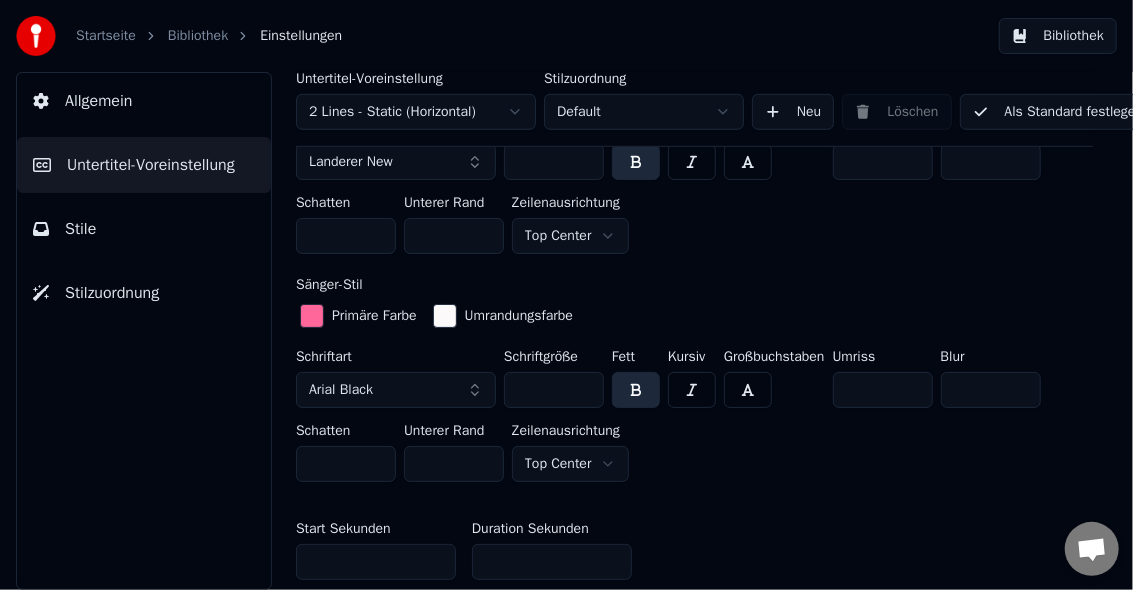 type on "**" 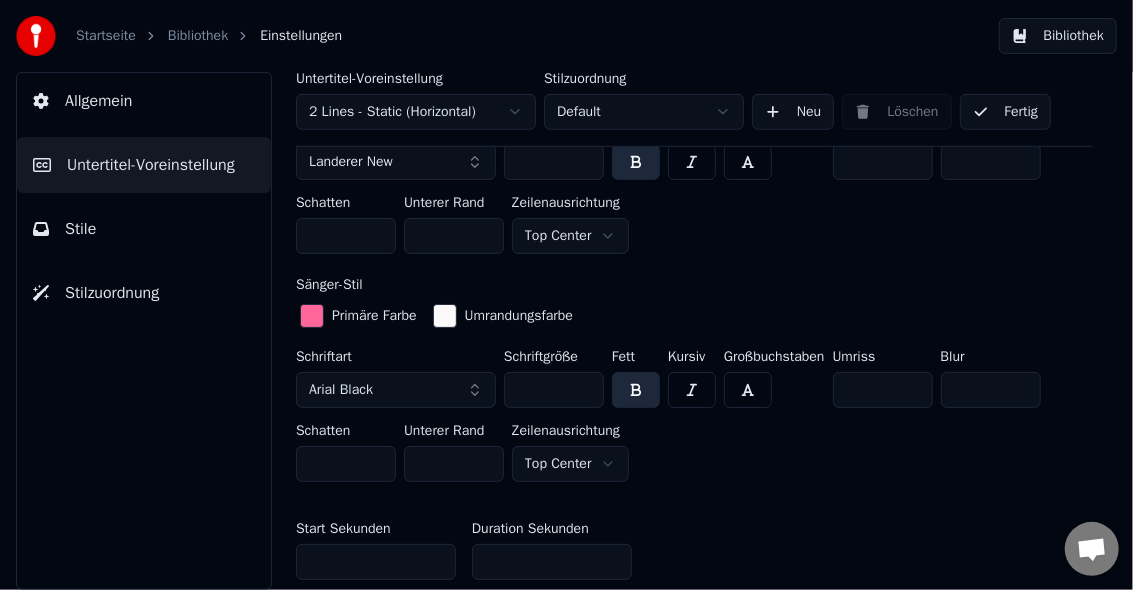 click on "Fertig" at bounding box center [1006, 112] 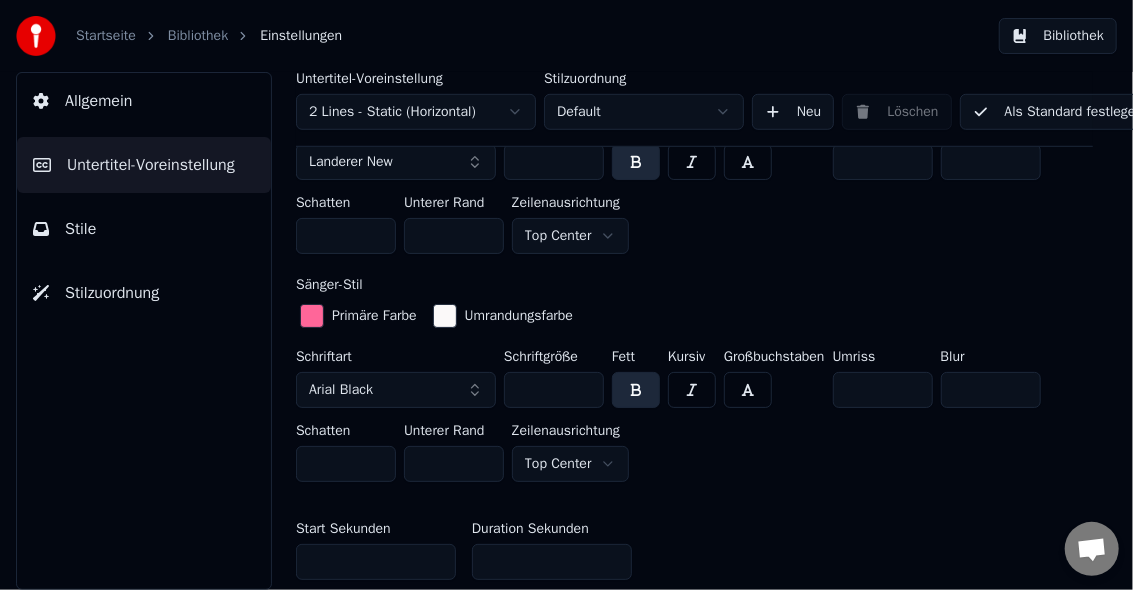 click on "Bibliothek" at bounding box center [198, 36] 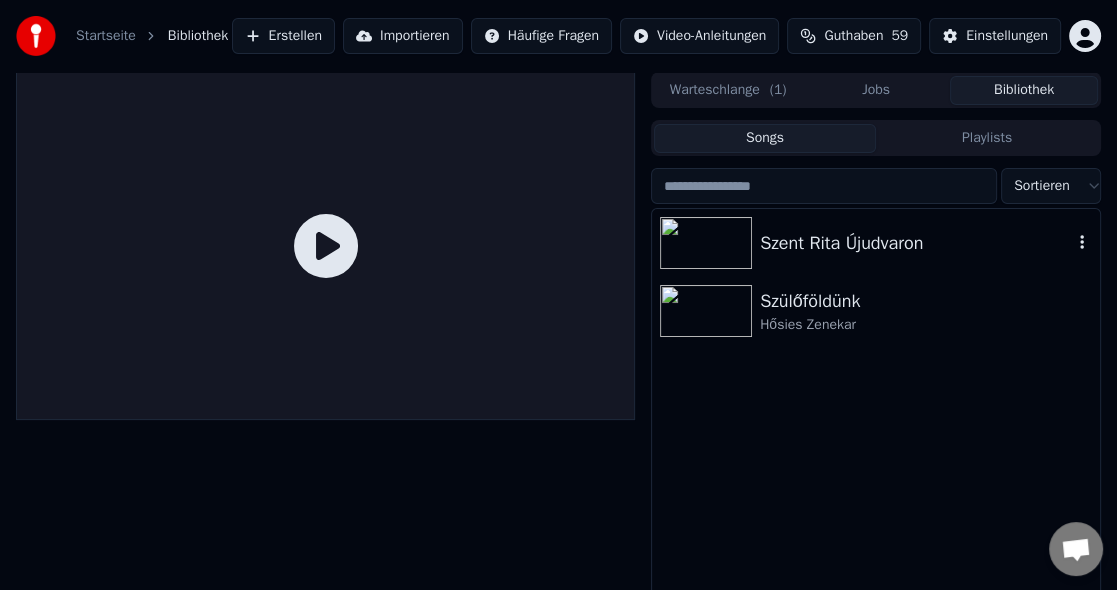 click at bounding box center (706, 243) 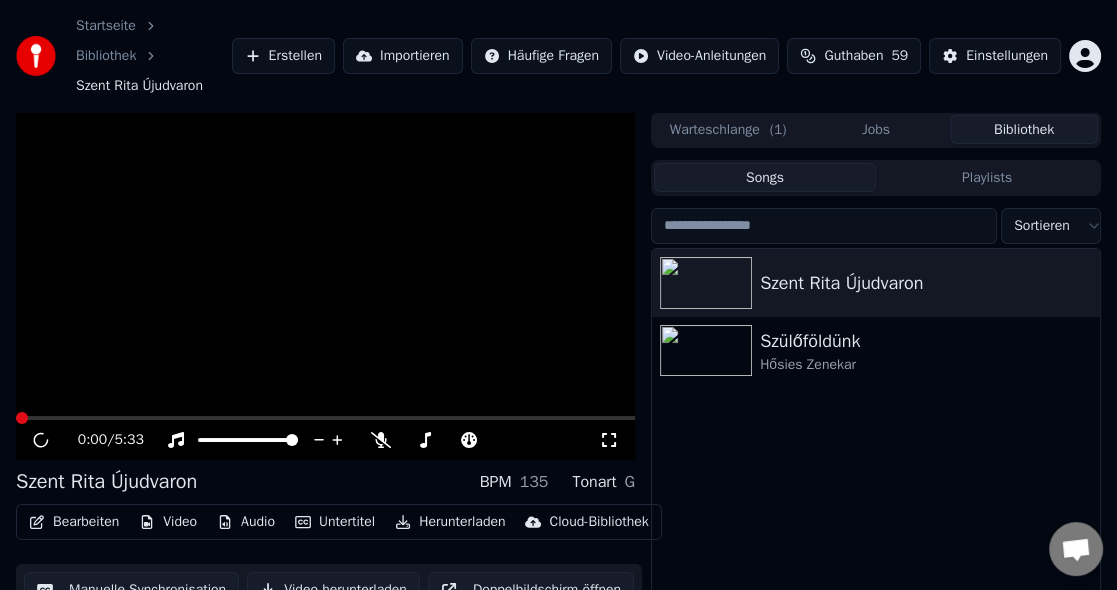 click at bounding box center [876, 246] 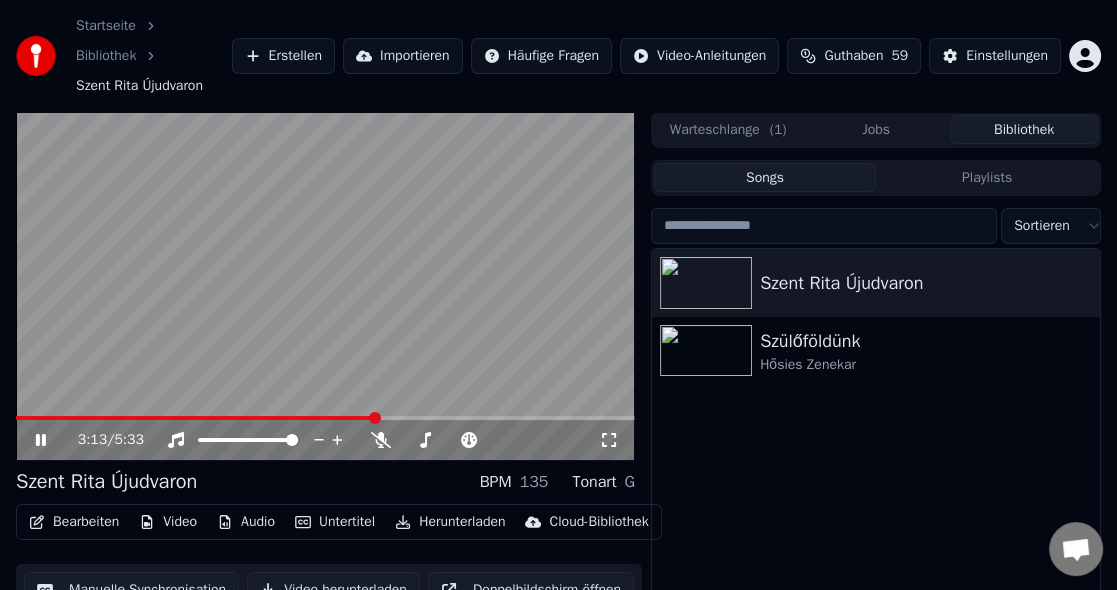 click on "BPM" at bounding box center (496, 482) 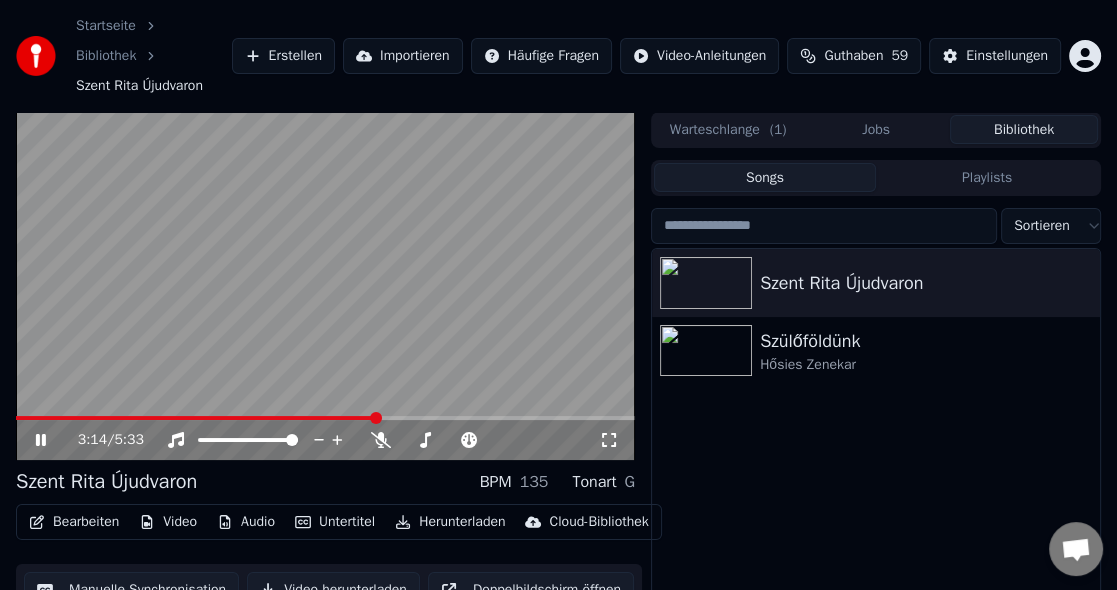 click on "Tonart" at bounding box center [594, 482] 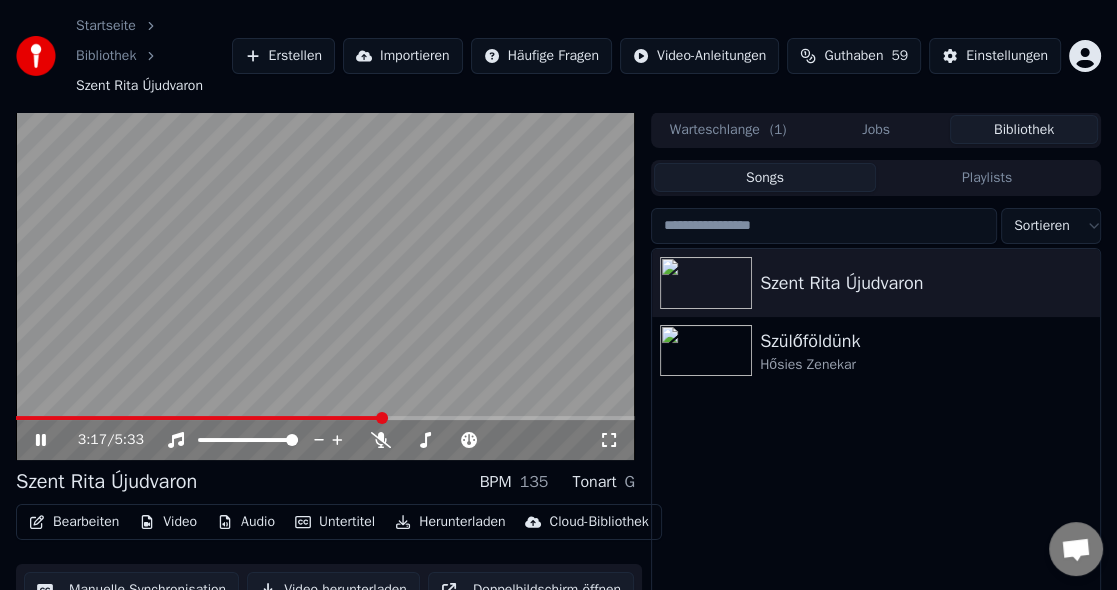 click 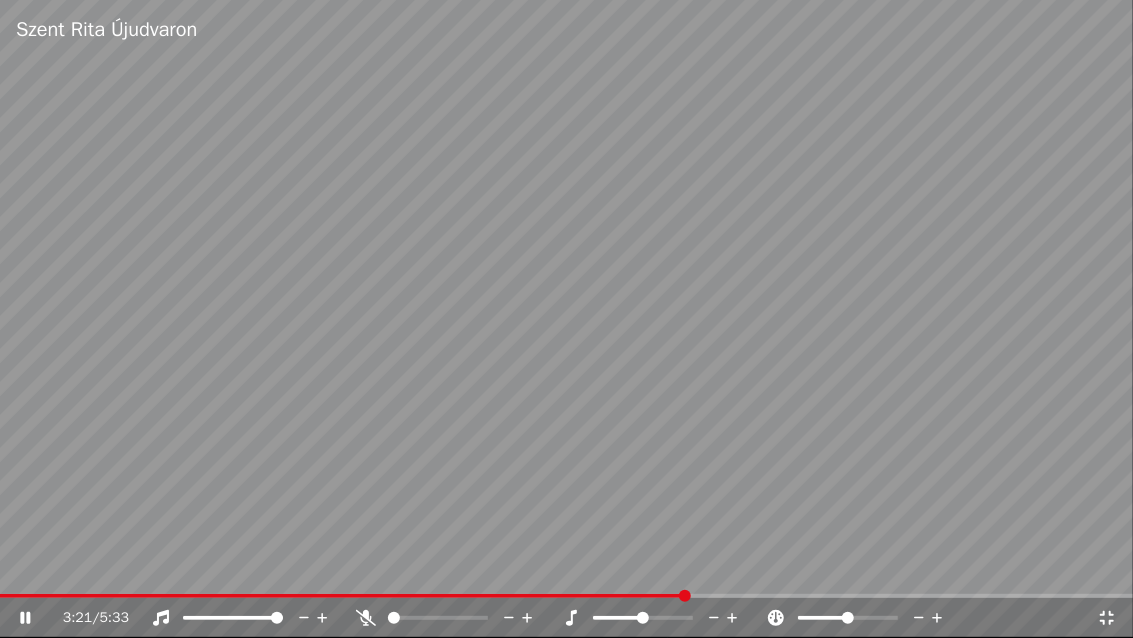 click at bounding box center [566, 319] 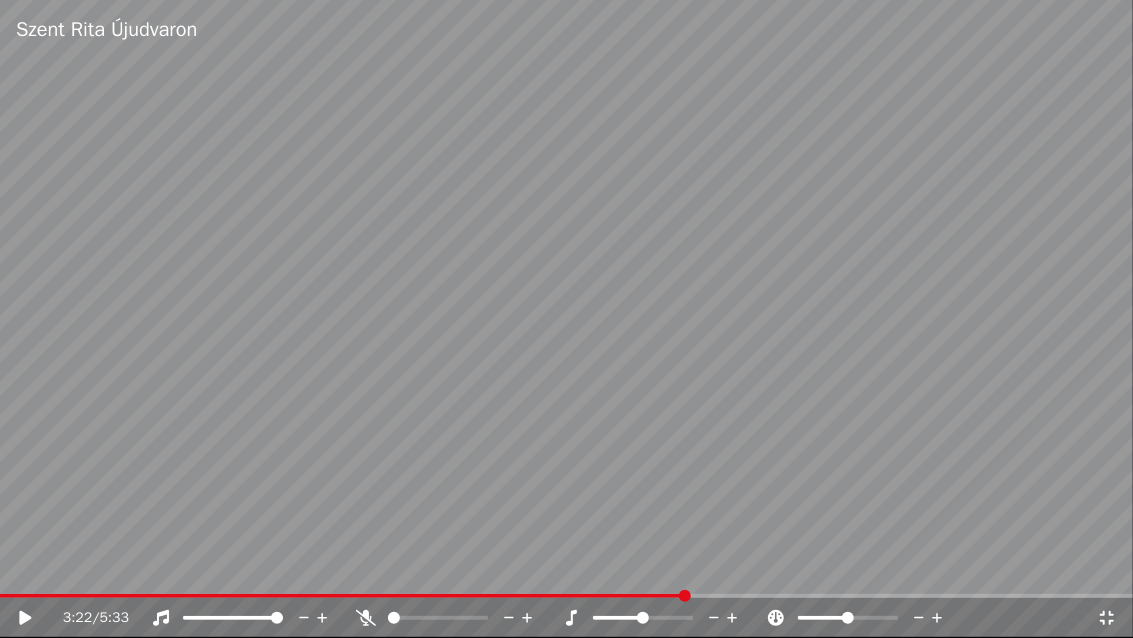 click at bounding box center (566, 319) 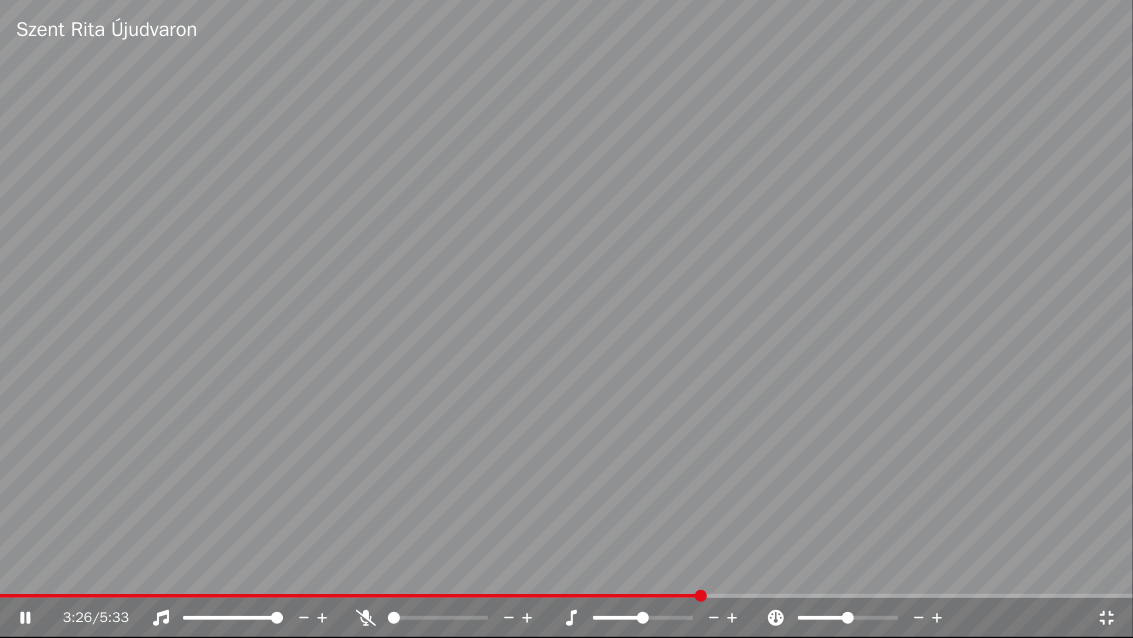click at bounding box center [866, 618] 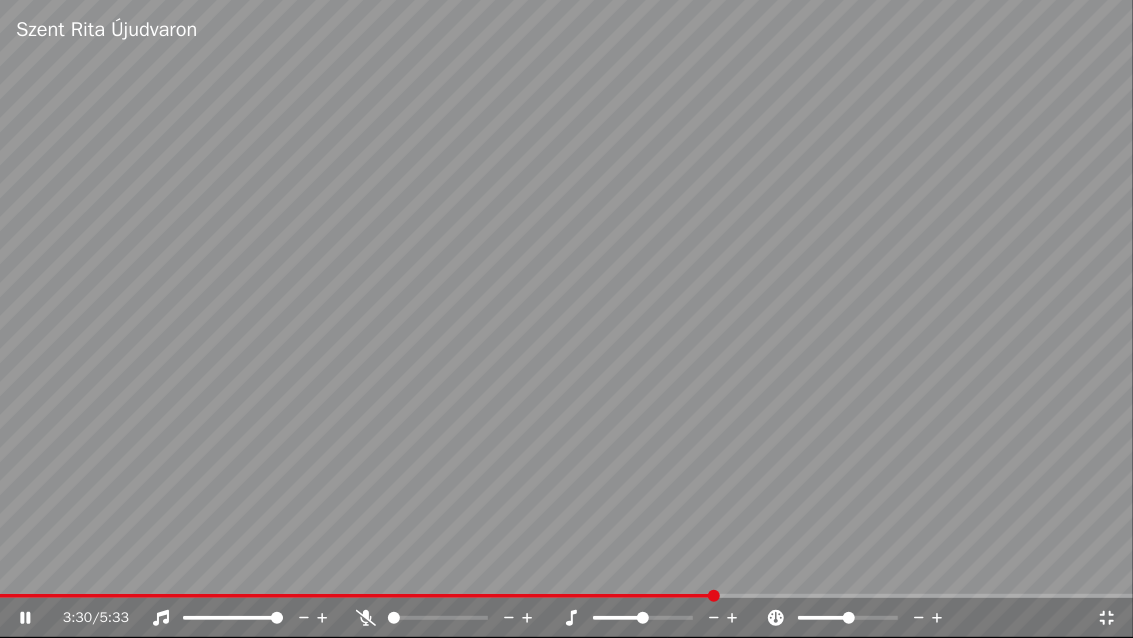 click 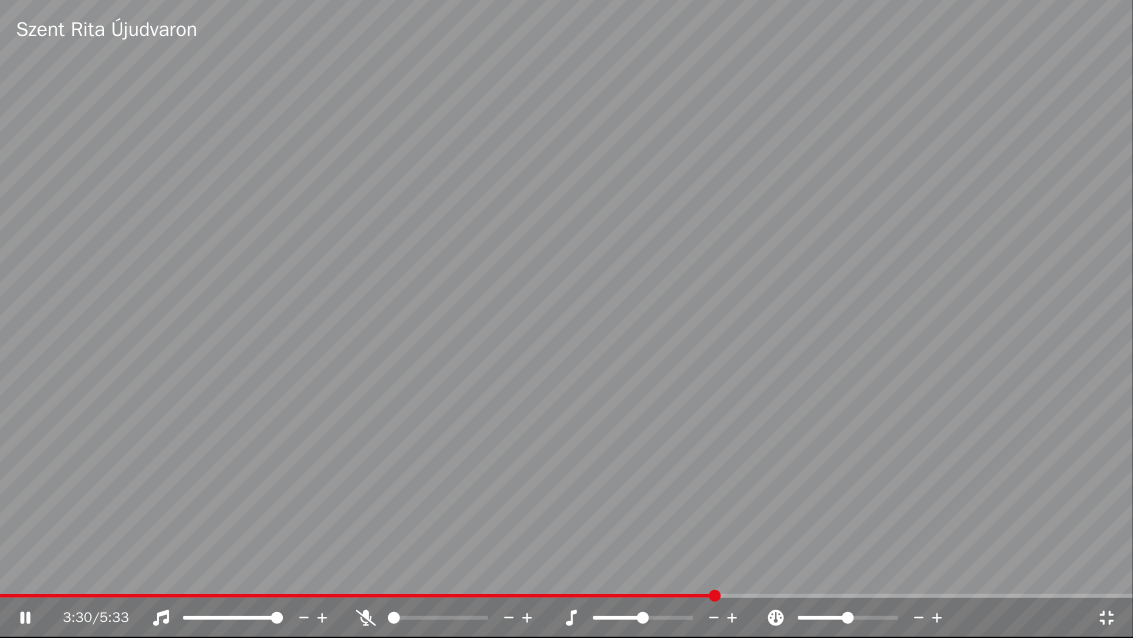click 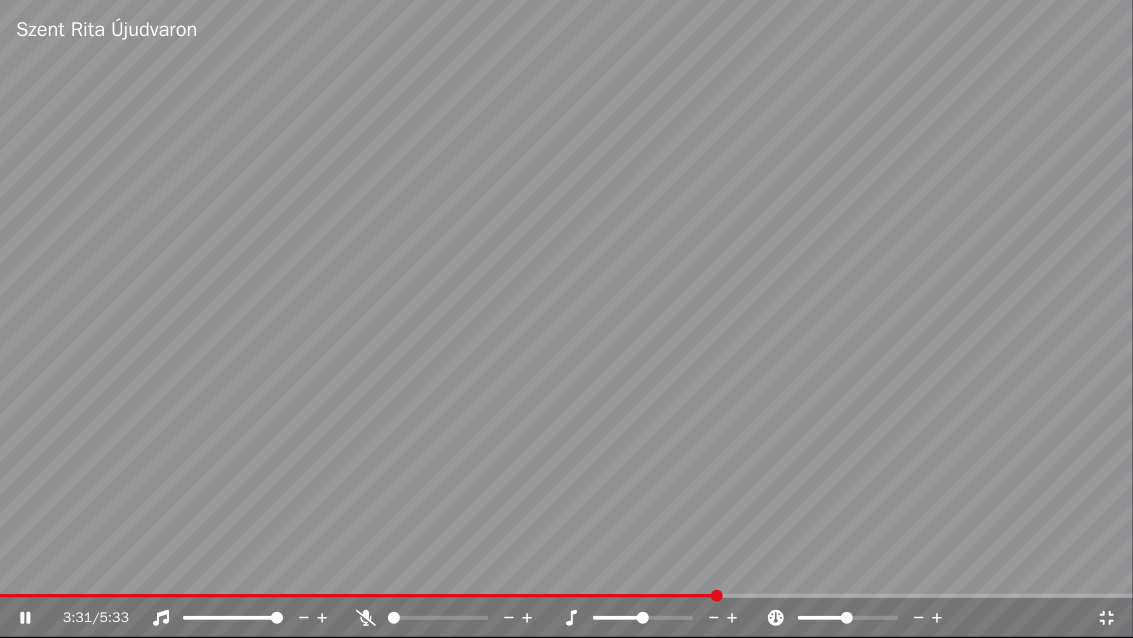 click 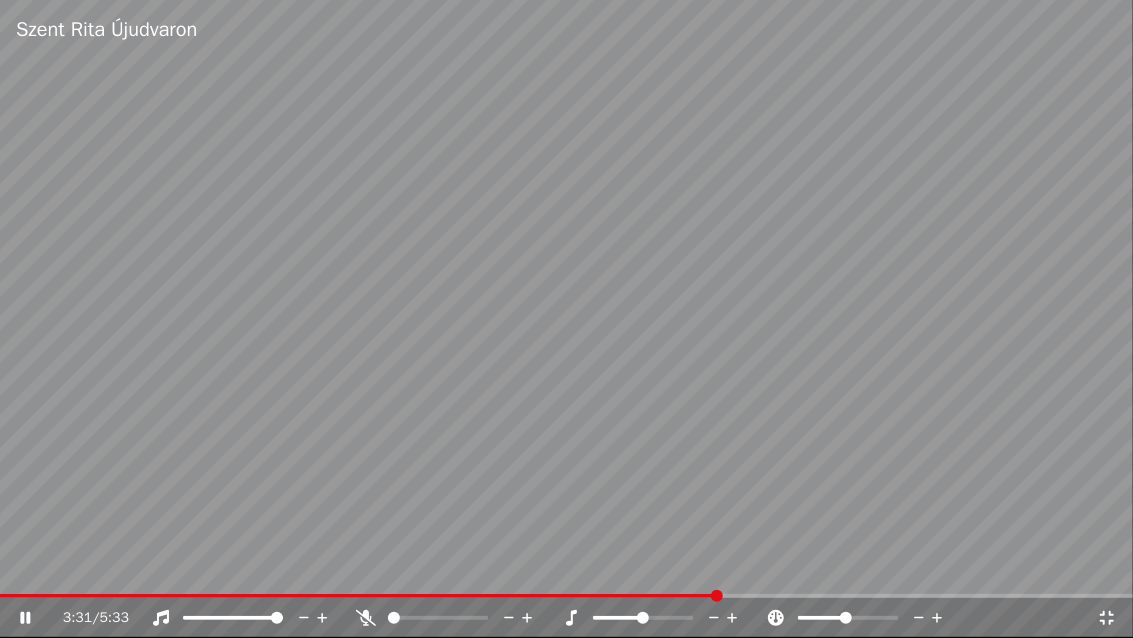 click 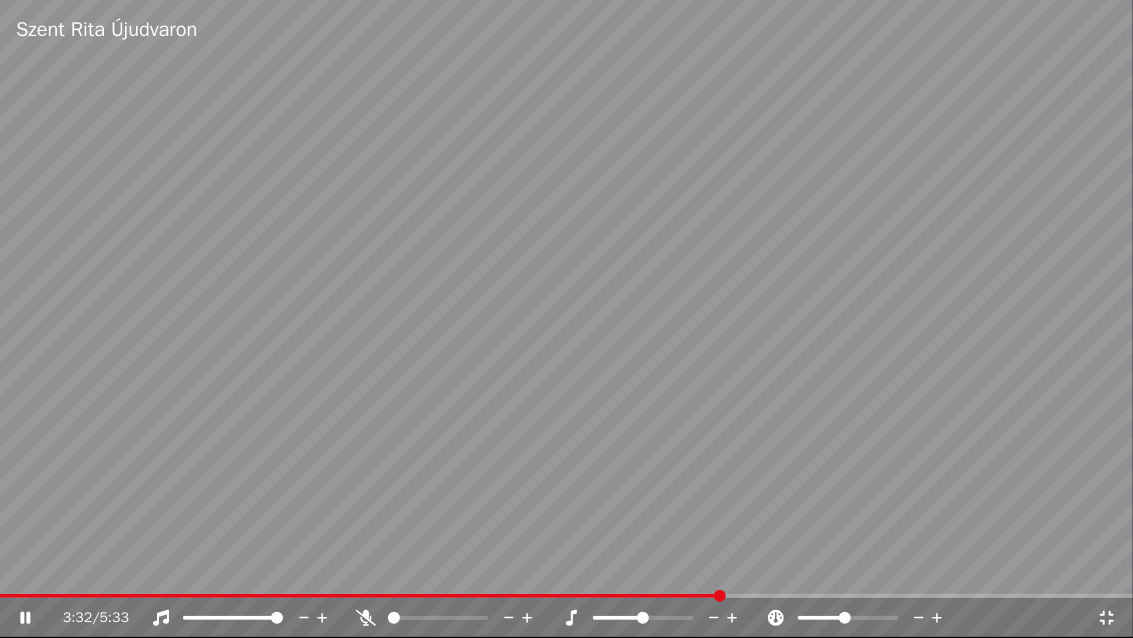 click 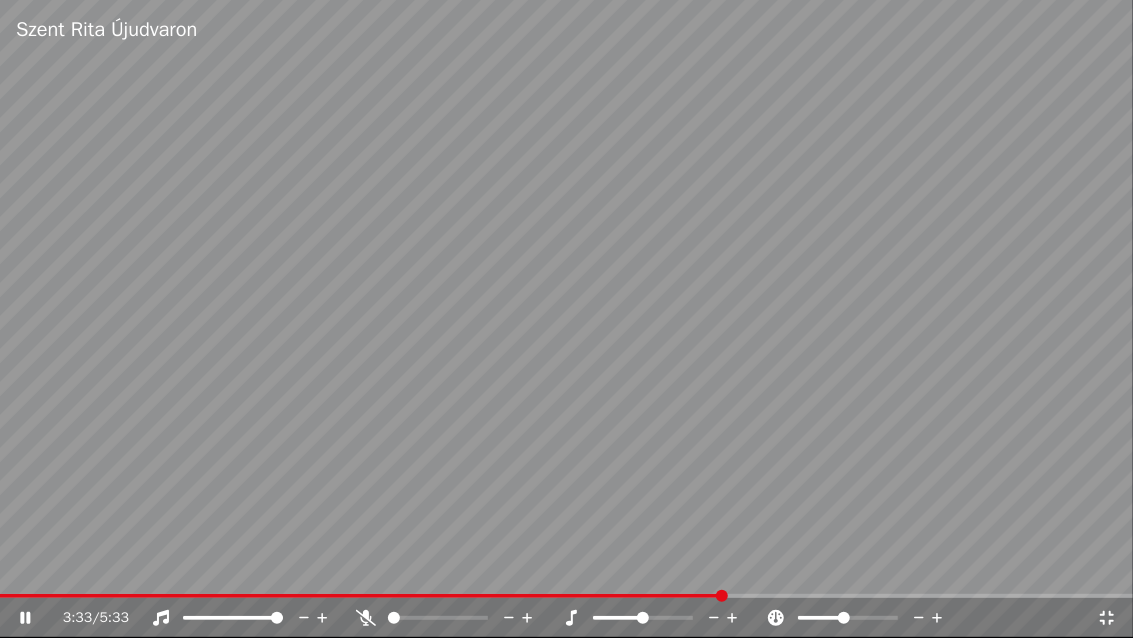 click 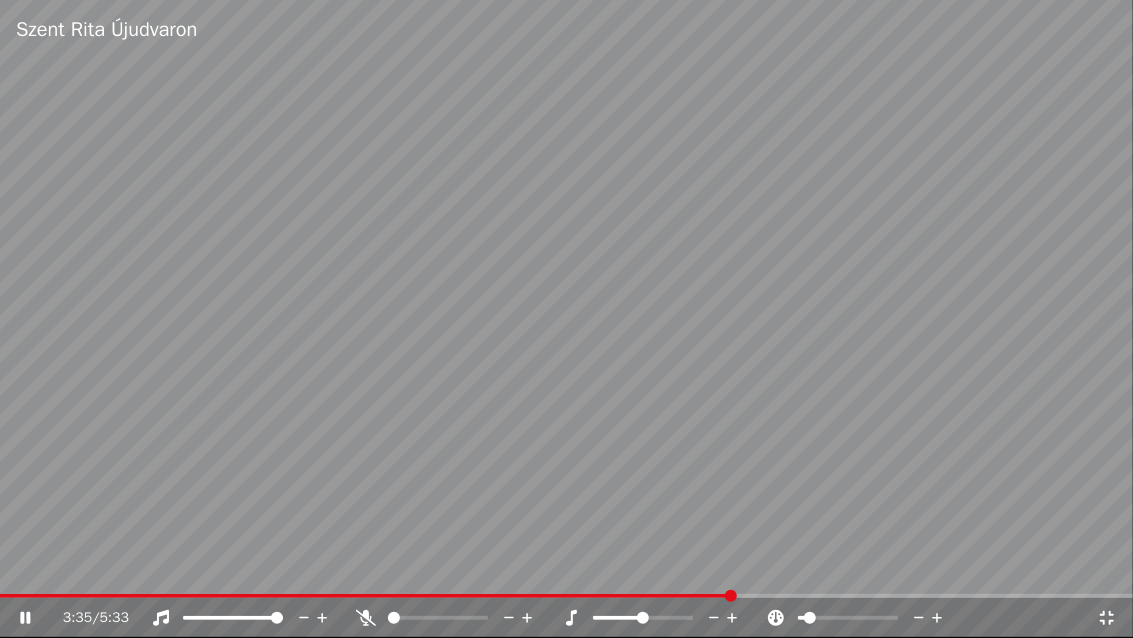 click at bounding box center [810, 618] 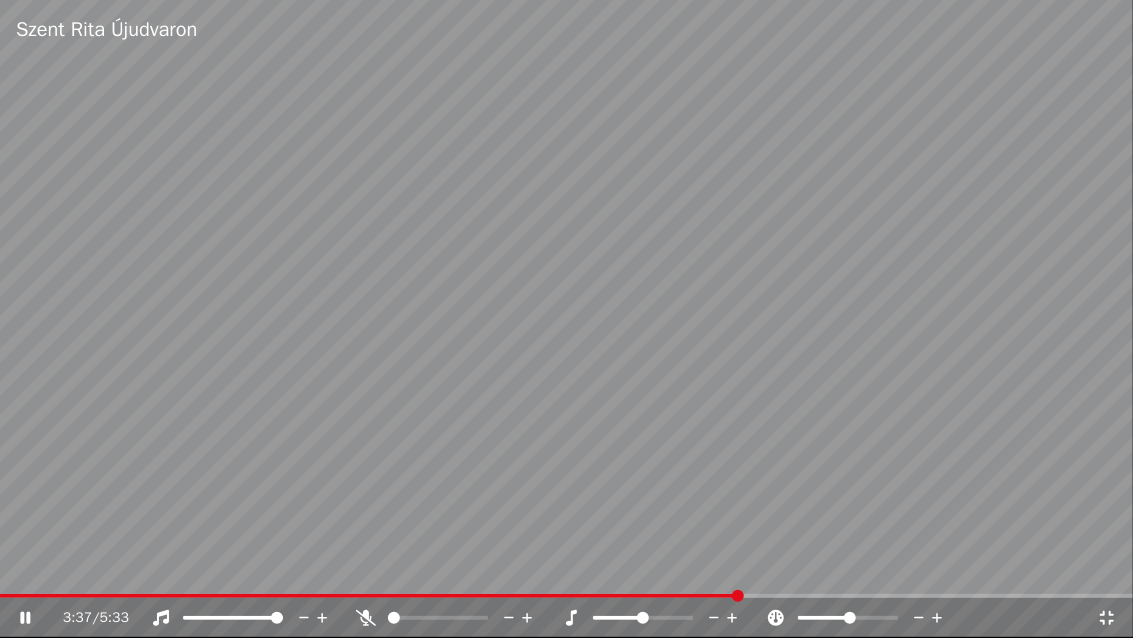 click at bounding box center [850, 618] 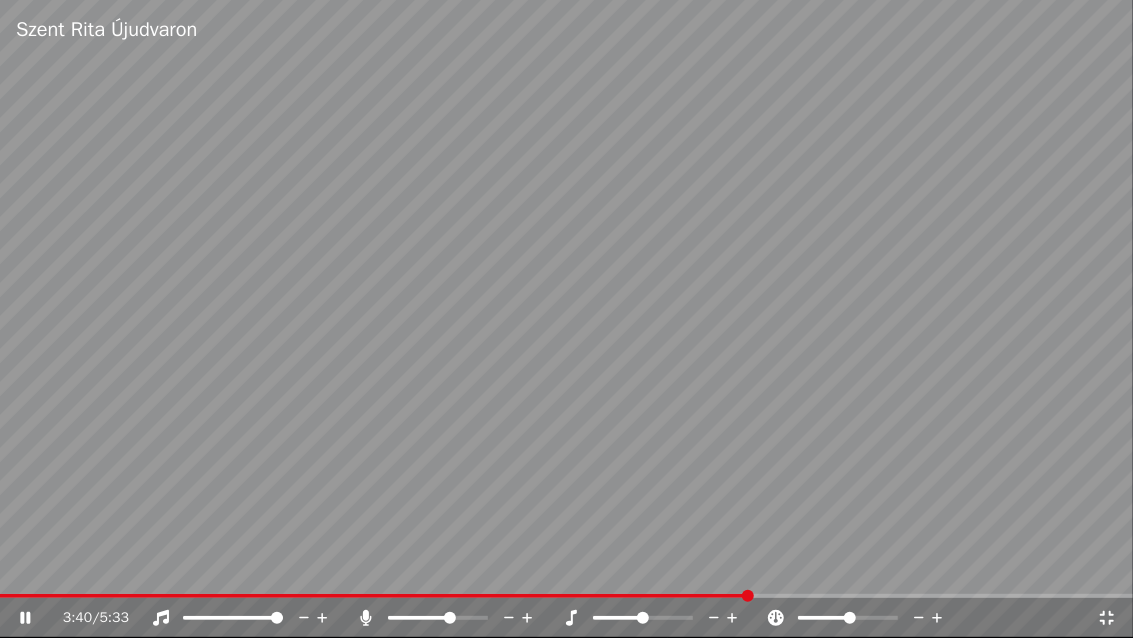 click at bounding box center [450, 618] 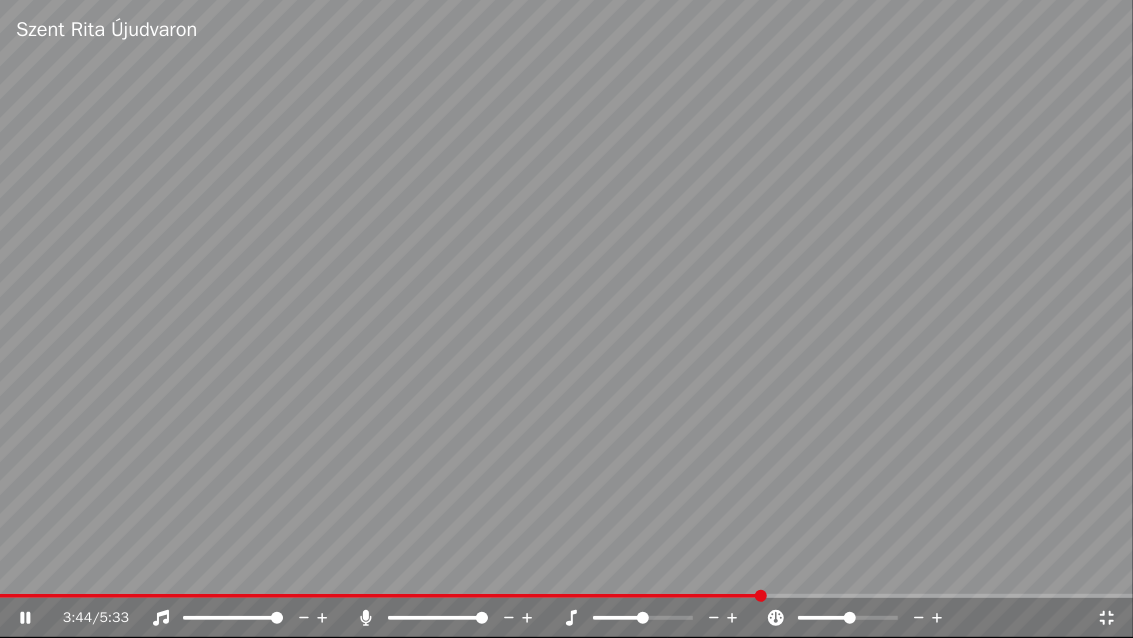 click at bounding box center [482, 618] 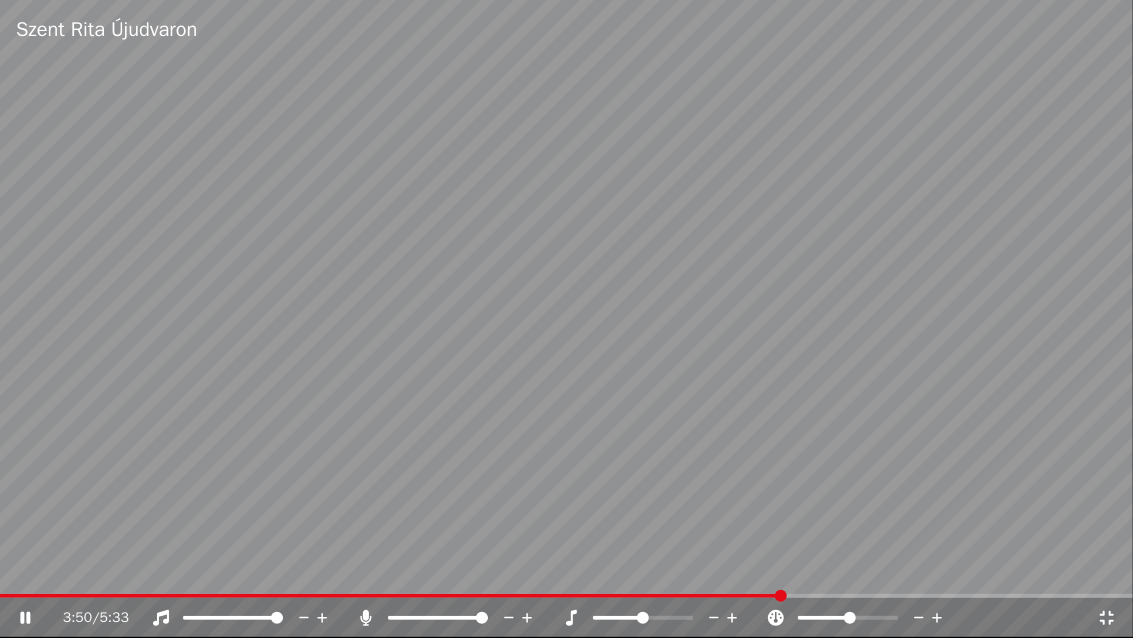 click 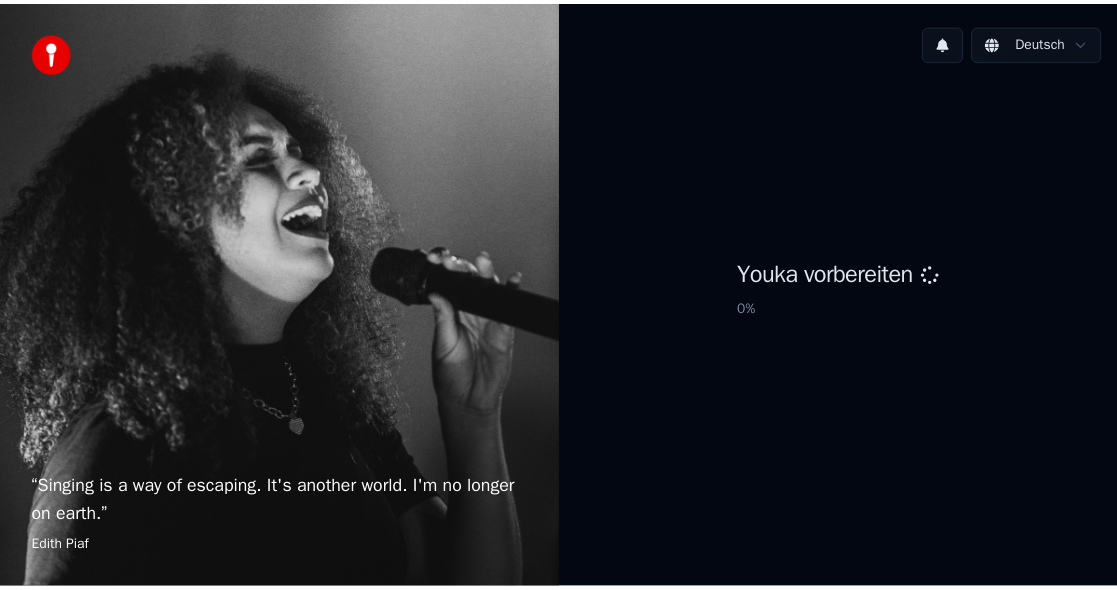 scroll, scrollTop: 0, scrollLeft: 0, axis: both 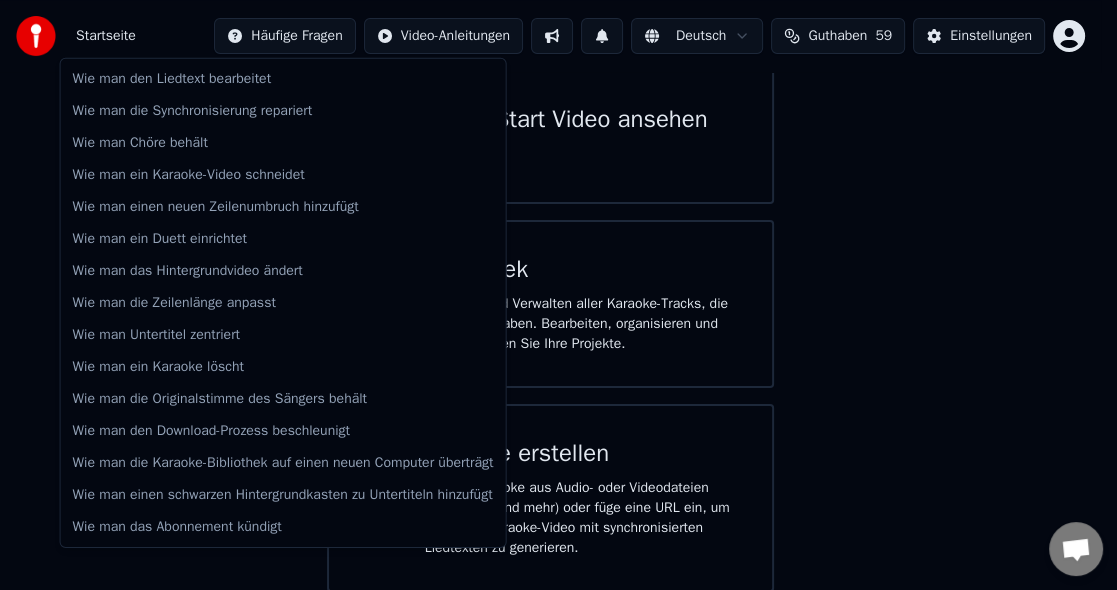 click on "Startseite Häufige Fragen Video-Anleitungen Deutsch Guthaben 59 Einstellungen Willkommen in [PRODUCT] Quick Start Video ansehen Bibliothek Zugreifen und Verwalten aller Karaoke-Tracks, die Sie erstellt haben. Bearbeiten, organisieren und perfektionieren Sie Ihre Projekte. Karaoke erstellen Erstelle Karaoke aus Audio- oder Videodateien (MP3, MP4 und mehr) oder füge eine URL ein, um sofort ein Karaoke-Video mit synchronisierten Liedtexten zu generieren. Konversation [PERSON] Fragen? Schreiben Sie uns! Der Support ist derzeit offline Offline-Netzwerk. Erneut verbinden... Es können vorerst keine Nachrichten empfangen oder gesendet werden. [PRODUCT] Desktop Hallo! Wie kann ich helfen?  Freitag, 18 Juli Hi [PERSON], there's no button further to the right. I can only scroll down. Vor einer Stunde Datei senden Wir sind nicht online. Wir melden uns per Email. Einen Emoji einfügen Datei senden Audionachricht aufzeichnen We run on Crisp Wie man den Liedtext bearbeitet Wie man die Synchronisierung repariert Wie man Chöre behält" at bounding box center [558, 190] 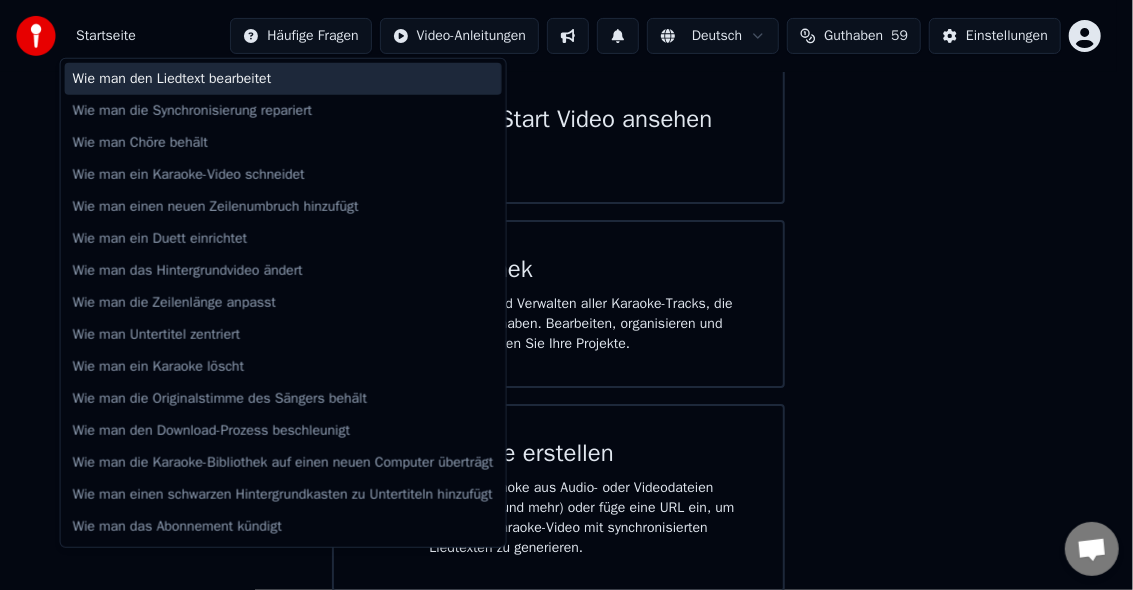 click on "Wie man den Liedtext bearbeitet" at bounding box center [283, 79] 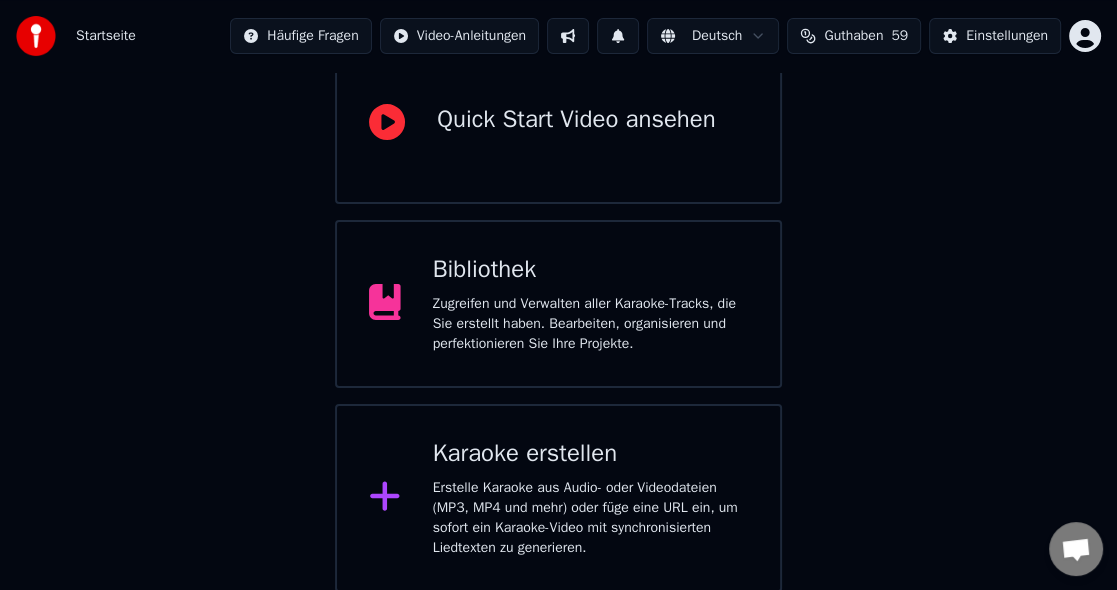 click on "Zugreifen und Verwalten aller Karaoke-Tracks, die Sie erstellt haben. Bearbeiten, organisieren und perfektionieren Sie Ihre Projekte." at bounding box center [590, 324] 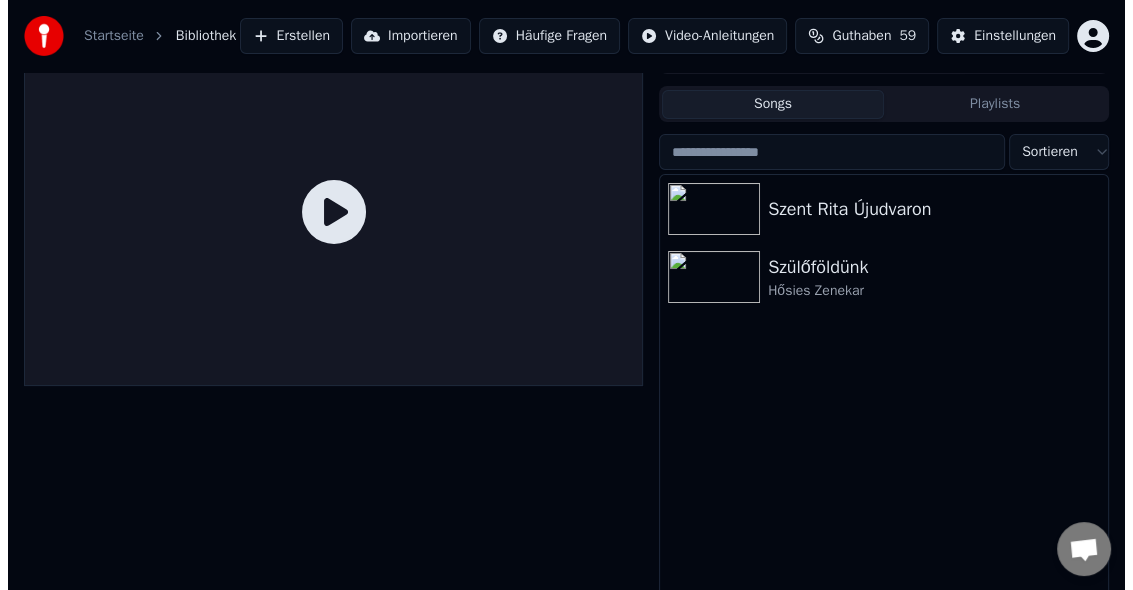 scroll, scrollTop: 0, scrollLeft: 0, axis: both 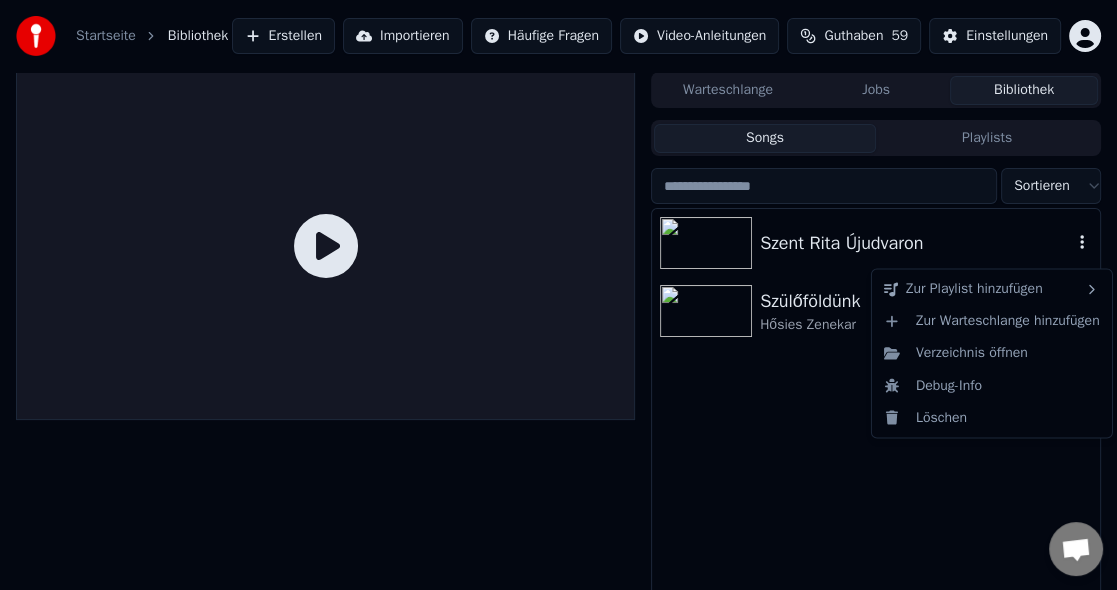 click 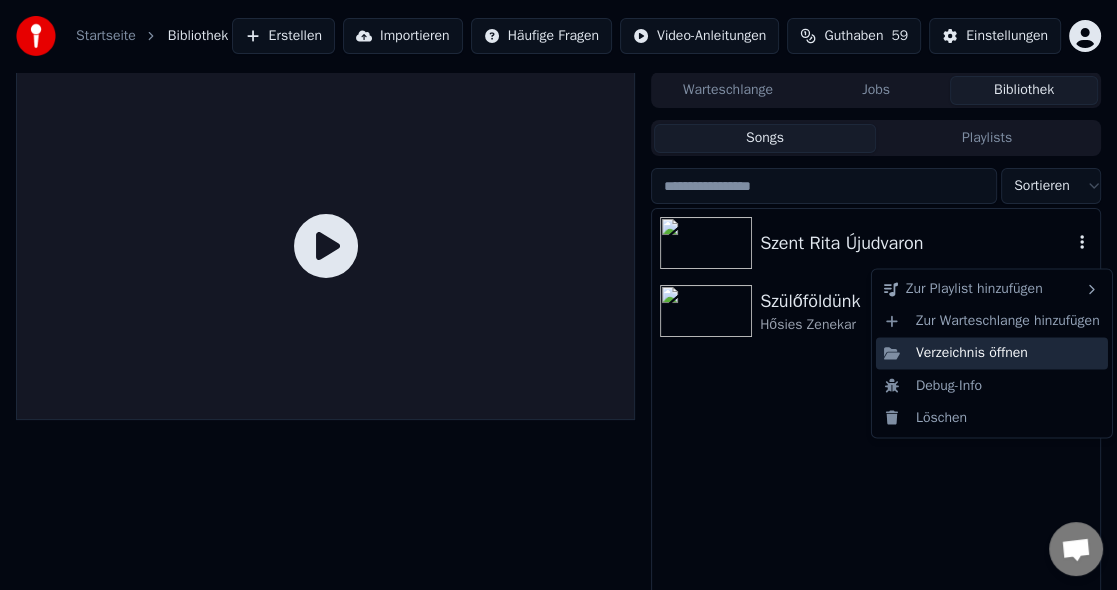 click on "Verzeichnis öffnen" at bounding box center [992, 353] 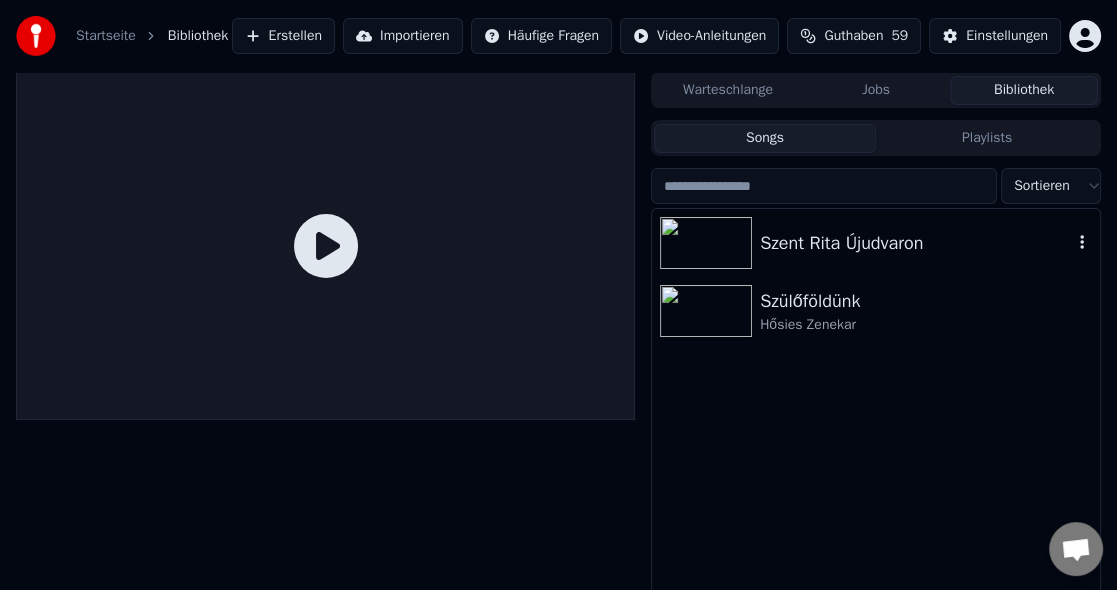 click at bounding box center [706, 243] 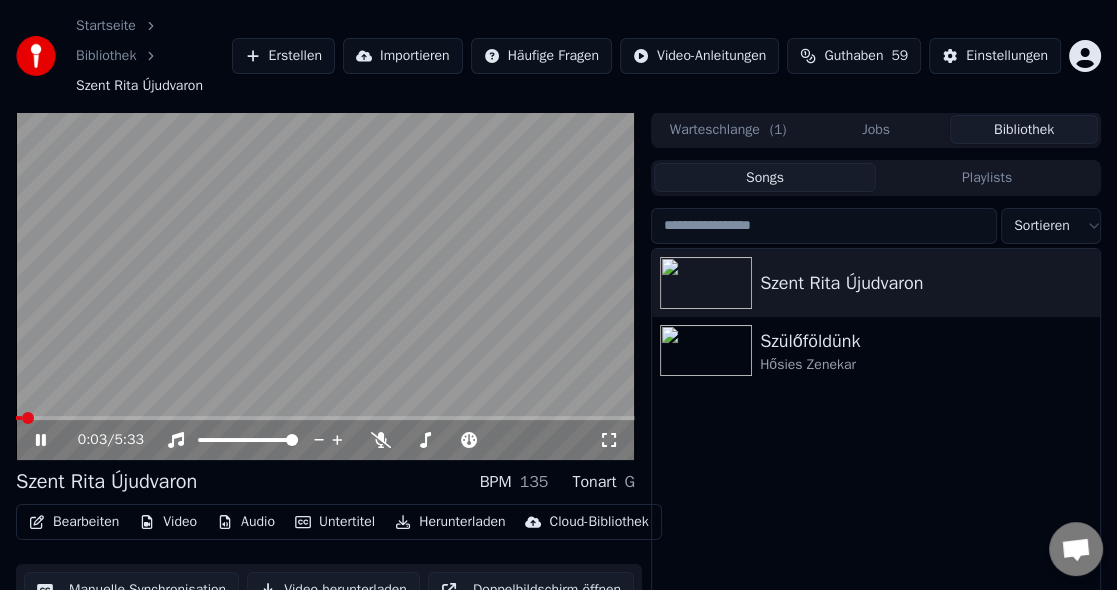 click 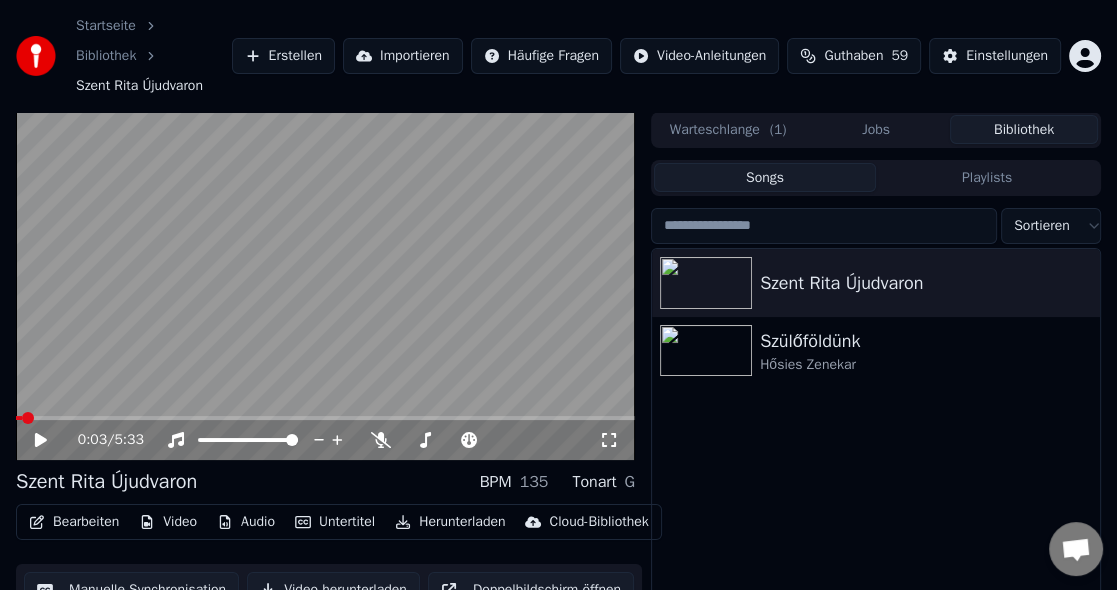 click on "Untertitel" at bounding box center [335, 522] 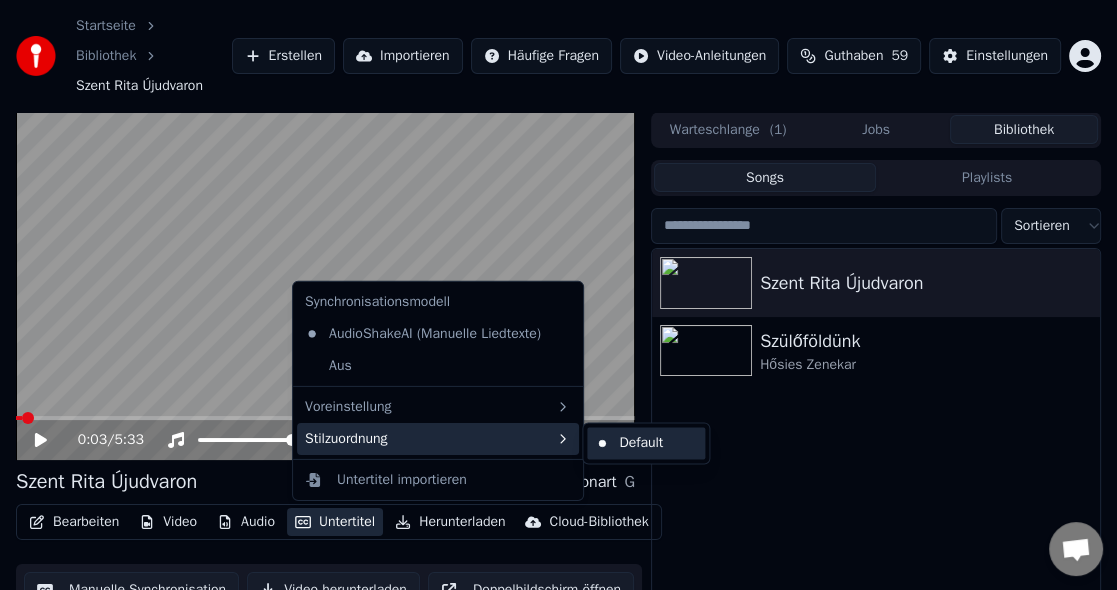 click on "Default" at bounding box center (646, 443) 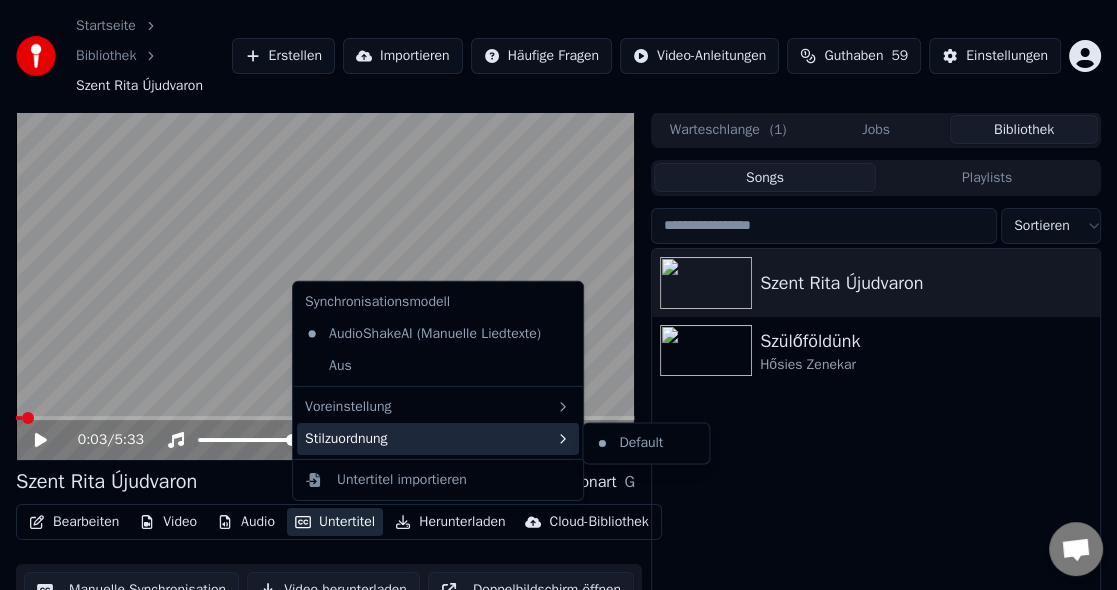 drag, startPoint x: 611, startPoint y: 436, endPoint x: 611, endPoint y: 456, distance: 20 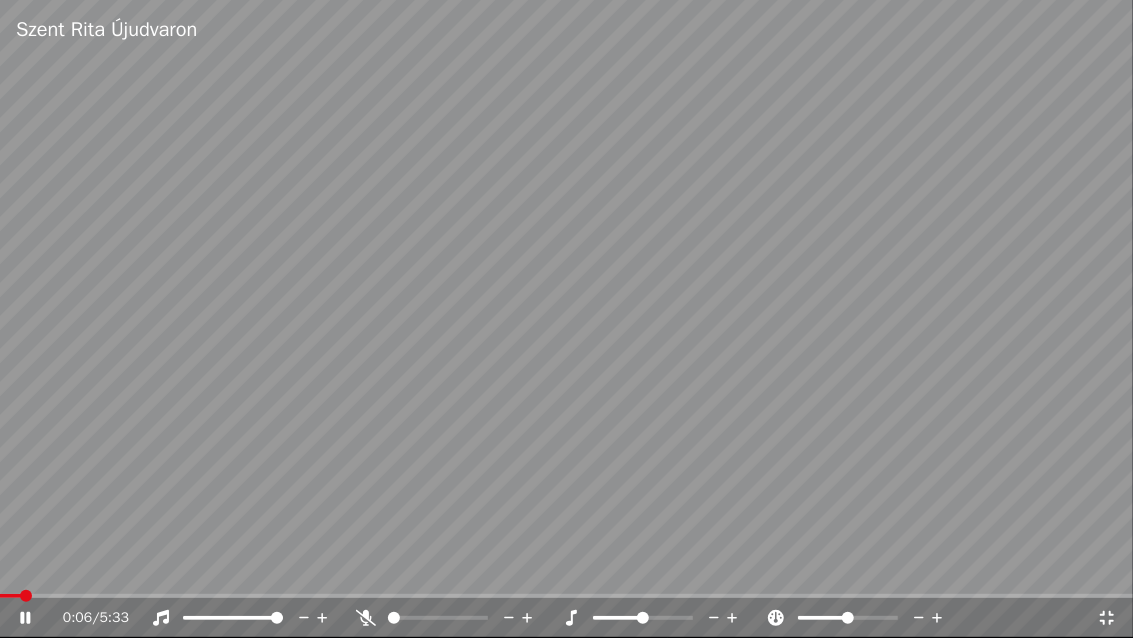 click 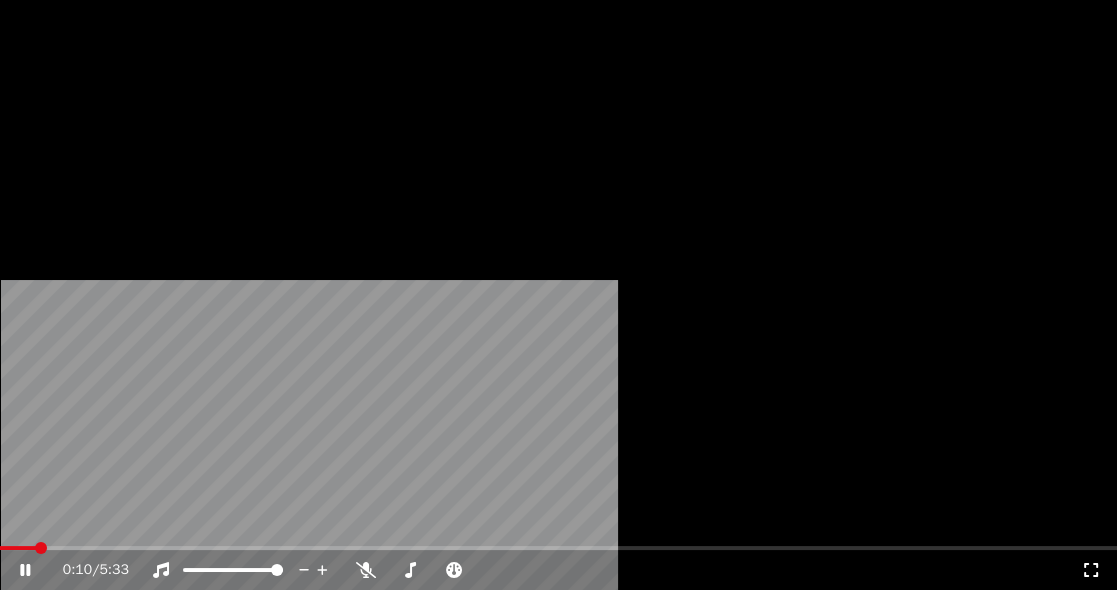click on "Untertitel" at bounding box center [335, 174] 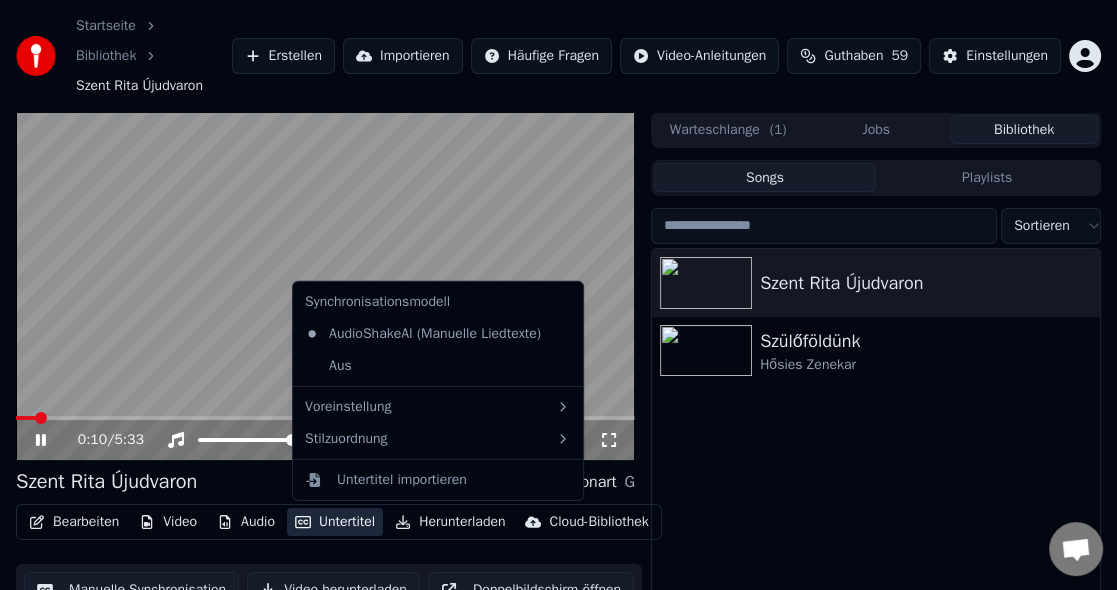 click on "Untertitel" at bounding box center [335, 522] 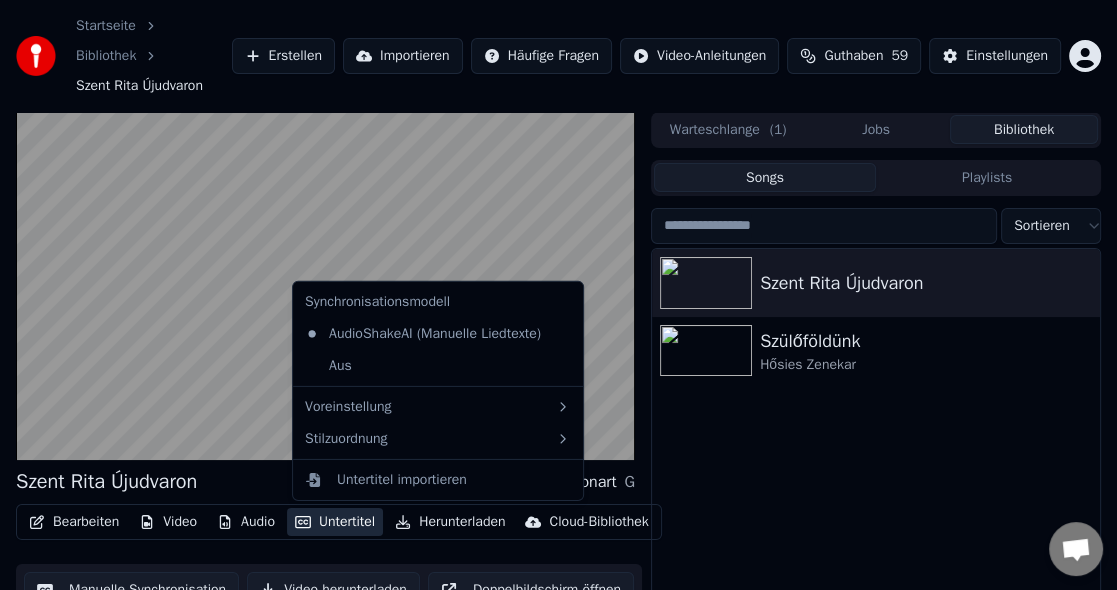 click on "Untertitel" at bounding box center [335, 522] 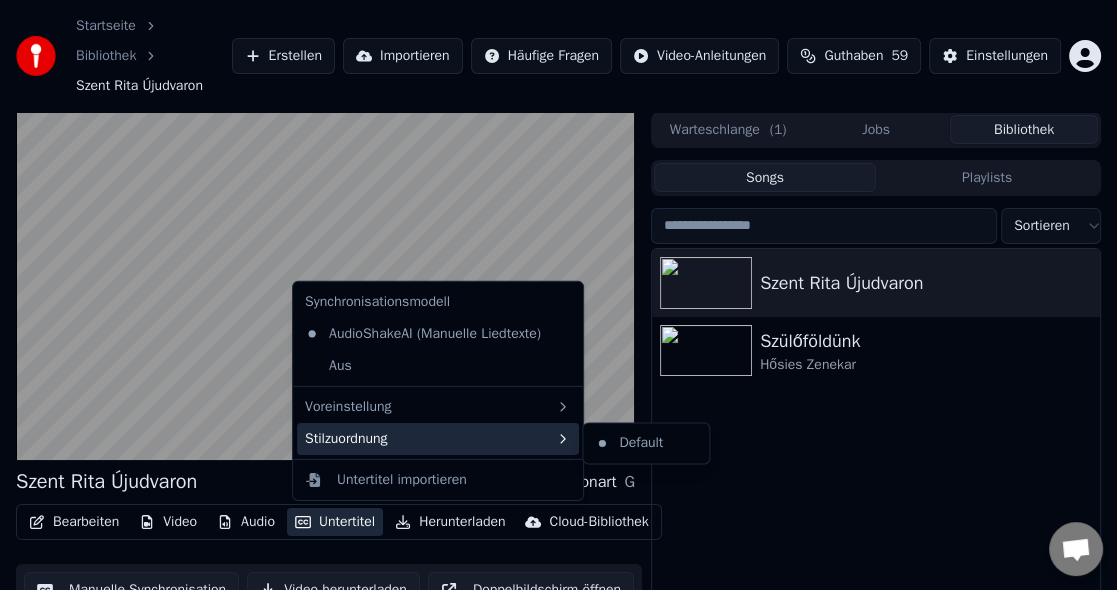 click on "Szent Rita Újudvaron Szülőföldünk Hősies Zenekar" at bounding box center (876, 469) 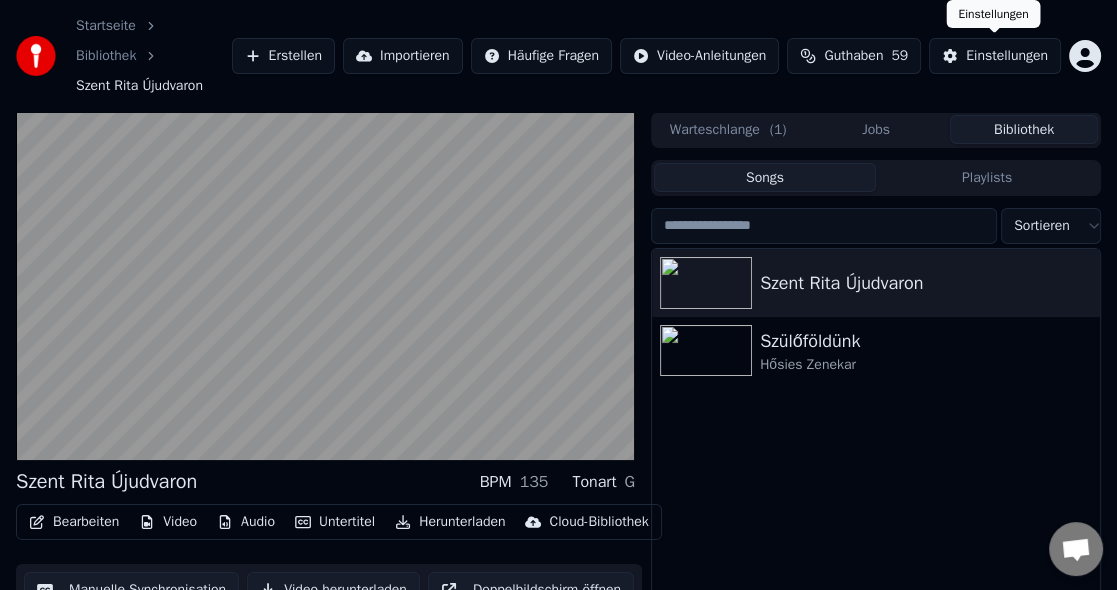 click on "Einstellungen" at bounding box center [1007, 56] 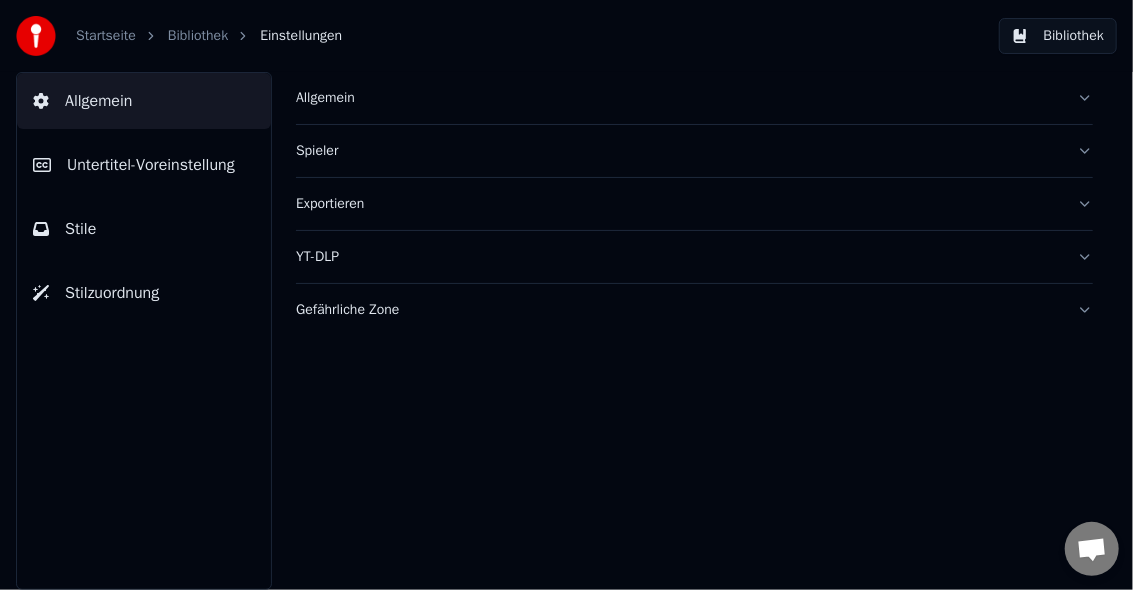 click on "Allgemein" at bounding box center [678, 98] 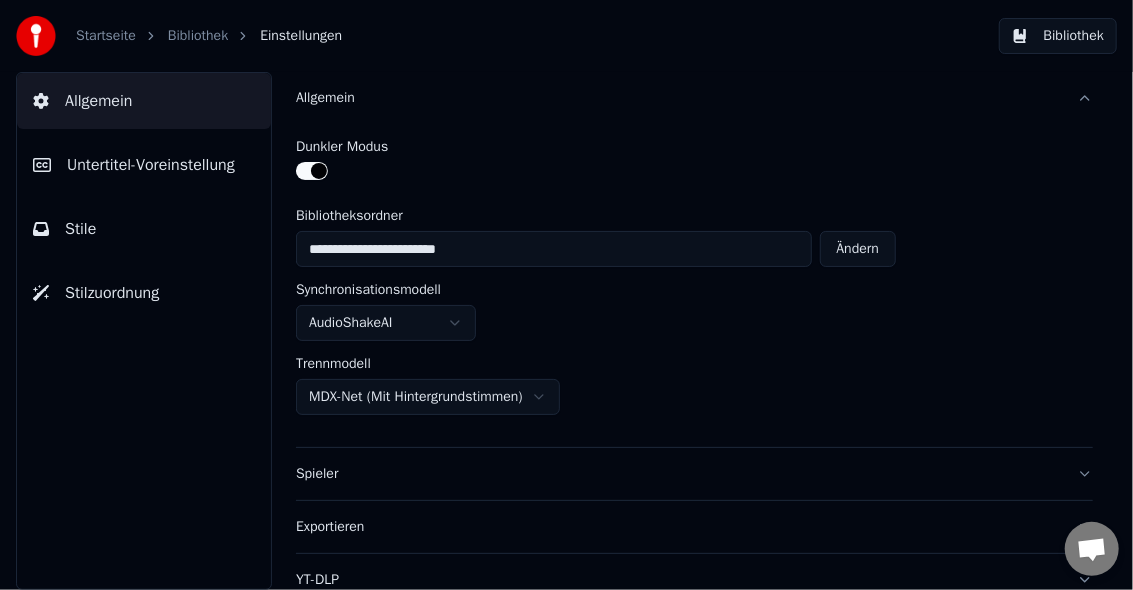 click on "Untertitel-Voreinstellung" at bounding box center (151, 165) 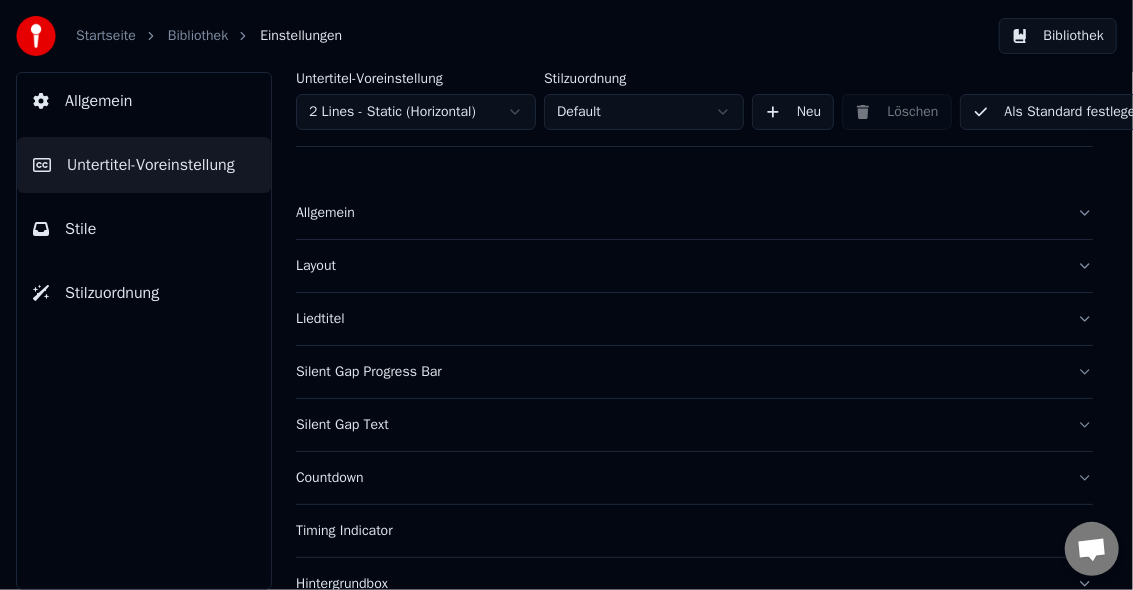 click on "Stile" at bounding box center [144, 229] 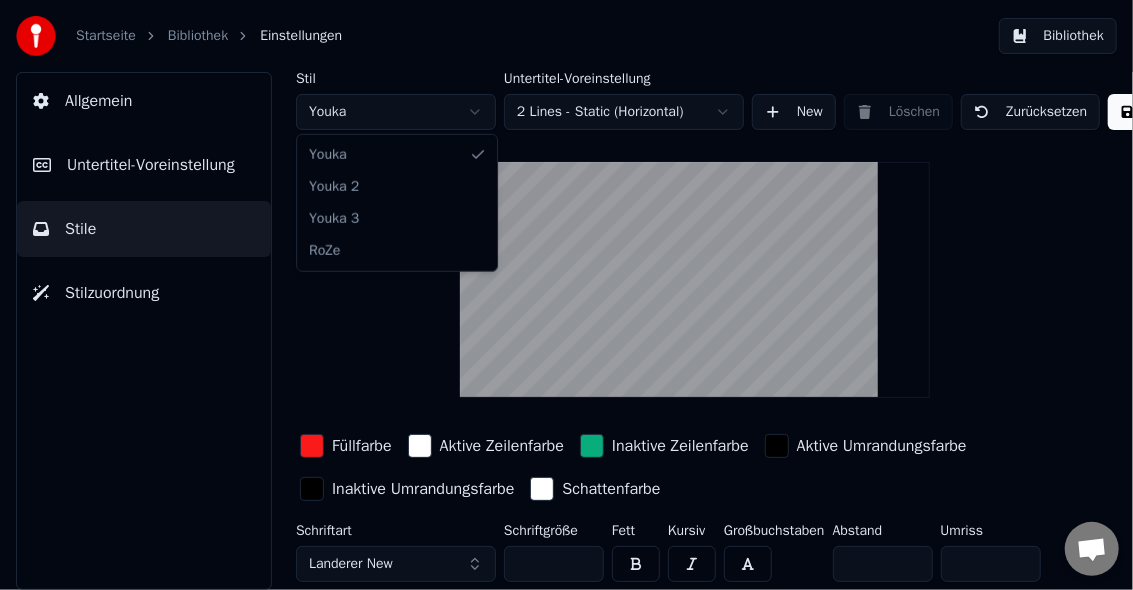 click on "Startseite Bibliothek Einstellungen Bibliothek Allgemein Untertitel-Voreinstellung Stile Stilzuordnung Stil Youka Untertitel-Voreinstellung 2 Lines - Static (Horizontal) New Löschen Zurücksetzen Speichern Füllfarbe Aktive Zeilenfarbe Inaktive Zeilenfarbe Aktive Umrandungsfarbe Inaktive Umrandungsfarbe Schattenfarbe Schriftart Landerer New Schriftgröße ** Fett Kursiv Großbuchstaben Abstand * Umriss * Blur * Schatten * Konversation Adam Fragen? Schreiben Sie uns! Der Support ist derzeit offline Offline-Netzwerk. Erneut verbinden... Es können vorerst keine Nachrichten empfangen oder gesendet werden. Youka Desktop Hallo! Wie kann ich helfen?  Freitag, 18 Juli Hi Adam, there's no button further to the right. I can only scroll down. Vor einer Stunde Datei senden Wir sind nicht online. Wir melden uns per Email. Einen Emoji einfügen Datei senden Audionachricht aufzeichnen We run on Crisp Youka Youka 2 Youka 3 RoZe" at bounding box center (566, 295) 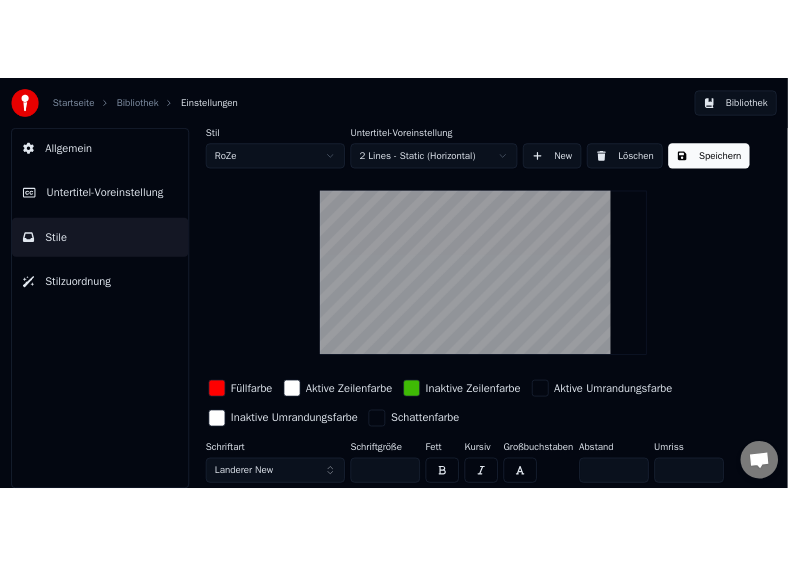 scroll, scrollTop: 70, scrollLeft: 0, axis: vertical 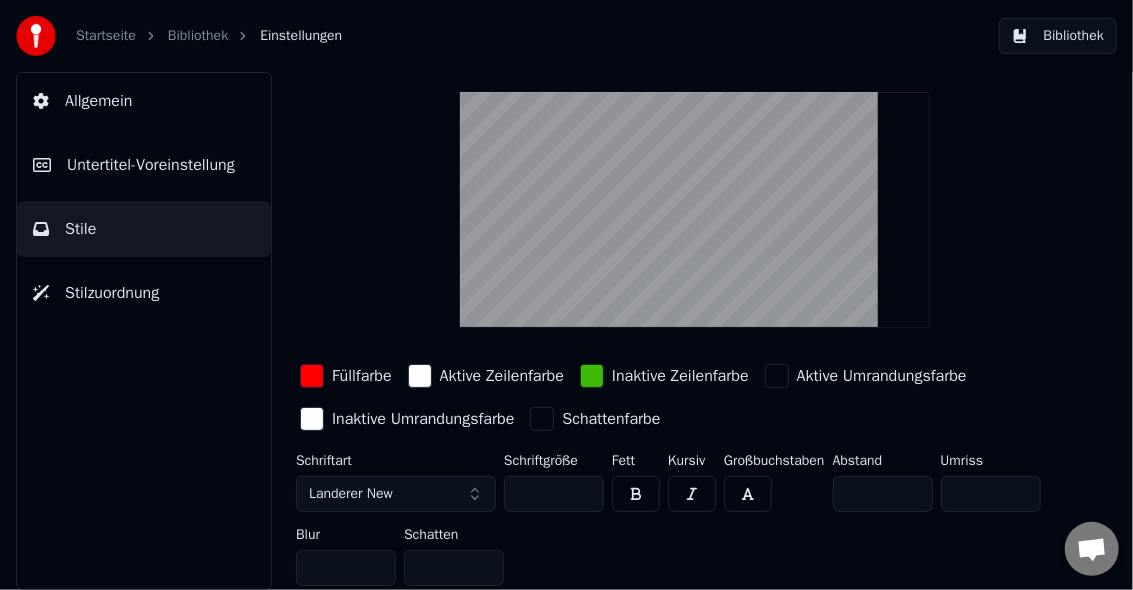 click on "***" at bounding box center [554, 494] 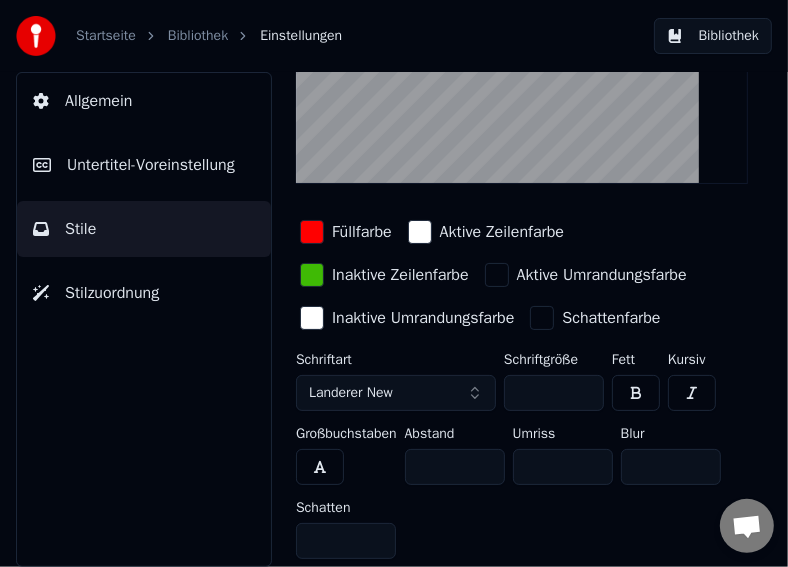 scroll, scrollTop: 217, scrollLeft: 0, axis: vertical 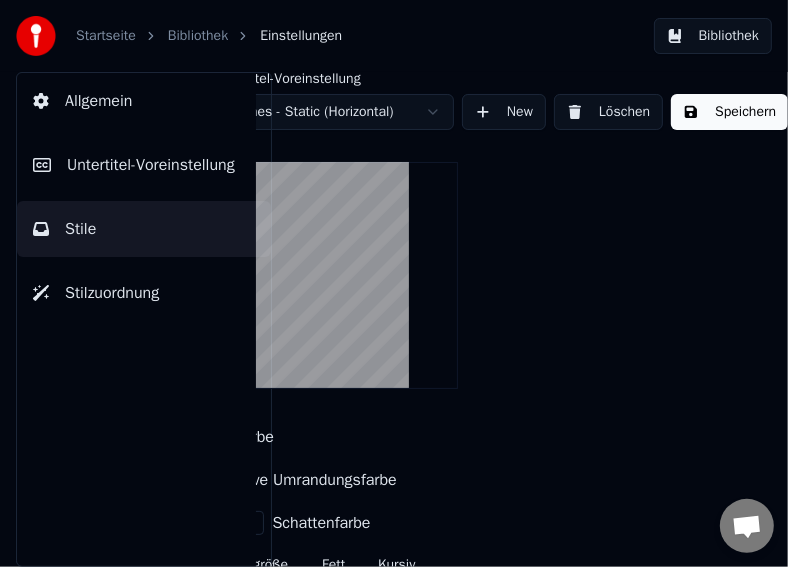 click on "Speichern" at bounding box center [729, 112] 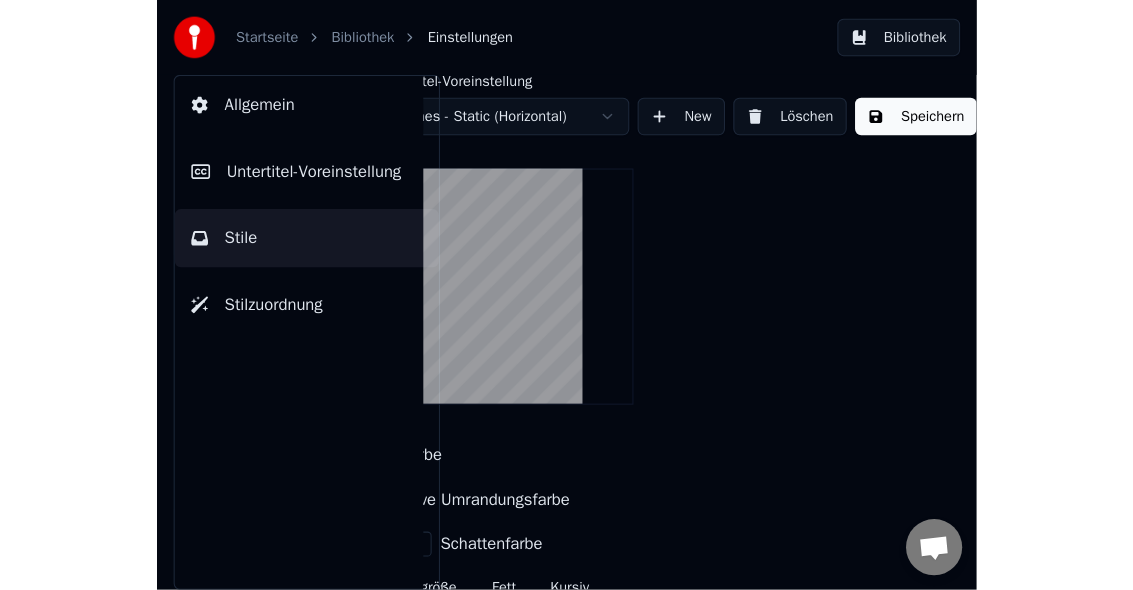 scroll, scrollTop: 0, scrollLeft: 284, axis: horizontal 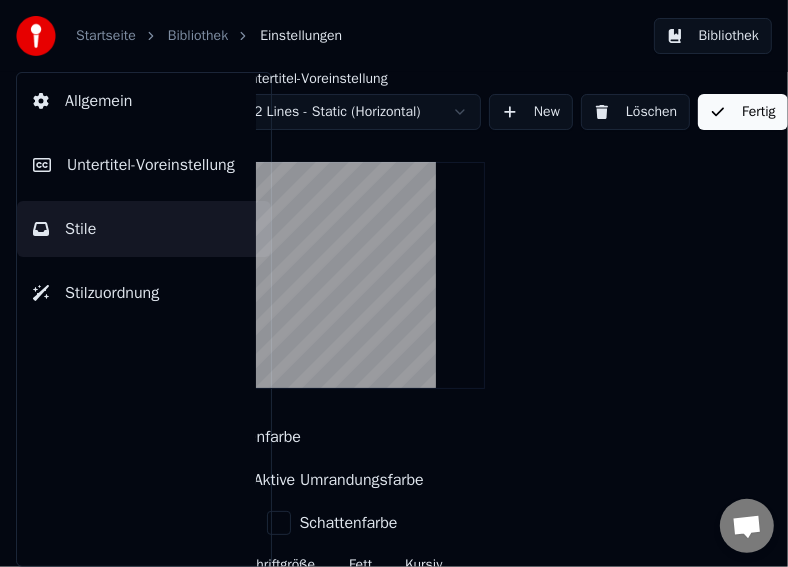 click on "Fertig" at bounding box center [743, 112] 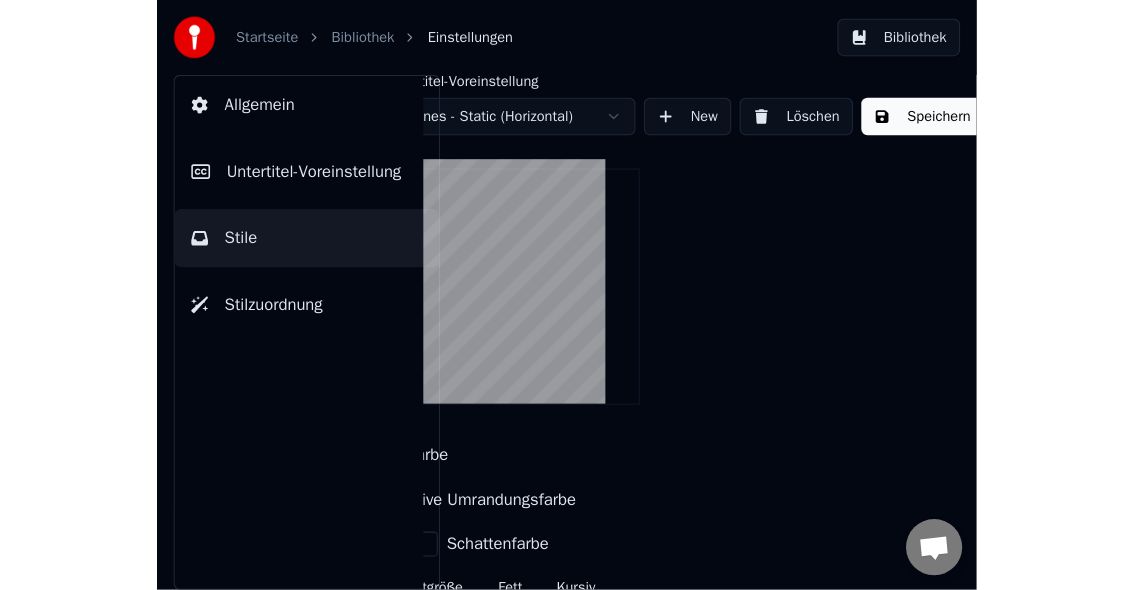 scroll, scrollTop: 0, scrollLeft: 0, axis: both 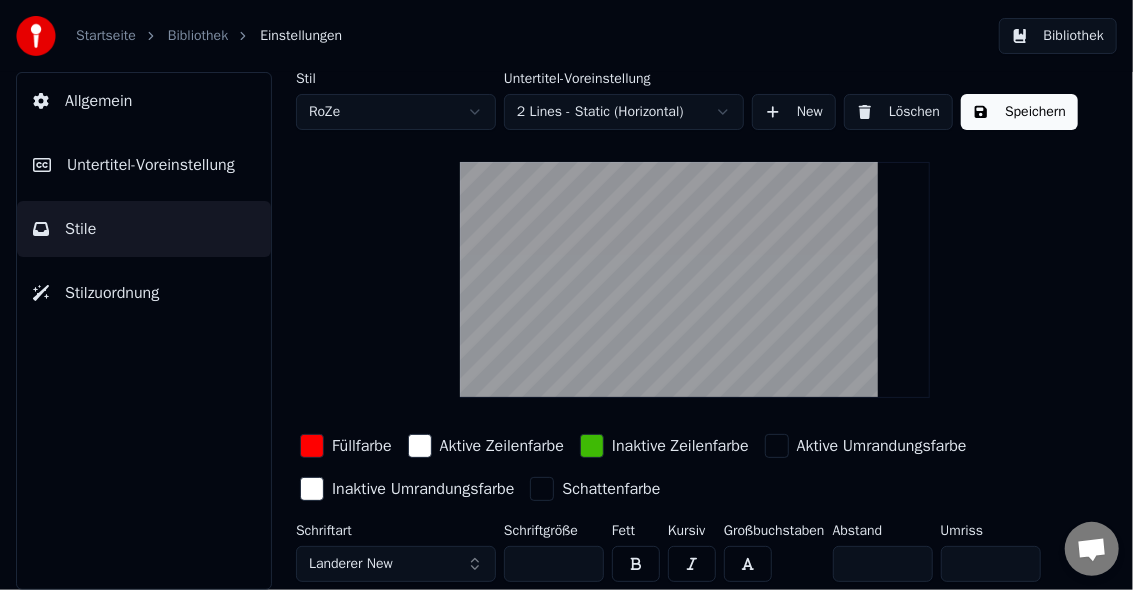 click on "Bibliothek" at bounding box center (198, 36) 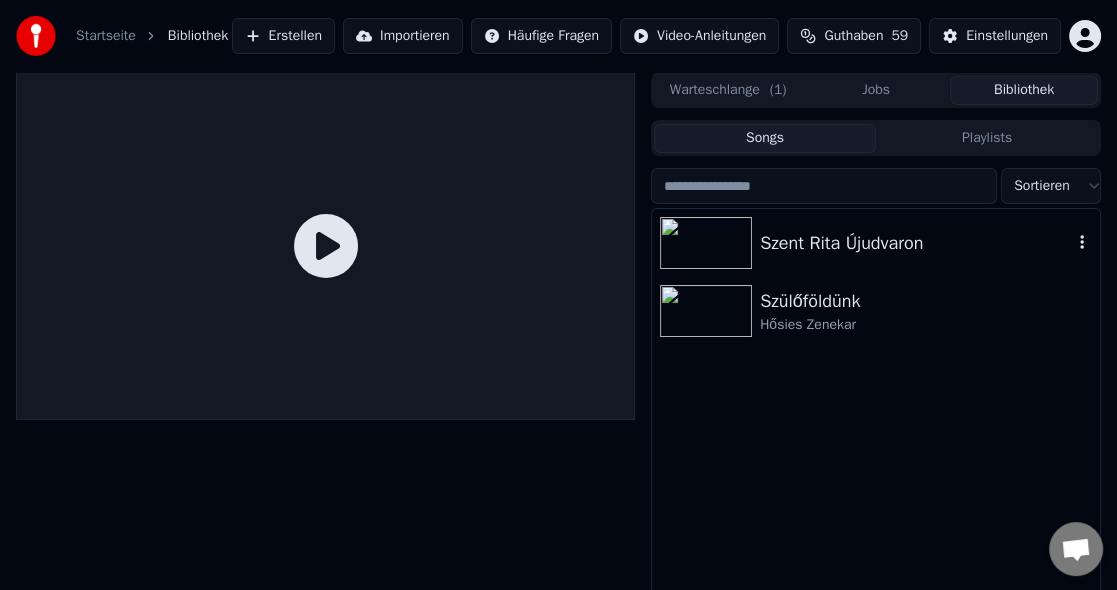 click at bounding box center [706, 243] 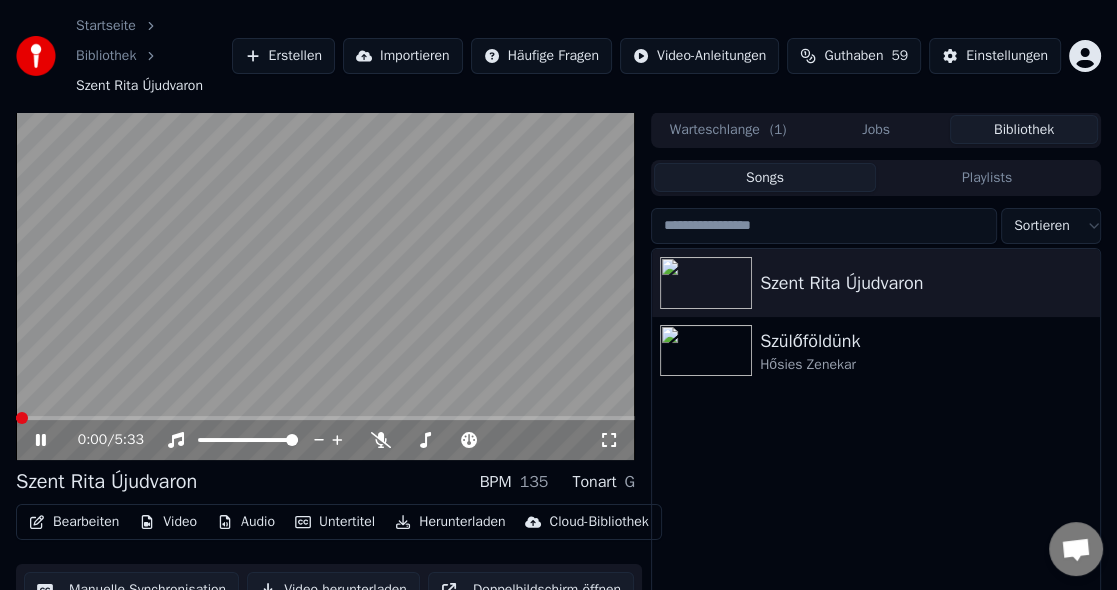 click on "Bearbeiten" at bounding box center [74, 522] 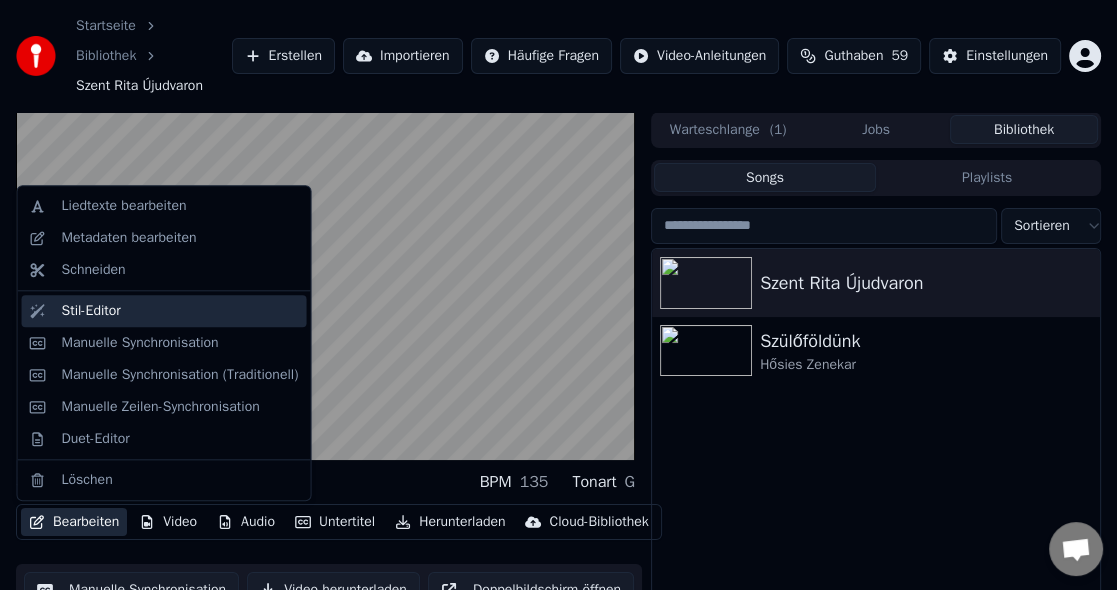 click on "Stil-Editor" at bounding box center [91, 311] 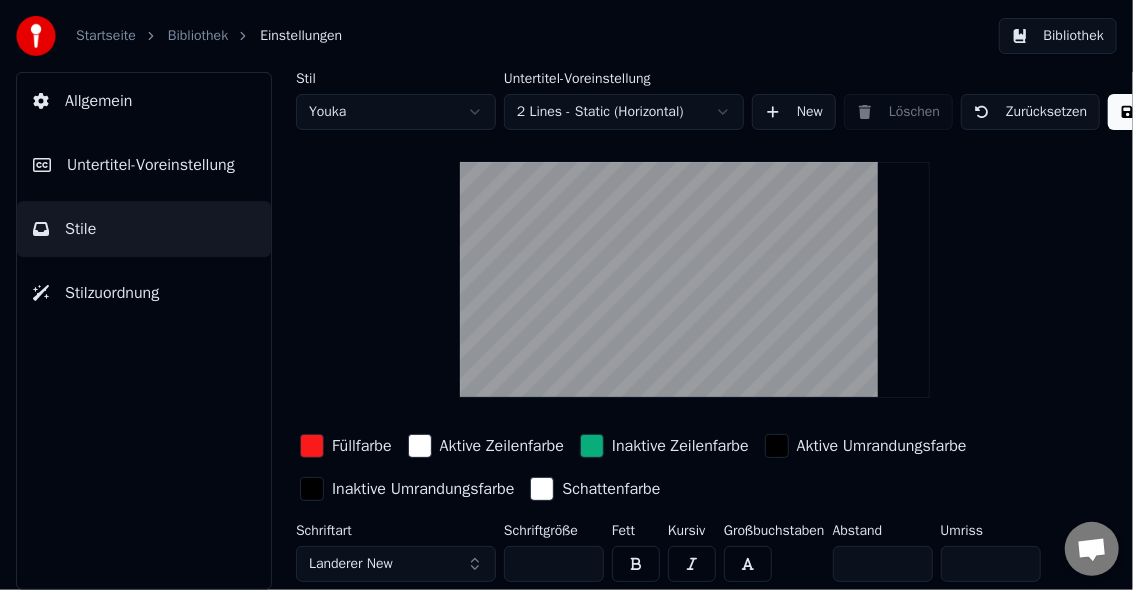 click on "Stilzuordnung" at bounding box center [112, 293] 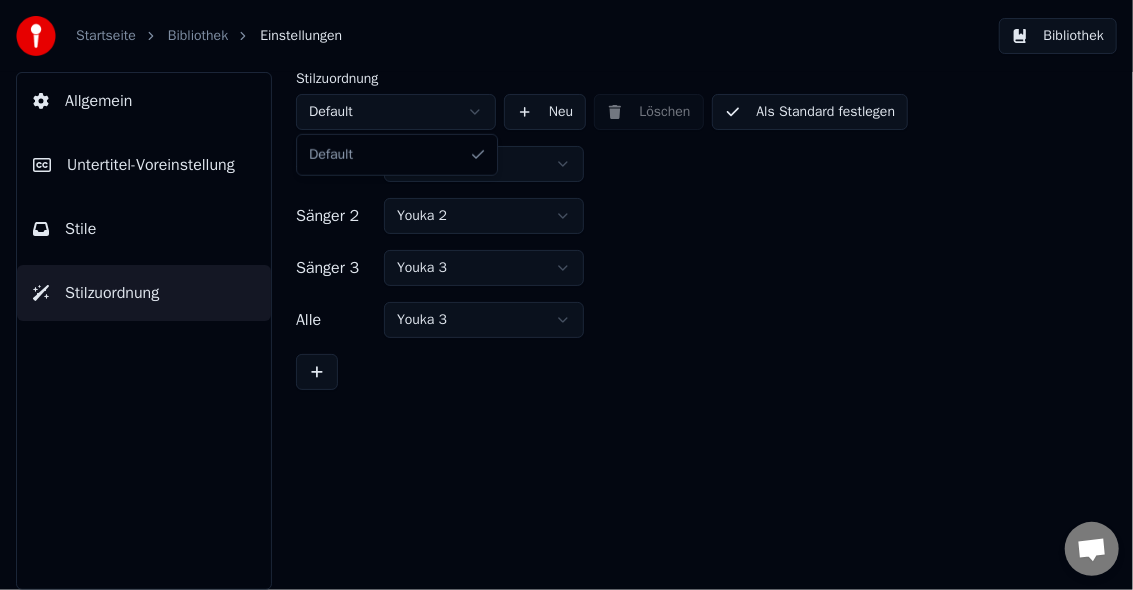 click on "Startseite Bibliothek Einstellungen Bibliothek Allgemein Untertitel-Voreinstellung Stile Stilzuordnung Stilzuordnung Default Neu Löschen Als Standard festlegen Sänger   1 Youka Sänger   2 Youka 2 Sänger   3 Youka 3 Alle Youka 3 Konversation Adam Fragen? Schreiben Sie uns! Der Support ist derzeit offline Offline-Netzwerk. Erneut verbinden... Es können vorerst keine Nachrichten empfangen oder gesendet werden. Youka Desktop Hallo! Wie kann ich helfen?  Freitag, 18 Juli Hi Adam, there's no button further to the right. I can only scroll down. Vor einer Stunde Datei senden Wir sind nicht online. Wir melden uns per Email. Einen Emoji einfügen Datei senden Audionachricht aufzeichnen We run on Crisp Default" at bounding box center (566, 295) 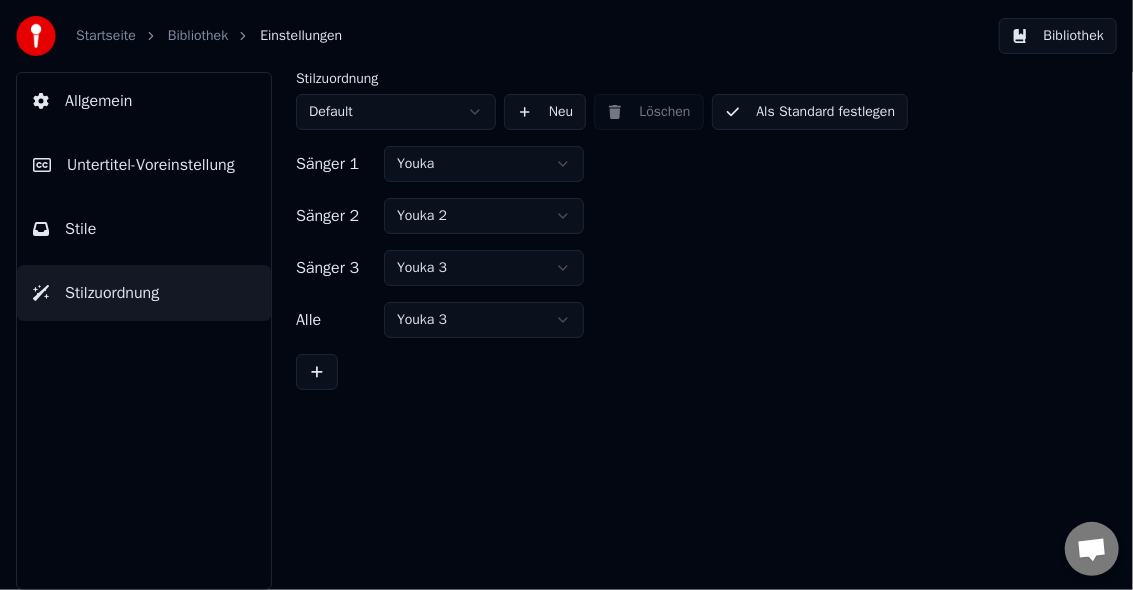 click on "Startseite Bibliothek Einstellungen Bibliothek Allgemein Untertitel-Voreinstellung Stile Stilzuordnung Stilzuordnung Default Neu Löschen Als Standard festlegen Sänger   1 Youka Sänger   2 Youka 2 Sänger   3 Youka 3 Alle Youka 3 Konversation Adam Fragen? Schreiben Sie uns! Der Support ist derzeit offline Offline-Netzwerk. Erneut verbinden... Es können vorerst keine Nachrichten empfangen oder gesendet werden. Youka Desktop Hallo! Wie kann ich helfen?  Freitag, 18 Juli Hi Adam, there's no button further to the right. I can only scroll down. Vor einer Stunde Datei senden Wir sind nicht online. Wir melden uns per Email. Einen Emoji einfügen Datei senden Audionachricht aufzeichnen We run on Crisp" at bounding box center (566, 295) 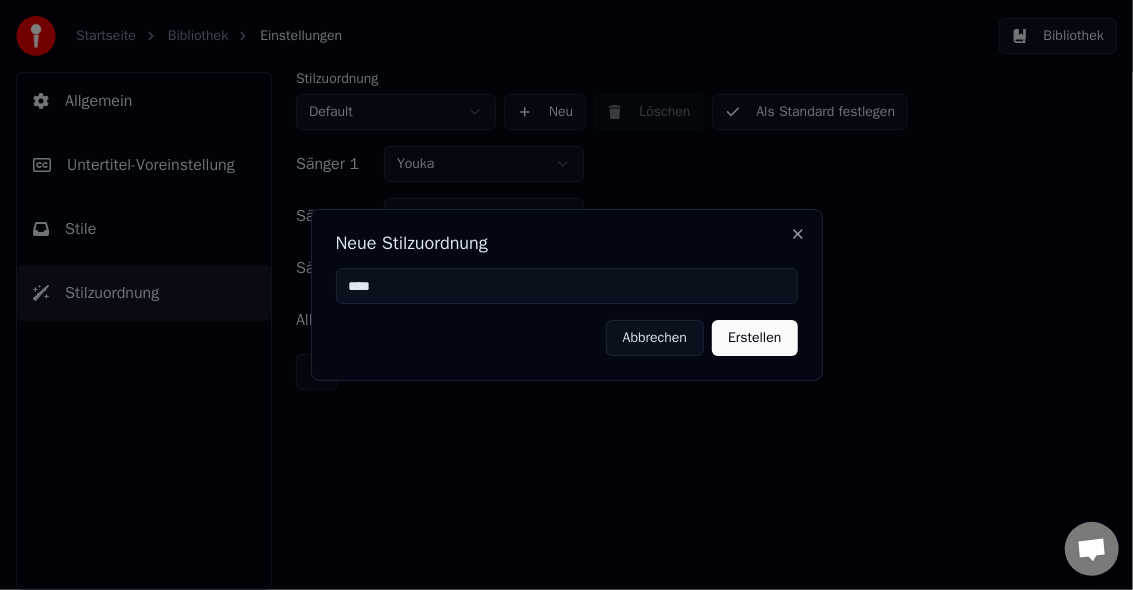 type on "****" 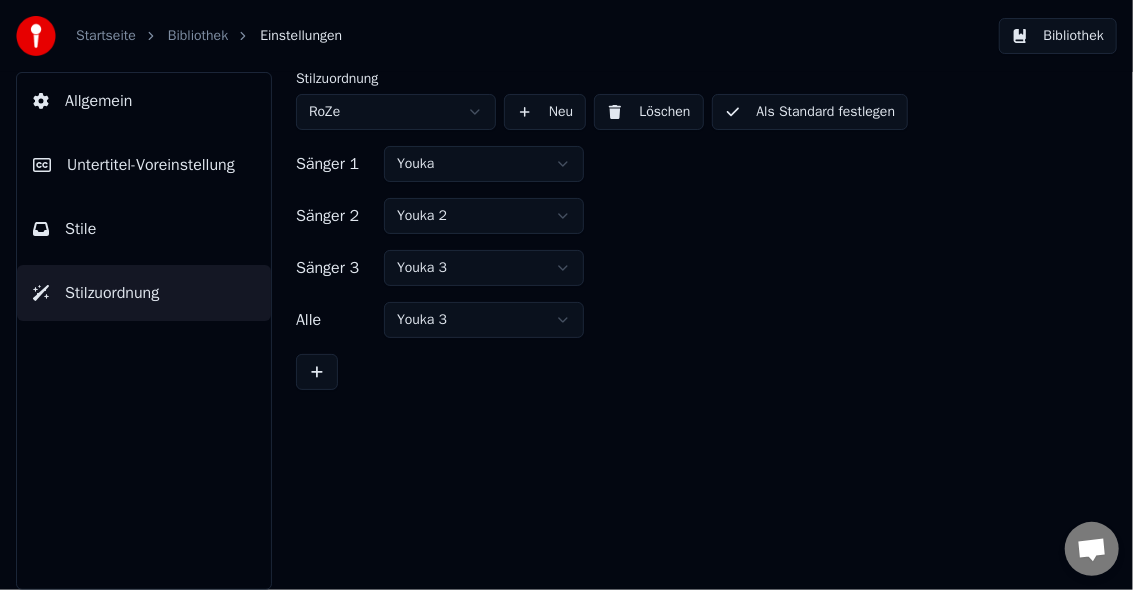 click on "Startseite Bibliothek Einstellungen Bibliothek Allgemein Untertitel-Voreinstellung Stile Stilzuordnung Stilzuordnung RoZe Neu Löschen Als Standard festlegen Sänger   1 Youka Sänger   2 Youka 2 Sänger   3 Youka 3 Alle Youka 3 Konversation Adam Fragen? Schreiben Sie uns! Der Support ist derzeit offline Offline-Netzwerk. Erneut verbinden... Es können vorerst keine Nachrichten empfangen oder gesendet werden. Youka Desktop Hallo! Wie kann ich helfen?  Freitag, 18 Juli Hi Adam, there's no button further to the right. I can only scroll down. Vor einer Stunde Datei senden Wir sind nicht online. Wir melden uns per Email. Einen Emoji einfügen Datei senden Audionachricht aufzeichnen We run on Crisp" at bounding box center [566, 295] 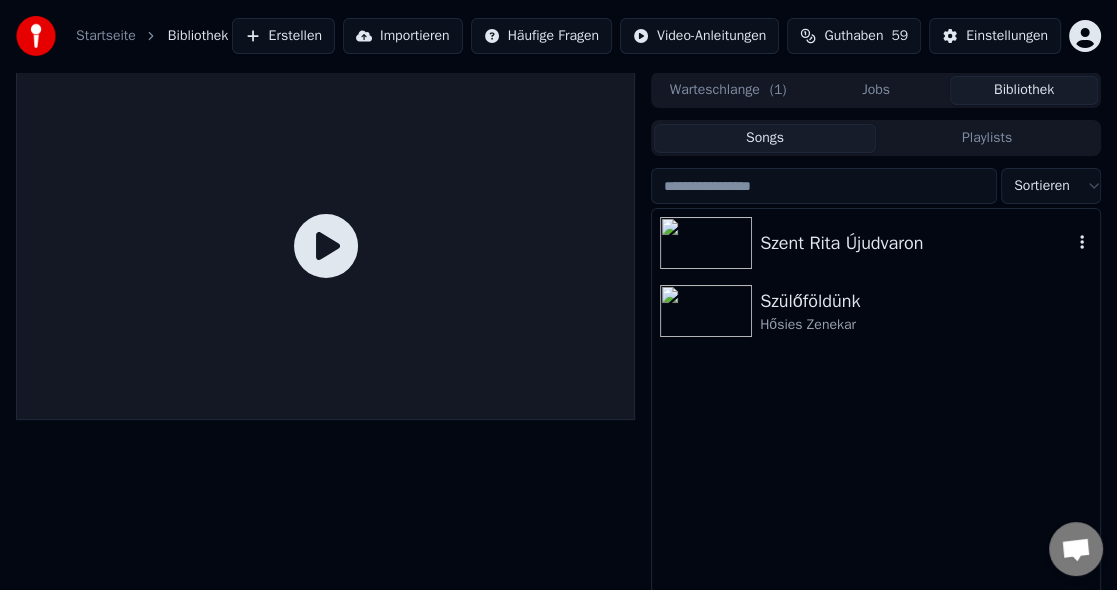 click at bounding box center [706, 243] 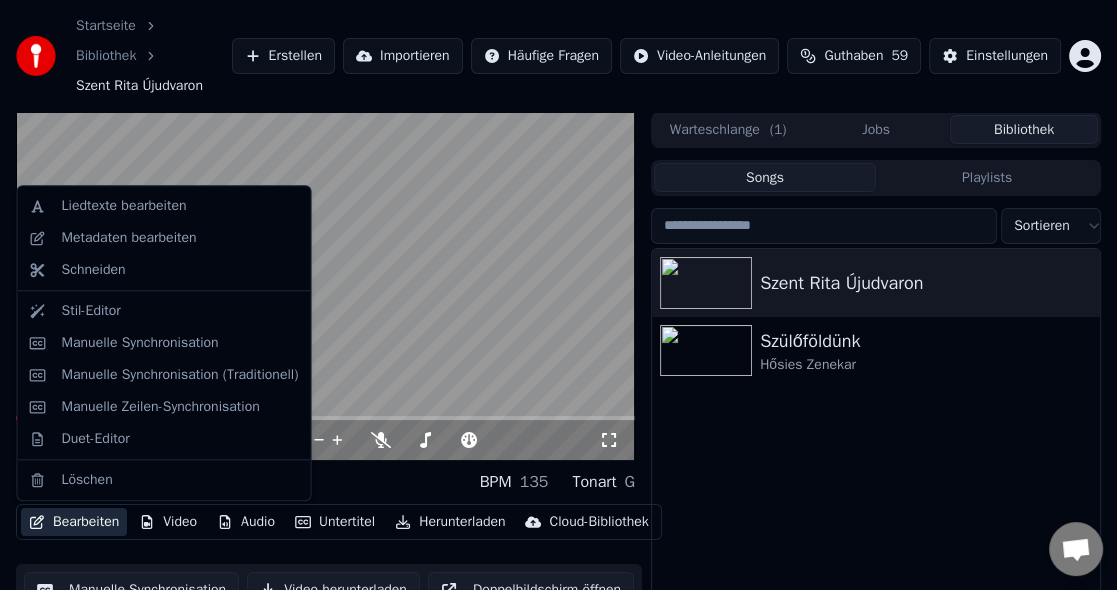 click on "Bearbeiten" at bounding box center (74, 522) 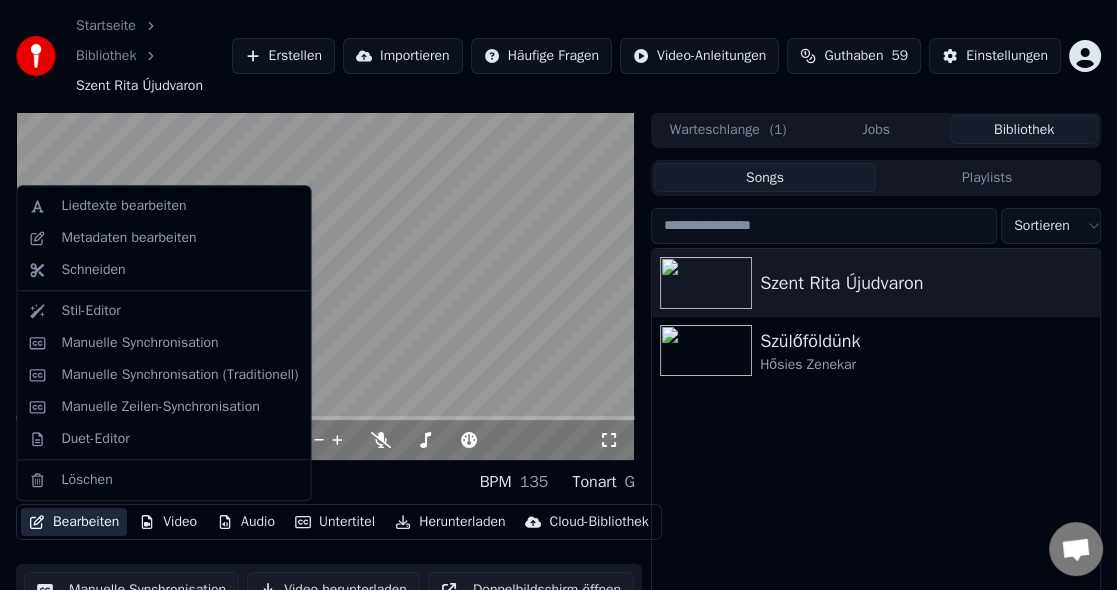 click on "Bearbeiten" at bounding box center [74, 522] 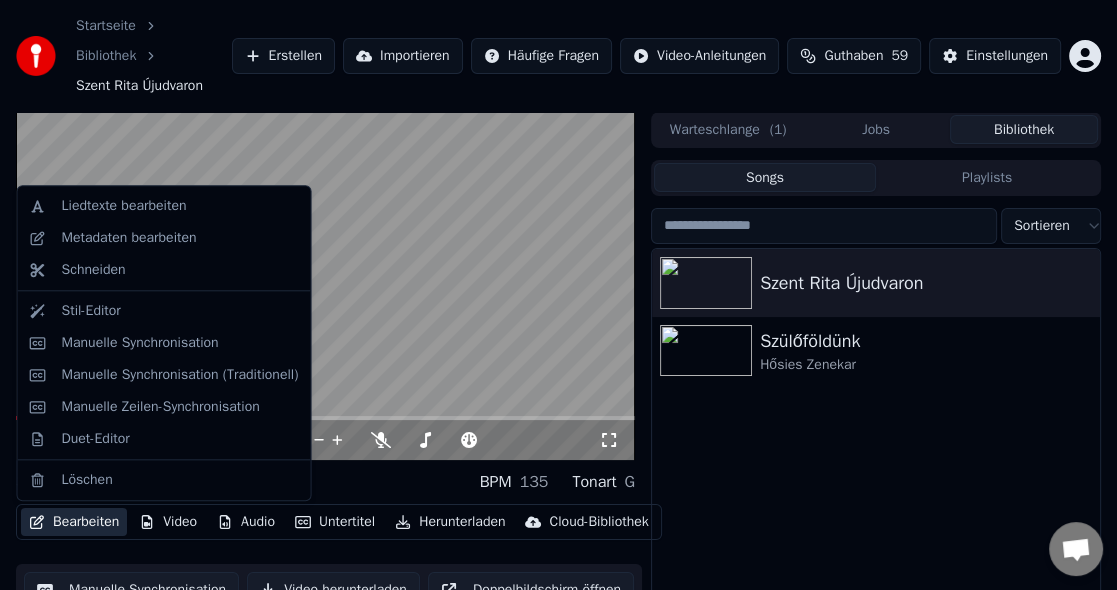 click on "Bearbeiten" at bounding box center [74, 522] 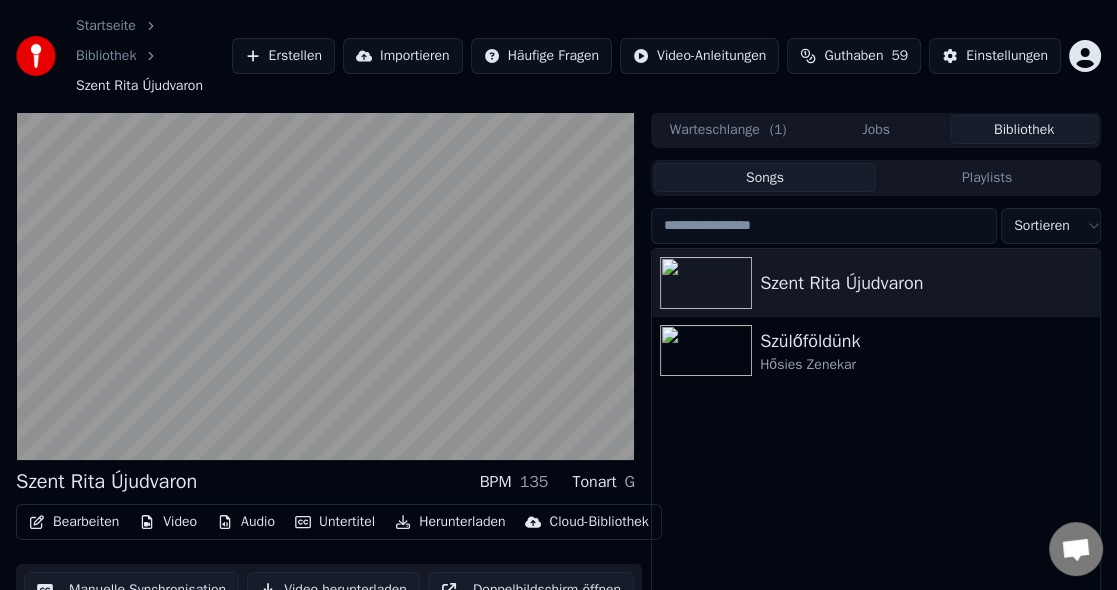 click on "Bearbeiten" at bounding box center (74, 522) 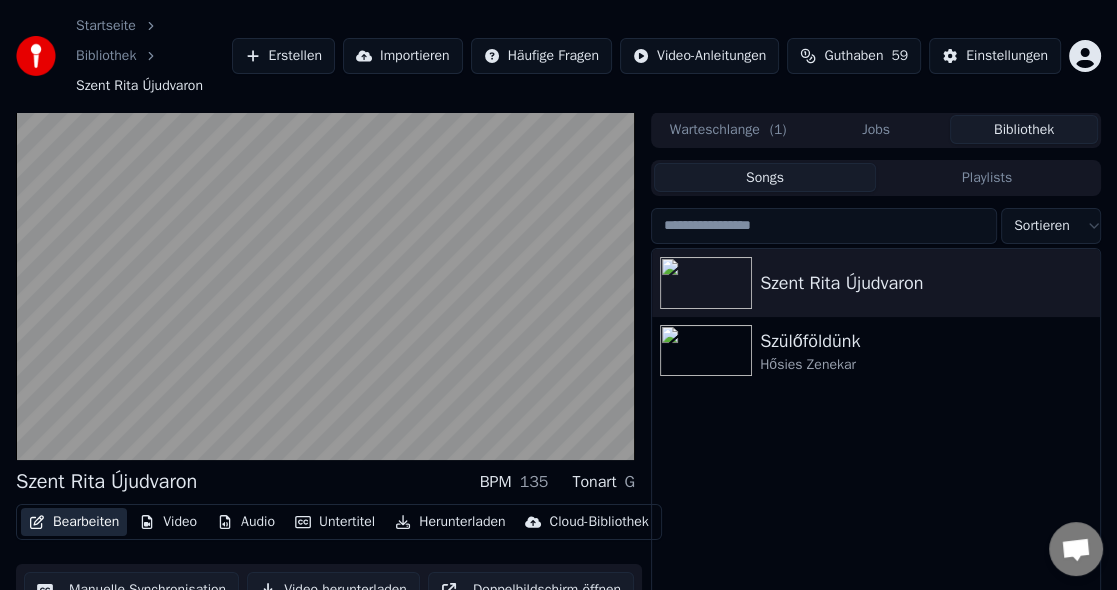 click on "Bearbeiten" at bounding box center (74, 522) 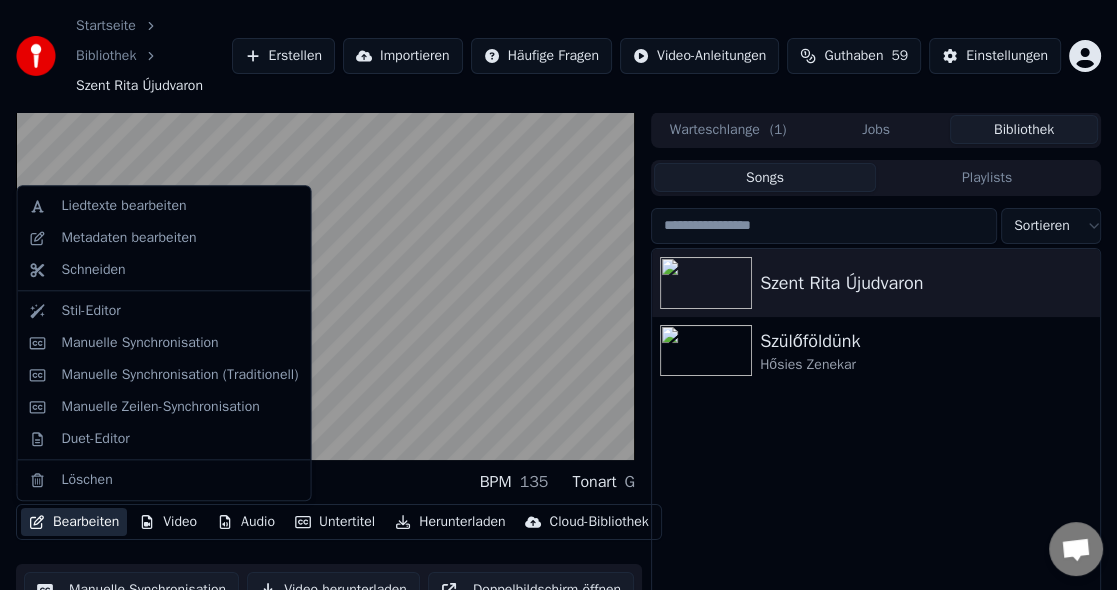 click on "Bearbeiten" at bounding box center [74, 522] 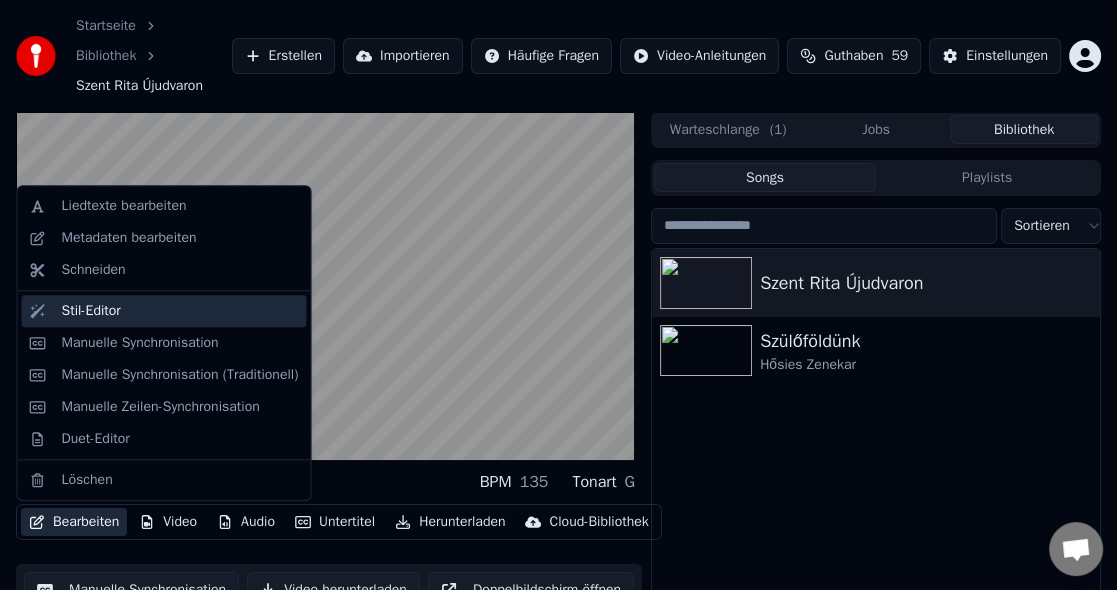 click on "Stil-Editor" at bounding box center [180, 311] 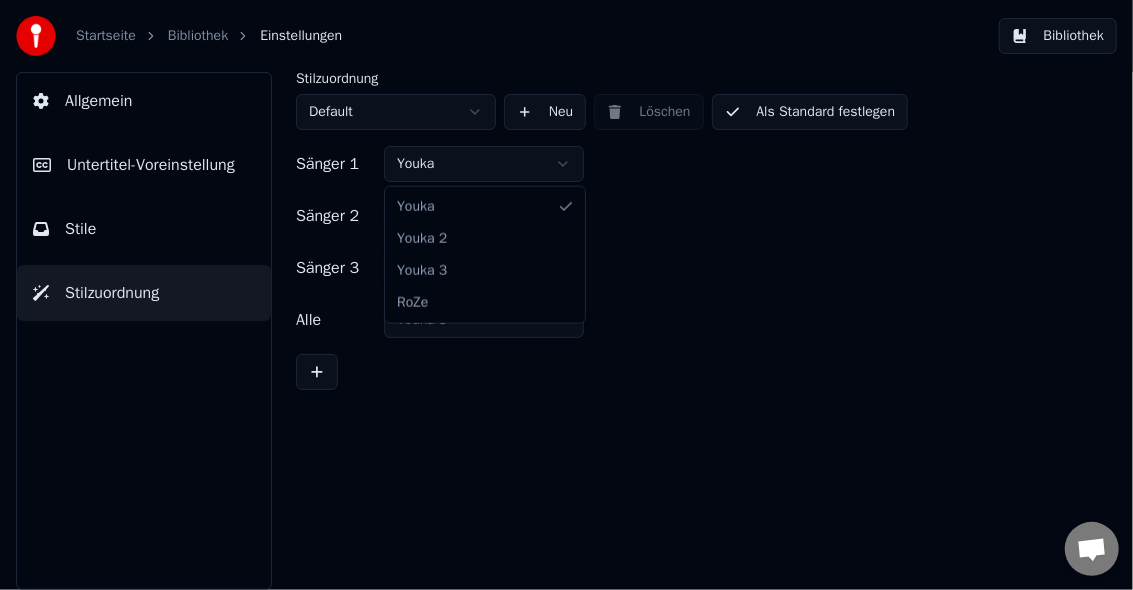click on "Startseite Bibliothek Einstellungen Bibliothek Allgemein Untertitel-Voreinstellung Stile Stilzuordnung Stilzuordnung Default Neu Löschen Als Standard festlegen Sänger   1 Youka Sänger   2 Youka 2 Sänger   3 Youka 3 Alle Youka 3 Konversation Adam Fragen? Schreiben Sie uns! Der Support ist derzeit offline Offline-Netzwerk. Erneut verbinden... Es können vorerst keine Nachrichten empfangen oder gesendet werden. Youka Desktop Hallo! Wie kann ich helfen?  Freitag, 18 Juli Hi Adam, there's no button further to the right. I can only scroll down. Vor einer Stunde Datei senden Wir sind nicht online. Wir melden uns per Email. Einen Emoji einfügen Datei senden Audionachricht aufzeichnen We run on Crisp Youka Youka 2 Youka 3 RoZe" at bounding box center (566, 295) 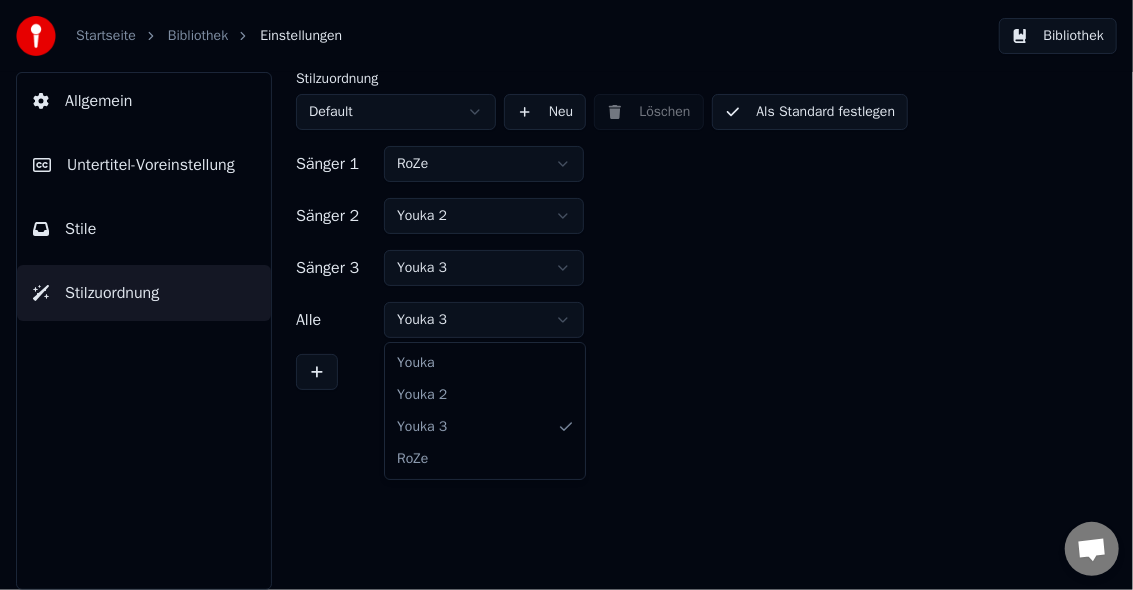 click on "Stilzuordnung Default Neu Löschen Als Standard festlegen Sänger   1 RoZe Sänger   2 Youka 2 Sänger   3 Youka 3 Alle Youka 3" at bounding box center [694, 331] 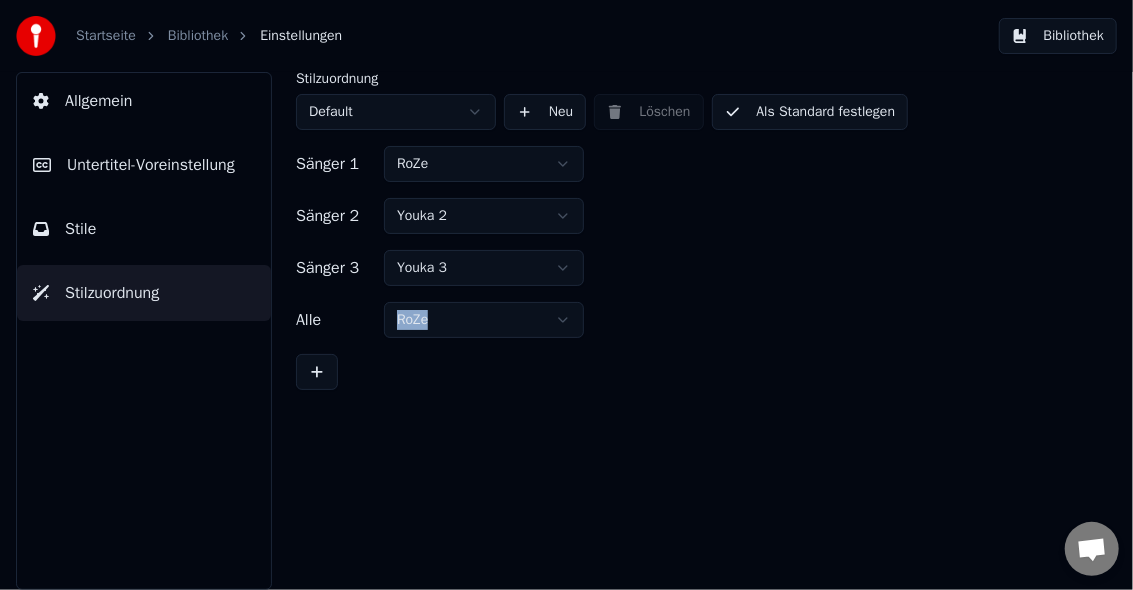 click on "Als Standard festlegen" at bounding box center [810, 112] 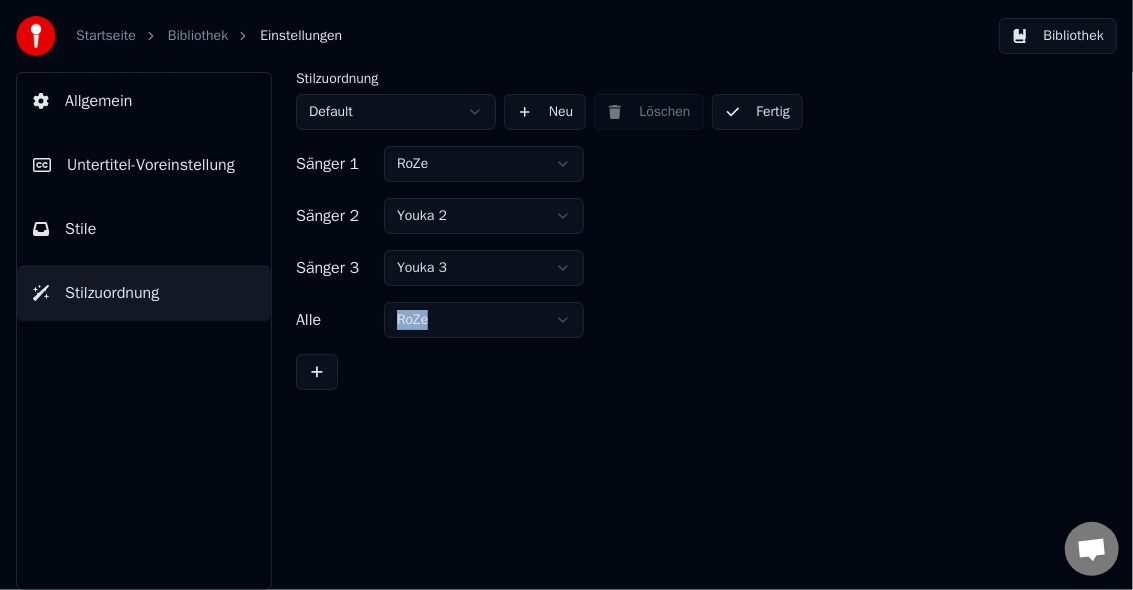 click on "Bibliothek" at bounding box center (198, 36) 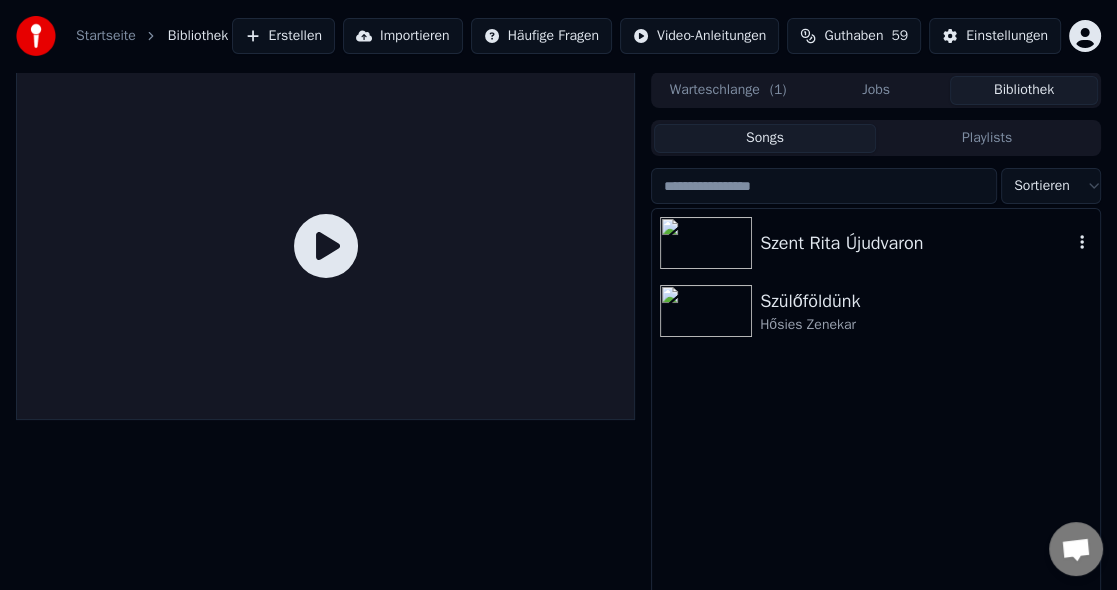 click at bounding box center [706, 243] 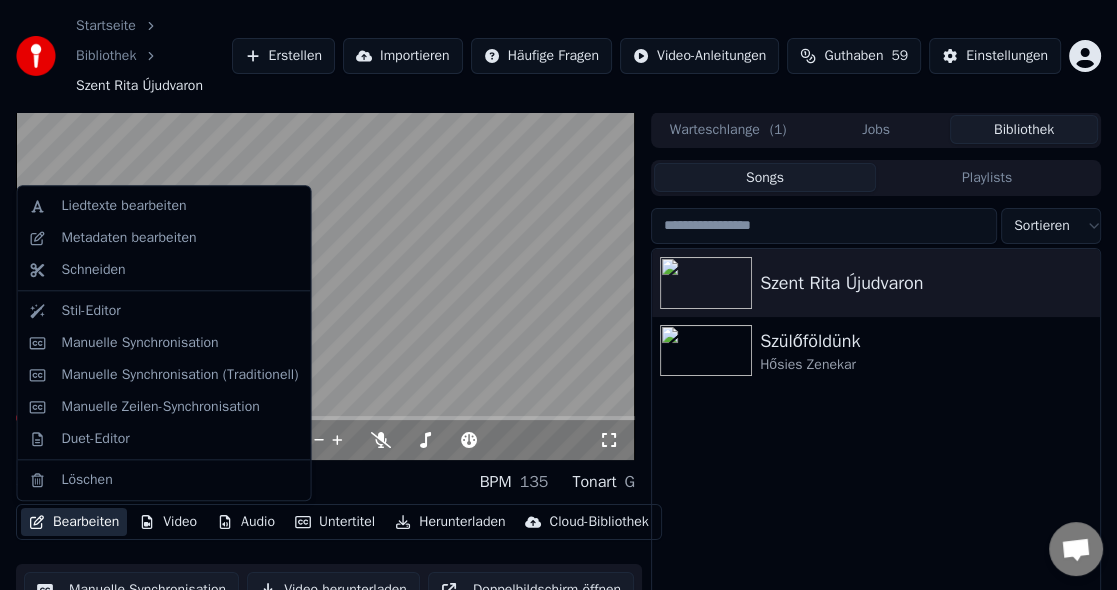 click on "Bearbeiten" at bounding box center [74, 522] 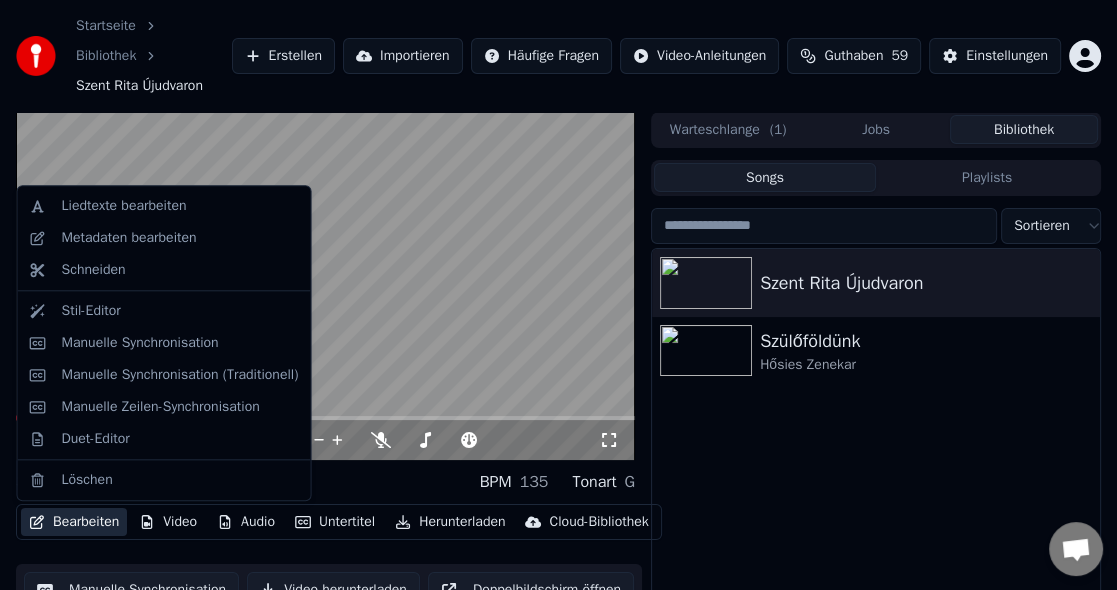 click on "Bearbeiten" at bounding box center (74, 522) 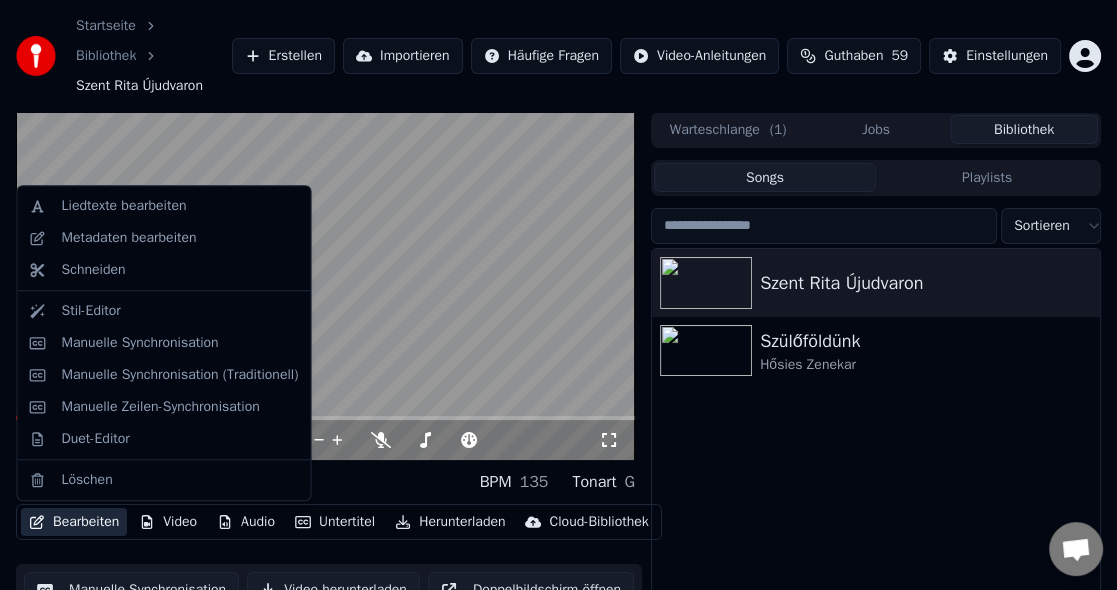 click on "Bearbeiten" at bounding box center [74, 522] 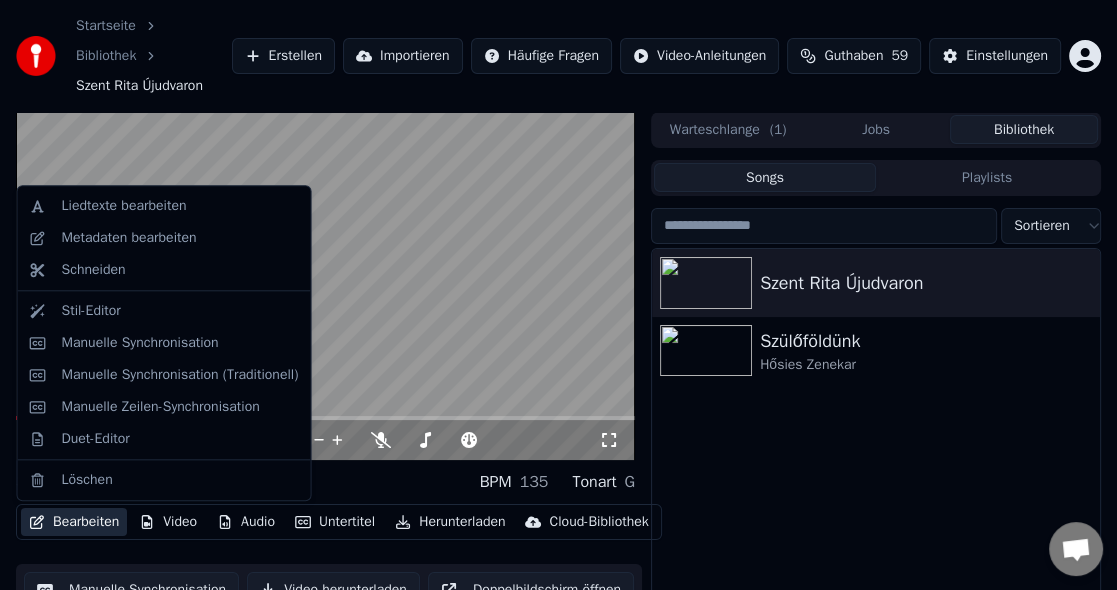 click on "Bearbeiten" at bounding box center (74, 522) 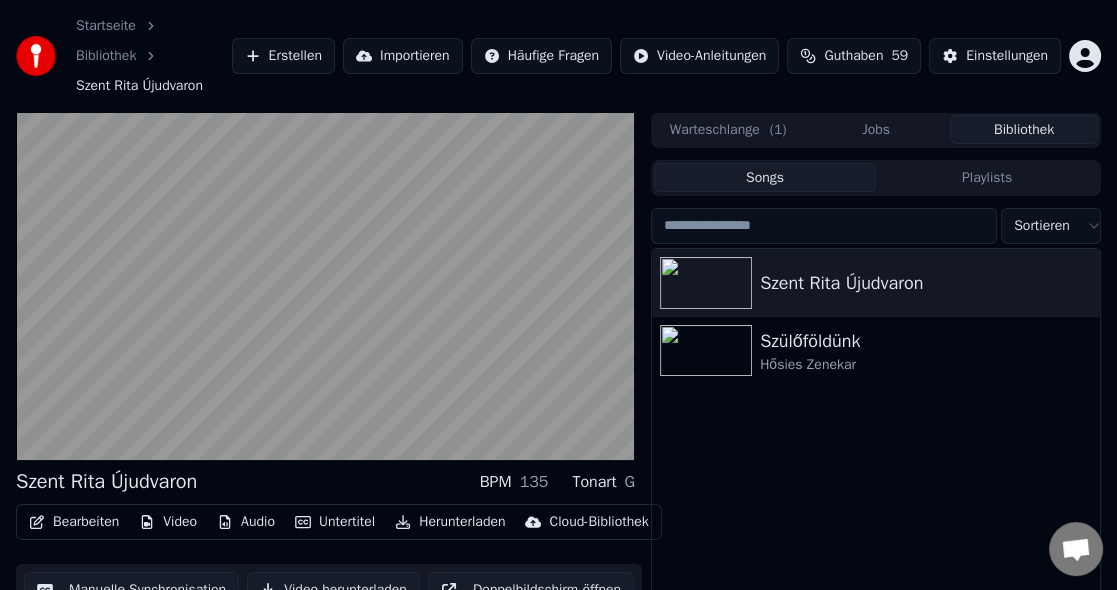 click on "Bearbeiten" at bounding box center [74, 522] 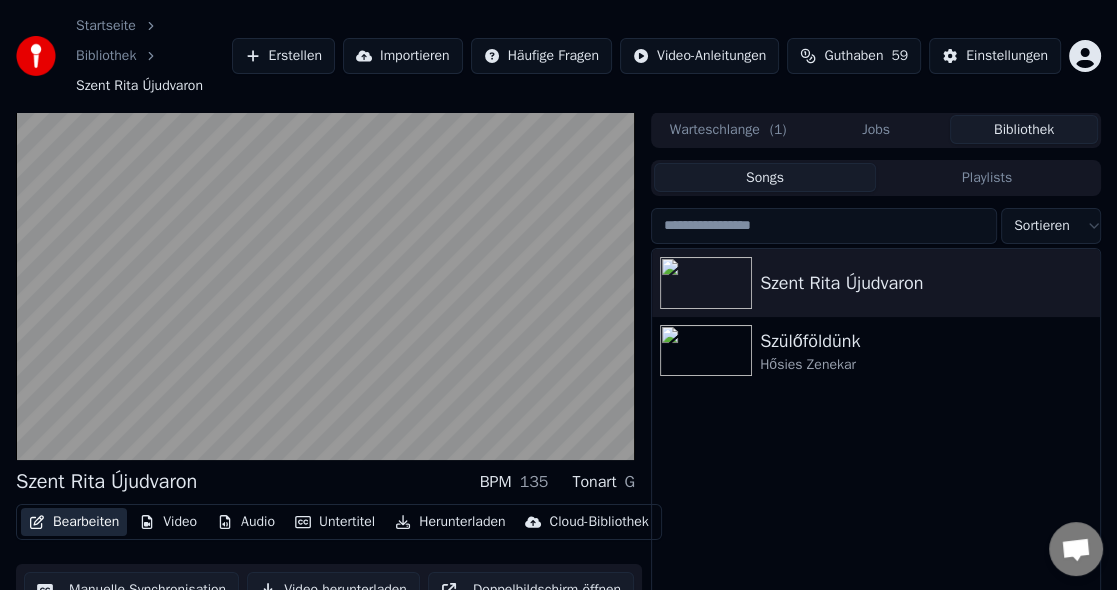 click on "Bearbeiten" at bounding box center [74, 522] 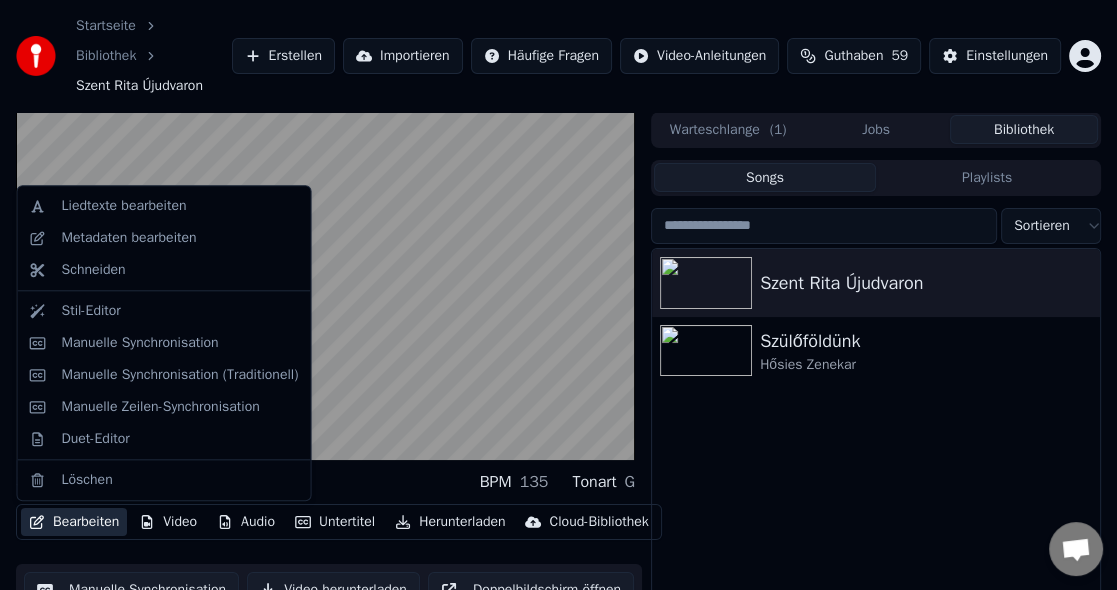 click on "Bearbeiten" at bounding box center [74, 522] 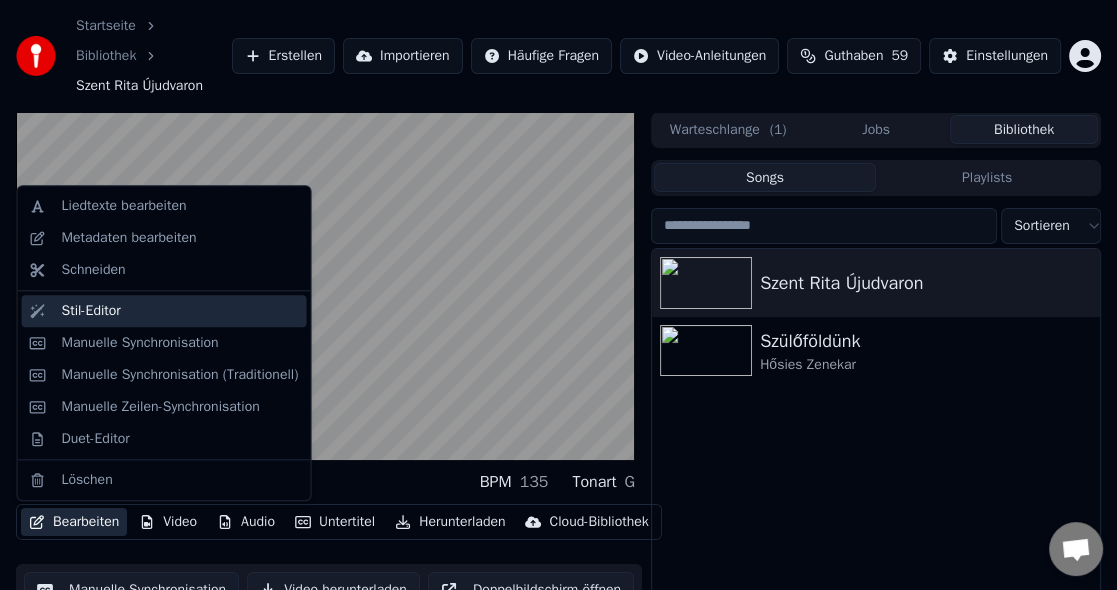 click on "Stil-Editor" at bounding box center (180, 311) 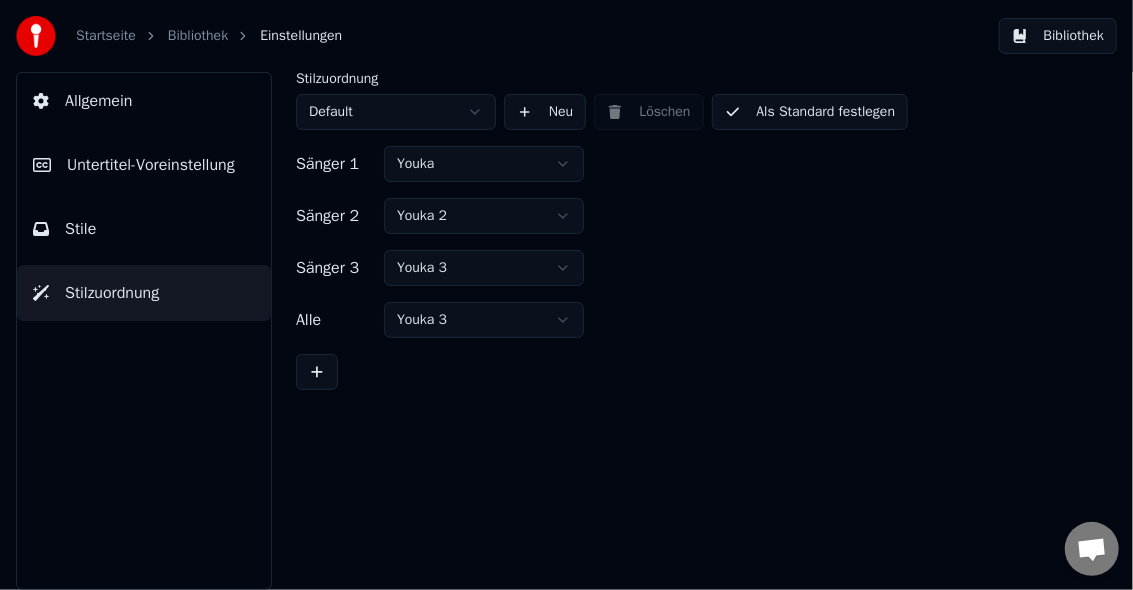 click on "Startseite Bibliothek Einstellungen Bibliothek Allgemein Untertitel-Voreinstellung Stile Stilzuordnung Stilzuordnung Default Neu Löschen Als Standard festlegen Sänger   1 Youka Sänger   2 Youka 2 Sänger   3 Youka 3 Alle Youka 3 Konversation Adam Fragen? Schreiben Sie uns! Der Support ist derzeit offline Offline-Netzwerk. Erneut verbinden... Es können vorerst keine Nachrichten empfangen oder gesendet werden. Youka Desktop Hallo! Wie kann ich helfen?  Freitag, 18 Juli Hi Adam, there's no button further to the right. I can only scroll down. Vor einer Stunde Datei senden Wir sind nicht online. Wir melden uns per Email. Einen Emoji einfügen Datei senden Audionachricht aufzeichnen We run on Crisp" at bounding box center [566, 295] 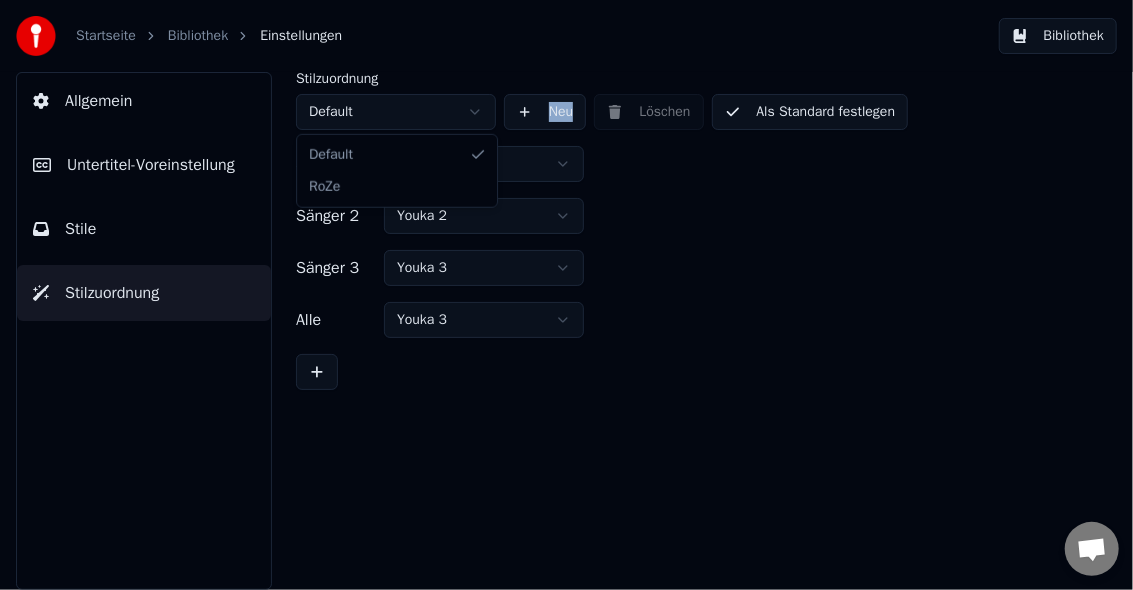 click on "Startseite Bibliothek Einstellungen Bibliothek Allgemein Untertitel-Voreinstellung Stile Stilzuordnung Stilzuordnung Default Neu Löschen Als Standard festlegen Sänger   1 Youka Sänger   2 Youka 2 Sänger   3 Youka 3 Alle Youka 3 Konversation Adam Fragen? Schreiben Sie uns! Der Support ist derzeit offline Offline-Netzwerk. Erneut verbinden... Es können vorerst keine Nachrichten empfangen oder gesendet werden. Youka Desktop Hallo! Wie kann ich helfen?  Freitag, 18 Juli Hi Adam, there's no button further to the right. I can only scroll down. Vor einer Stunde Datei senden Wir sind nicht online. Wir melden uns per Email. Einen Emoji einfügen Datei senden Audionachricht aufzeichnen We run on Crisp Default RoZe" at bounding box center [566, 295] 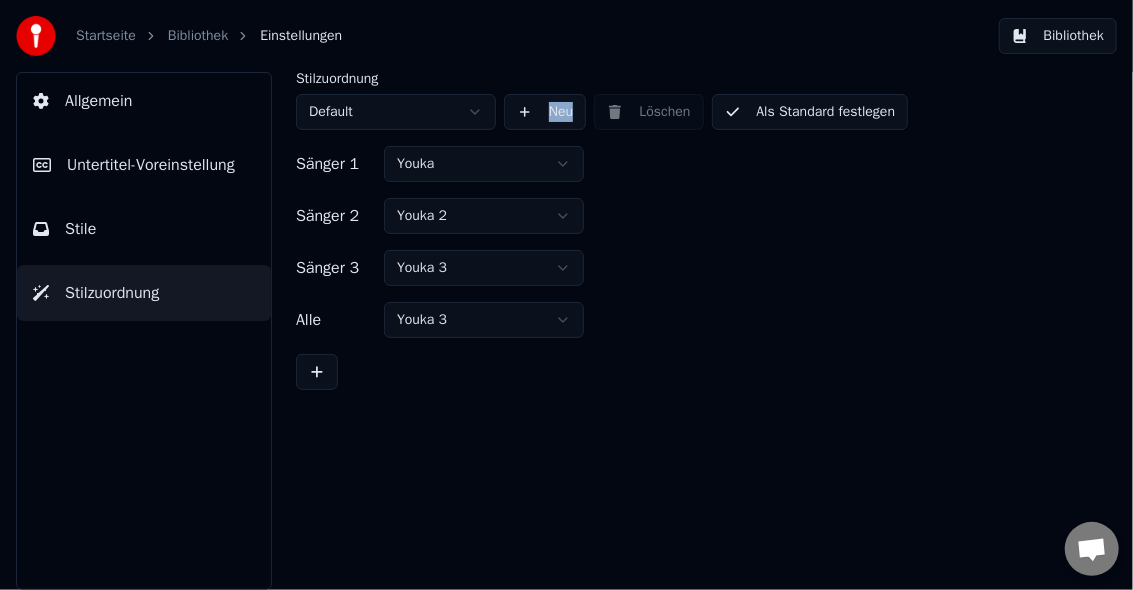 click on "Startseite Bibliothek Einstellungen Bibliothek Allgemein Untertitel-Voreinstellung Stile Stilzuordnung Stilzuordnung Default Neu Löschen Als Standard festlegen Sänger   1 Youka Sänger   2 Youka 2 Sänger   3 Youka 3 Alle Youka 3 Konversation Adam Fragen? Schreiben Sie uns! Der Support ist derzeit offline Offline-Netzwerk. Erneut verbinden... Es können vorerst keine Nachrichten empfangen oder gesendet werden. Youka Desktop Hallo! Wie kann ich helfen?  Freitag, 18 Juli Hi Adam, there's no button further to the right. I can only scroll down. Vor einer Stunde Datei senden Wir sind nicht online. Wir melden uns per Email. Einen Emoji einfügen Datei senden Audionachricht aufzeichnen We run on Crisp" at bounding box center [566, 295] 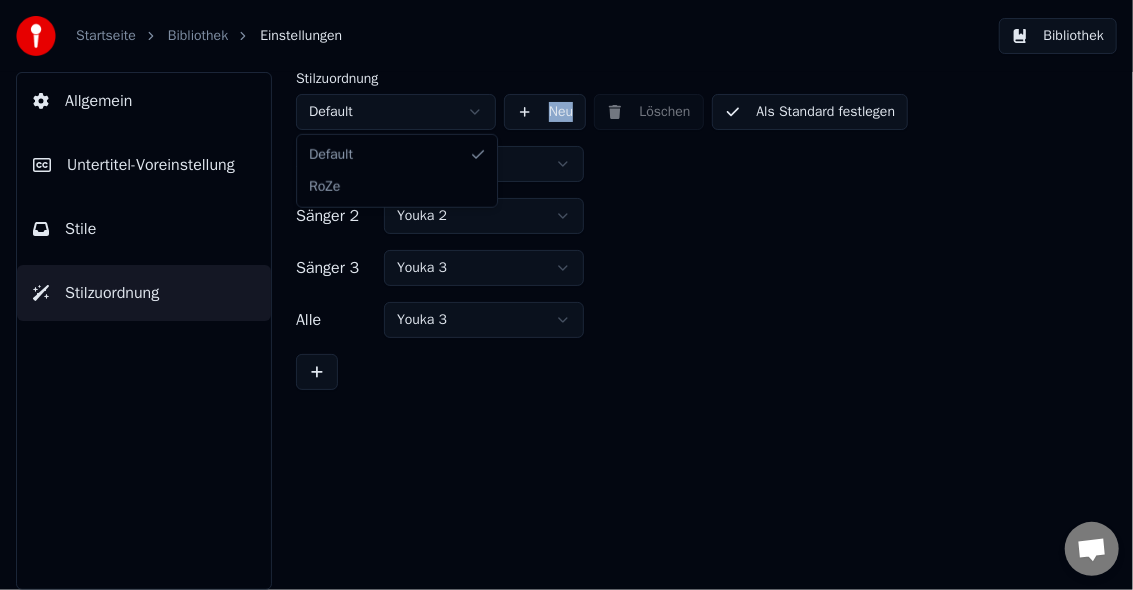 click on "Sänger   1 Youka Sänger   2 Youka 2 Sänger   3 Youka 3 Alle Youka 3" at bounding box center [694, 268] 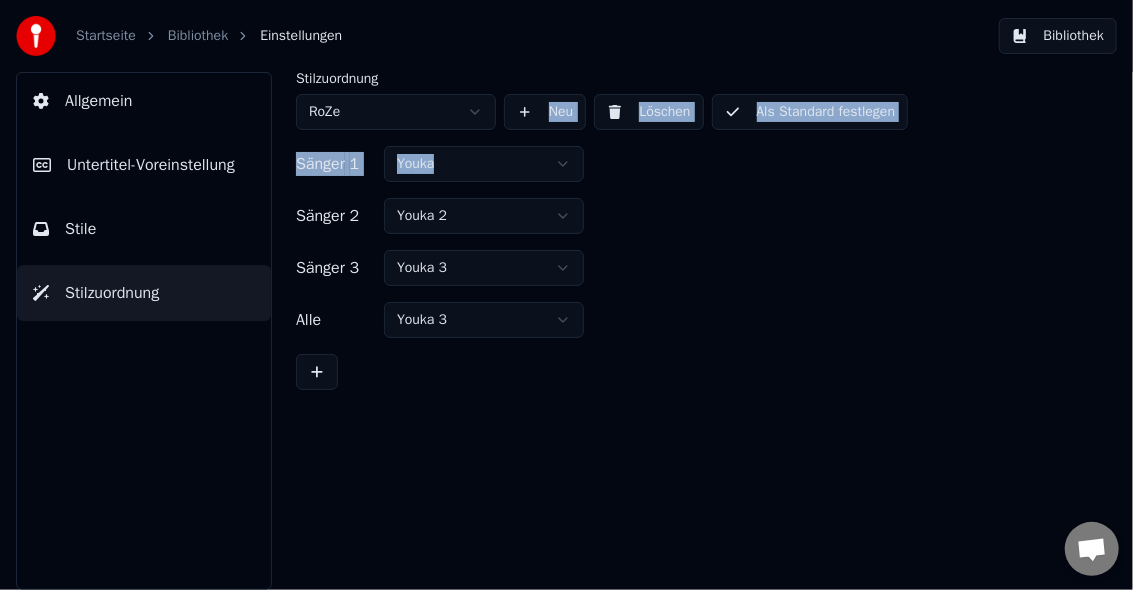 click on "Sänger   1 Youka" at bounding box center [694, 164] 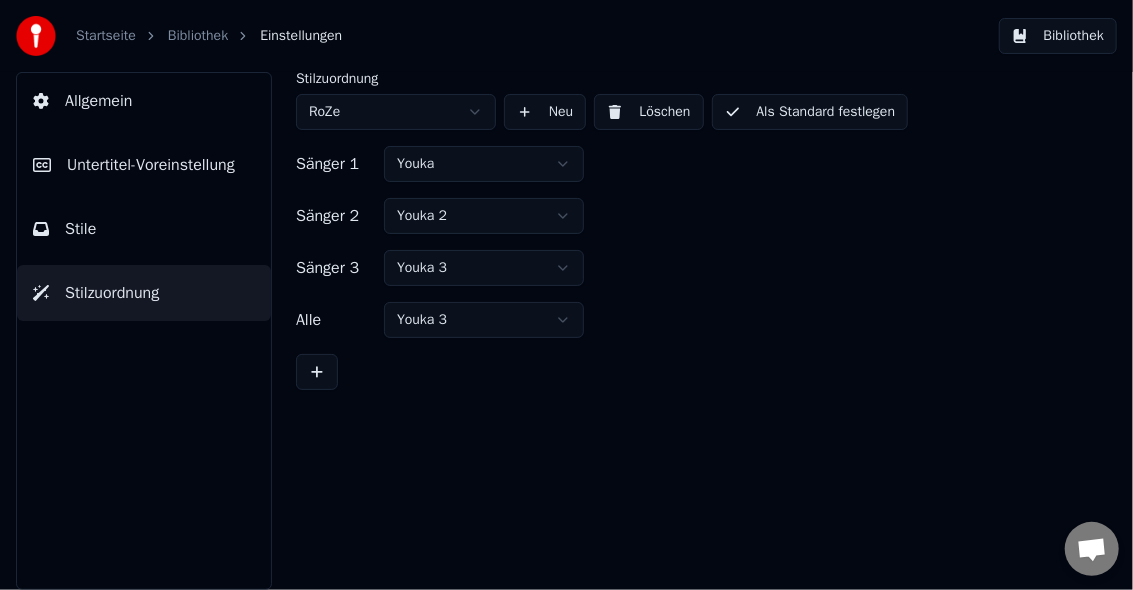 click on "Als Standard festlegen" at bounding box center [810, 112] 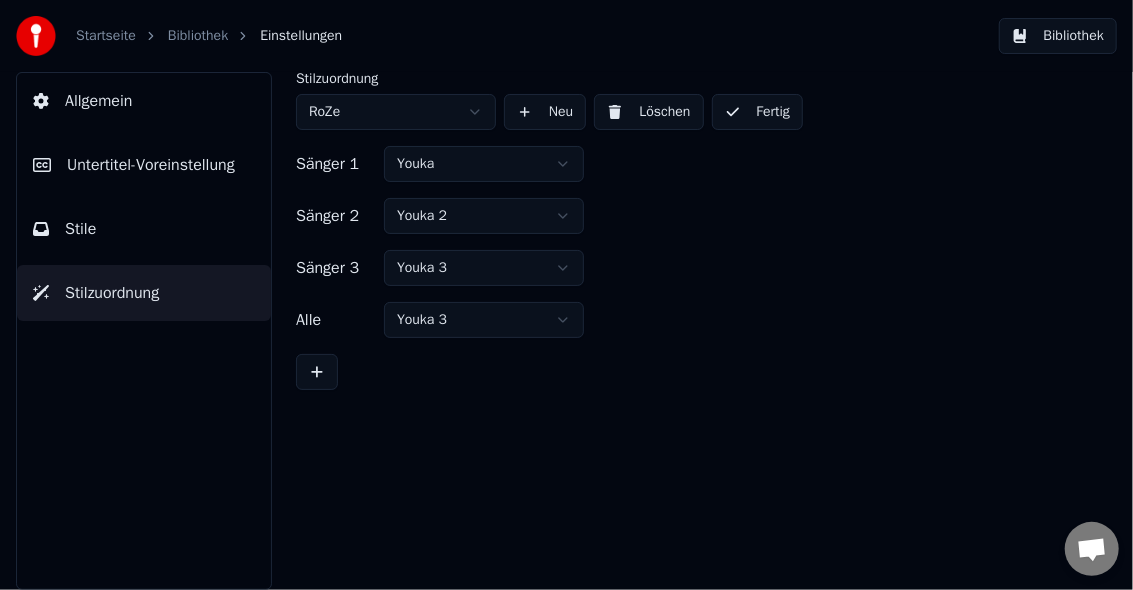 click on "Fertig" at bounding box center [758, 112] 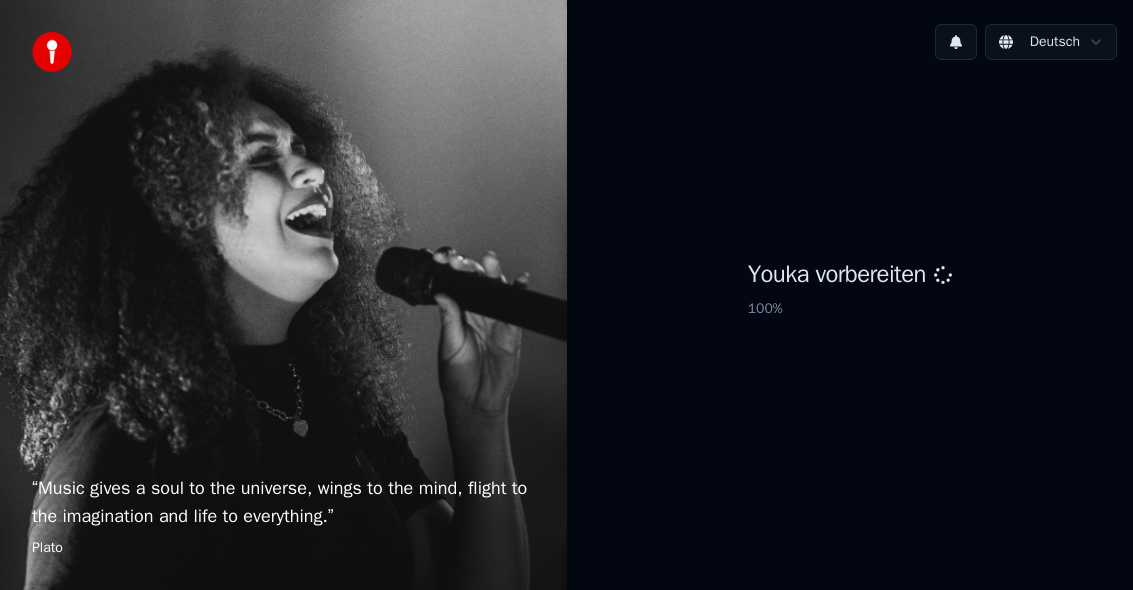 scroll, scrollTop: 0, scrollLeft: 0, axis: both 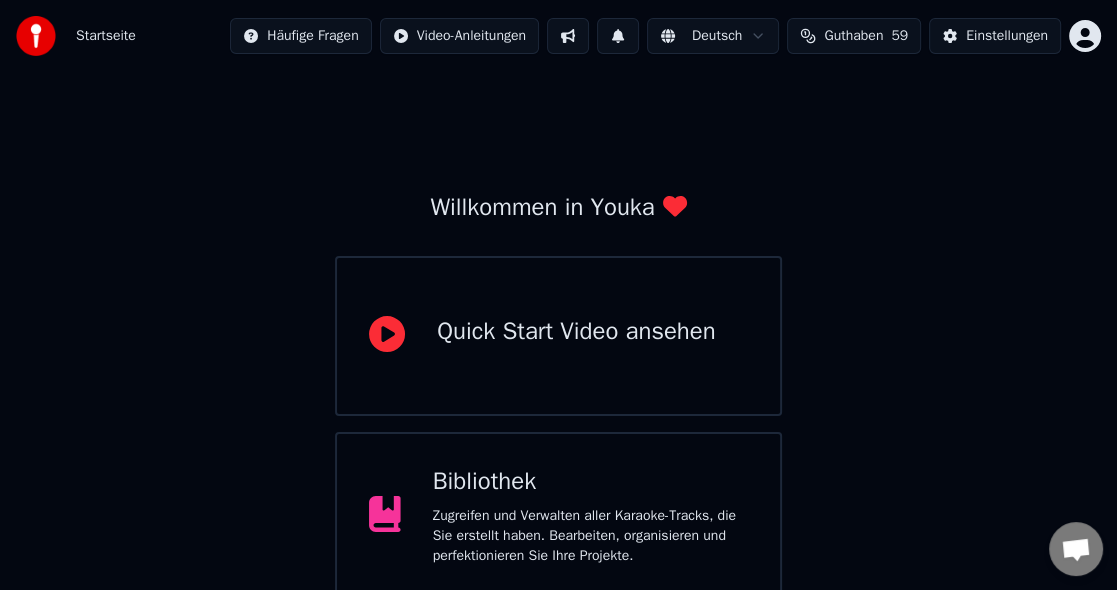 click on "Zugreifen und Verwalten aller Karaoke-Tracks, die Sie erstellt haben. Bearbeiten, organisieren und perfektionieren Sie Ihre Projekte." at bounding box center [590, 536] 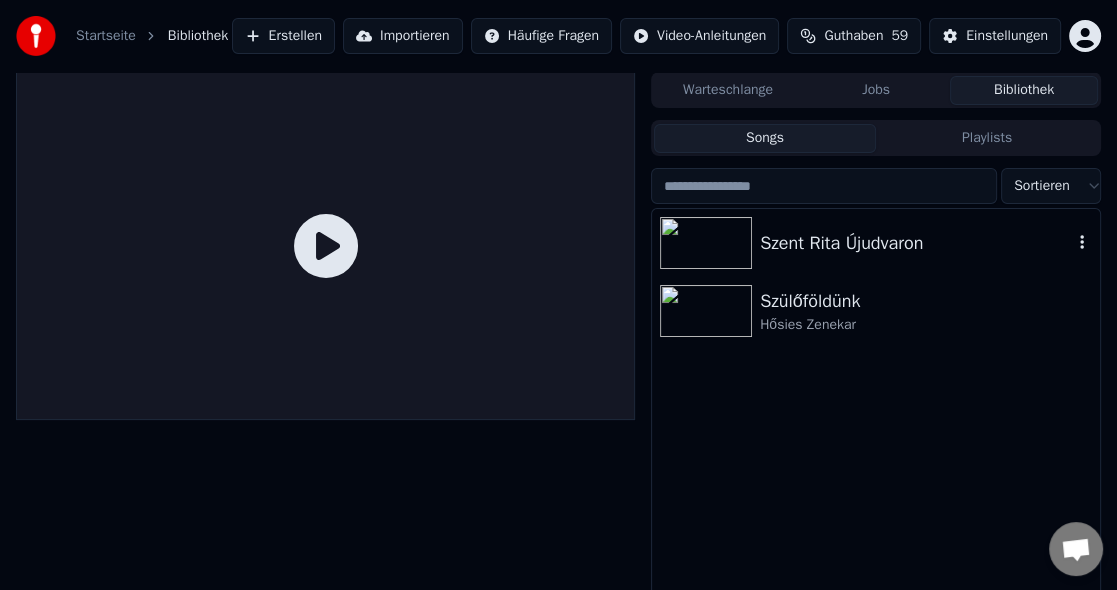 click at bounding box center [706, 243] 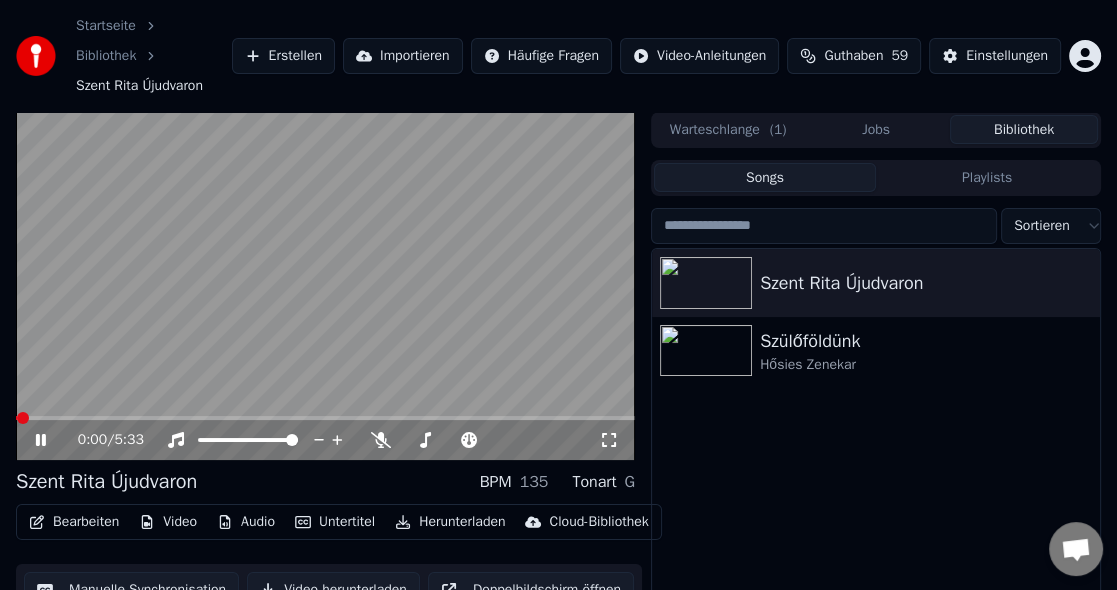 click on "Bearbeiten" at bounding box center [74, 522] 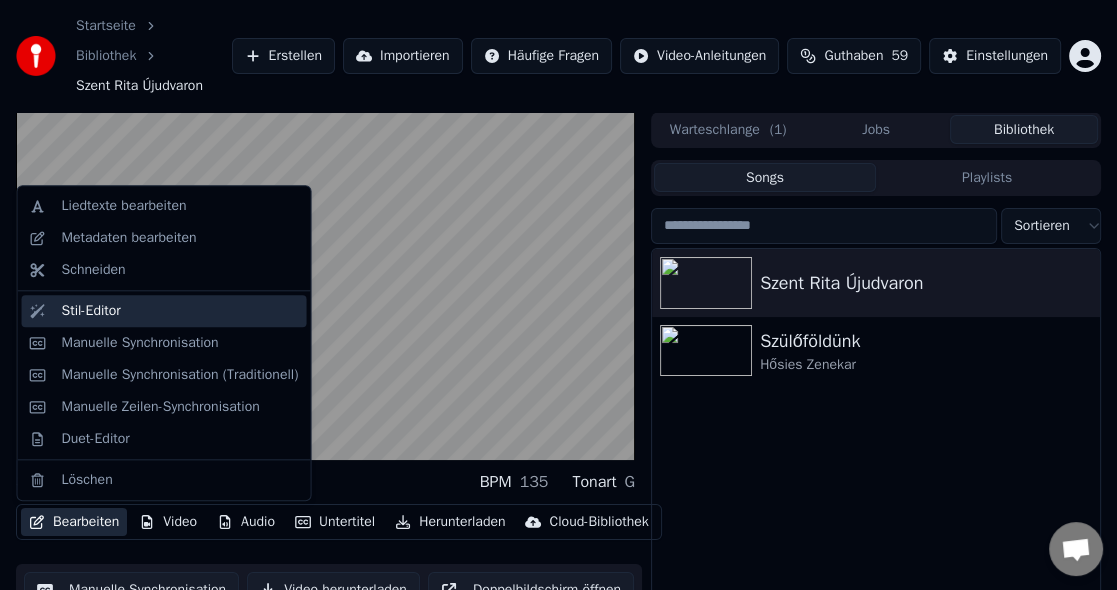 click on "Stil-Editor" at bounding box center [91, 311] 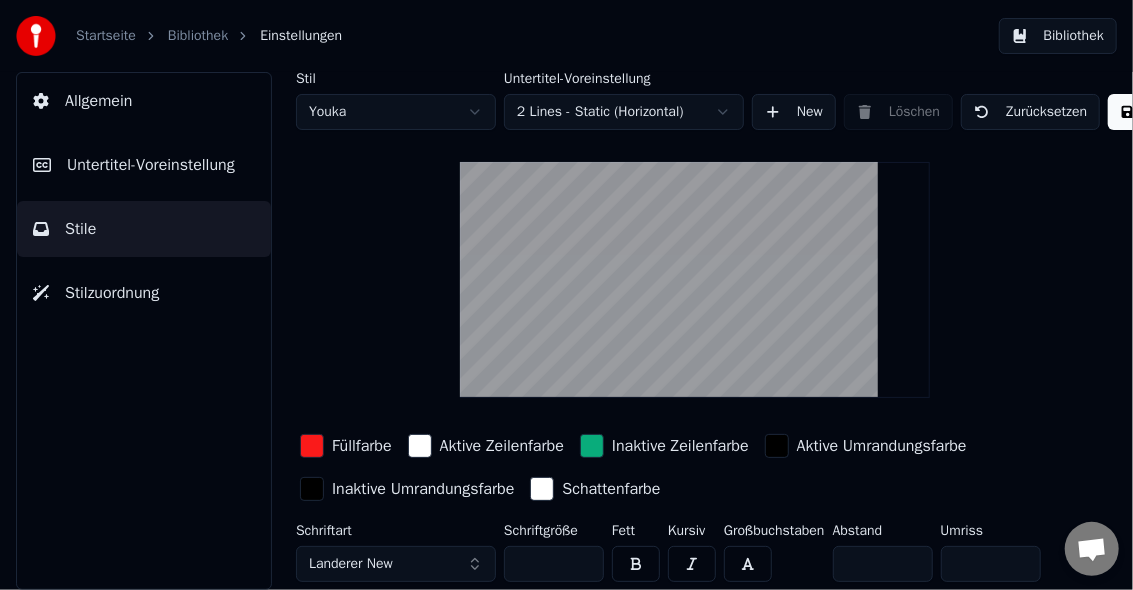 click on "Bibliothek" at bounding box center (198, 36) 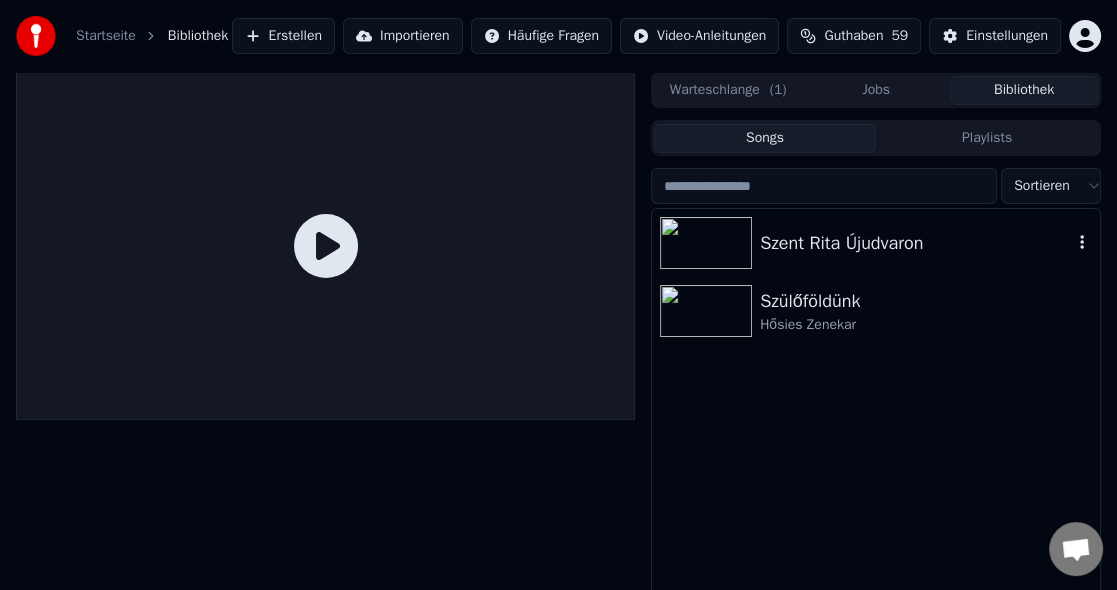 click at bounding box center (706, 243) 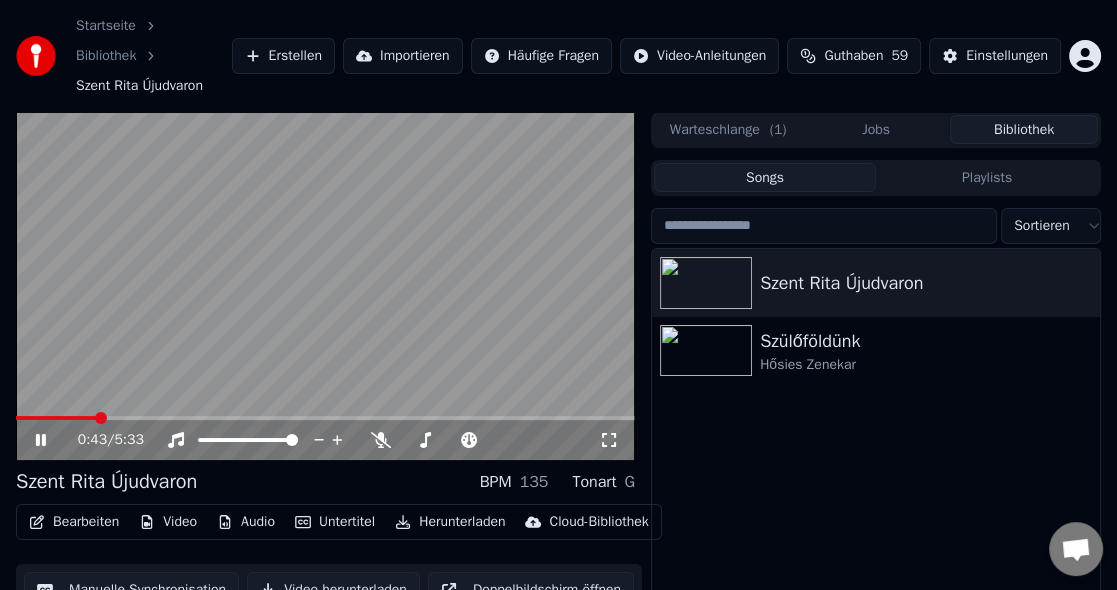 click on "Bearbeiten" at bounding box center [74, 522] 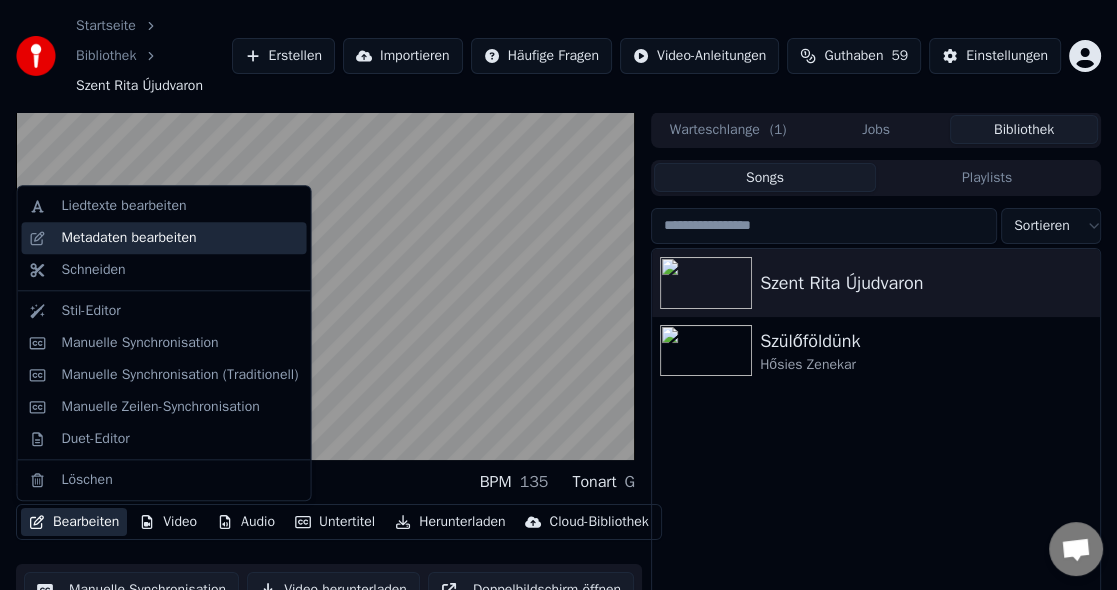click on "Metadaten bearbeiten" at bounding box center (129, 238) 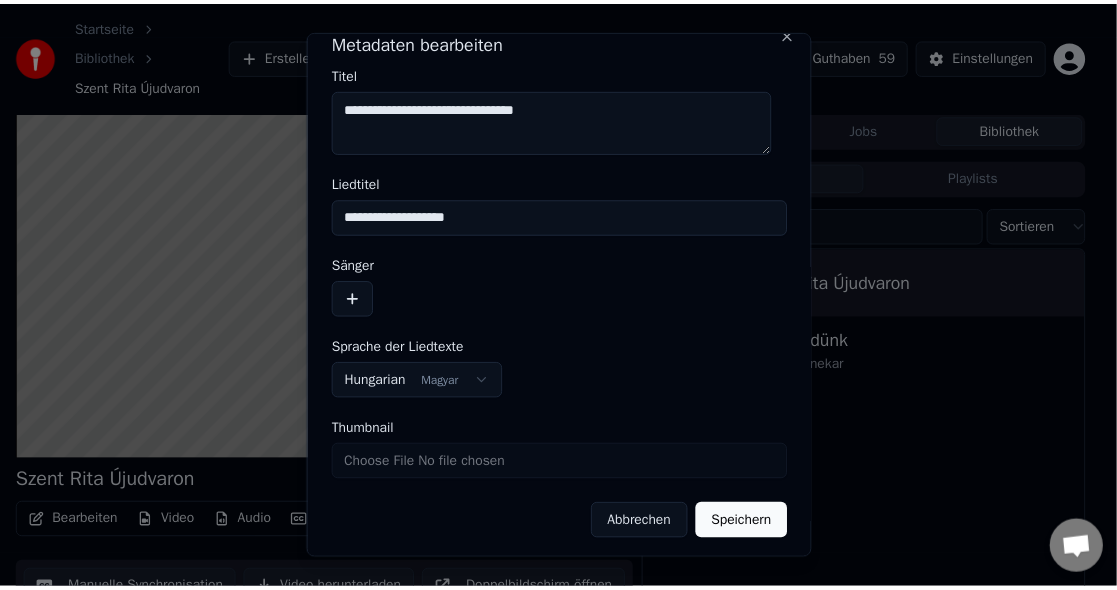 scroll, scrollTop: 25, scrollLeft: 0, axis: vertical 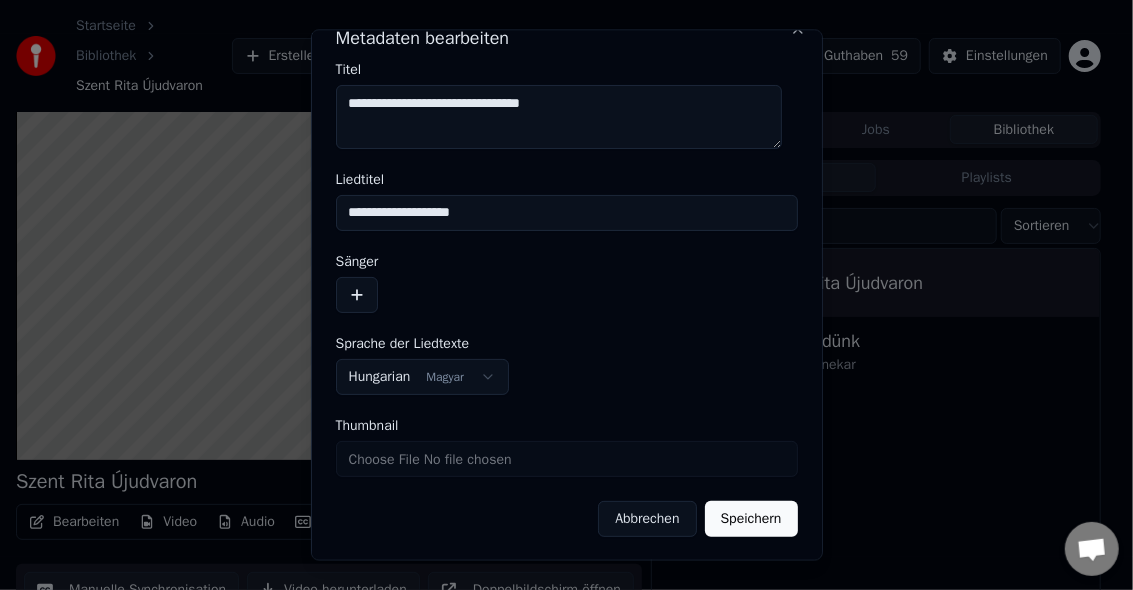 click on "Thumbnail" at bounding box center [567, 459] 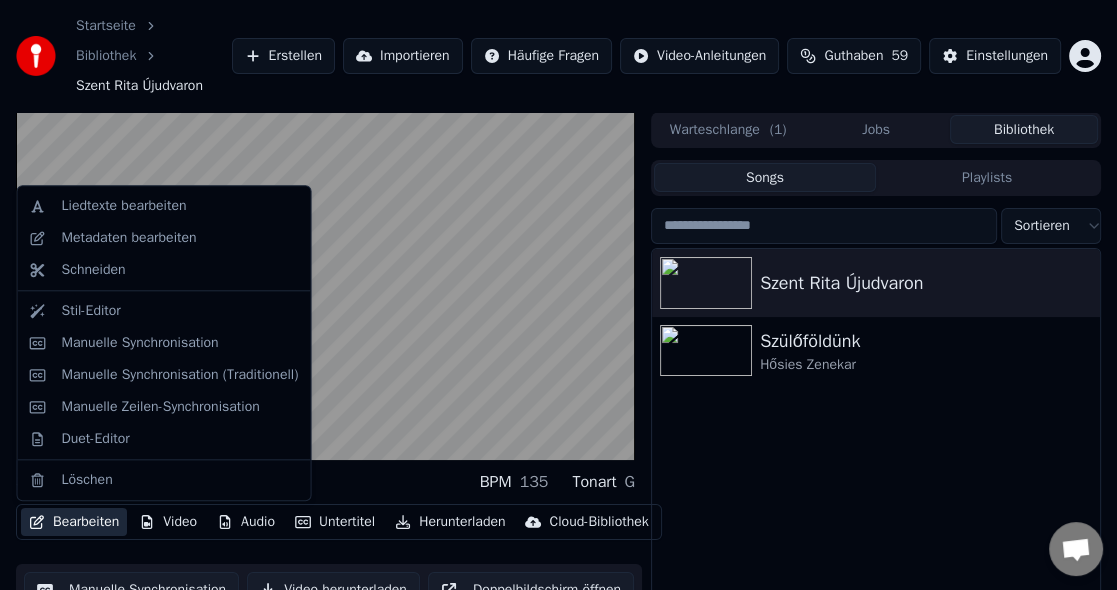 click on "Bearbeiten" at bounding box center (74, 522) 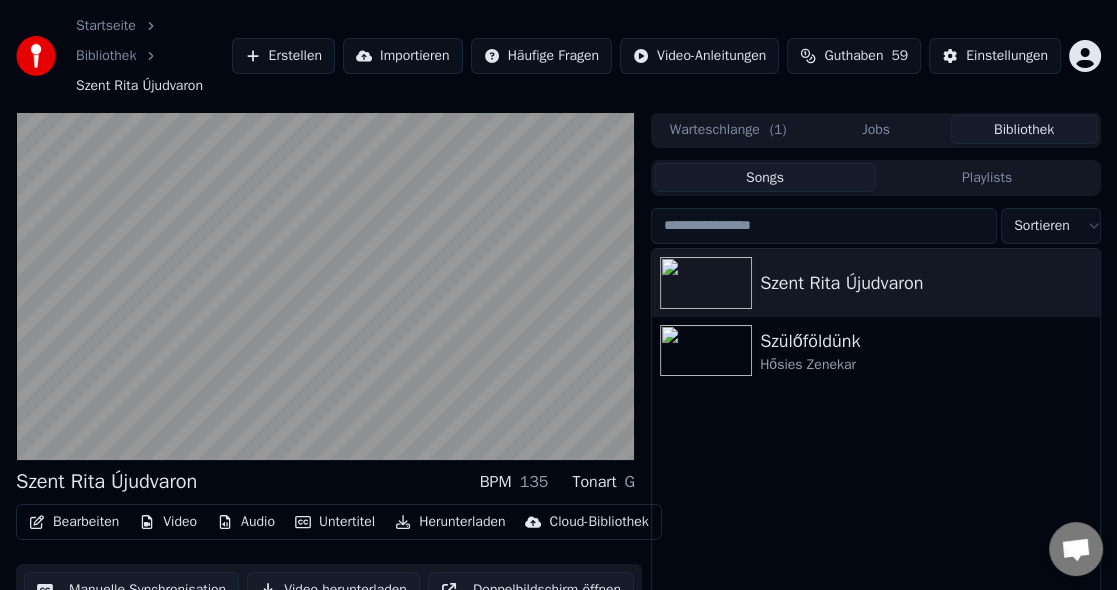 click on "Bearbeiten" at bounding box center (74, 522) 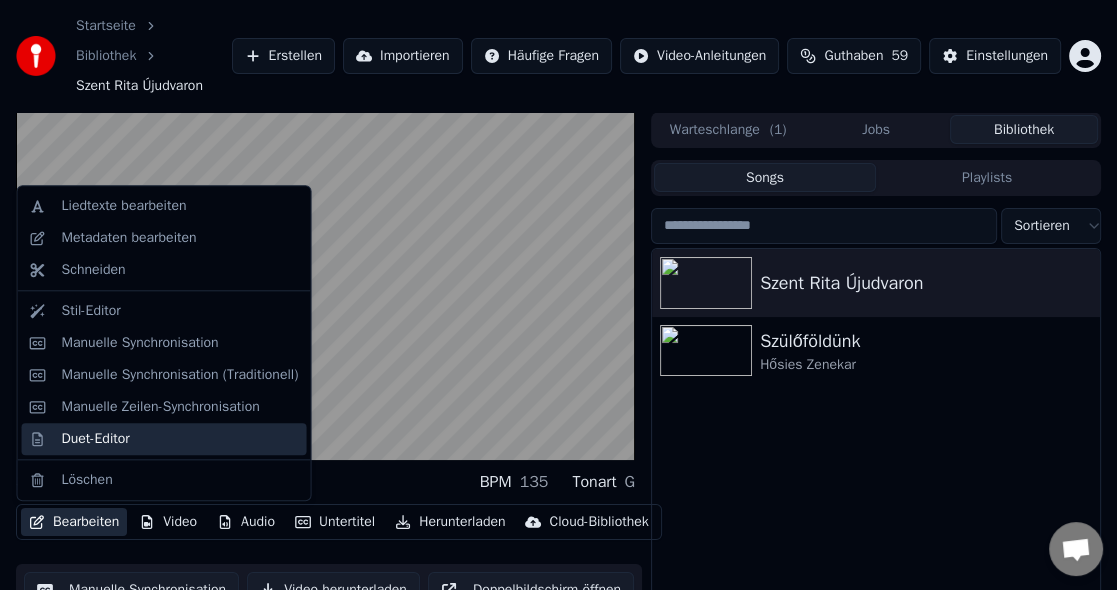 click on "Duet-Editor" at bounding box center [96, 439] 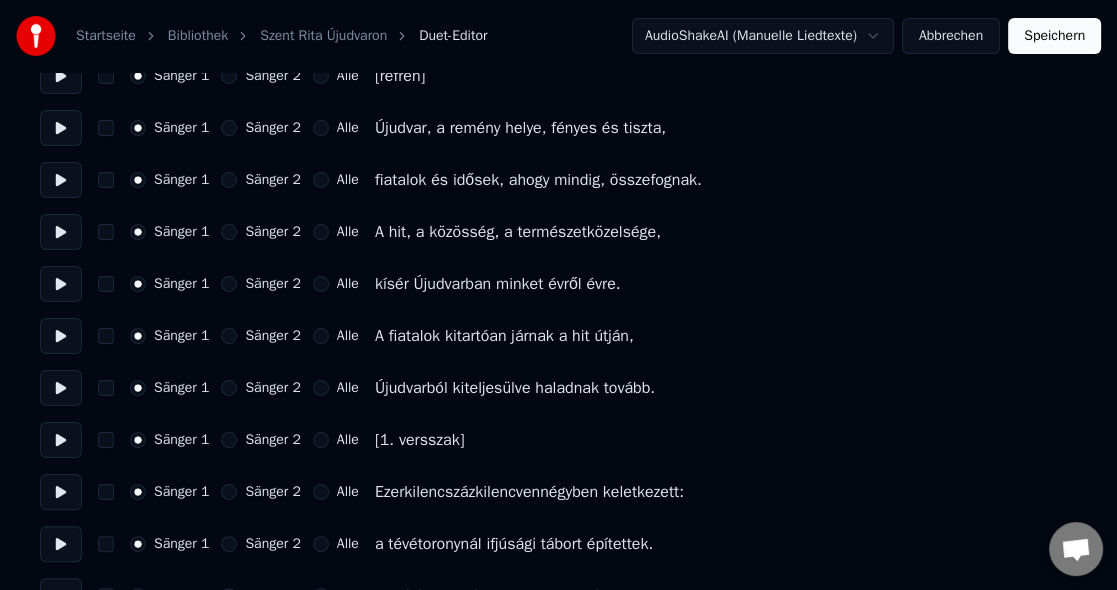 scroll, scrollTop: 0, scrollLeft: 0, axis: both 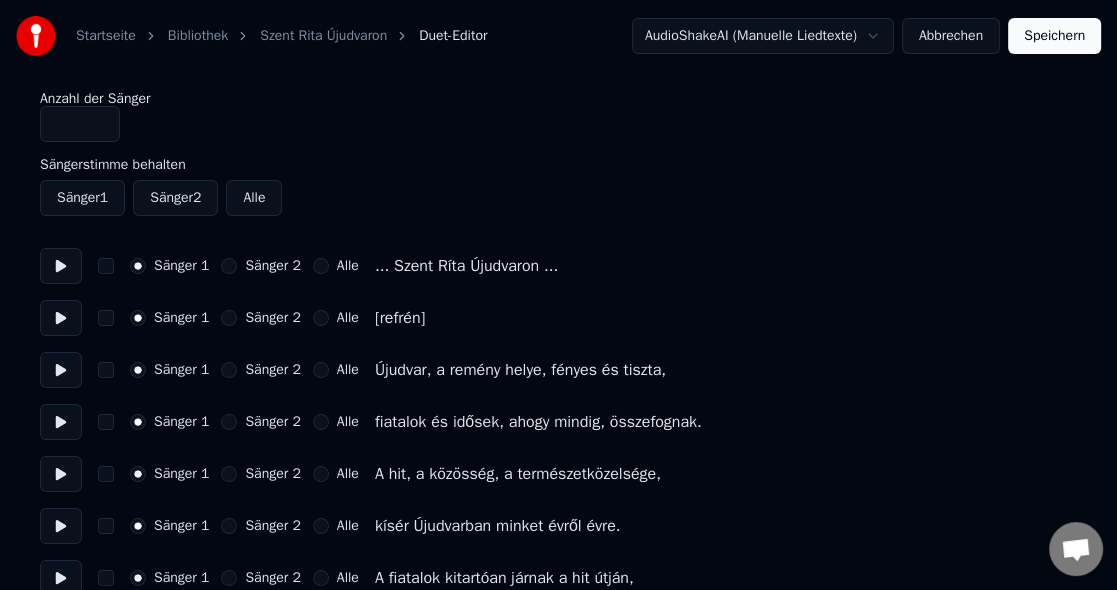 click on "Sängerstimme behalten" at bounding box center [558, 165] 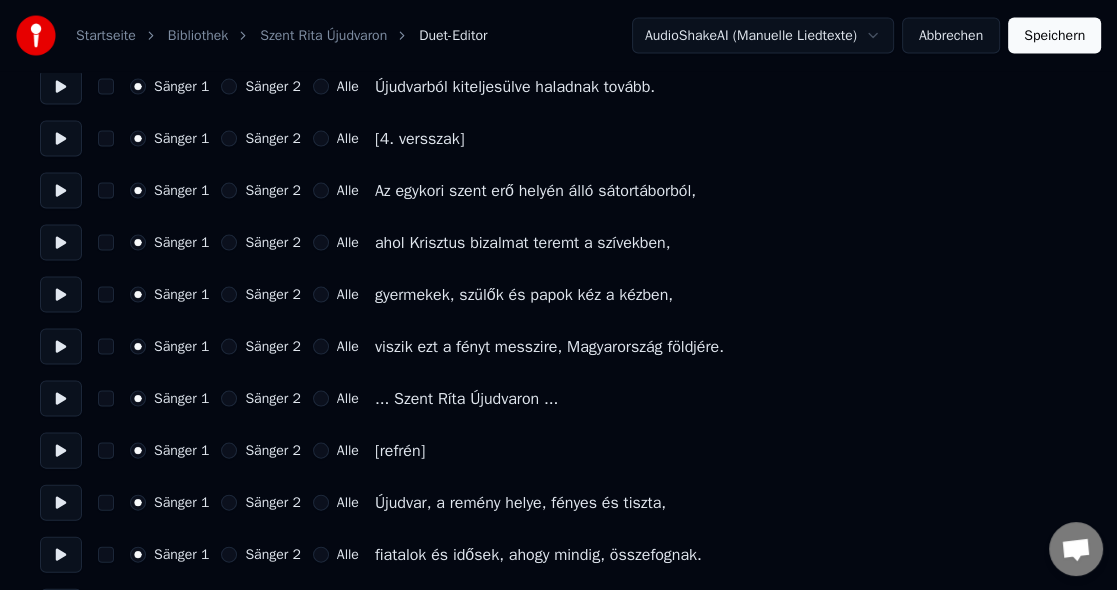 scroll, scrollTop: 3560, scrollLeft: 0, axis: vertical 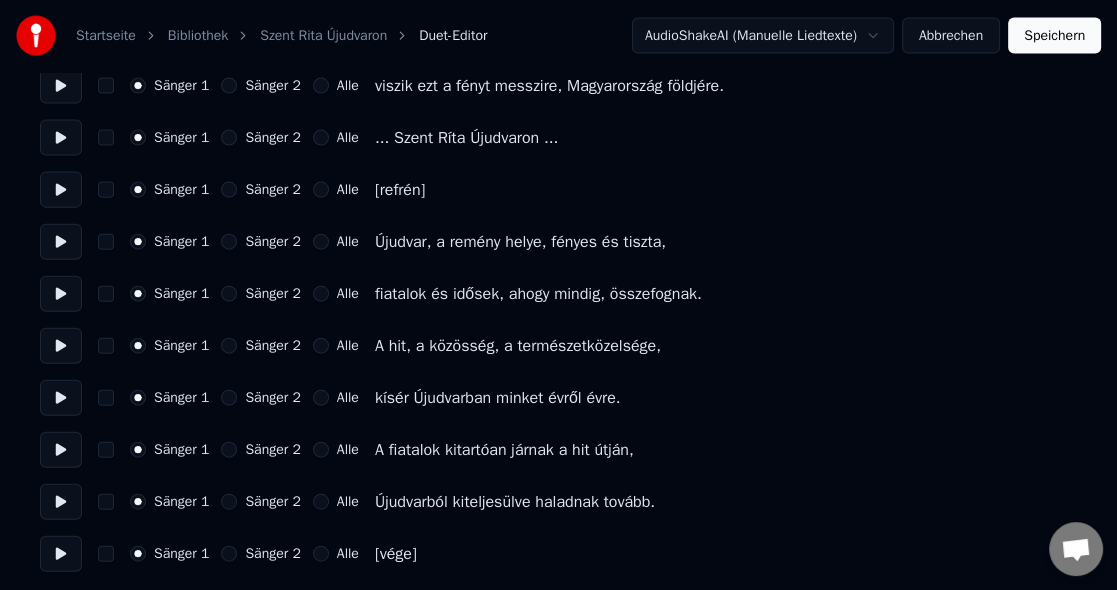 click on "Szent Rita Újudvaron" at bounding box center (323, 36) 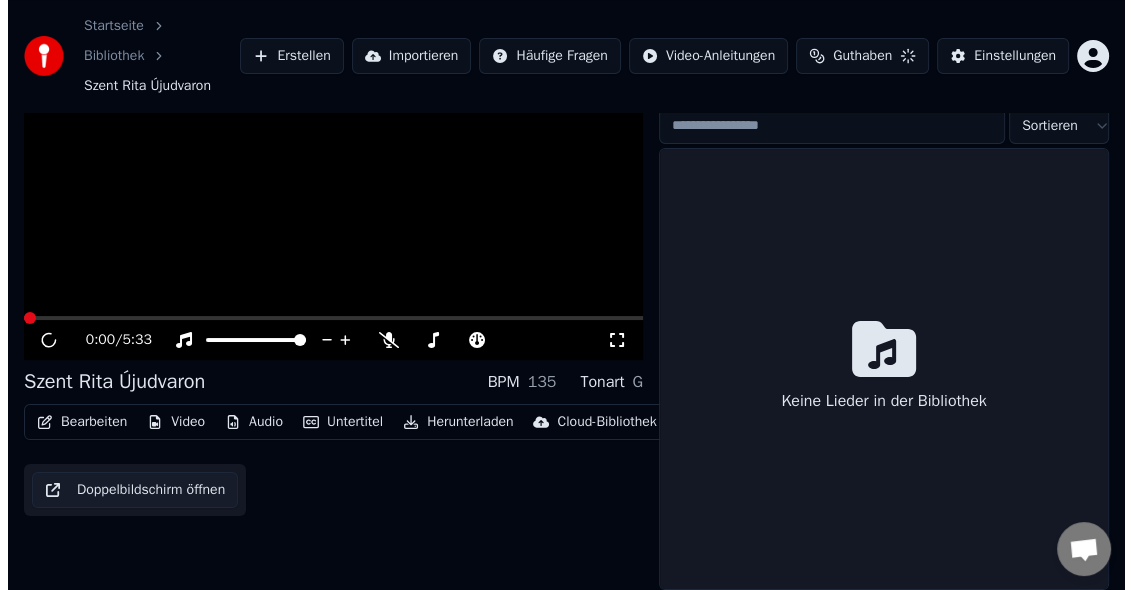 scroll, scrollTop: 100, scrollLeft: 0, axis: vertical 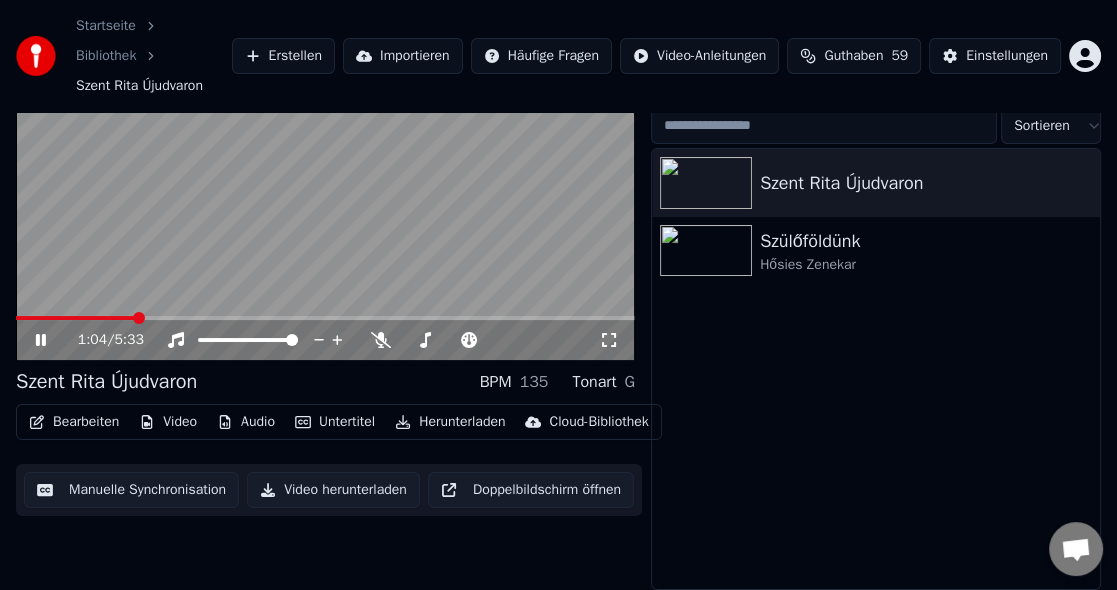 click at bounding box center [325, 186] 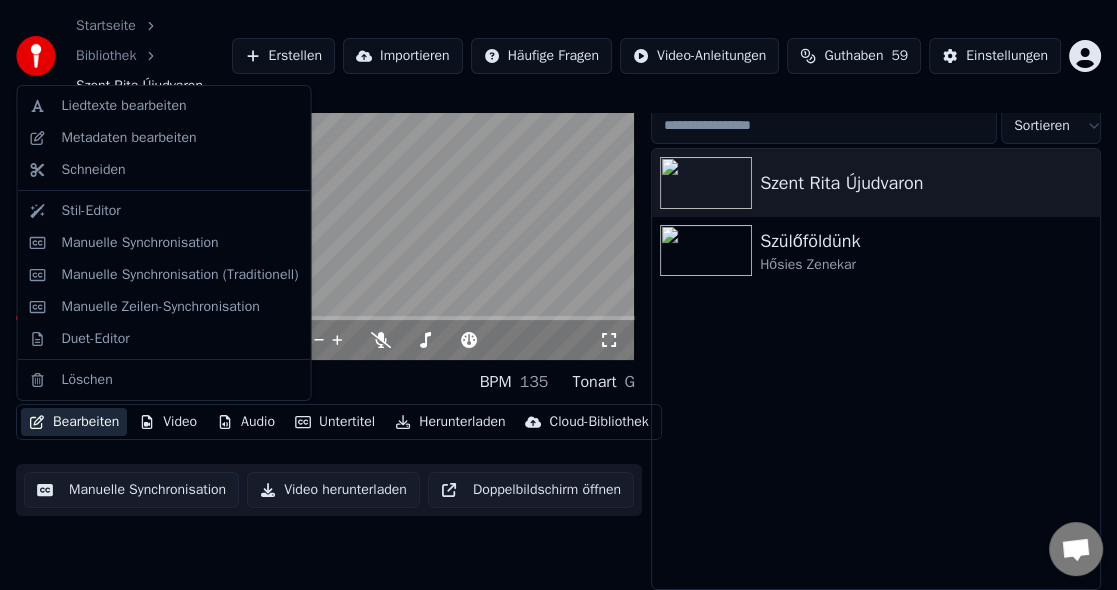 click on "Bearbeiten" at bounding box center [74, 422] 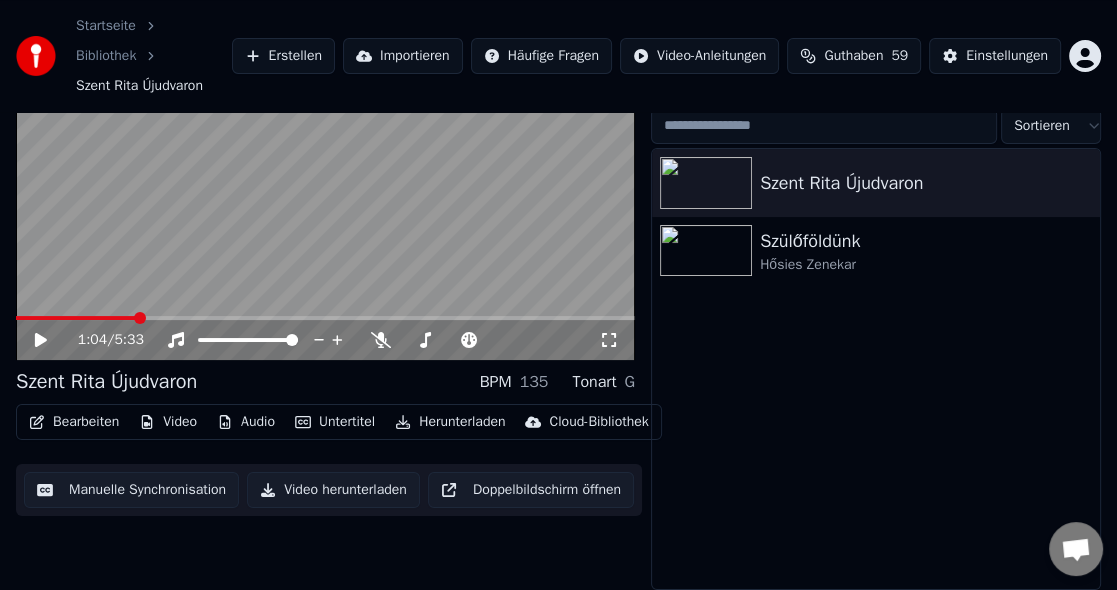 click on "Szent Rita Újudvaron Szülőföldünk Hősies Zenekar" at bounding box center (876, 369) 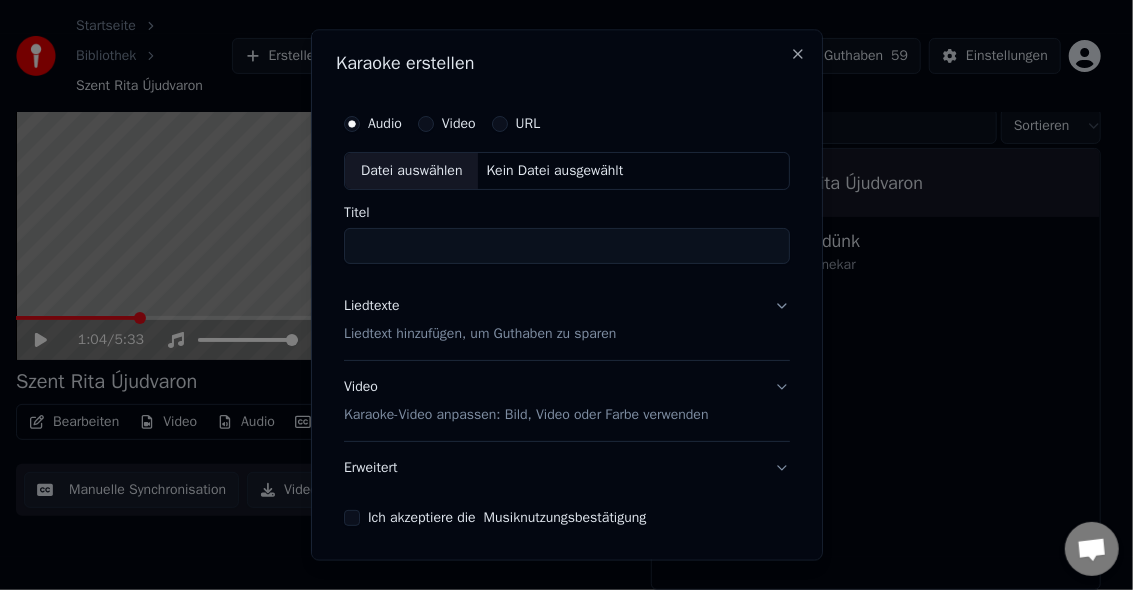 click on "Titel" at bounding box center (567, 246) 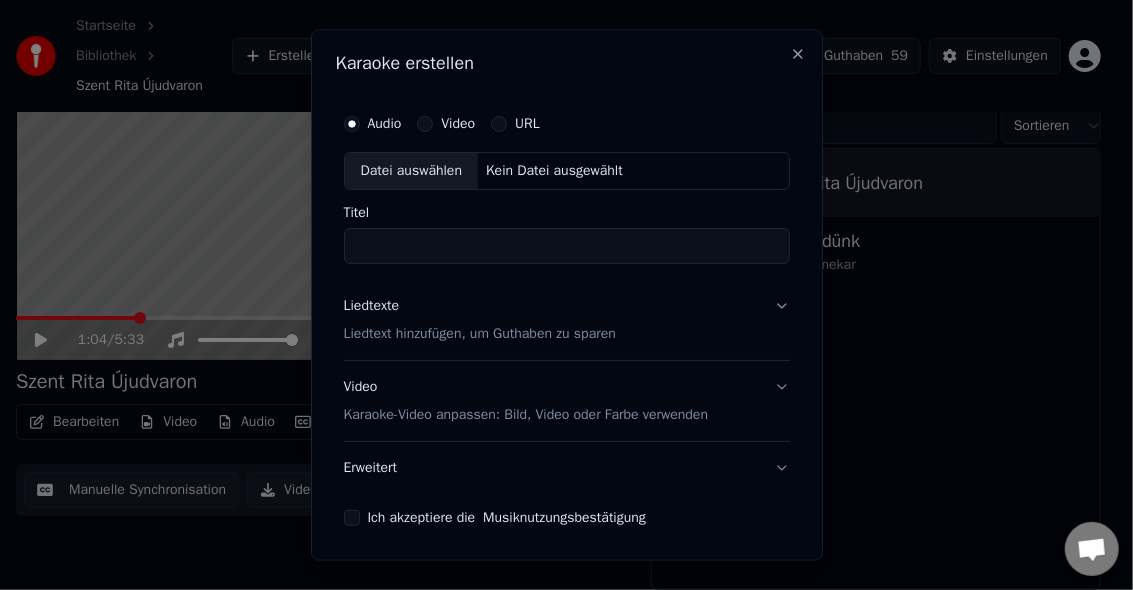 click on "Datei auswählen" at bounding box center [411, 172] 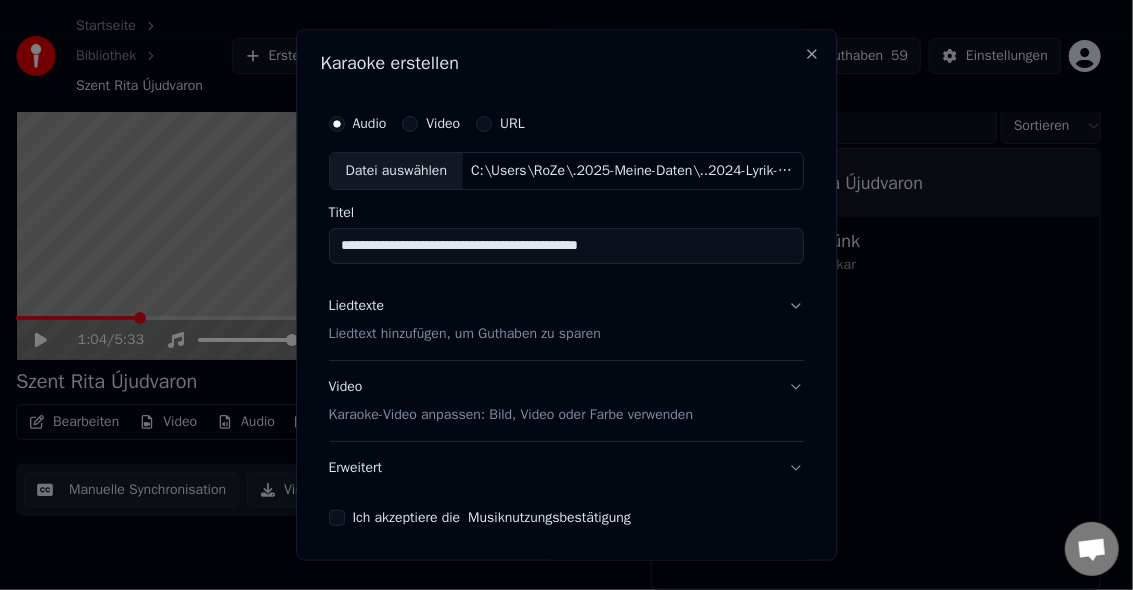 click on "Datei auswählen" at bounding box center (396, 172) 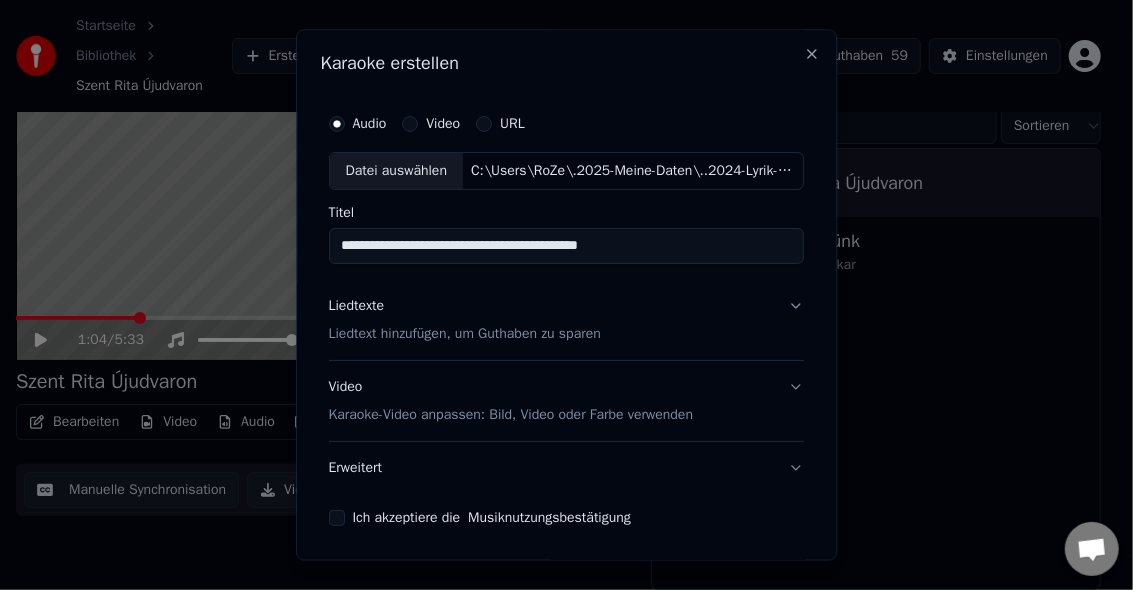 type on "**********" 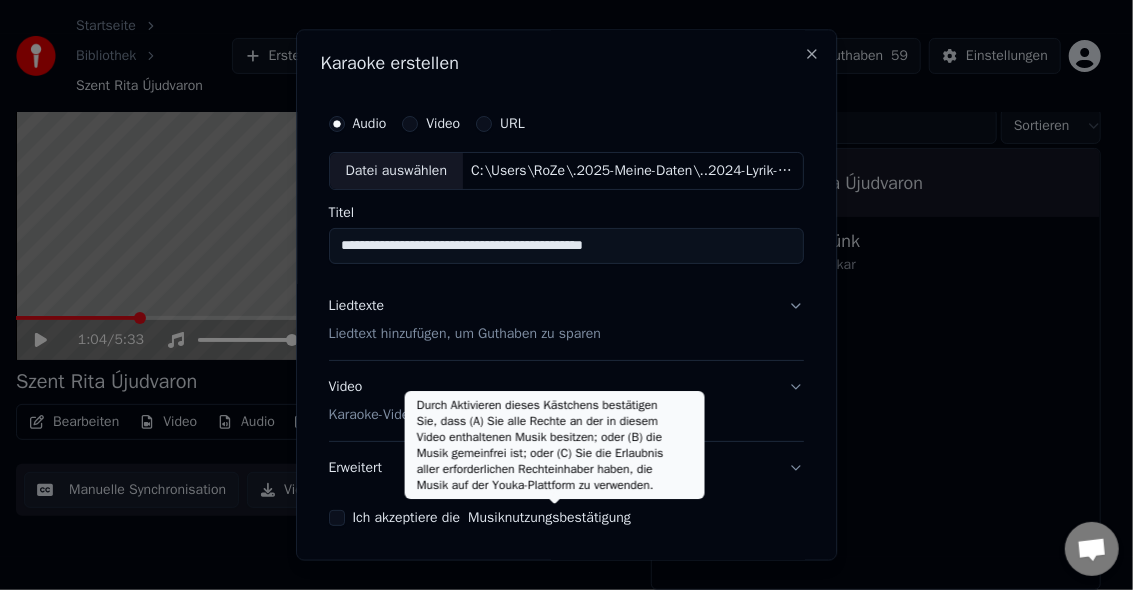 click on "Durch Aktivieren dieses Kästchens bestätigen Sie, dass (A) Sie alle Rechte an der in diesem Video enthaltenen Musik besitzen; oder (B) die Musik gemeinfrei ist; oder (C) Sie die Erlaubnis aller erforderlichen Rechteinhaber haben, die Musik auf der Youka-Plattform zu verwenden. Durch Aktivieren dieses Kästchens bestätigen Sie, dass (A) Sie alle Rechte an der in diesem Video enthaltenen Musik besitzen; oder (B) die Musik gemeinfrei ist; oder (C) Sie die Erlaubnis aller erforderlichen Rechteinhaber haben, die Musik auf der Youka-Plattform zu verwenden." at bounding box center (555, 445) 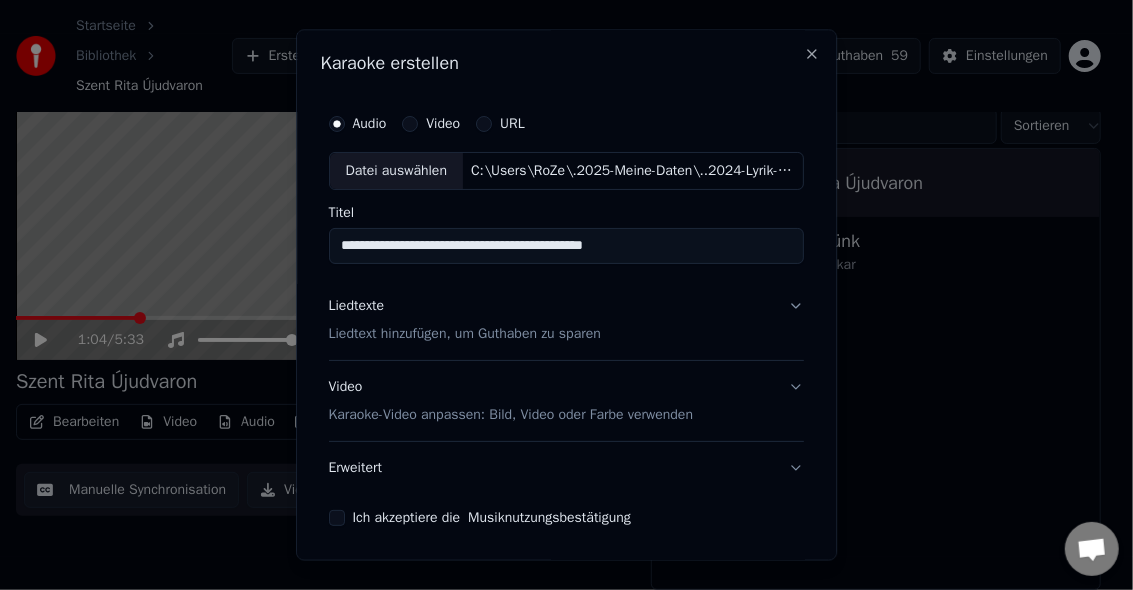 click on "Liedtext hinzufügen, um Guthaben zu sparen" at bounding box center [465, 334] 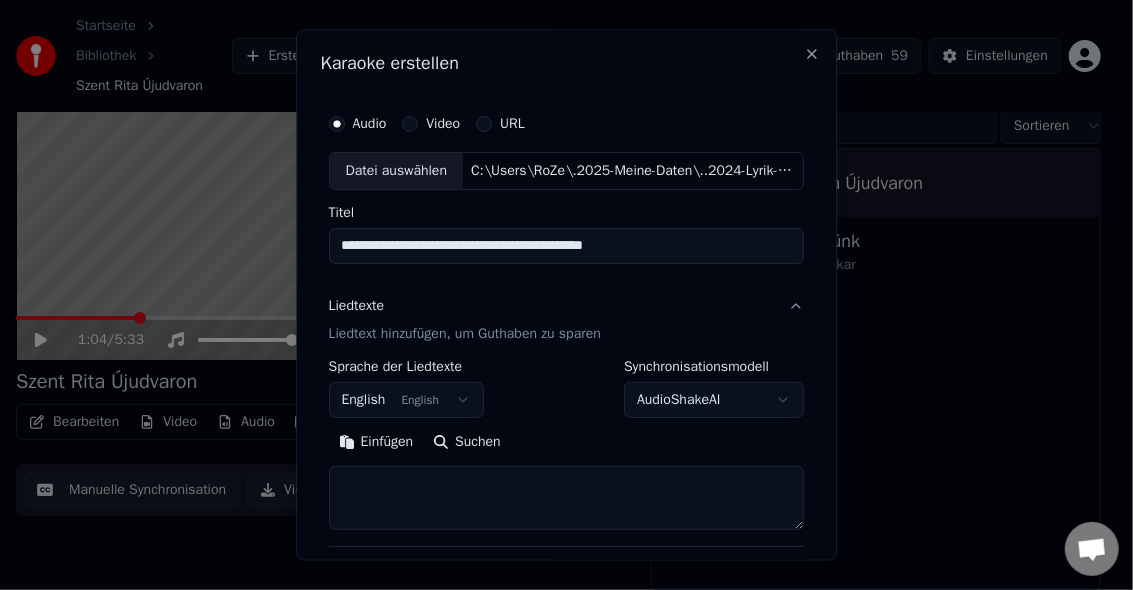type 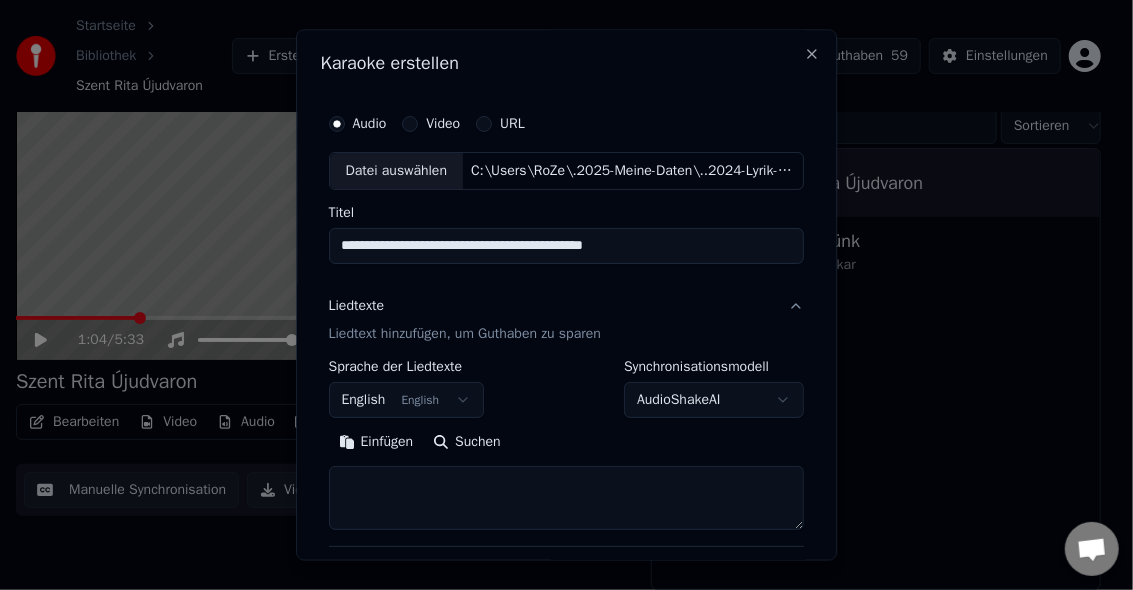 click on "**********" at bounding box center [558, 195] 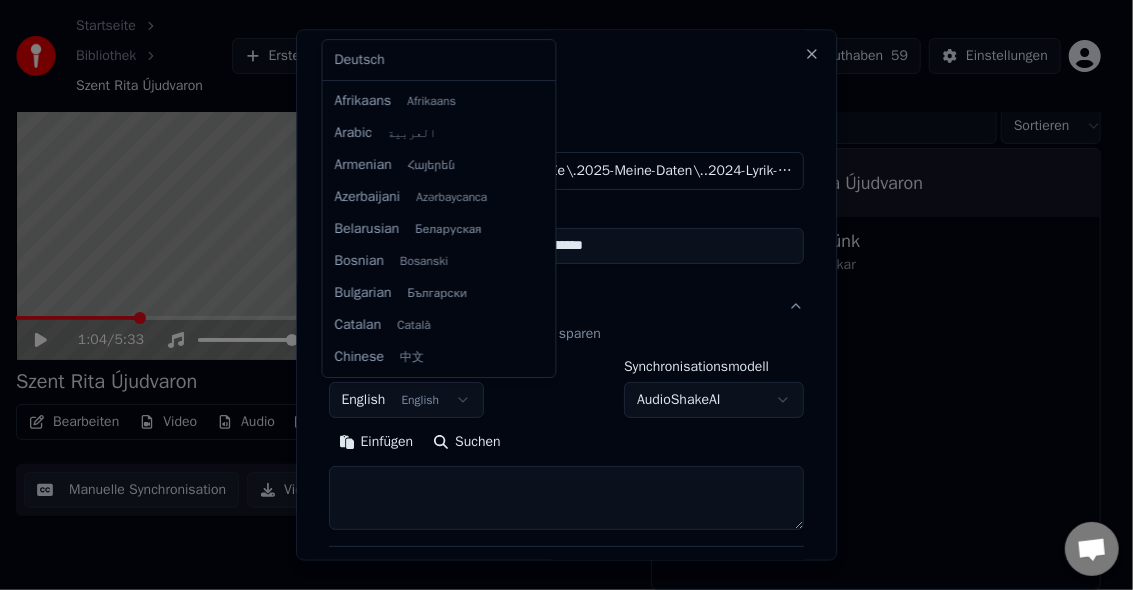 scroll, scrollTop: 159, scrollLeft: 0, axis: vertical 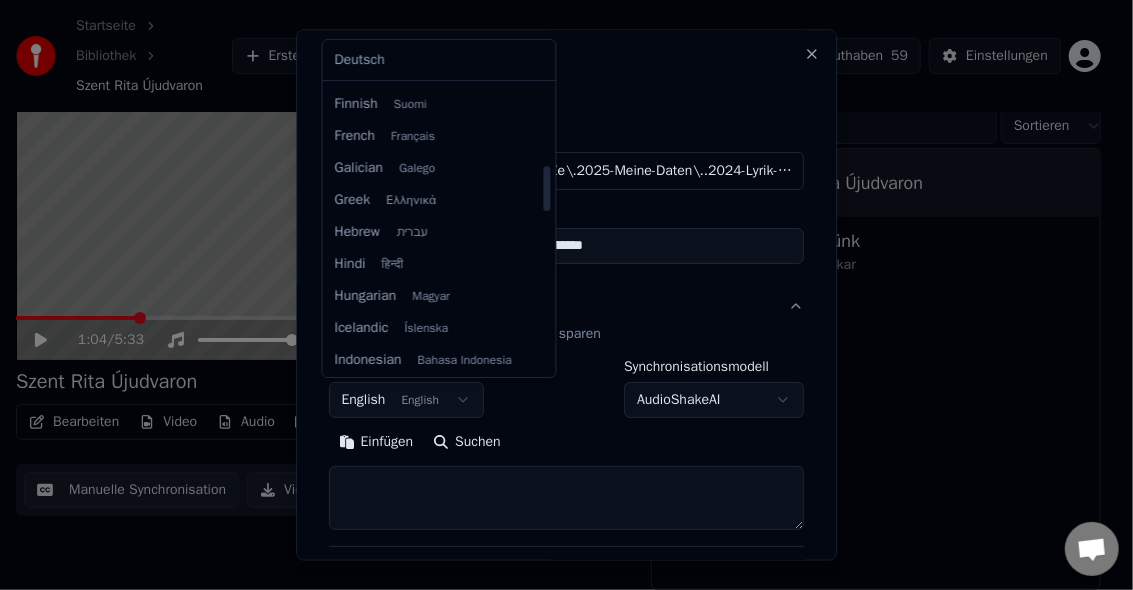 click at bounding box center [547, 229] 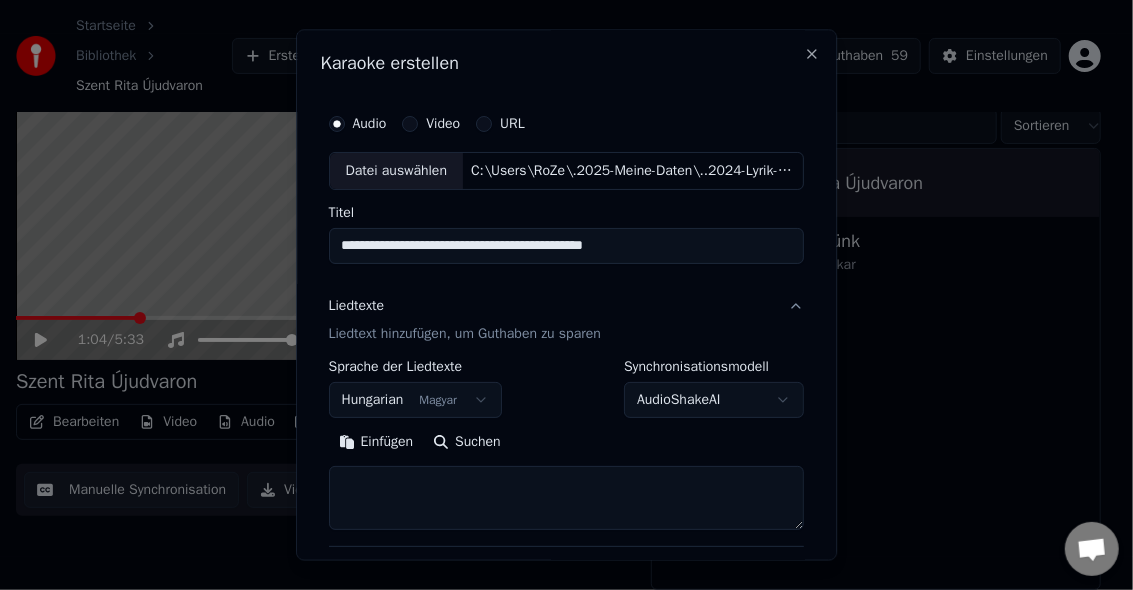 click at bounding box center (566, 498) 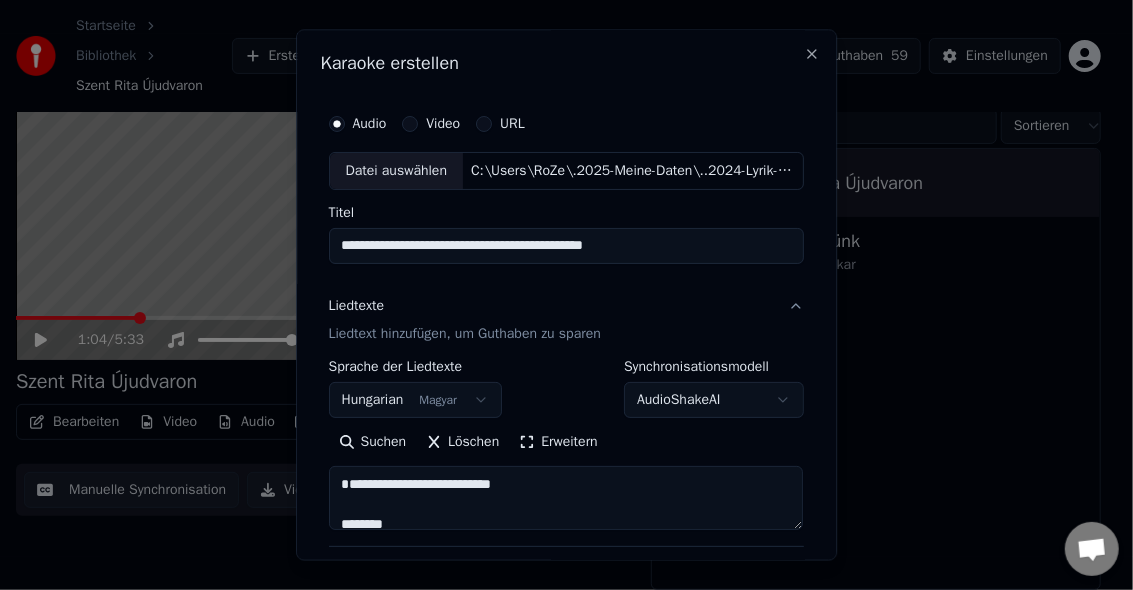 scroll, scrollTop: 1764, scrollLeft: 0, axis: vertical 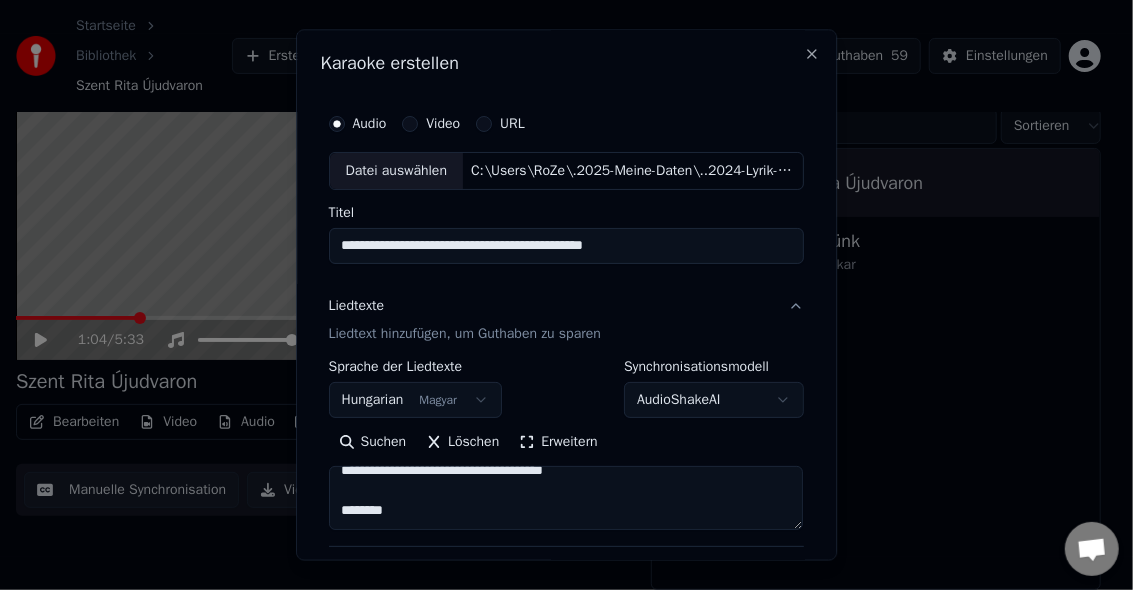 type on "**********" 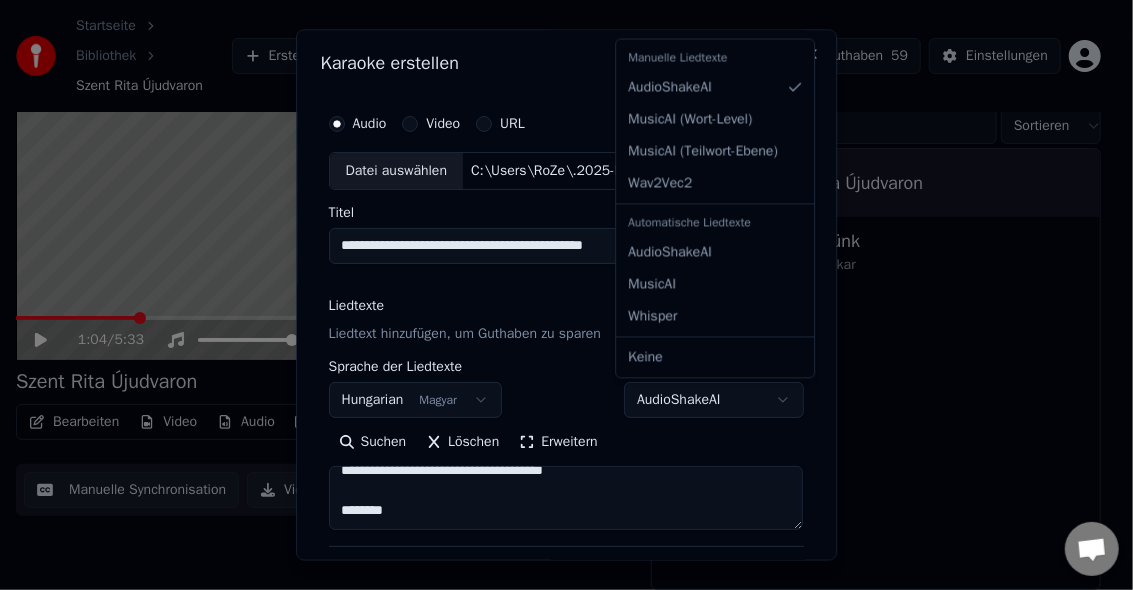click on "**********" at bounding box center (558, 195) 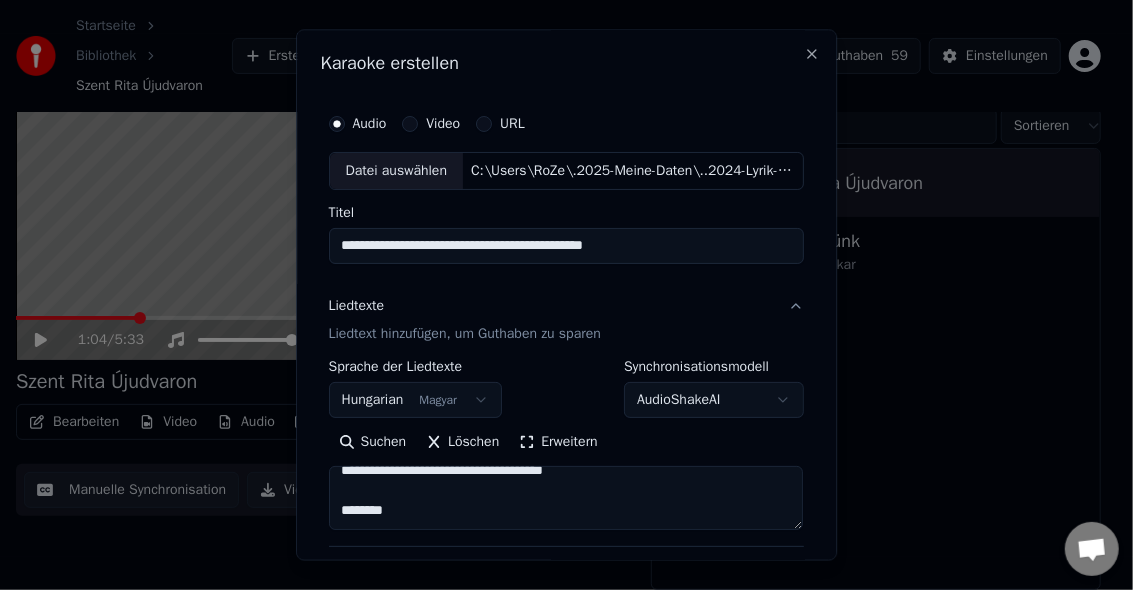 click on "**********" at bounding box center [558, 195] 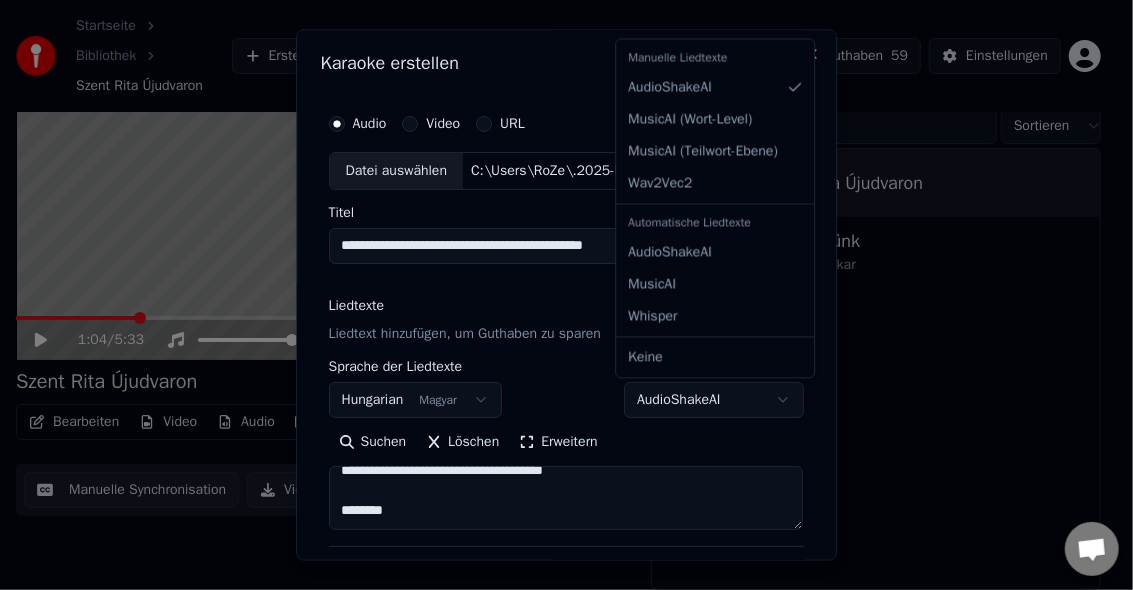 click on "**********" at bounding box center [558, 195] 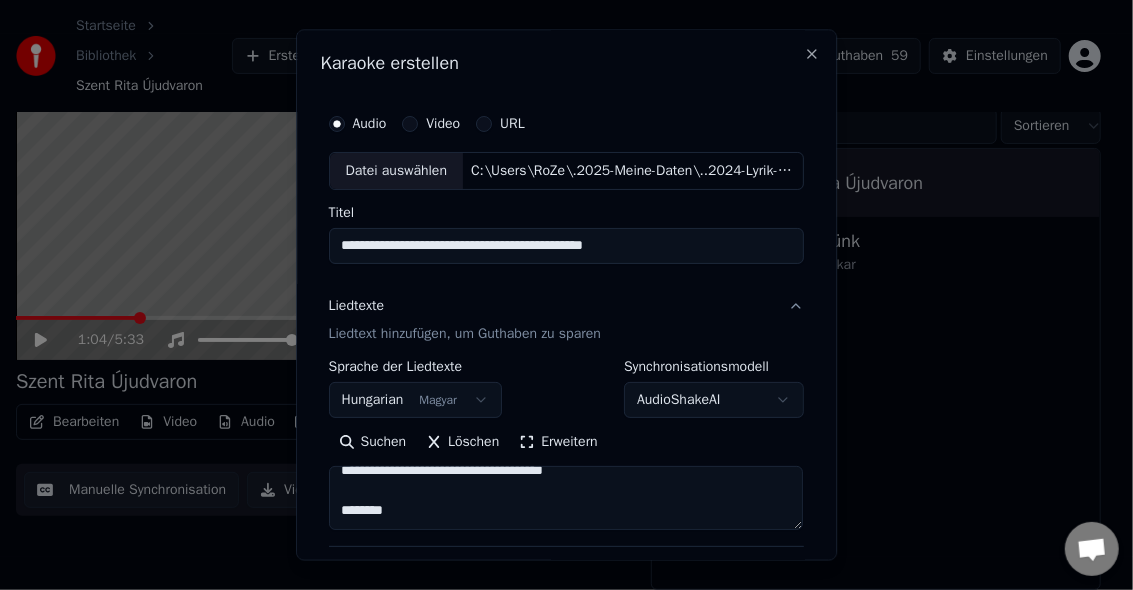 scroll, scrollTop: 133, scrollLeft: 0, axis: vertical 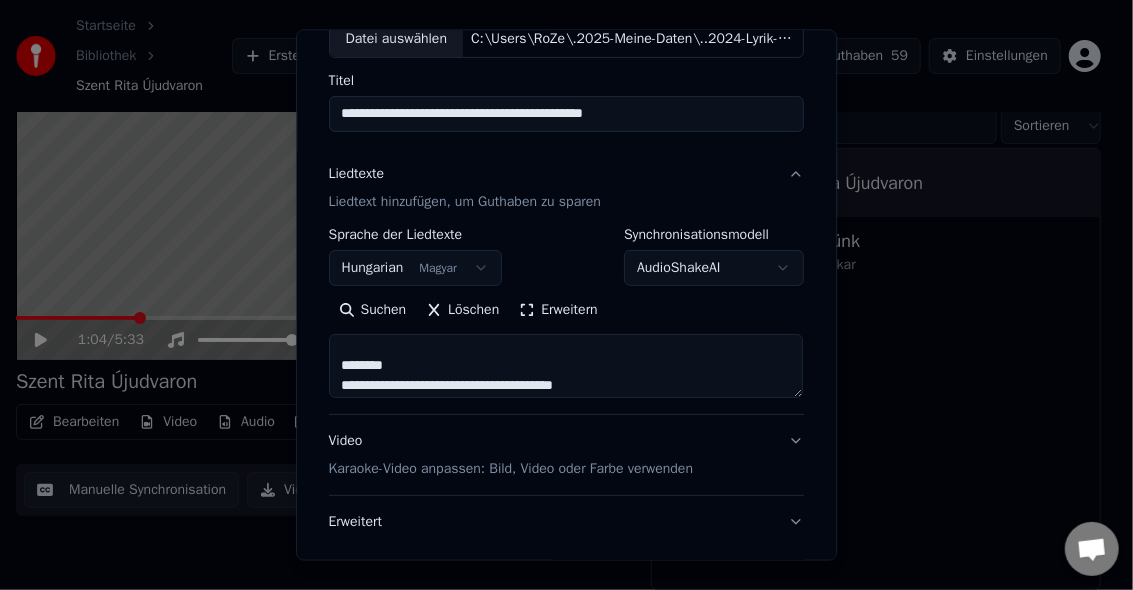 click on "Erweitern" at bounding box center [559, 309] 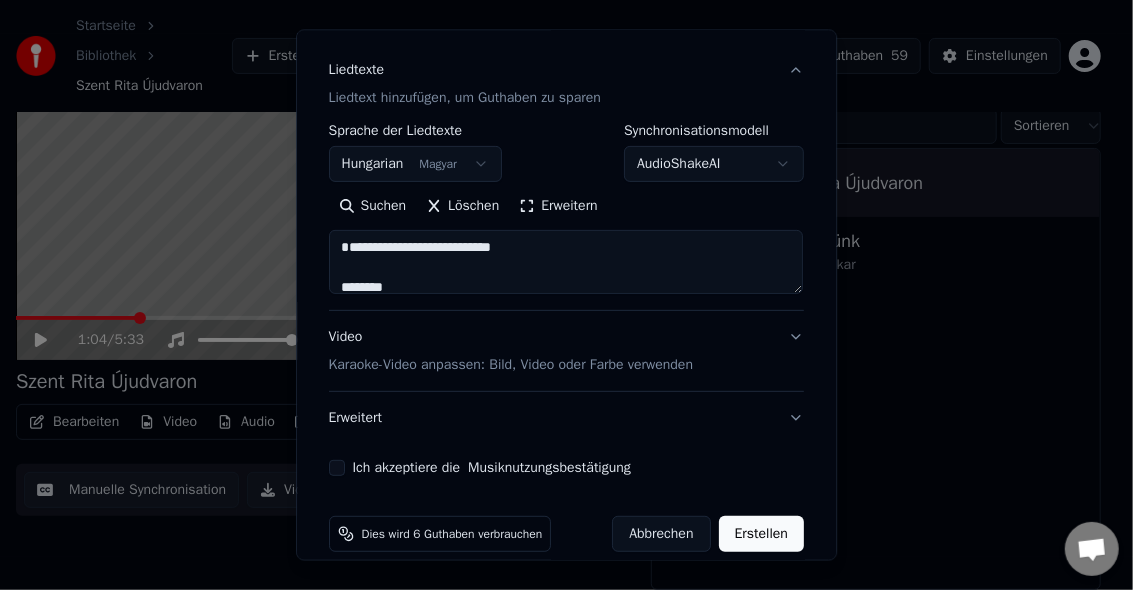 scroll, scrollTop: 257, scrollLeft: 0, axis: vertical 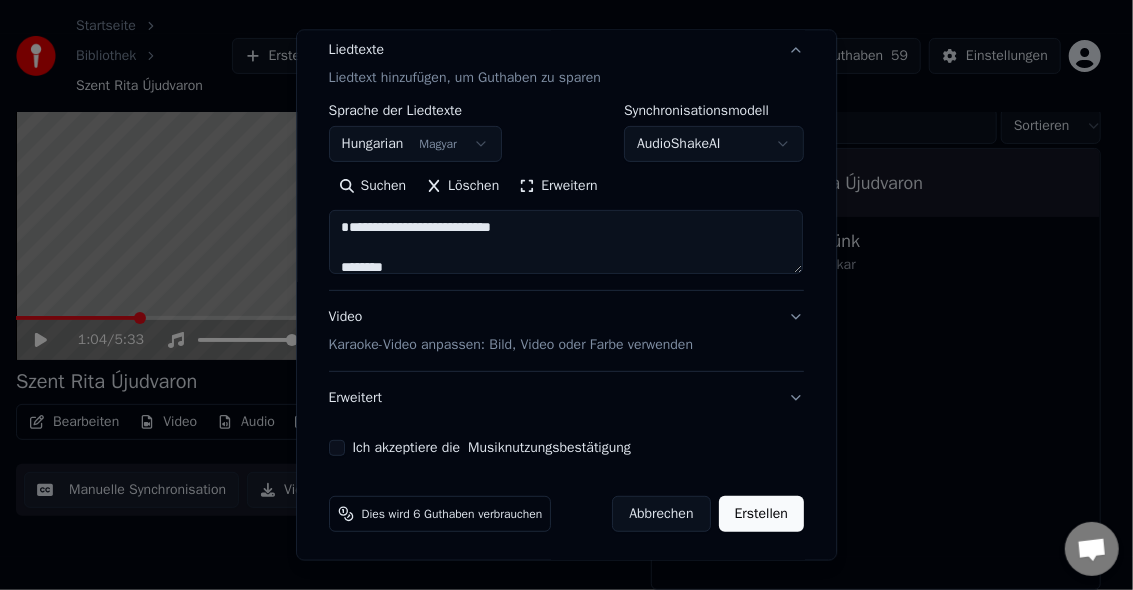 click on "Karaoke-Video anpassen: Bild, Video oder Farbe verwenden" at bounding box center [511, 344] 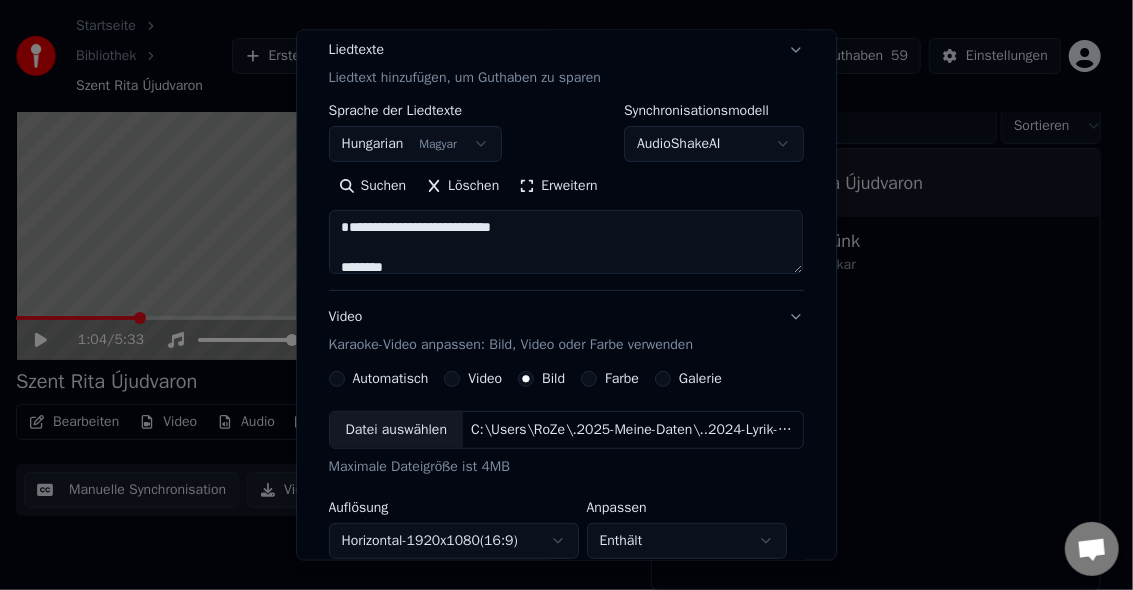 scroll, scrollTop: 71, scrollLeft: 0, axis: vertical 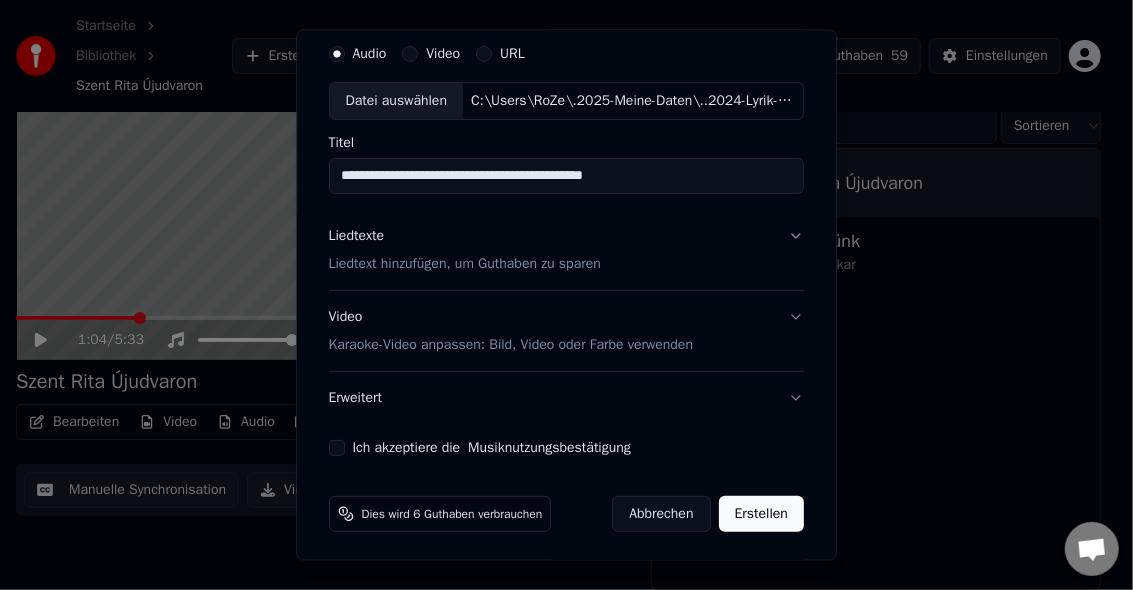 click on "Karaoke-Video anpassen: Bild, Video oder Farbe verwenden" at bounding box center [511, 344] 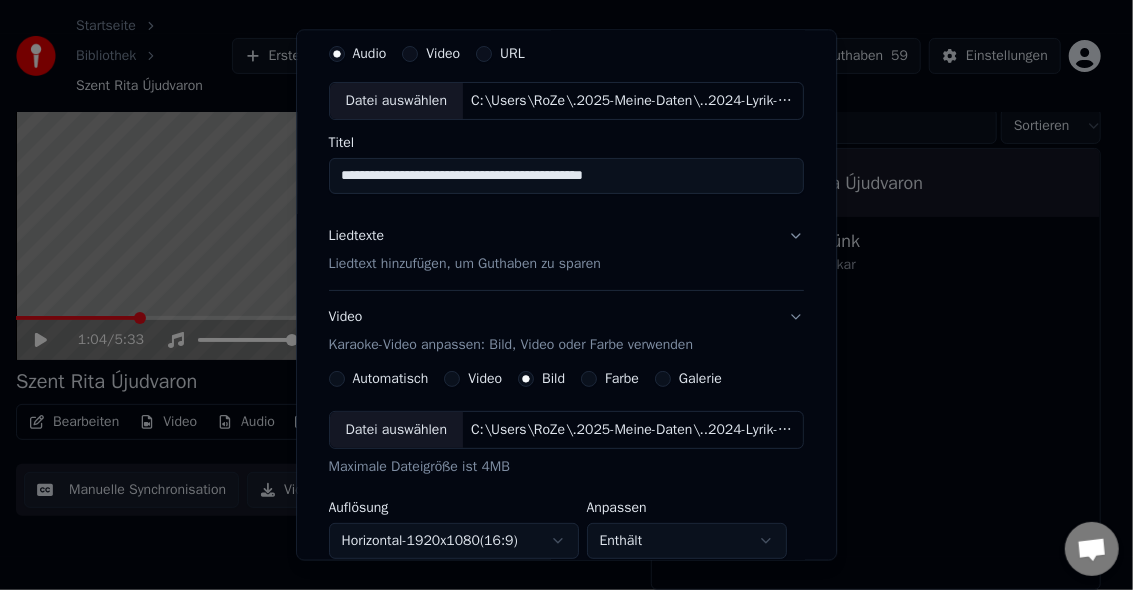 scroll, scrollTop: 71, scrollLeft: 0, axis: vertical 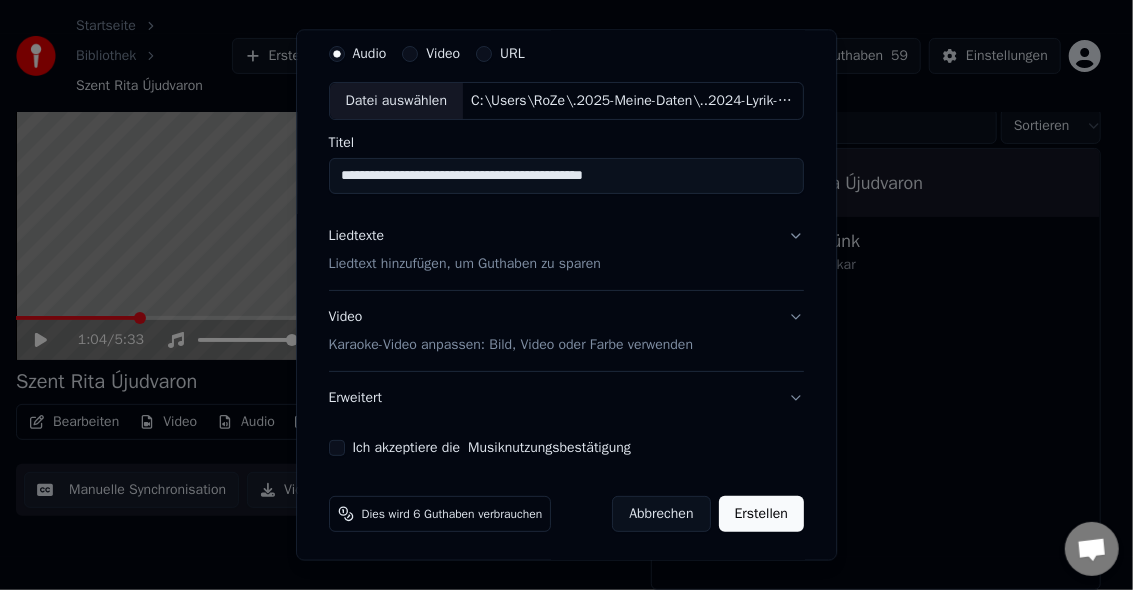 click on "Karaoke-Video anpassen: Bild, Video oder Farbe verwenden" at bounding box center (511, 344) 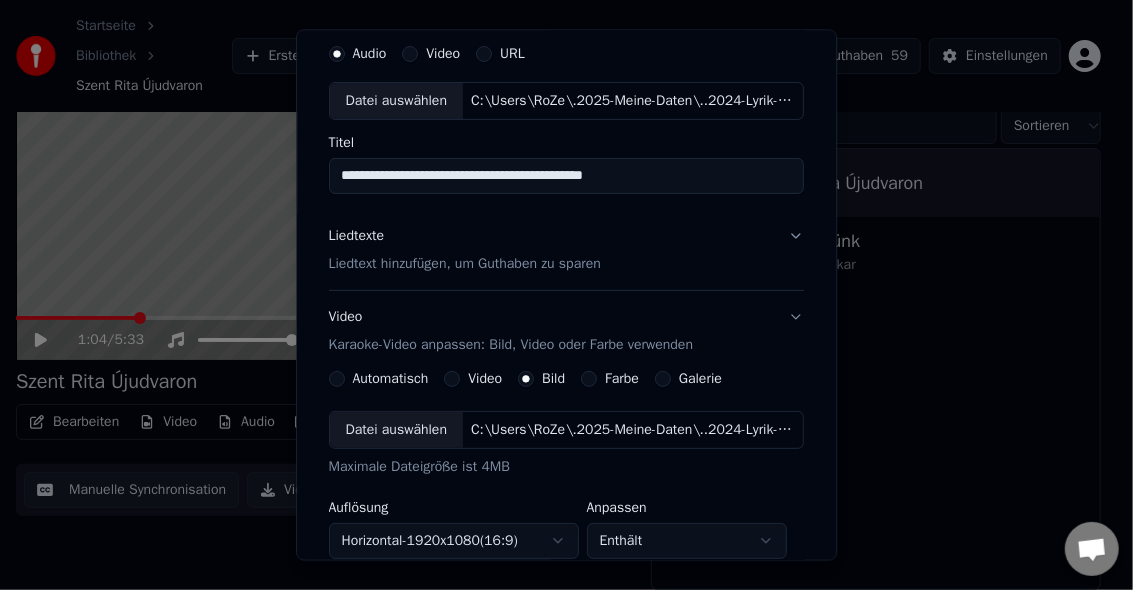 scroll, scrollTop: 71, scrollLeft: 0, axis: vertical 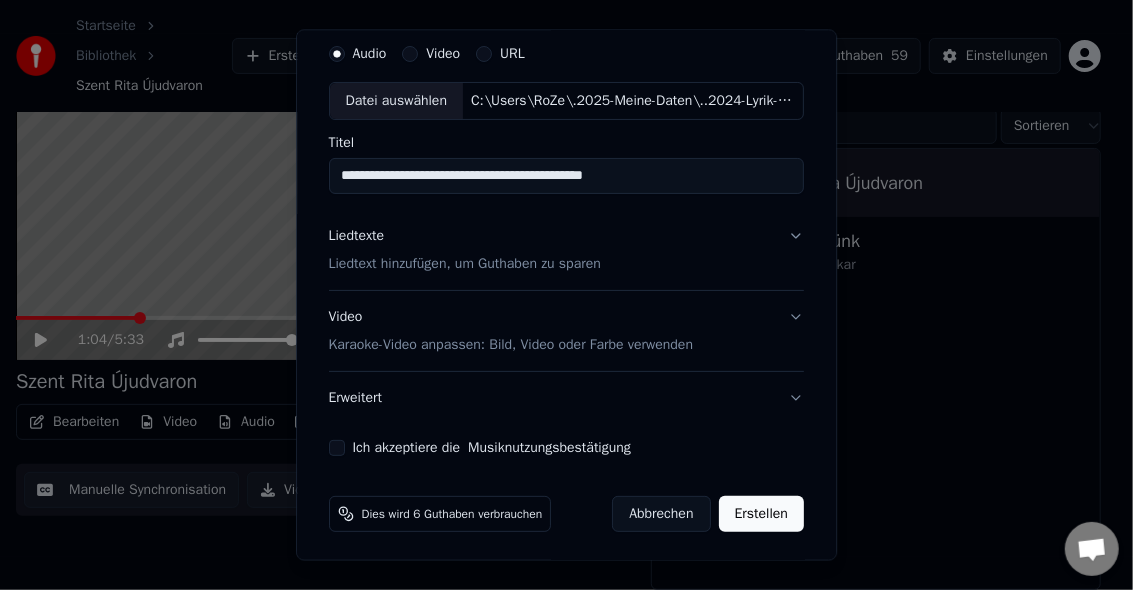 click on "Erweitert" at bounding box center (566, 397) 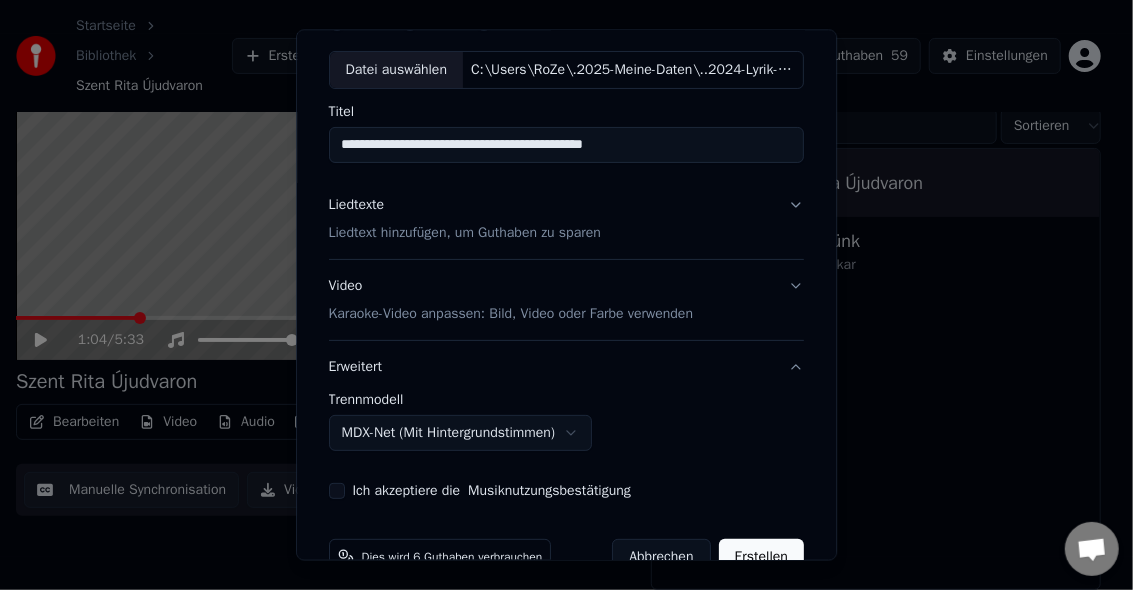 scroll, scrollTop: 145, scrollLeft: 0, axis: vertical 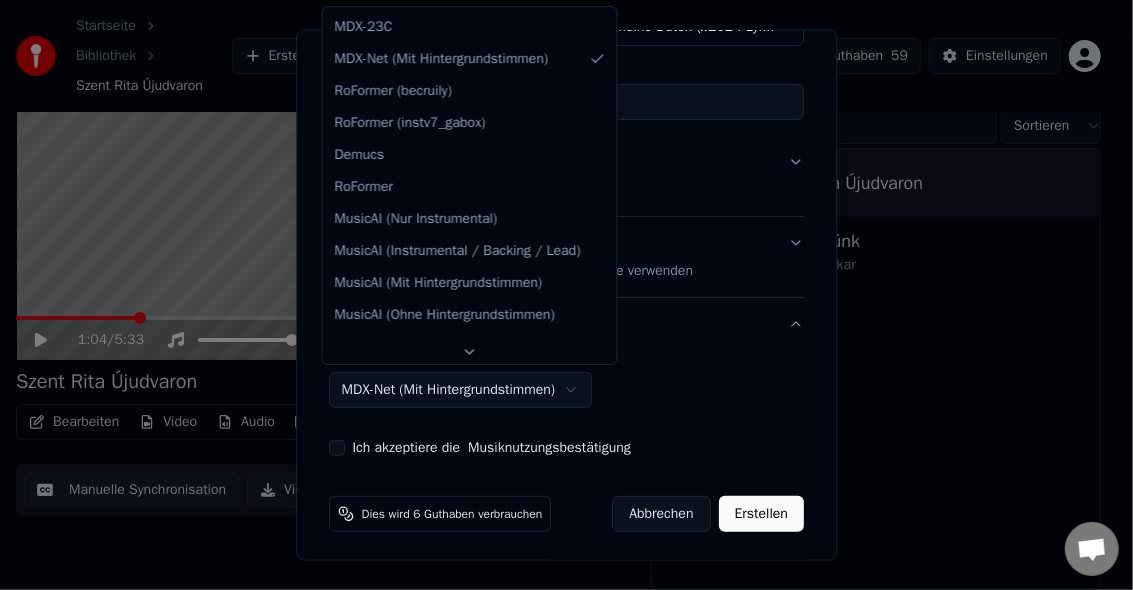 click on "**********" at bounding box center (558, 195) 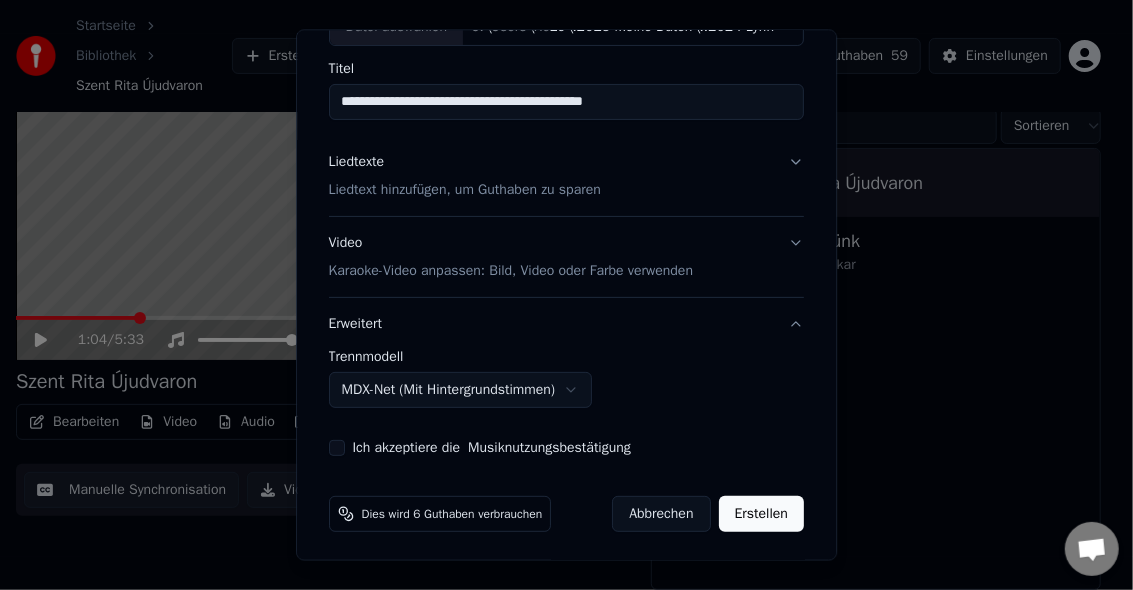 click on "**********" at bounding box center [558, 195] 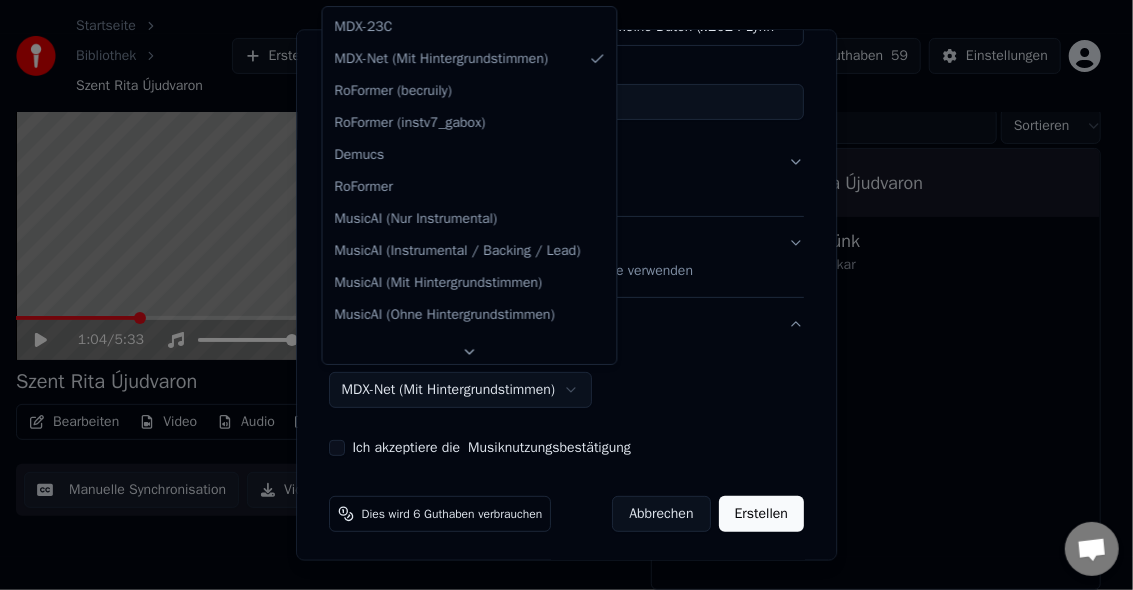 scroll, scrollTop: 26, scrollLeft: 0, axis: vertical 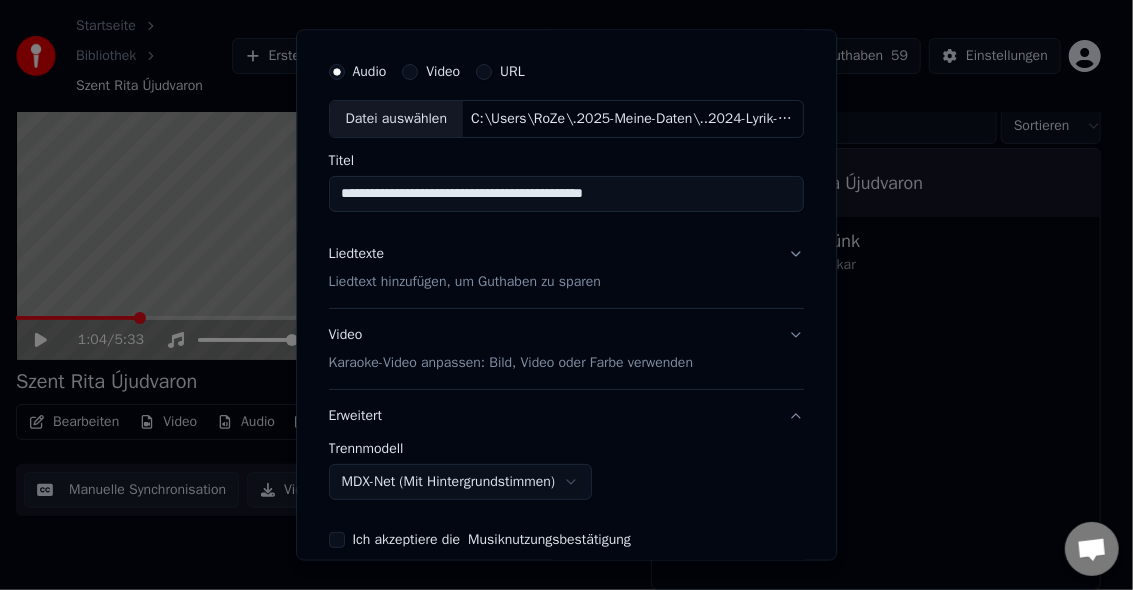 drag, startPoint x: 833, startPoint y: 423, endPoint x: 827, endPoint y: 356, distance: 67.26812 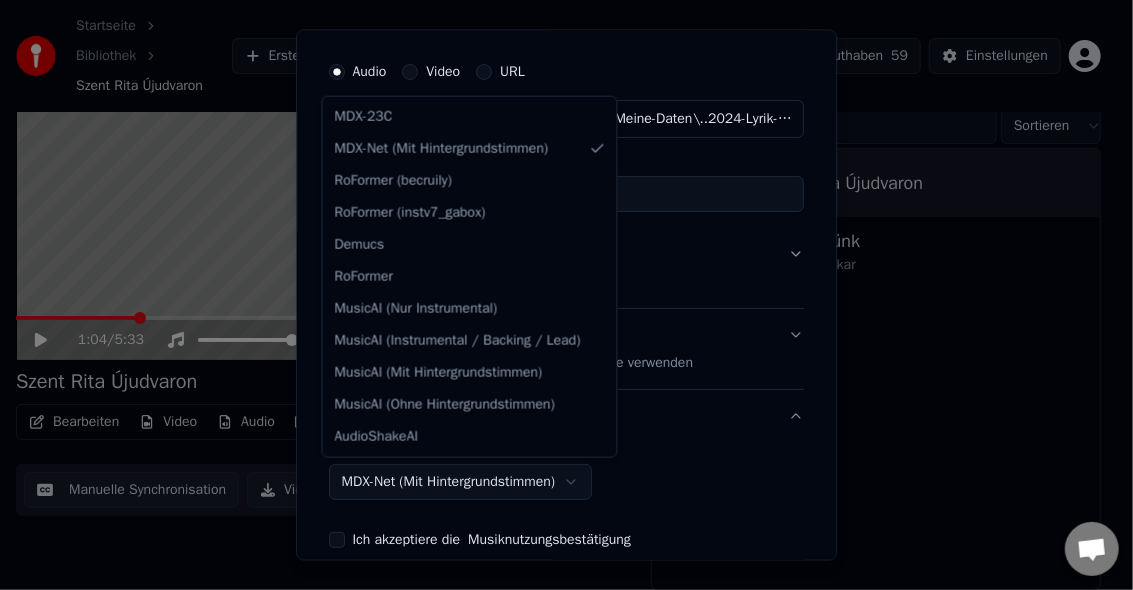 click on "**********" at bounding box center (558, 195) 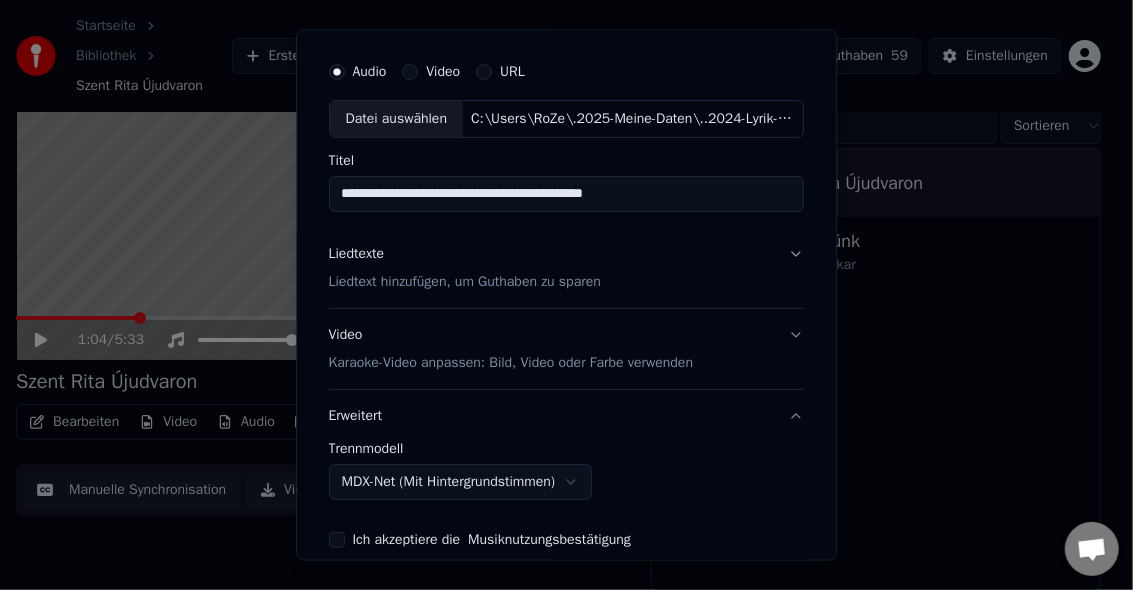 click on "**********" at bounding box center (558, 195) 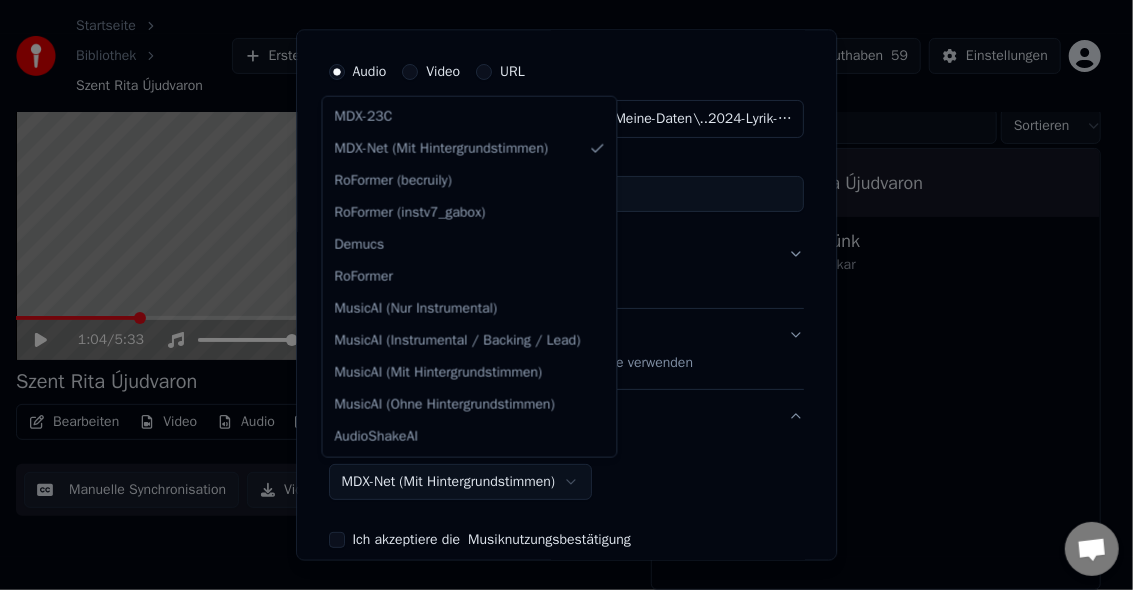 click on "**********" at bounding box center [558, 195] 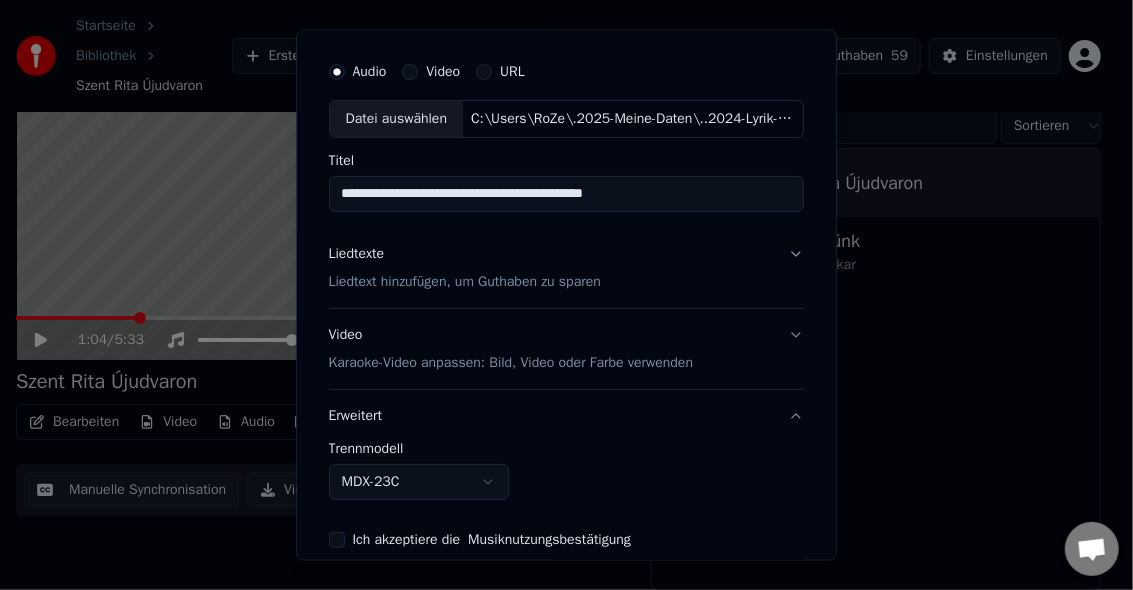 scroll, scrollTop: 145, scrollLeft: 0, axis: vertical 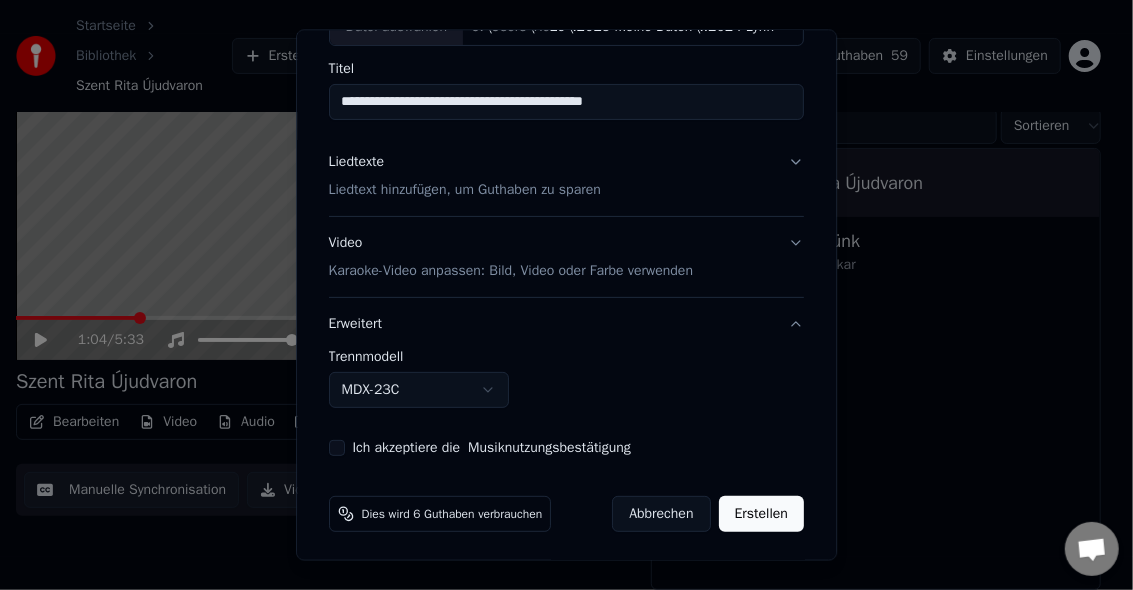 click on "Ich akzeptiere die   Musiknutzungsbestätigung" at bounding box center [337, 447] 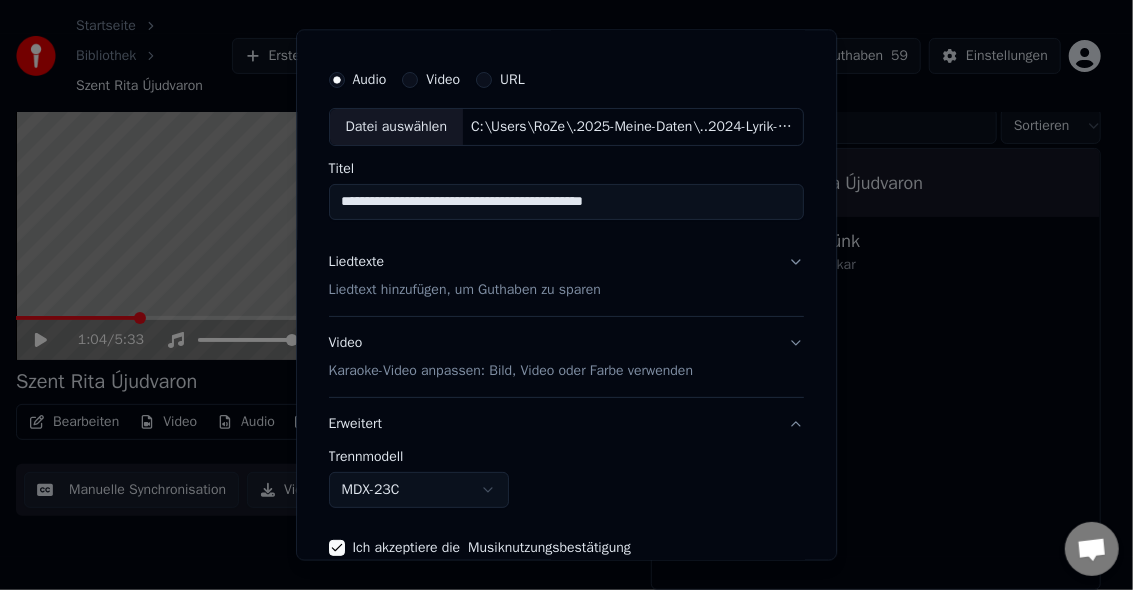scroll, scrollTop: 0, scrollLeft: 0, axis: both 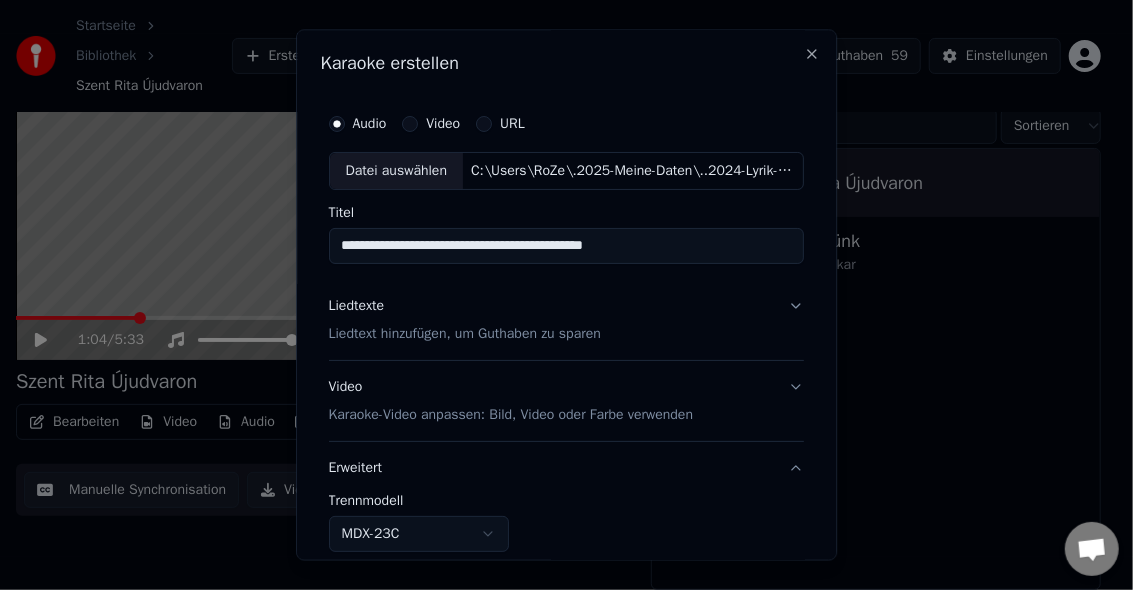 click on "Karaoke-Video anpassen: Bild, Video oder Farbe verwenden" at bounding box center [511, 415] 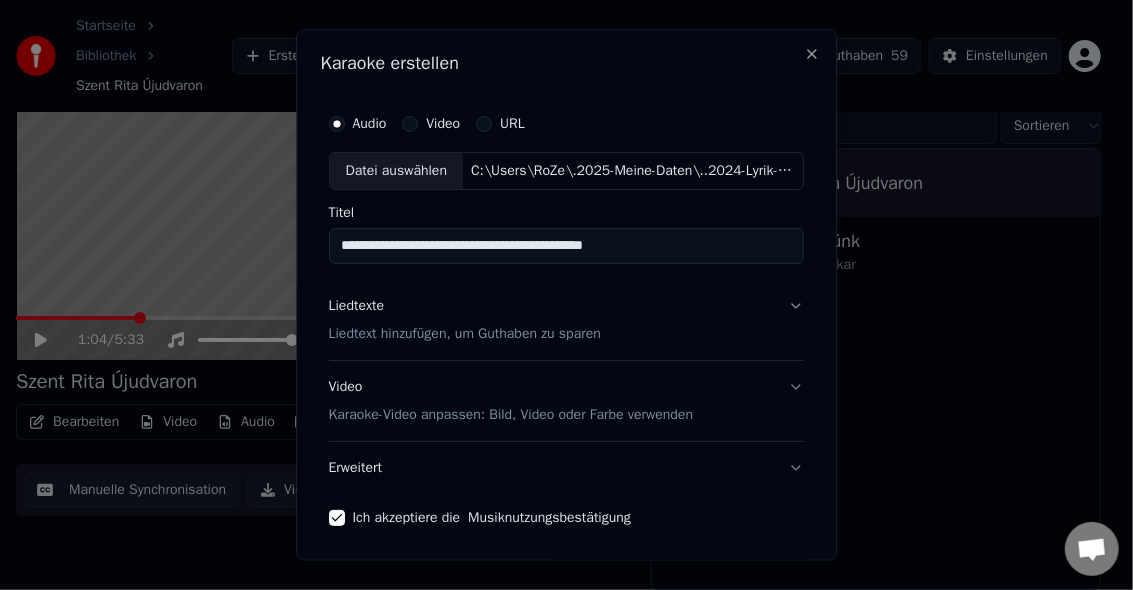 click on "Video Karaoke-Video anpassen: Bild, Video oder Farbe verwenden" at bounding box center [566, 401] 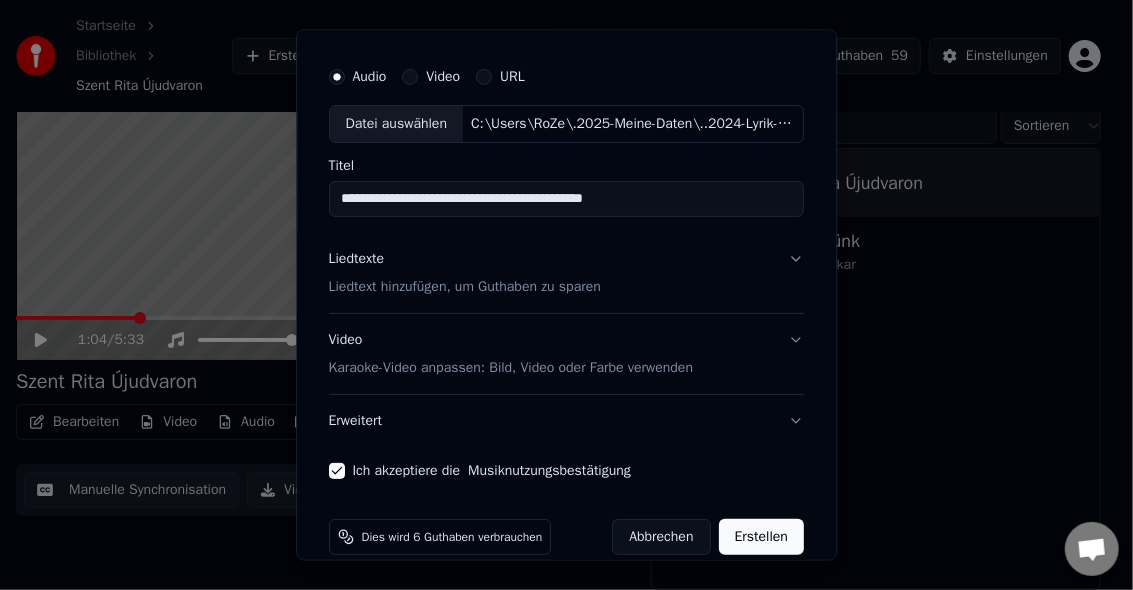 scroll, scrollTop: 71, scrollLeft: 0, axis: vertical 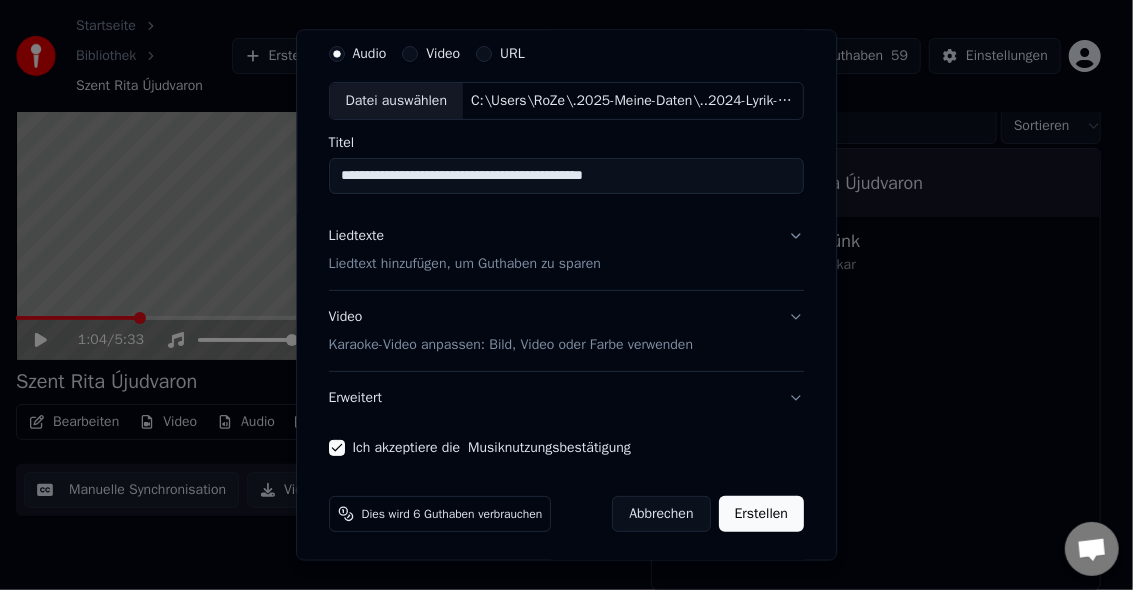 click on "Erweitert" at bounding box center [566, 397] 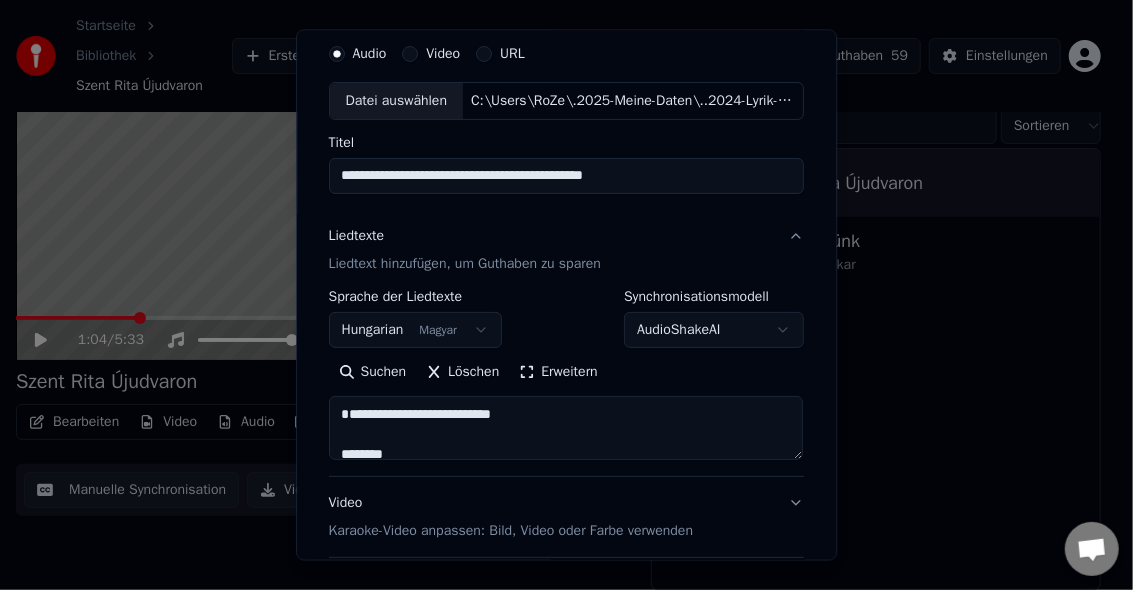 scroll, scrollTop: 205, scrollLeft: 0, axis: vertical 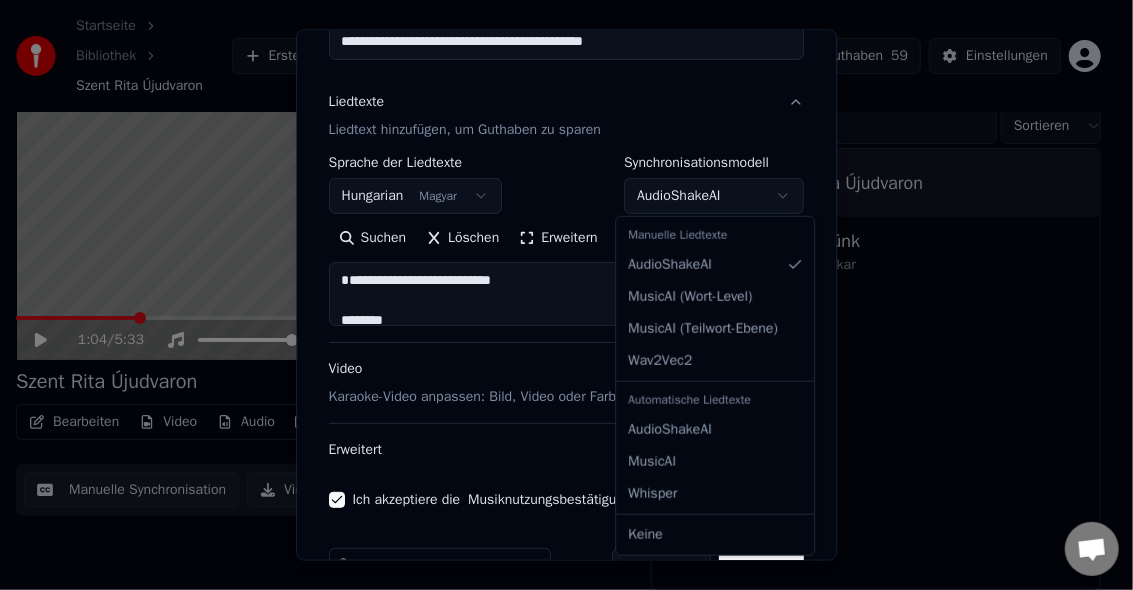 click on "**********" at bounding box center (558, 195) 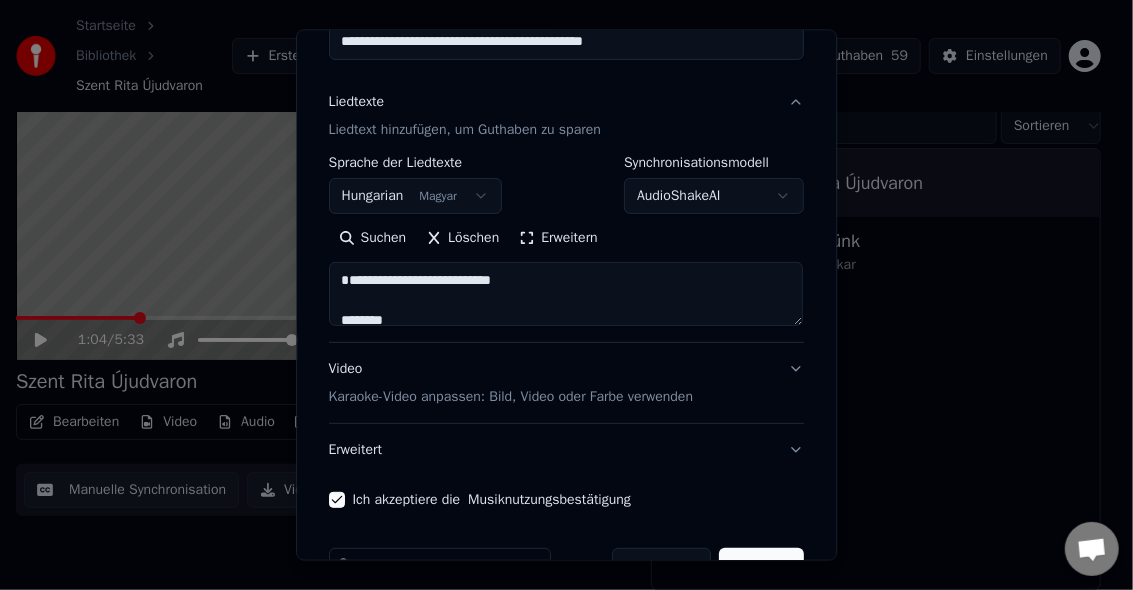 click on "Video Karaoke-Video anpassen: Bild, Video oder Farbe verwenden" at bounding box center (566, 382) 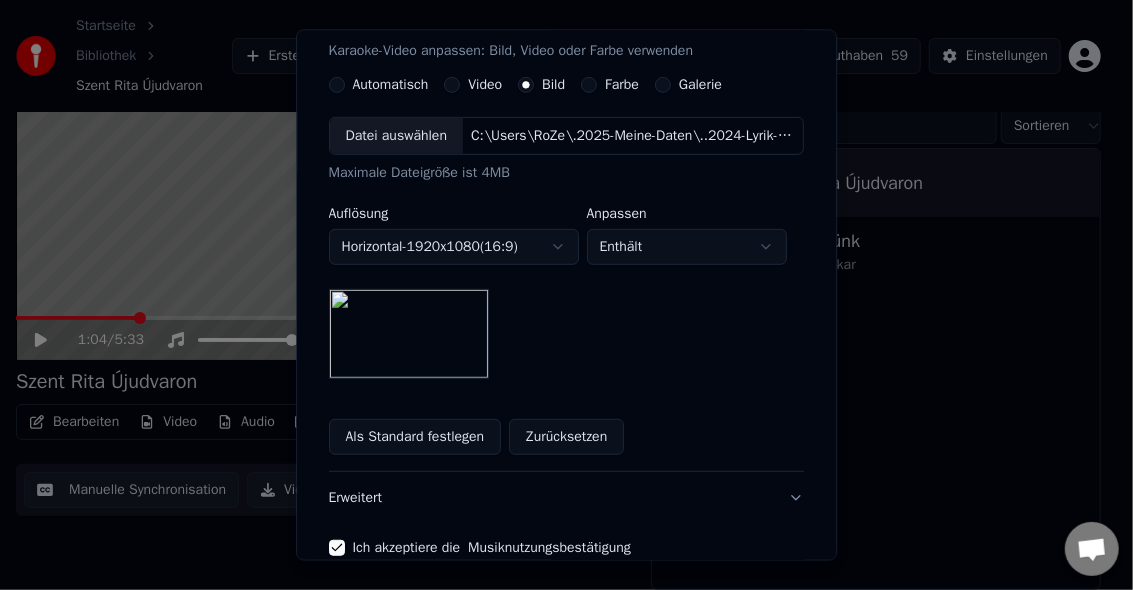scroll, scrollTop: 400, scrollLeft: 0, axis: vertical 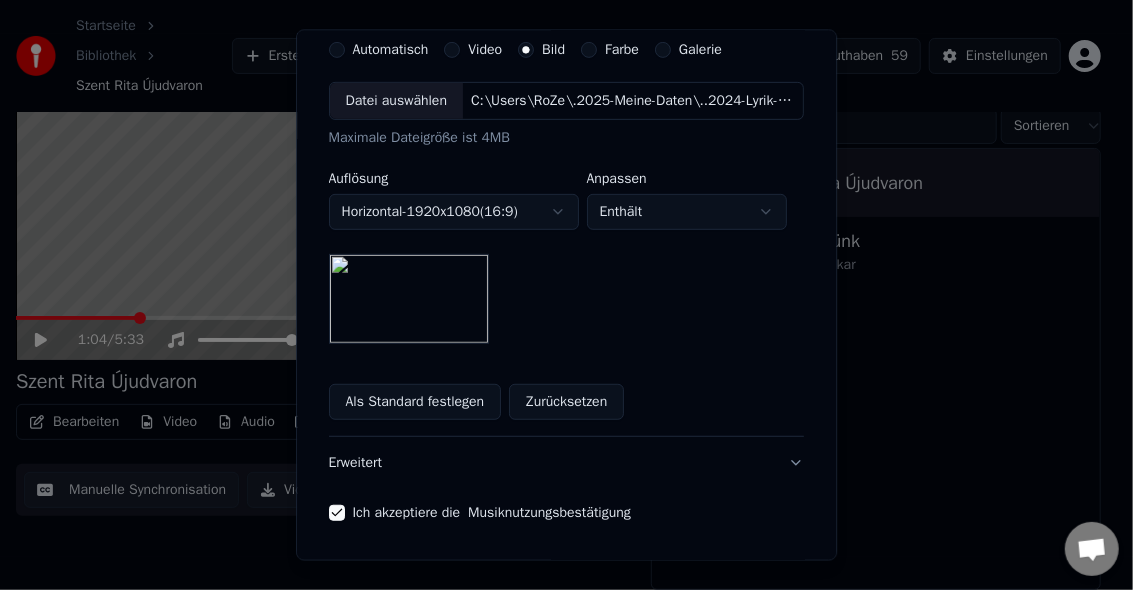 click on "Erweitert" at bounding box center [566, 462] 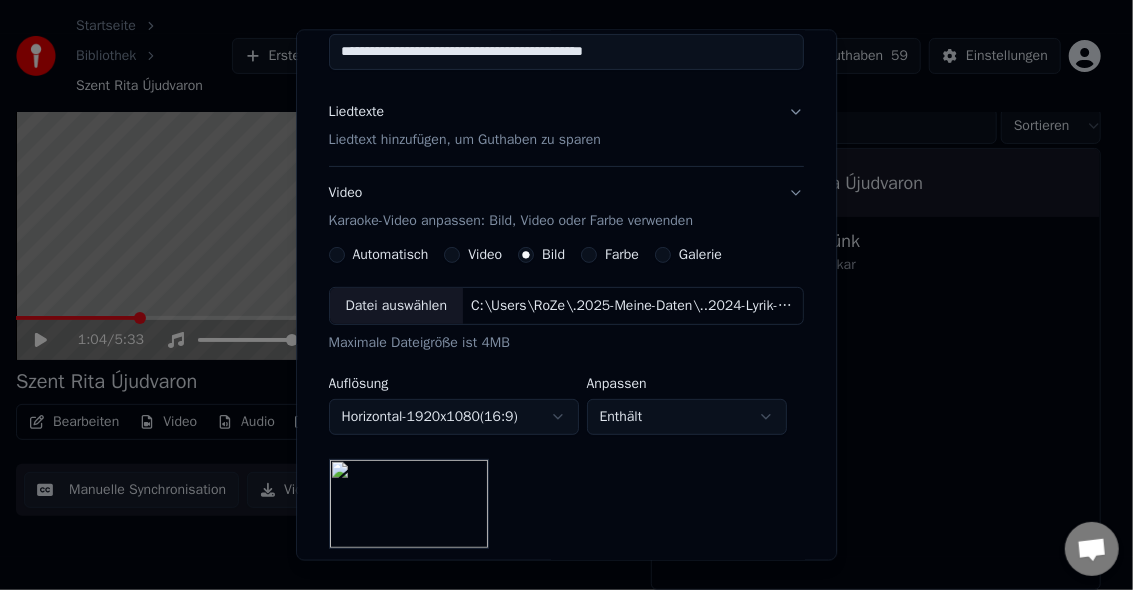 scroll, scrollTop: 145, scrollLeft: 0, axis: vertical 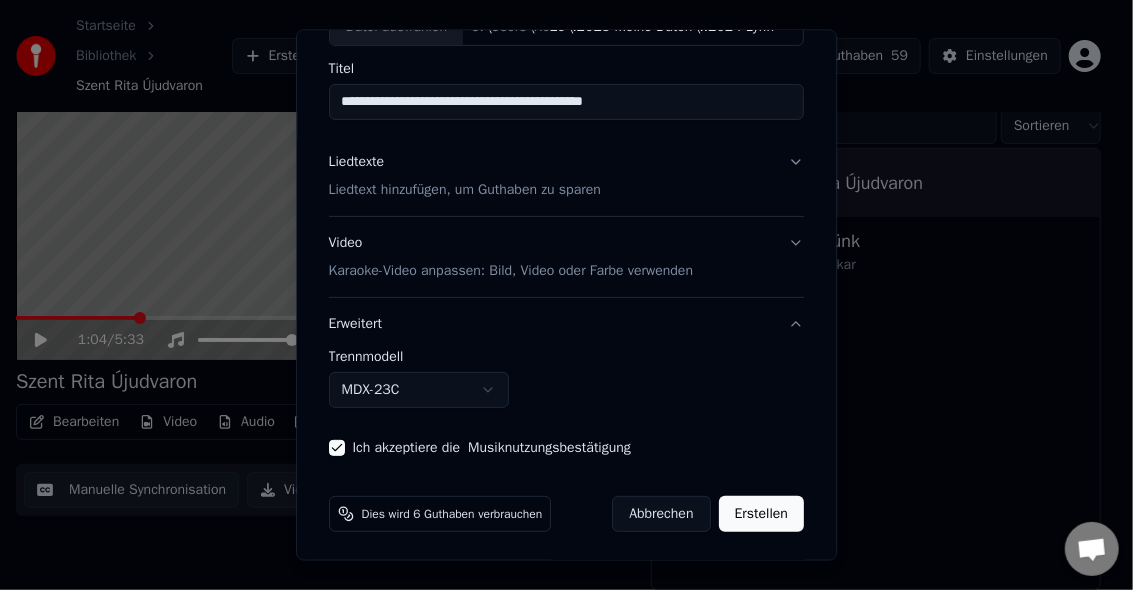 click on "Erstellen" at bounding box center [761, 513] 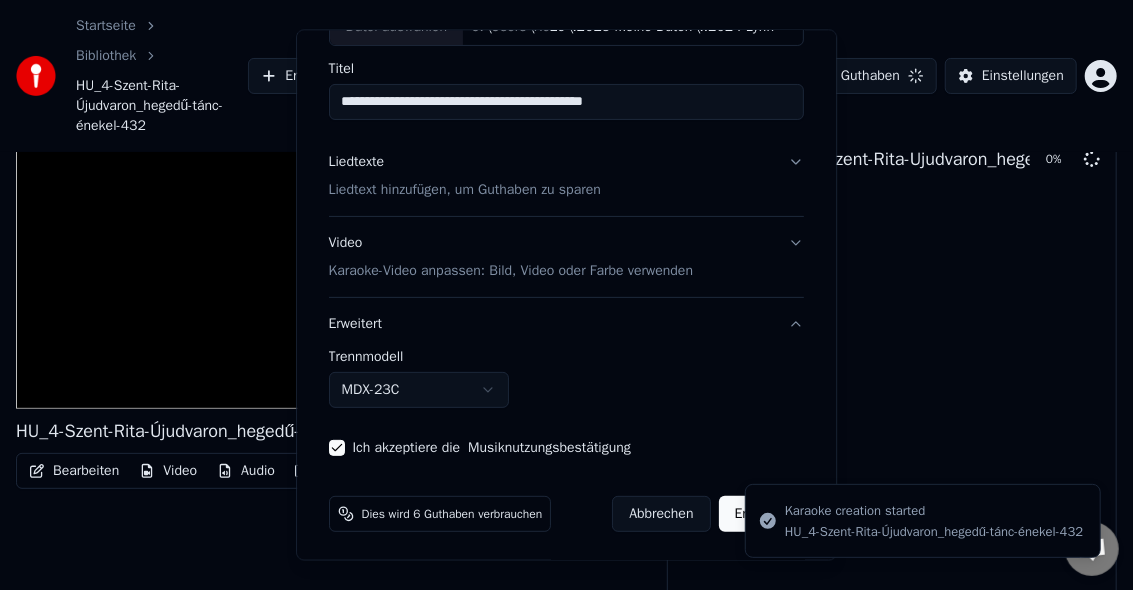 select on "**********" 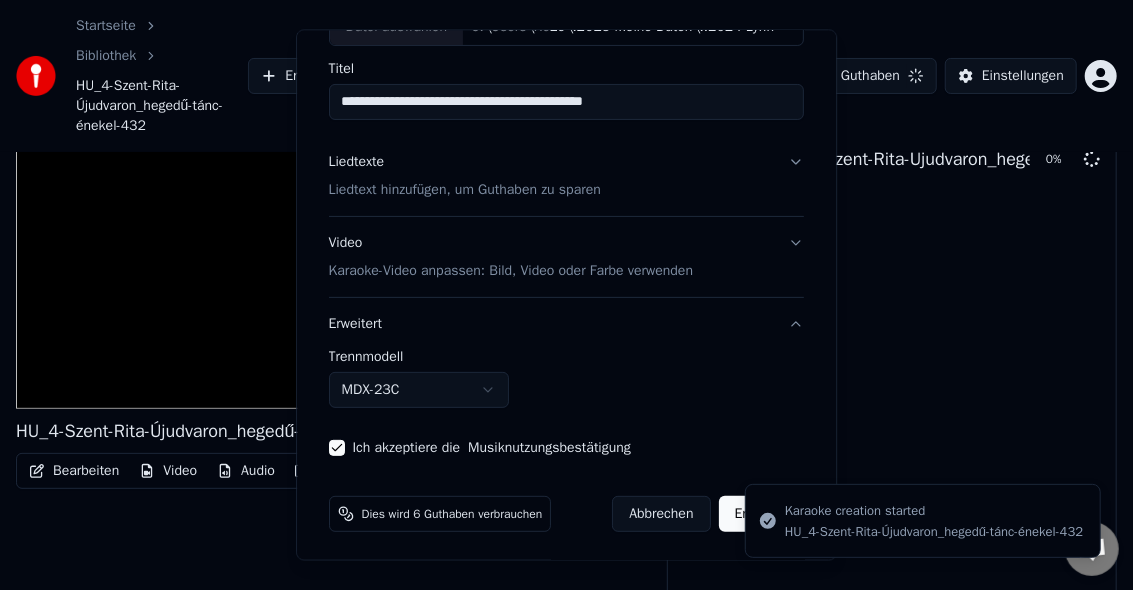 type 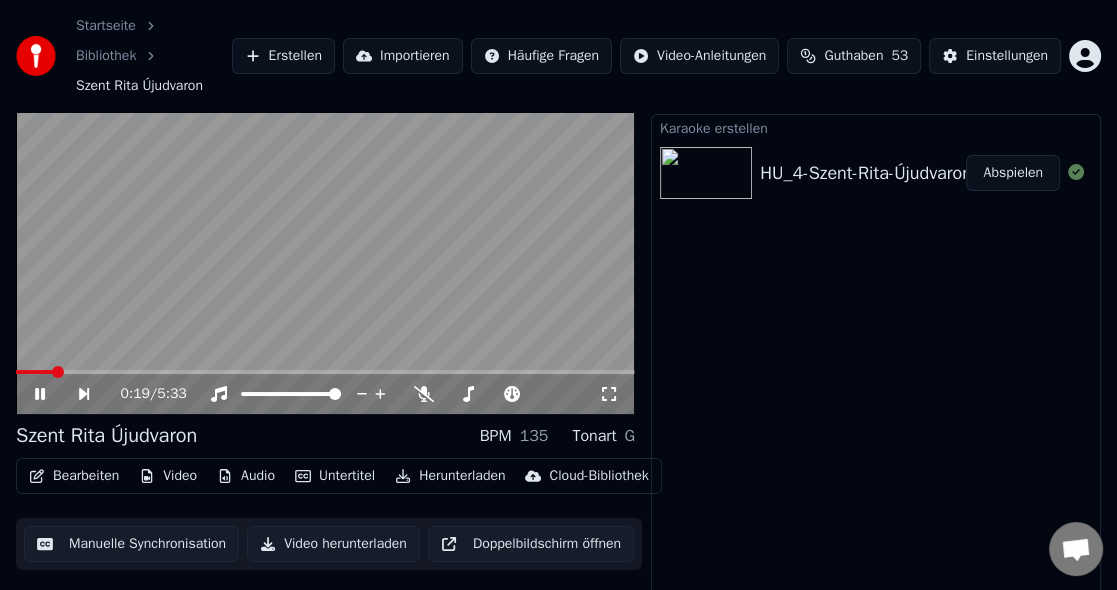 scroll, scrollTop: 71, scrollLeft: 0, axis: vertical 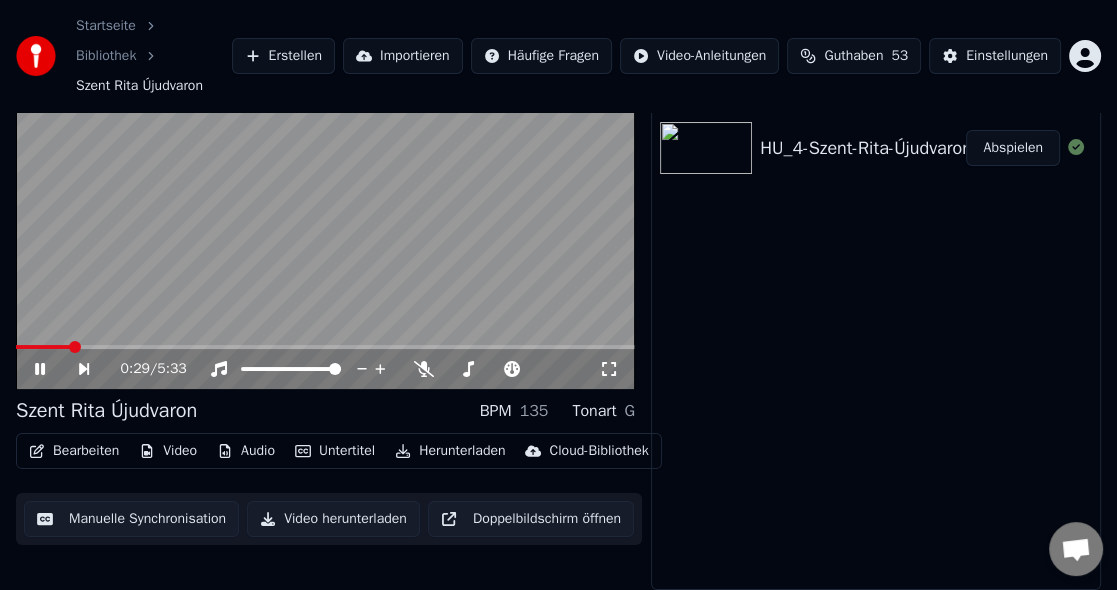 click 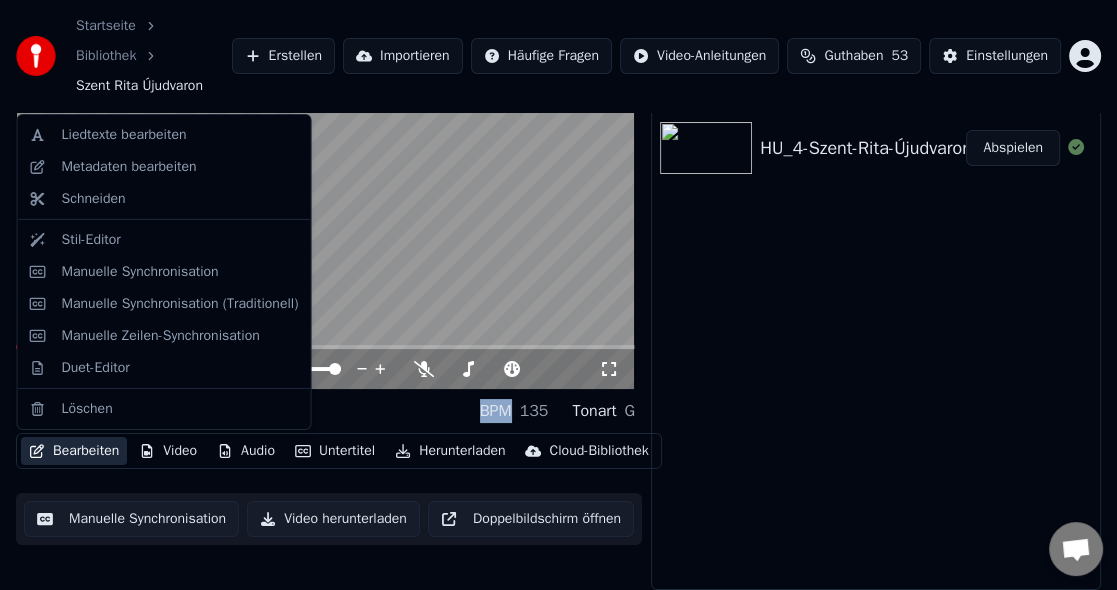 click on "Bearbeiten" at bounding box center [74, 451] 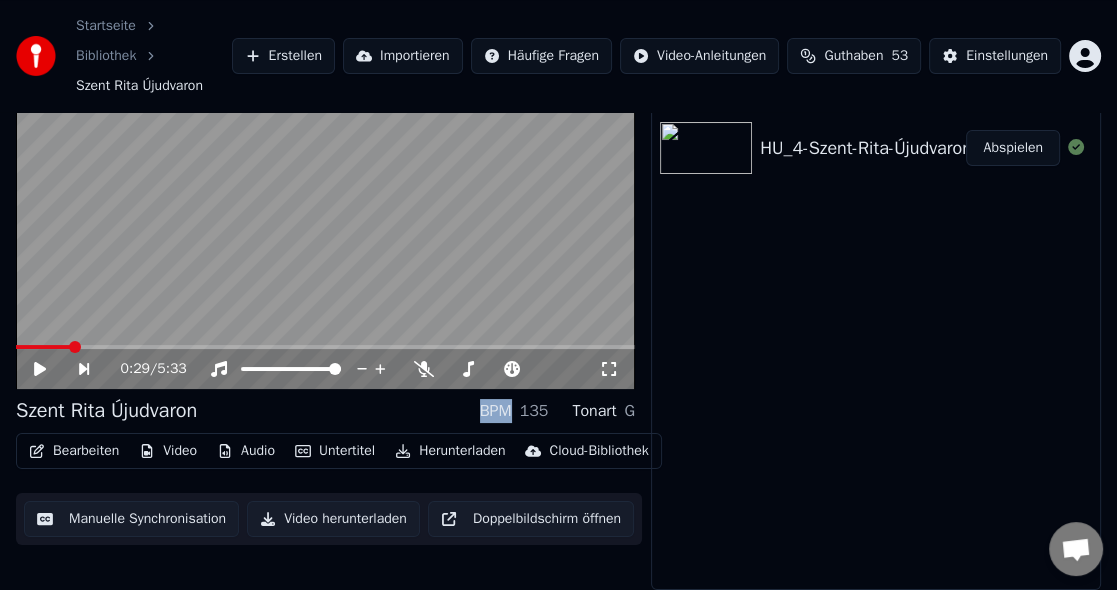 click on "Bearbeiten" at bounding box center (74, 451) 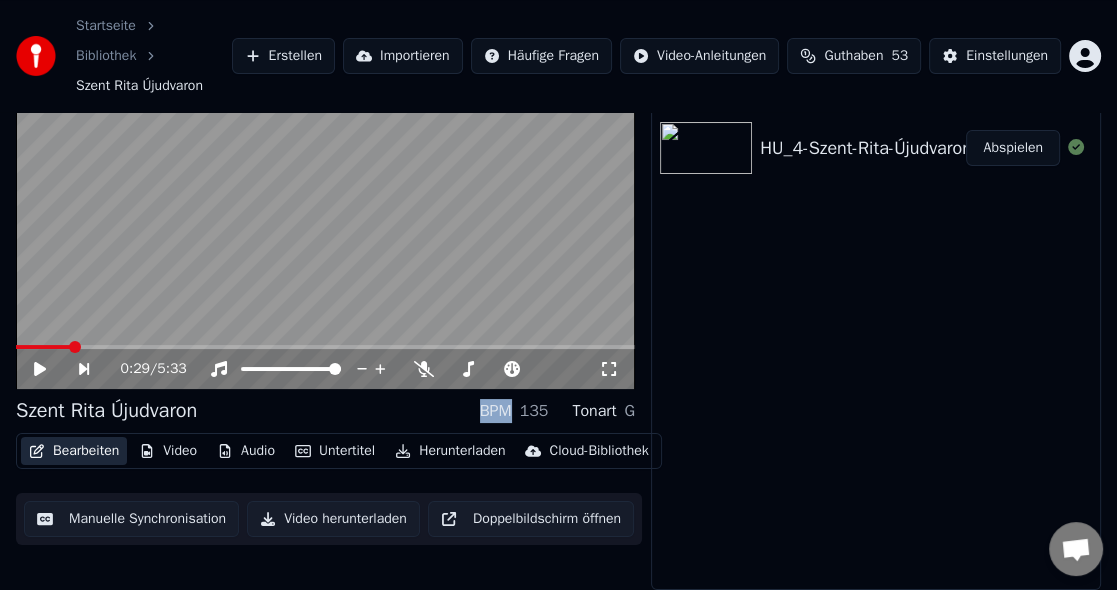 click on "Bearbeiten" at bounding box center (74, 451) 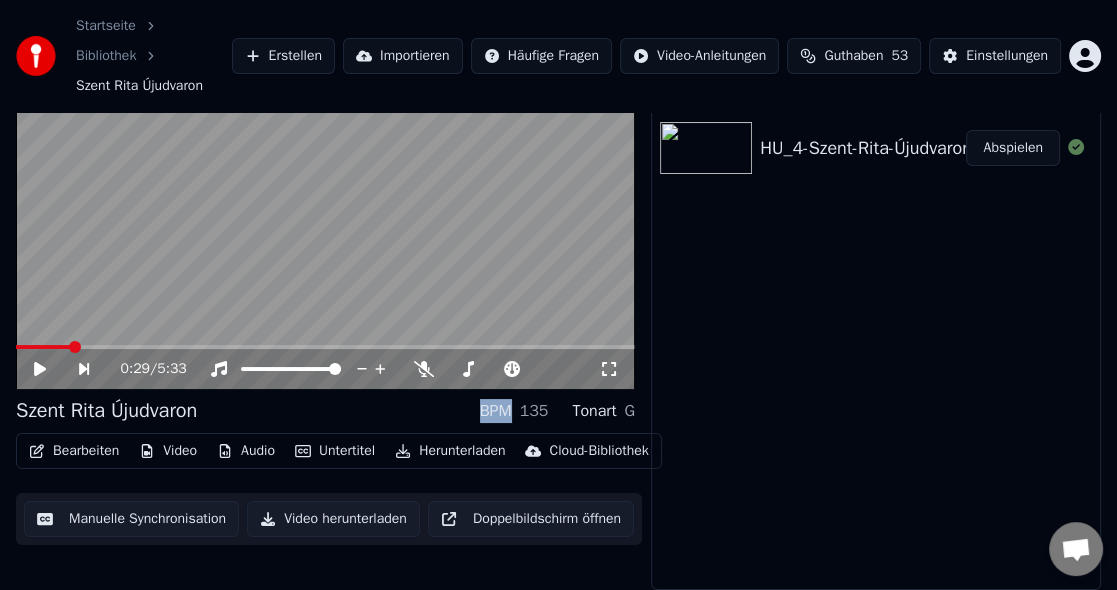 click on "Bearbeiten" at bounding box center [74, 451] 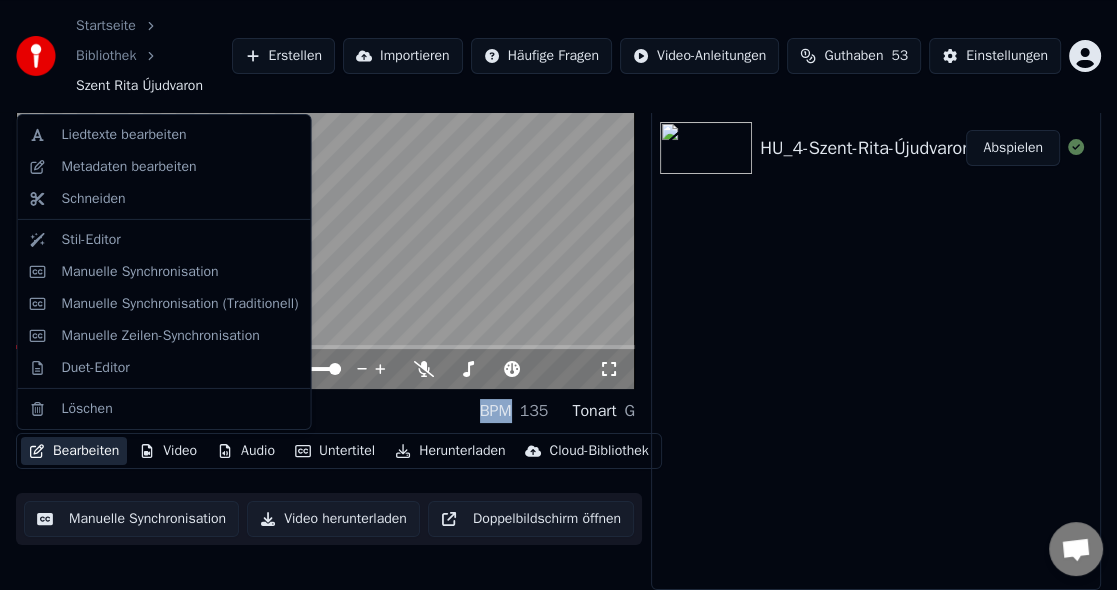 click on "Bearbeiten" at bounding box center [74, 451] 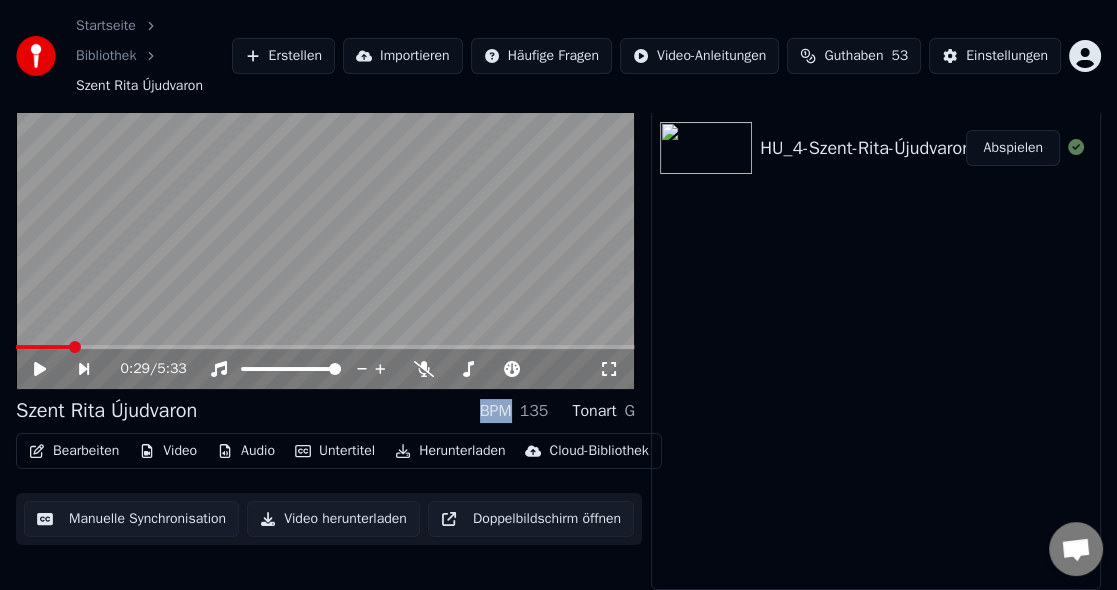 click on "Bearbeiten" at bounding box center (74, 451) 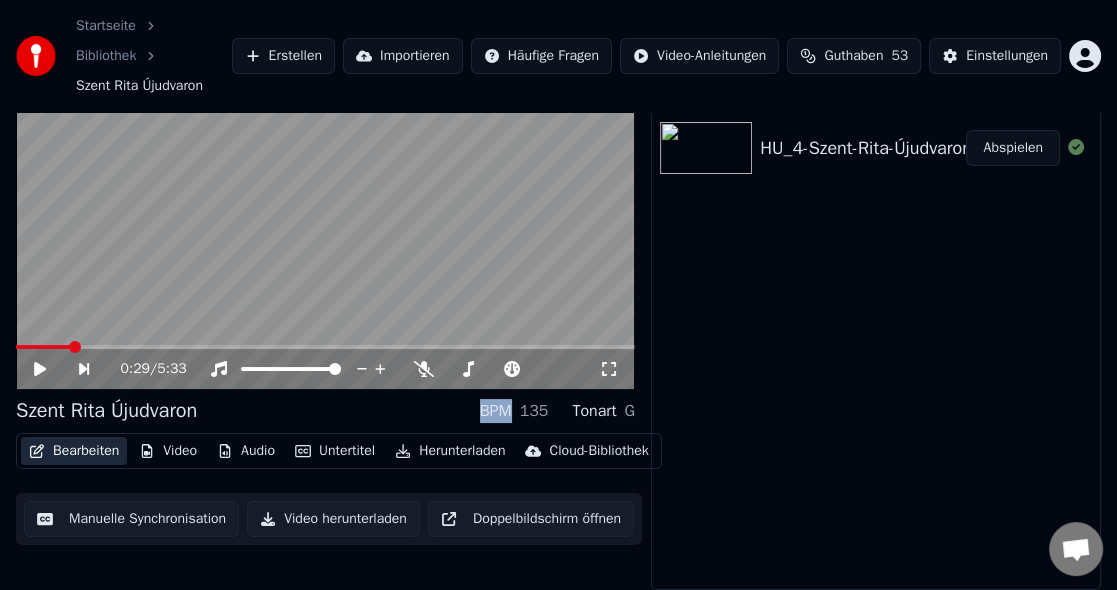 click on "Bearbeiten" at bounding box center (74, 451) 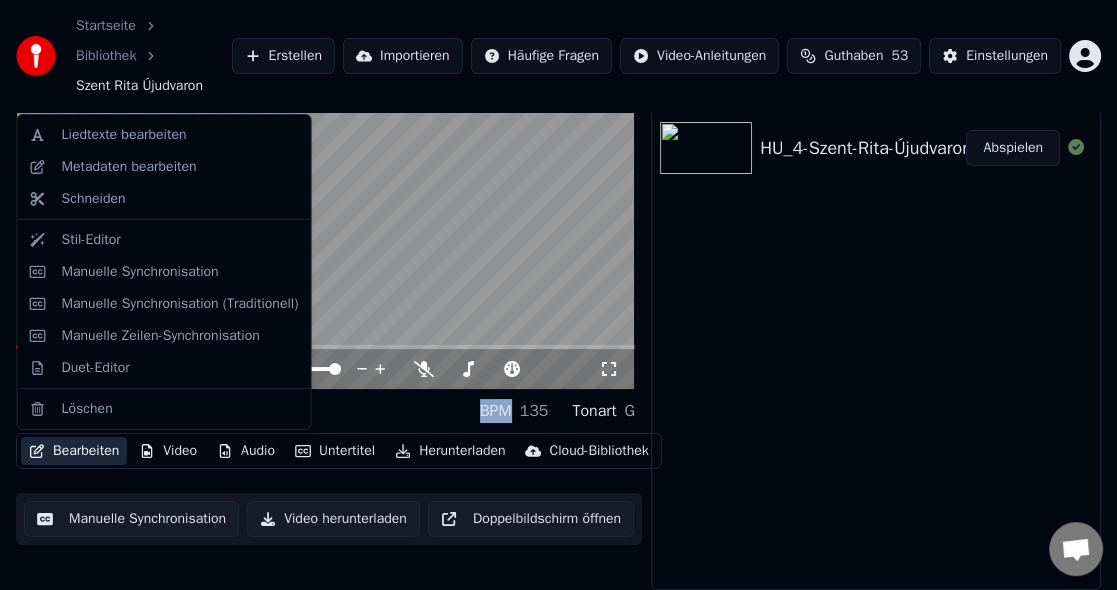click 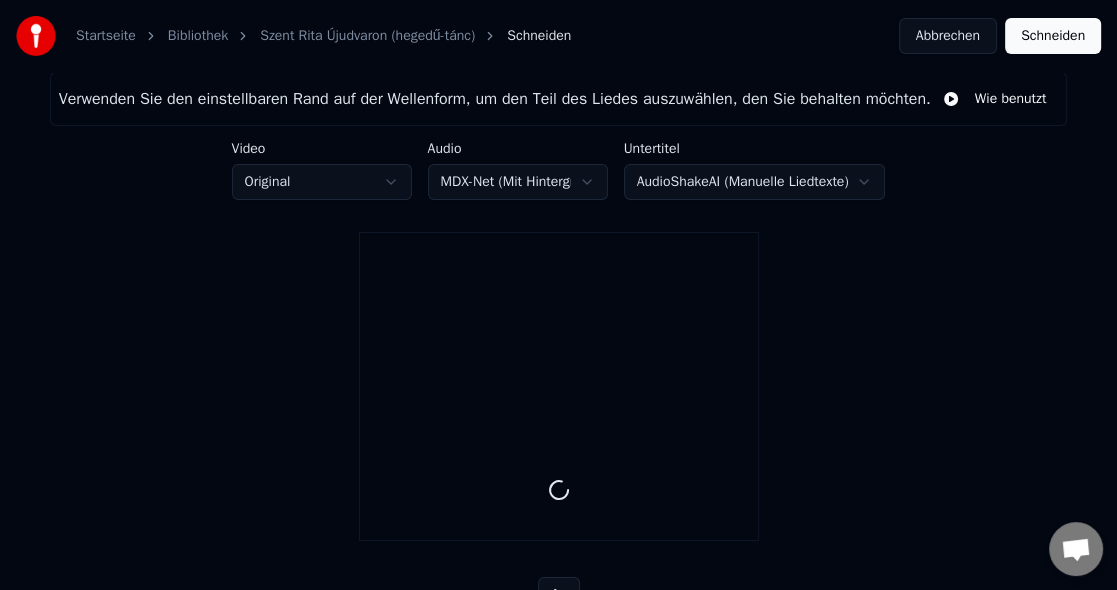 type on "*****" 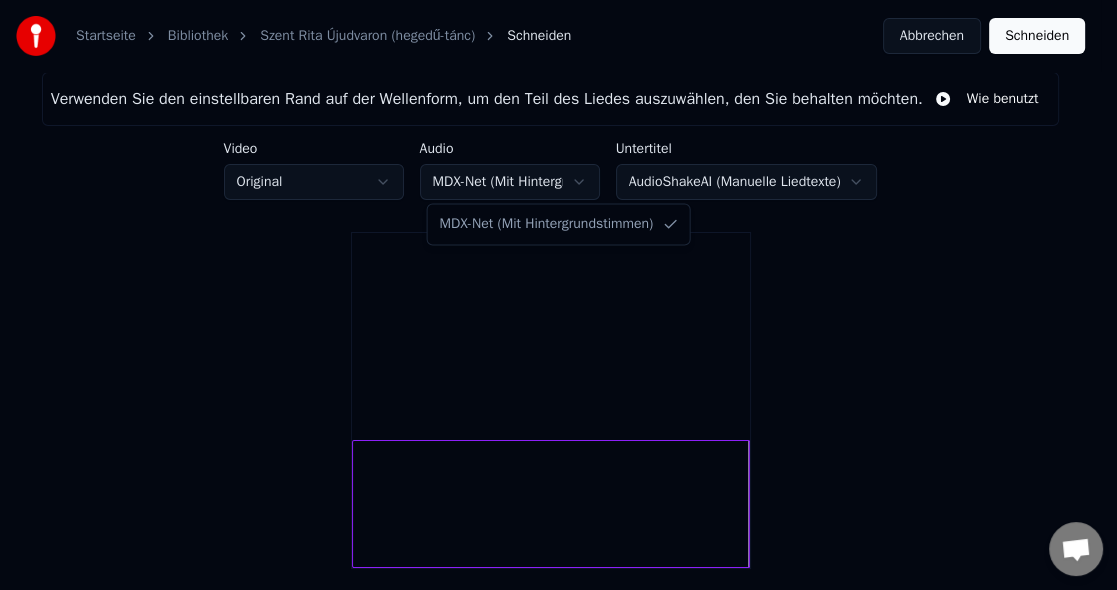 click on "Startseite Bibliothek Szent Rita Újudvaron (hegedű-tánc) Schneiden Abbrechen Schneiden Verwenden Sie den einstellbaren Rand auf der Wellenform, um den Teil des Liedes auszuwählen, den Sie behalten möchten. Wie benutzt Video Original Audio MDX-Net (Mit Hintergrundstimmen) Untertitel AudioShakeAI (Manuelle Liedtexte) Start *** Ende ***** Zeit :  5:33 Start :  0:00 Ende :  5:33 Dauer :  5:33 Konversation Adam Fragen? Schreiben Sie uns! Der Support ist derzeit offline Offline-Netzwerk. Erneut verbinden... Es können vorerst keine Nachrichten empfangen oder gesendet werden. Youka Desktop Hallo! Wie kann ich helfen?  Freitag, 18 Juli Hi Adam, there's no button further to the right. I can only scroll down. Vor einer Stunde Datei senden Wir sind nicht online. Wir melden uns per Email. Einen Emoji einfügen Datei senden Audionachricht aufzeichnen We run on Crisp MDX-Net (Mit Hintergrundstimmen)" at bounding box center (558, 379) 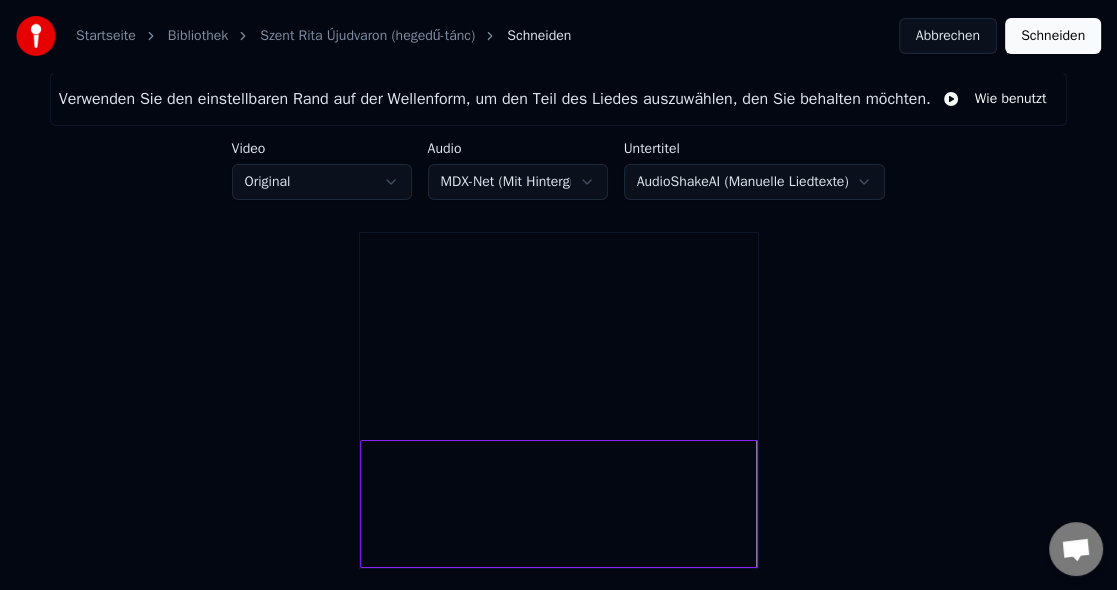 click on "Startseite Bibliothek Szent Rita Újudvaron (hegedű-tánc) Schneiden Abbrechen Schneiden Verwenden Sie den einstellbaren Rand auf der Wellenform, um den Teil des Liedes auszuwählen, den Sie behalten möchten. Wie benutzt Video Original Audio MDX-Net (Mit Hintergrundstimmen) Untertitel AudioShakeAI (Manuelle Liedtexte) Start *** Ende ***** Zeit :  5:33 Start :  0:00 Ende :  5:33 Dauer :  5:33 Konversation Adam Fragen? Schreiben Sie uns! Der Support ist derzeit offline Offline-Netzwerk. Erneut verbinden... Es können vorerst keine Nachrichten empfangen oder gesendet werden. Youka Desktop Hallo! Wie kann ich helfen?  Freitag, 18 Juli Hi Adam, there's no button further to the right. I can only scroll down. Vor einer Stunde Datei senden Wir sind nicht online. Wir melden uns per Email. Einen Emoji einfügen Datei senden Audionachricht aufzeichnen We run on Crisp" at bounding box center [558, 379] 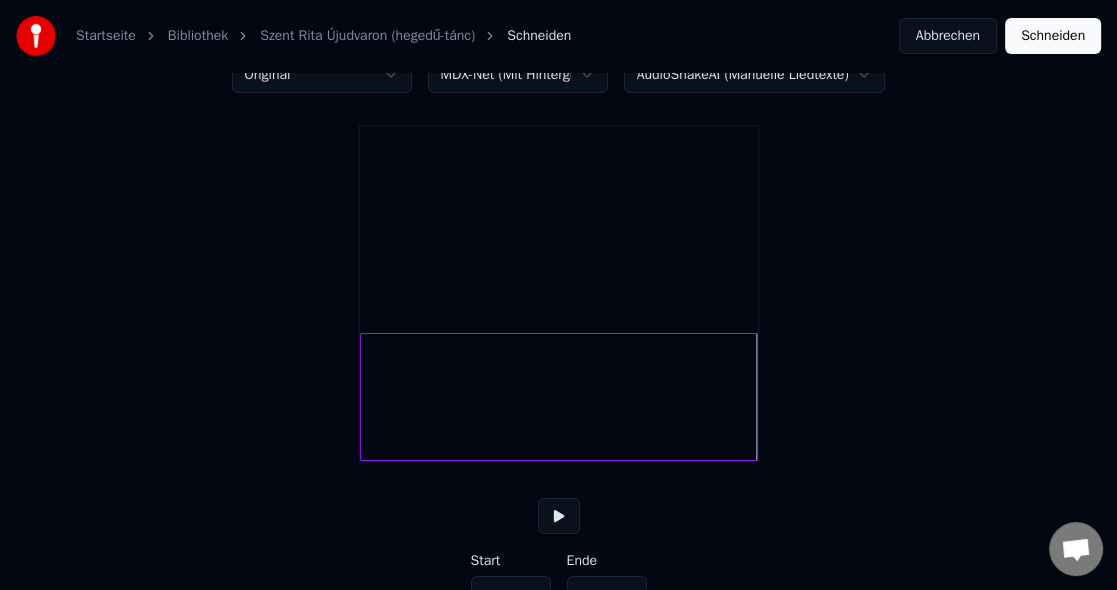 scroll, scrollTop: 191, scrollLeft: 0, axis: vertical 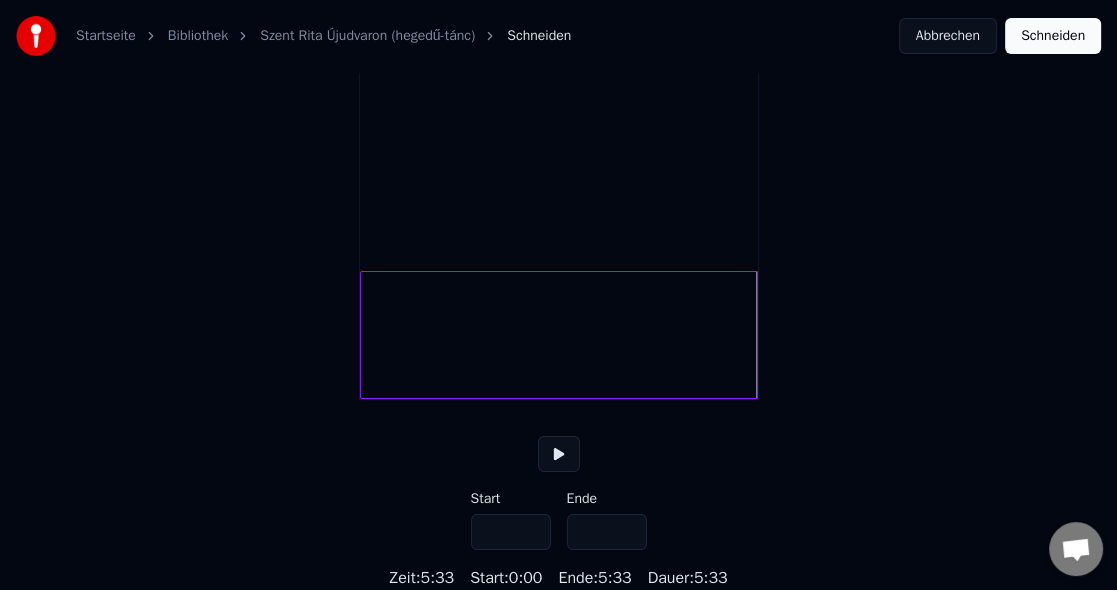 click at bounding box center [559, 454] 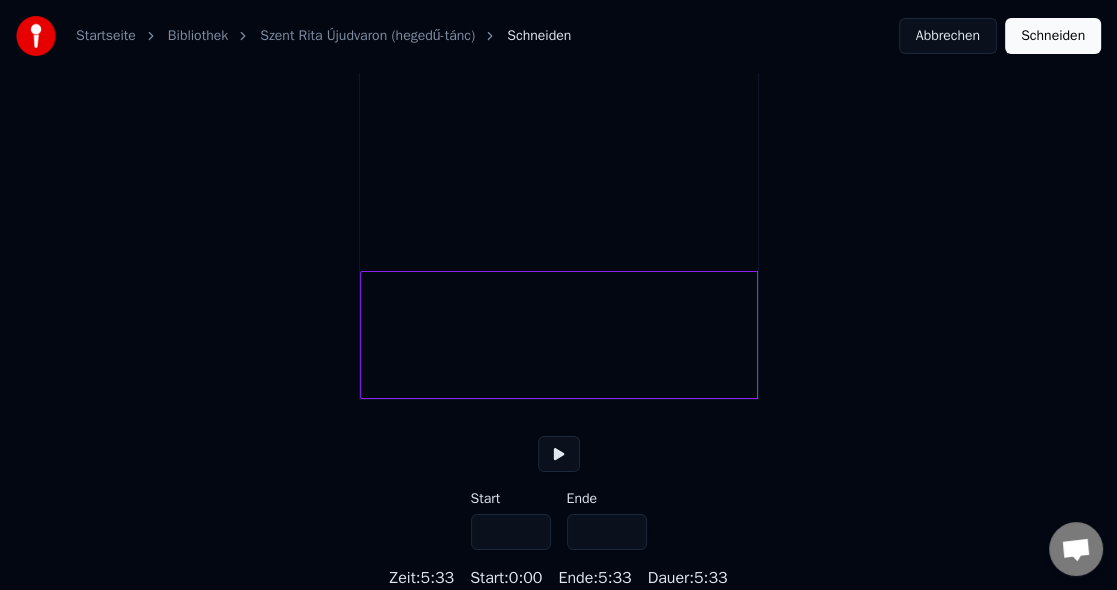 click at bounding box center [559, 454] 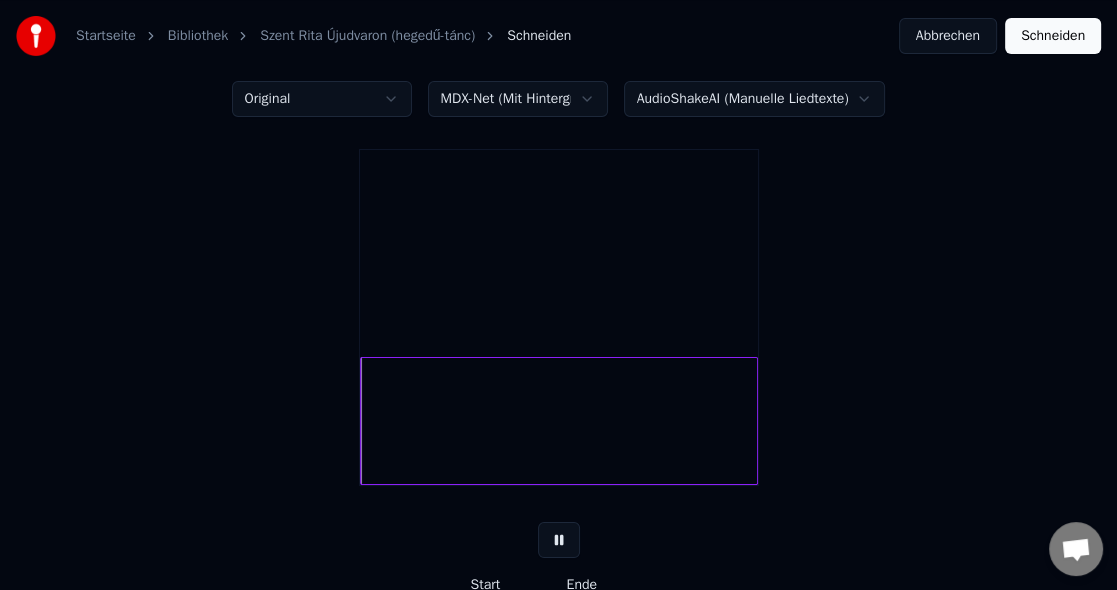 scroll, scrollTop: 0, scrollLeft: 0, axis: both 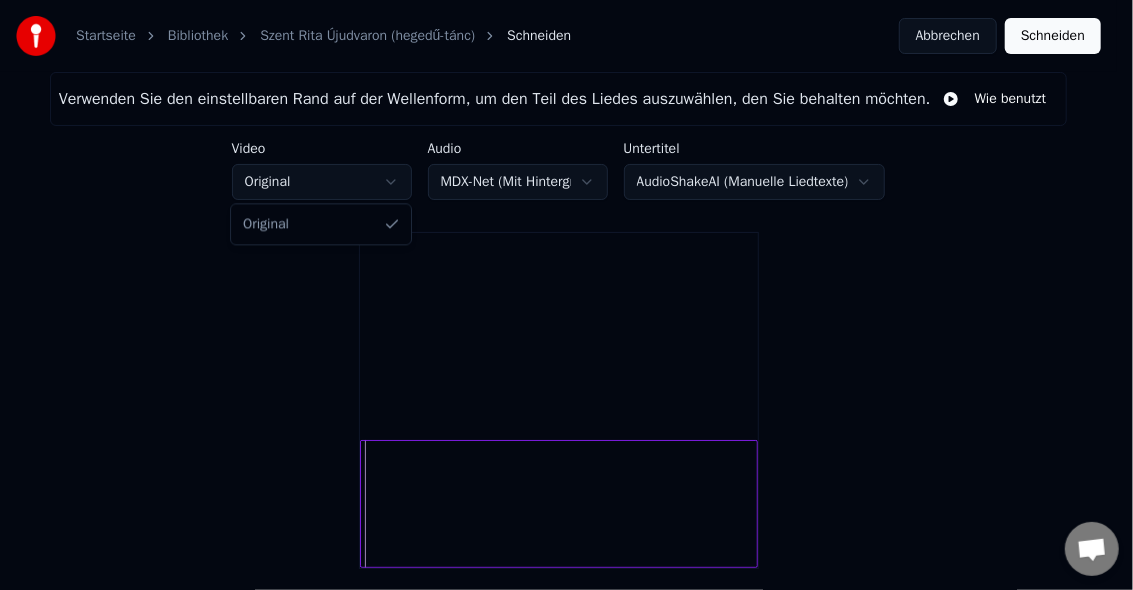 click on "Startseite Bibliothek Szent Rita Újudvaron (hegedű-tánc) Schneiden Abbrechen Schneiden Verwenden Sie den einstellbaren Rand auf der Wellenform, um den Teil des Liedes auszuwählen, den Sie behalten möchten. Wie benutzt Video Original Audio MDX-Net (Mit Hintergrundstimmen) Untertitel AudioShakeAI (Manuelle Liedtexte) Start *** Ende ***** Zeit :  0:04 Start :  0:00 Ende :  5:33 Dauer :  5:33 Konversation Adam Fragen? Schreiben Sie uns! Der Support ist derzeit offline Offline-Netzwerk. Erneut verbinden... Es können vorerst keine Nachrichten empfangen oder gesendet werden. Youka Desktop Hallo! Wie kann ich helfen?  Freitag, 18 Juli Hi Adam, there's no button further to the right. I can only scroll down. Vor einer Stunde Datei senden Wir sind nicht online. Wir melden uns per Email. Einen Emoji einfügen Datei senden Audionachricht aufzeichnen We run on Crisp Original" at bounding box center [566, 379] 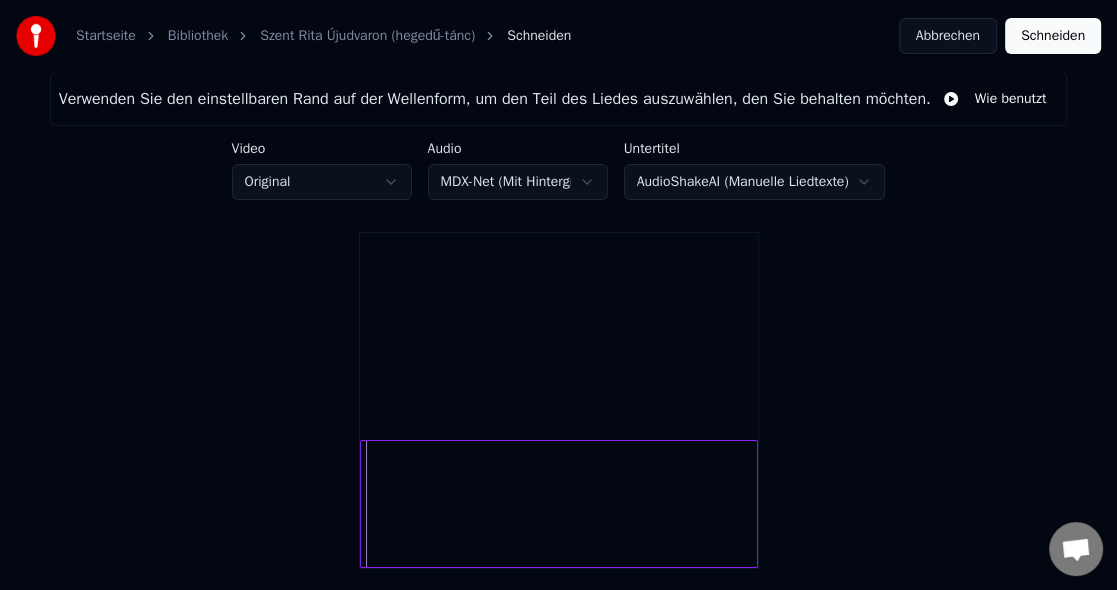 click on "Startseite Bibliothek Szent Rita Újudvaron (hegedű-tánc) Schneiden Abbrechen Schneiden Verwenden Sie den einstellbaren Rand auf der Wellenform, um den Teil des Liedes auszuwählen, den Sie behalten möchten. Wie benutzt Video Original Audio MDX-Net (Mit Hintergrundstimmen) Untertitel AudioShakeAI (Manuelle Liedtexte) Start *** Ende ***** Zeit :  0:05 Start :  0:00 Ende :  5:33 Dauer :  5:33 Konversation Adam Fragen? Schreiben Sie uns! Der Support ist derzeit offline Offline-Netzwerk. Erneut verbinden... Es können vorerst keine Nachrichten empfangen oder gesendet werden. Youka Desktop Hallo! Wie kann ich helfen?  Freitag, 18 Juli Hi Adam, there's no button further to the right. I can only scroll down. Vor einer Stunde Datei senden Wir sind nicht online. Wir melden uns per Email. Einen Emoji einfügen Datei senden Audionachricht aufzeichnen We run on Crisp" at bounding box center [558, 379] 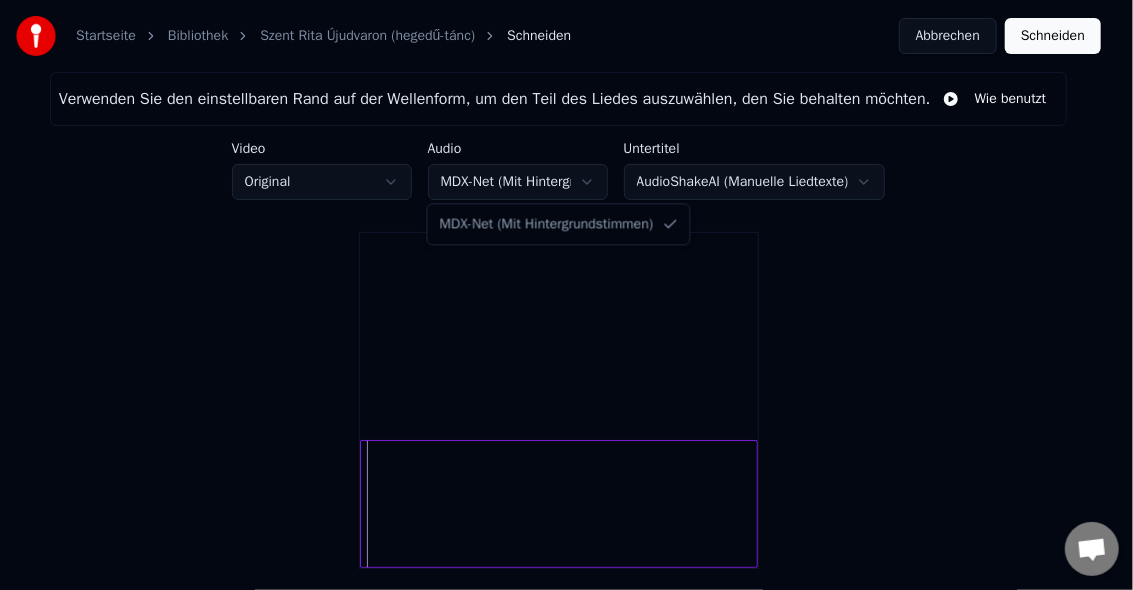 click on "Startseite Bibliothek Szent Rita Újudvaron (hegedű-tánc) Schneiden Abbrechen Schneiden Verwenden Sie den einstellbaren Rand auf der Wellenform, um den Teil des Liedes auszuwählen, den Sie behalten möchten. Wie benutzt Video Original Audio MDX-Net (Mit Hintergrundstimmen) Untertitel AudioShakeAI (Manuelle Liedtexte) Start *** Ende ***** Zeit :  0:06 Start :  0:00 Ende :  5:33 Dauer :  5:33 Konversation Adam Fragen? Schreiben Sie uns! Der Support ist derzeit offline Offline-Netzwerk. Erneut verbinden... Es können vorerst keine Nachrichten empfangen oder gesendet werden. Youka Desktop Hallo! Wie kann ich helfen?  Freitag, 18 Juli Hi Adam, there's no button further to the right. I can only scroll down. Vor einer Stunde Datei senden Wir sind nicht online. Wir melden uns per Email. Einen Emoji einfügen Datei senden Audionachricht aufzeichnen We run on Crisp MDX-Net (Mit Hintergrundstimmen)" at bounding box center (566, 379) 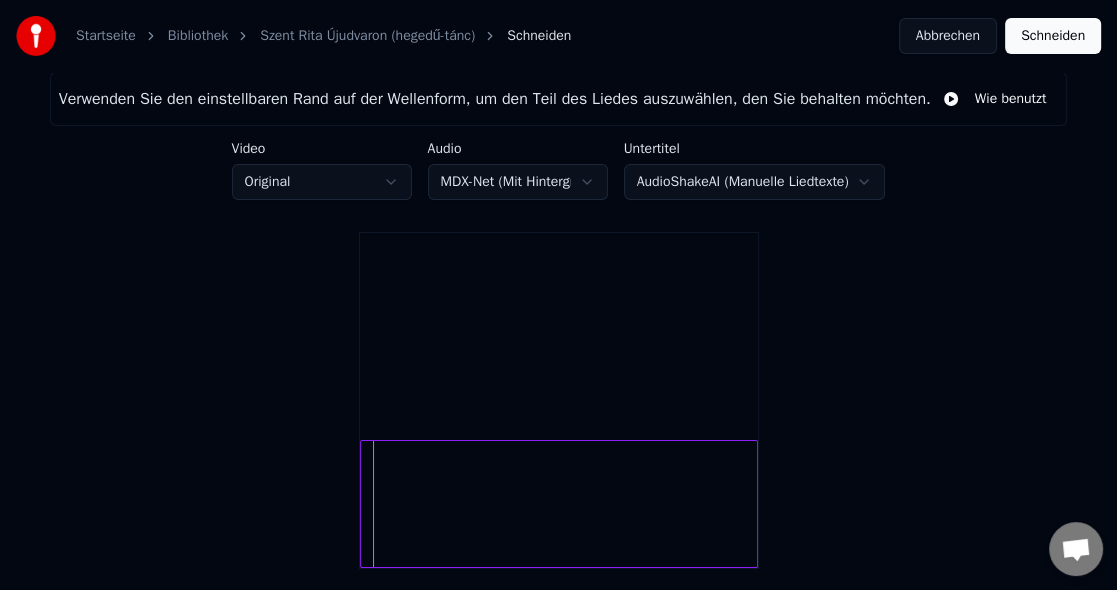 type 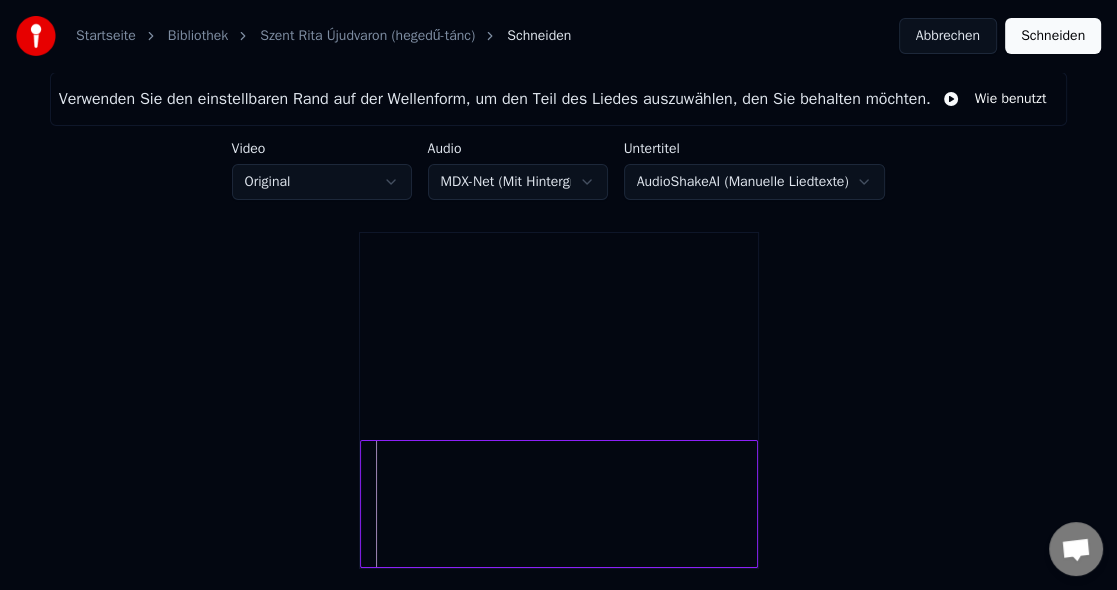 click on "Startseite Bibliothek Szent Rita Újudvaron (hegedű-tánc) Schneiden Abbrechen Schneiden Verwenden Sie den einstellbaren Rand auf der Wellenform, um den Teil des Liedes auszuwählen, den Sie behalten möchten. Wie benutzt Video Original Audio MDX-Net (Mit Hintergrundstimmen) Untertitel AudioShakeAI (Manuelle Liedtexte) Start *** Ende ***** Zeit :  0:13 Start :  0:00 Ende :  5:33 Dauer :  5:33 Konversation Adam Fragen? Schreiben Sie uns! Der Support ist derzeit offline Offline-Netzwerk. Erneut verbinden... Es können vorerst keine Nachrichten empfangen oder gesendet werden. Youka Desktop Hallo! Wie kann ich helfen?  Freitag, 18 Juli Hi Adam, there's no button further to the right. I can only scroll down. Vor einer Stunde Datei senden Wir sind nicht online. Wir melden uns per Email. Einen Emoji einfügen Datei senden Audionachricht aufzeichnen We run on Crisp" at bounding box center [558, 379] 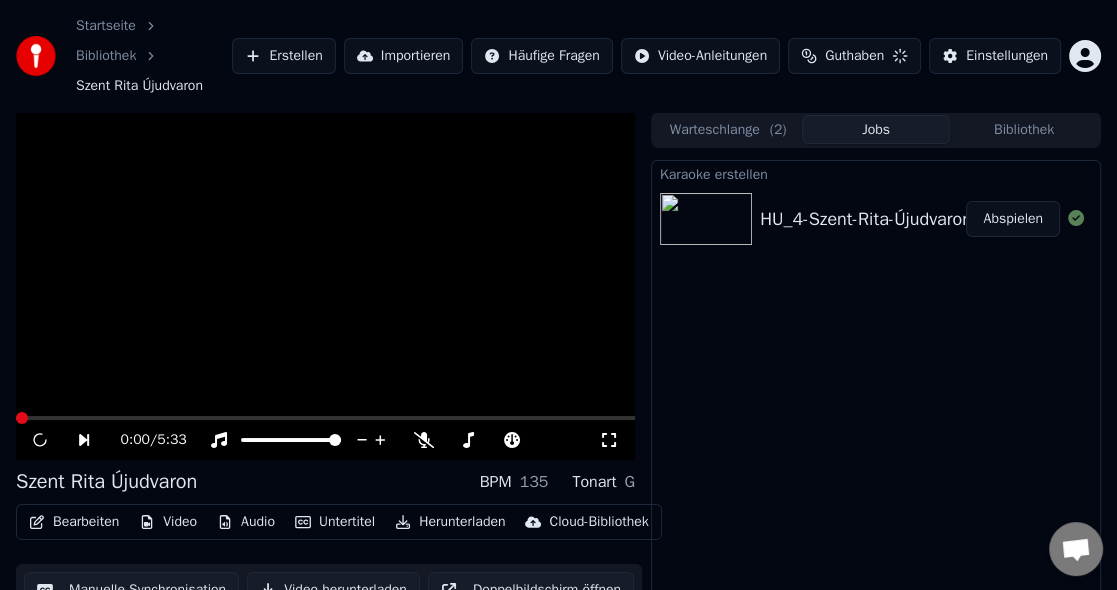 scroll, scrollTop: 71, scrollLeft: 0, axis: vertical 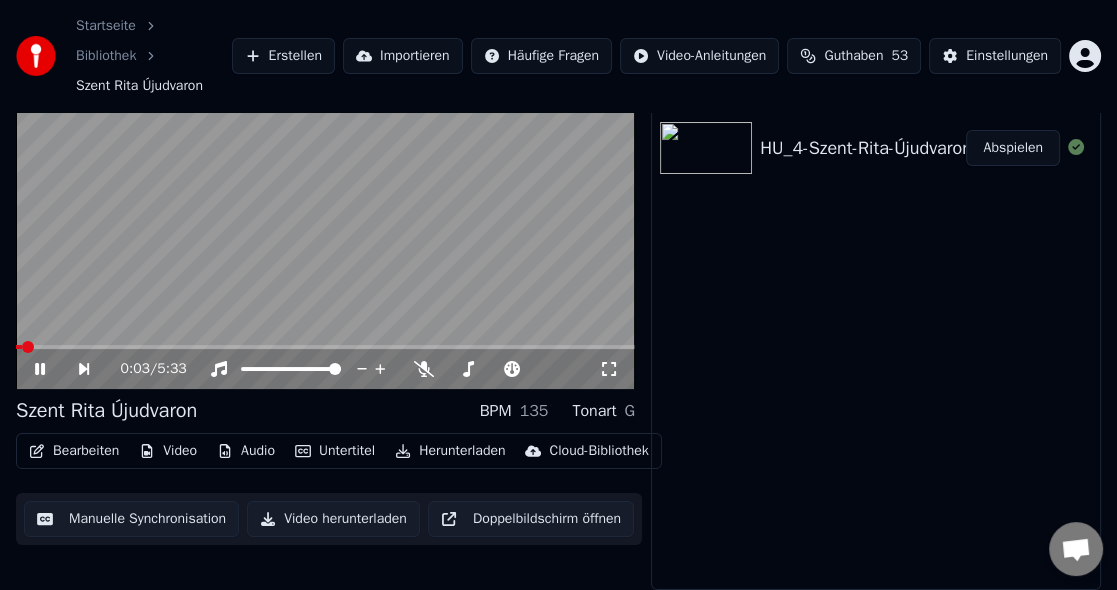 click at bounding box center (325, 215) 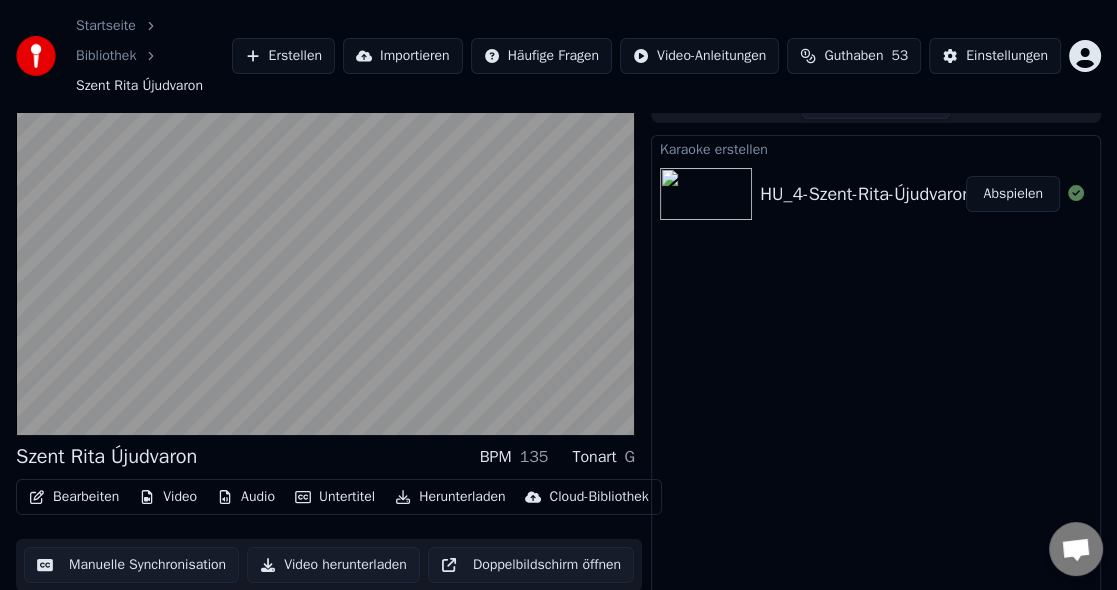 scroll, scrollTop: 0, scrollLeft: 0, axis: both 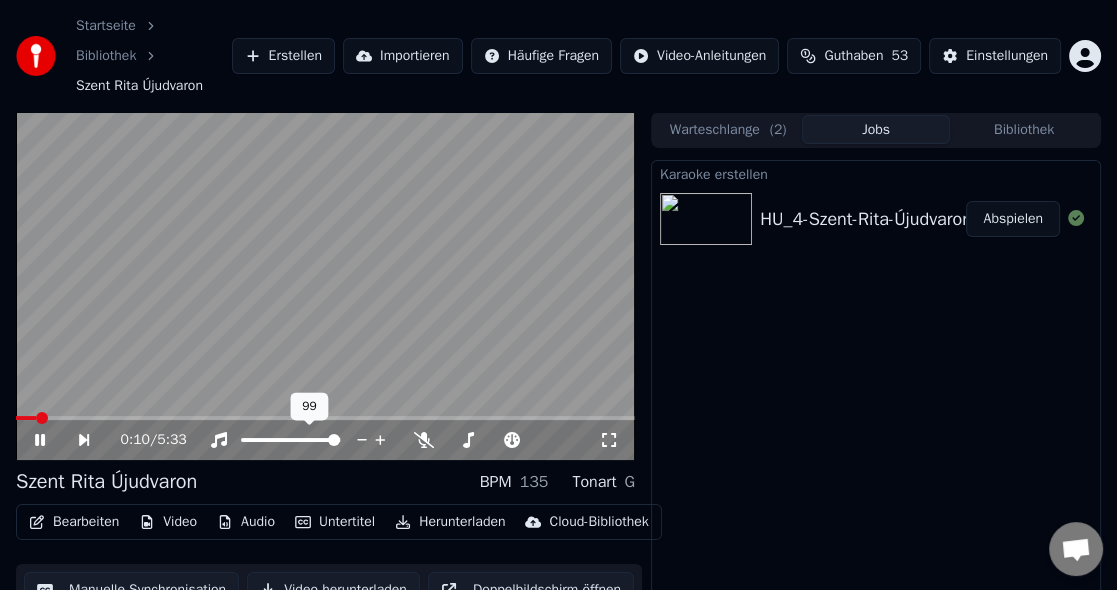 click at bounding box center (334, 440) 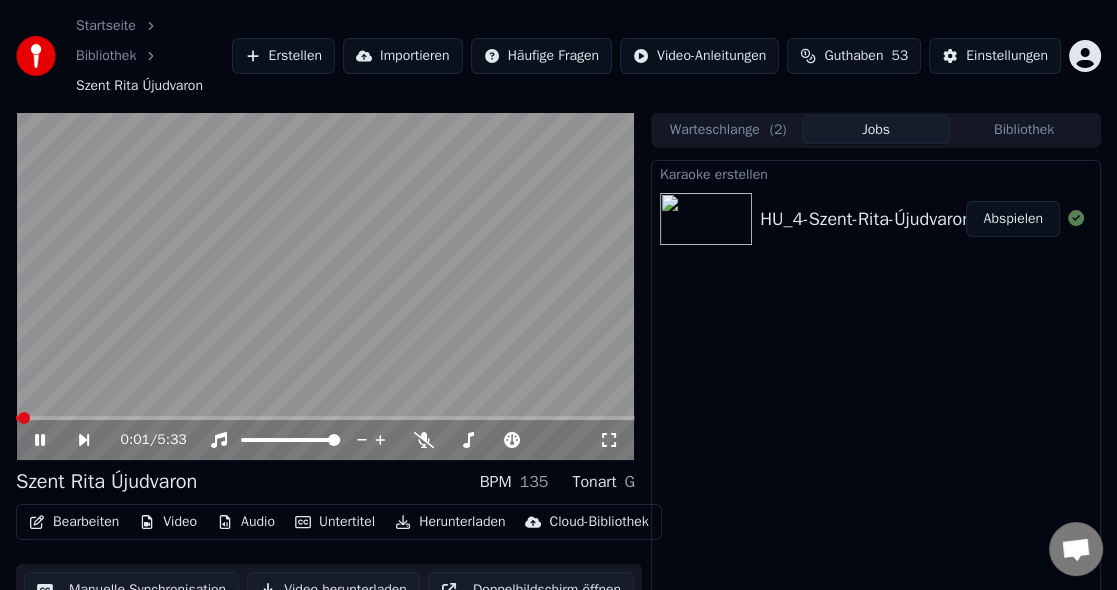 click at bounding box center (24, 418) 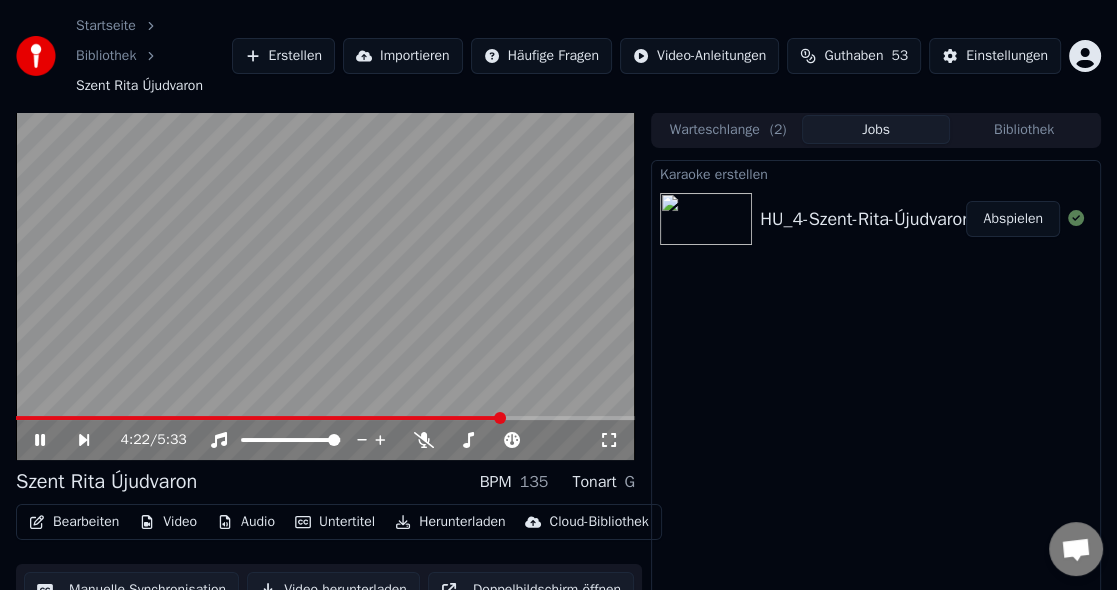 click 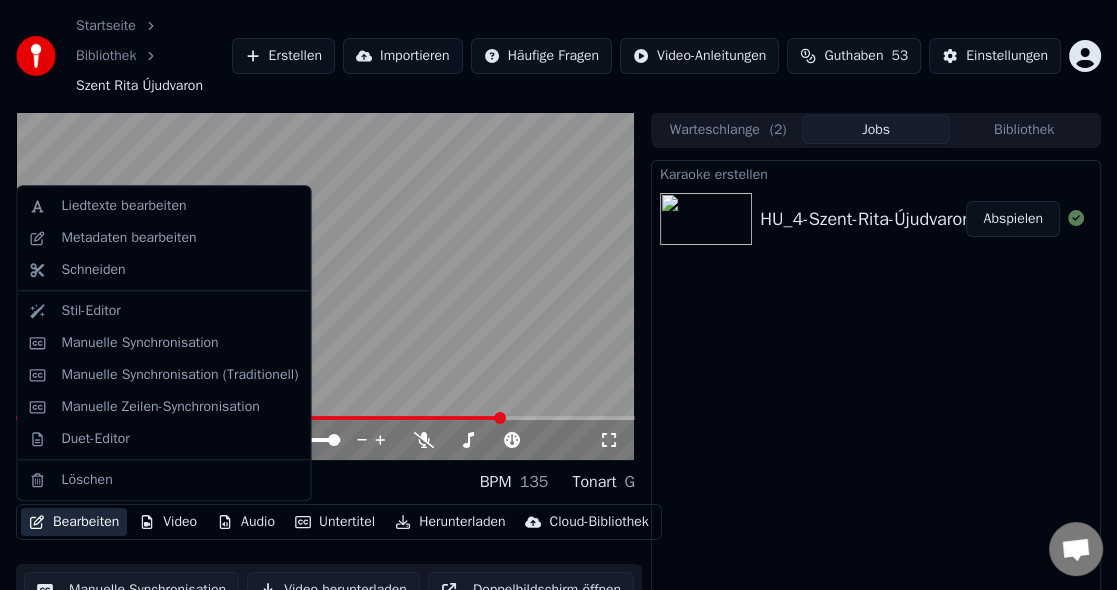 click on "Bearbeiten" at bounding box center (74, 522) 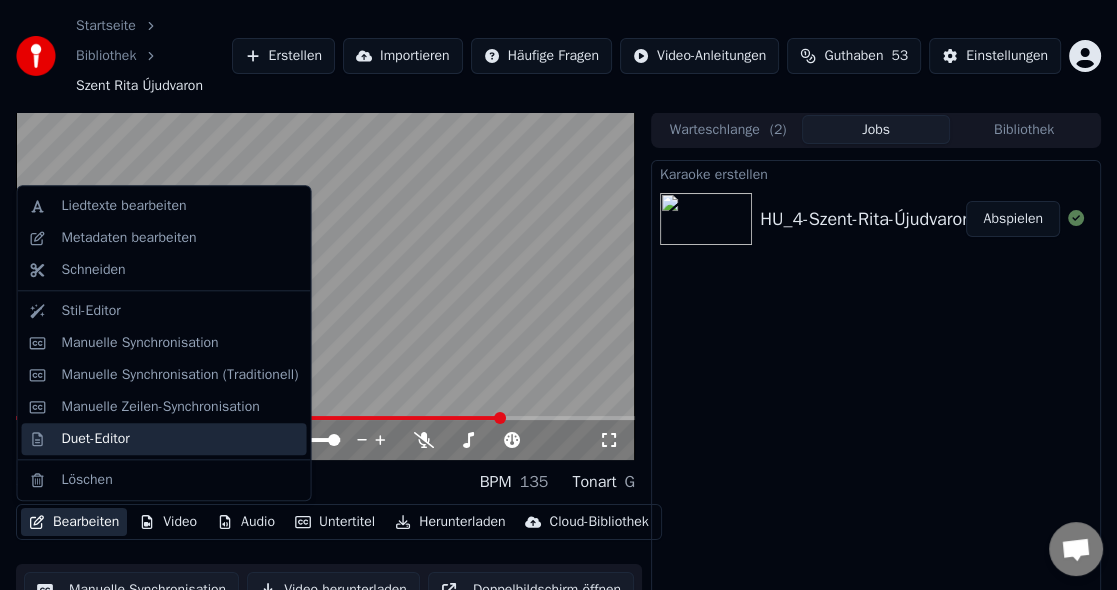 click on "Duet-Editor" at bounding box center (96, 439) 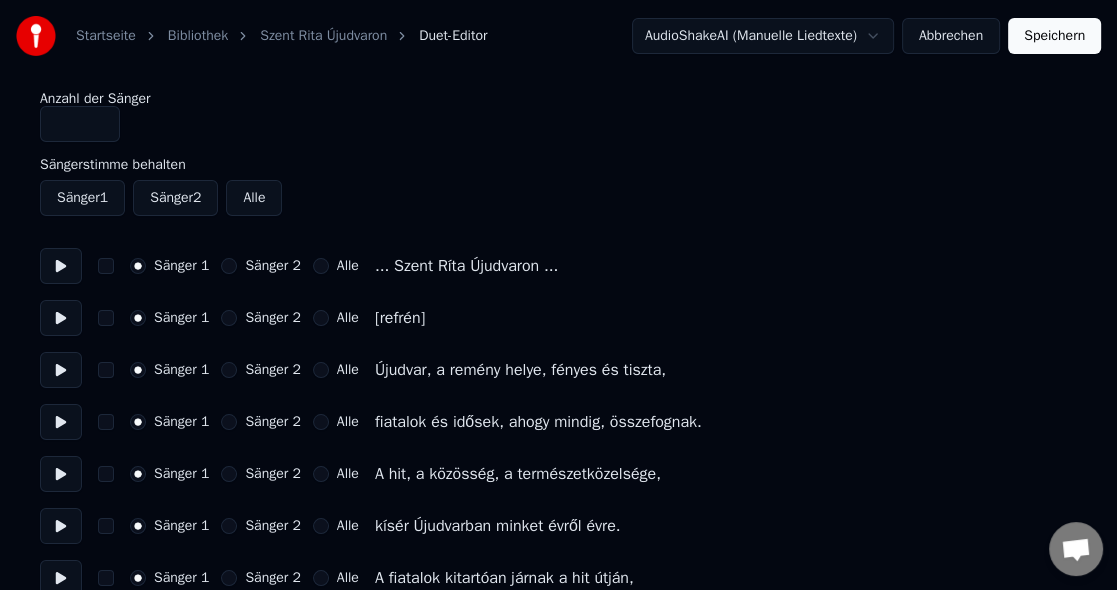 click at bounding box center (61, 266) 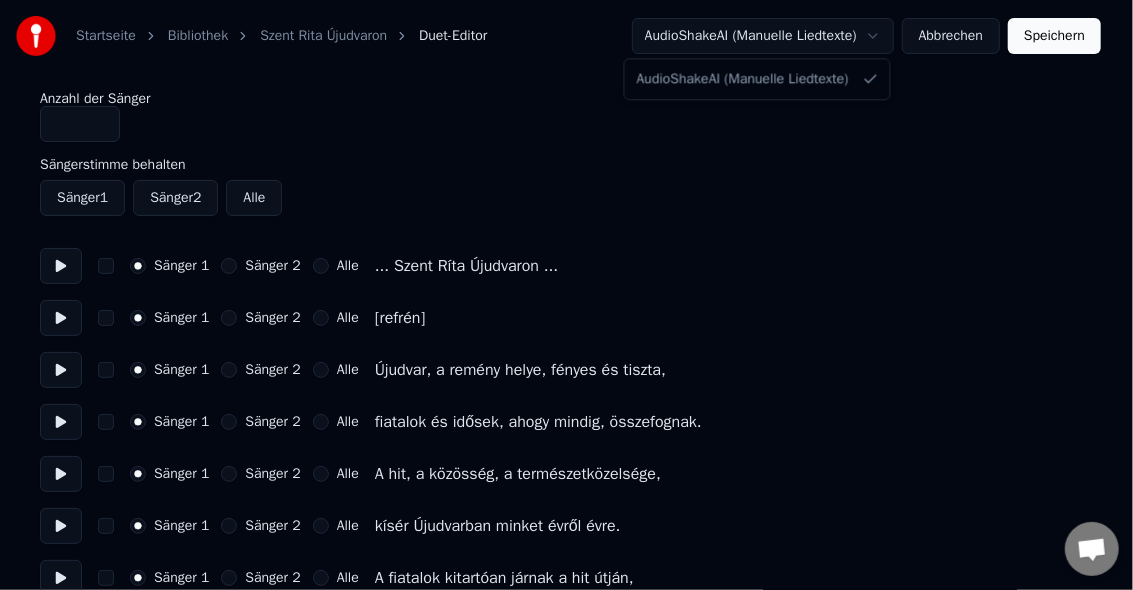 click on "Startseite Bibliothek Szent Rita Újudvaron Duet-Editor AudioShakeAI (Manuelle Liedtexte) Abbrechen Speichern Anzahl der Sänger * Sängerstimme behalten Sänger  1 Sänger  2 Alle Sänger 1 Sänger 2 Alle ... Szent Ríta Újudvaron ... Sänger 1 Sänger 2 Alle [refrén] Sänger 1 Sänger 2 Alle Újudvar, a remény helye, fényes és tiszta, Sänger 1 Sänger 2 Alle fiatalok és idősek, ahogy mindig, összefognak. Sänger 1 Sänger 2 Alle A hit, a közösség, a természetközelsége, Sänger 1 Sänger 2 Alle kísér Újudvarban minket évről évre. Sänger 1 Sänger 2 Alle A fiatalok kitartóan járnak a hit útján, Sänger 1 Sänger 2 Alle Újudvarból kiteljesülve haladnak tovább. Sänger 1 Sänger 2 Alle [1. versszak] Sänger 1 Sänger 2 Alle Ezerkilencszázkilencvennégyben keletkezett: Sänger 1 Sänger 2 Alle a tévétoronynál ifjúsági tábort építettek. Sänger 1 Sänger 2 Alle alapítója Fliszár atya, a keresztény, Sänger 1 Sänger 2 Alle Sänger 1 Sänger 2 Alle [1. versszak] Sänger 1" at bounding box center (566, 2076) 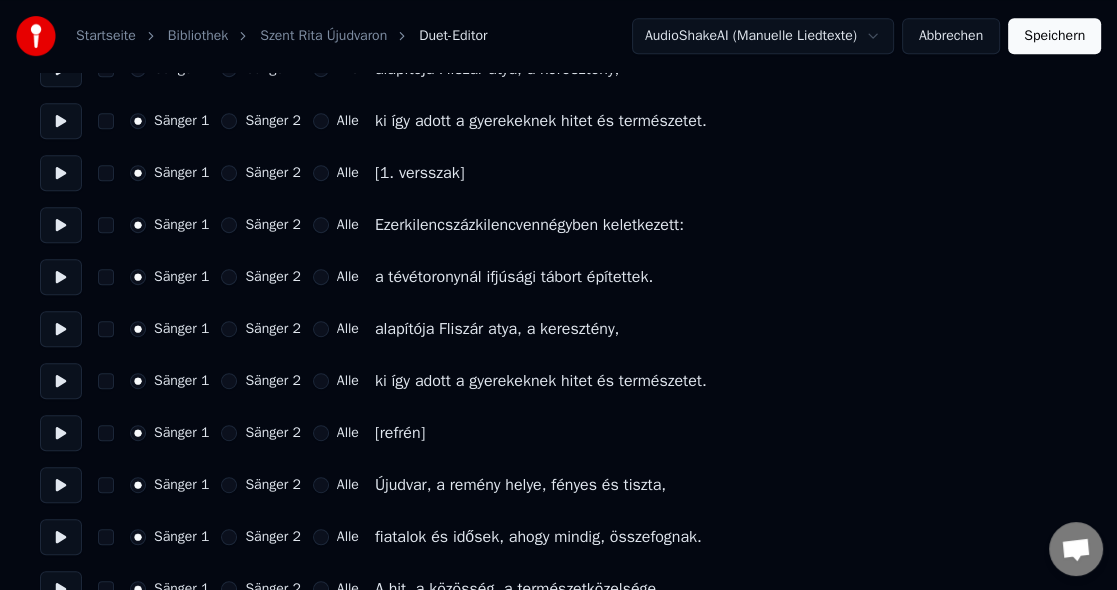 scroll, scrollTop: 800, scrollLeft: 0, axis: vertical 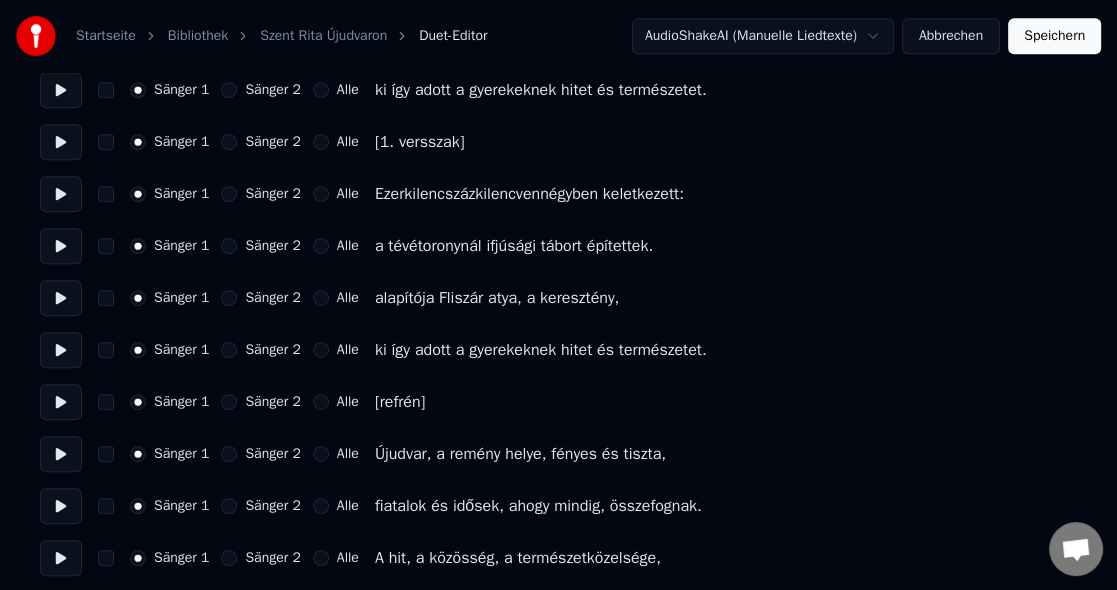 click at bounding box center [61, 350] 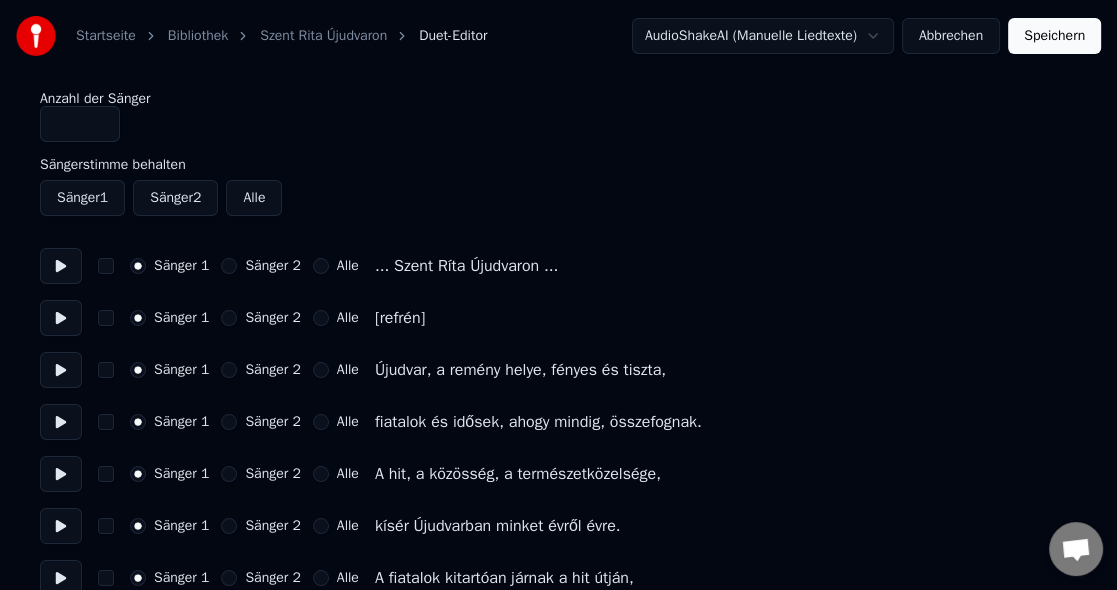 click on "Alle" at bounding box center [254, 198] 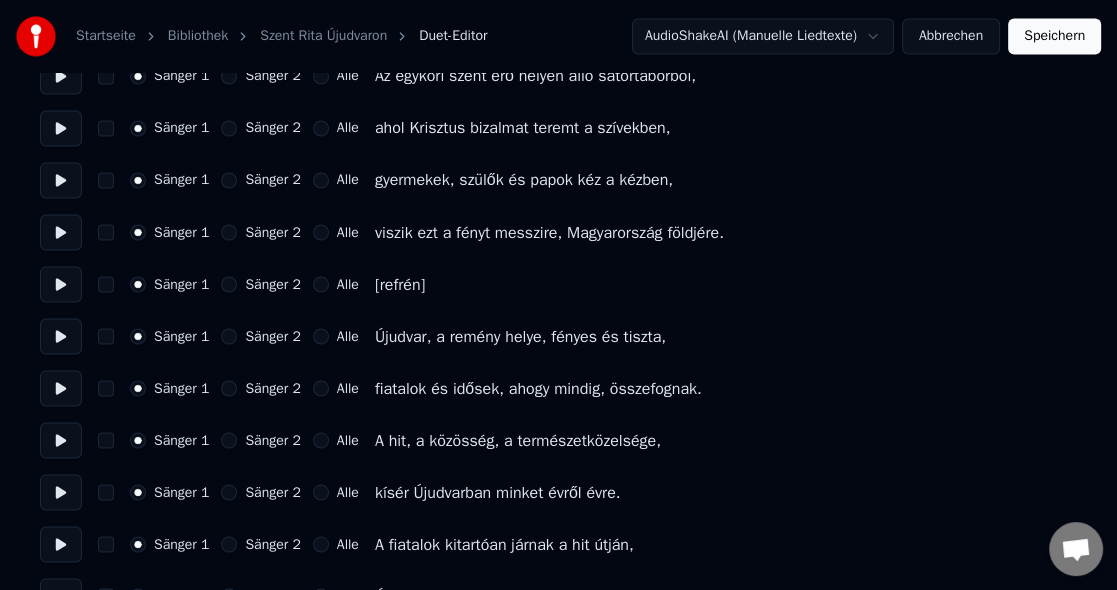 scroll, scrollTop: 2800, scrollLeft: 0, axis: vertical 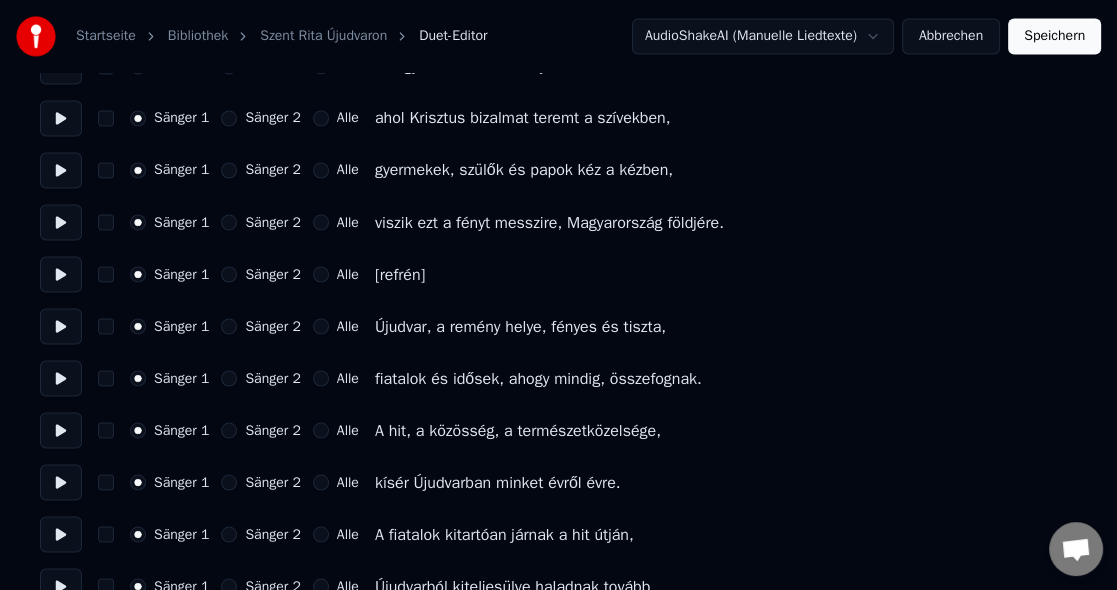click at bounding box center (61, 222) 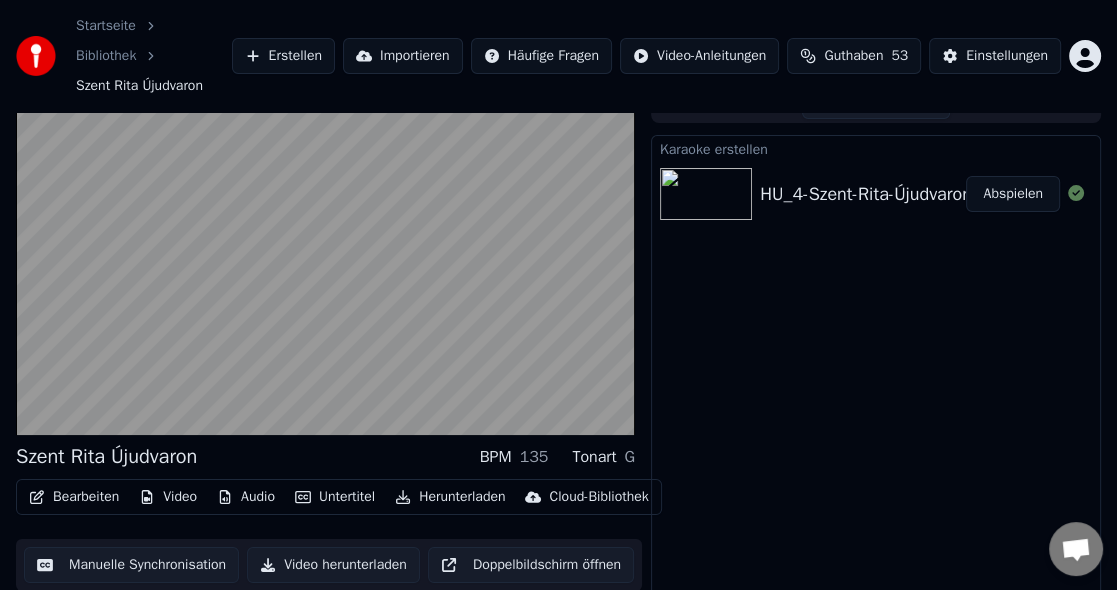 scroll, scrollTop: 0, scrollLeft: 0, axis: both 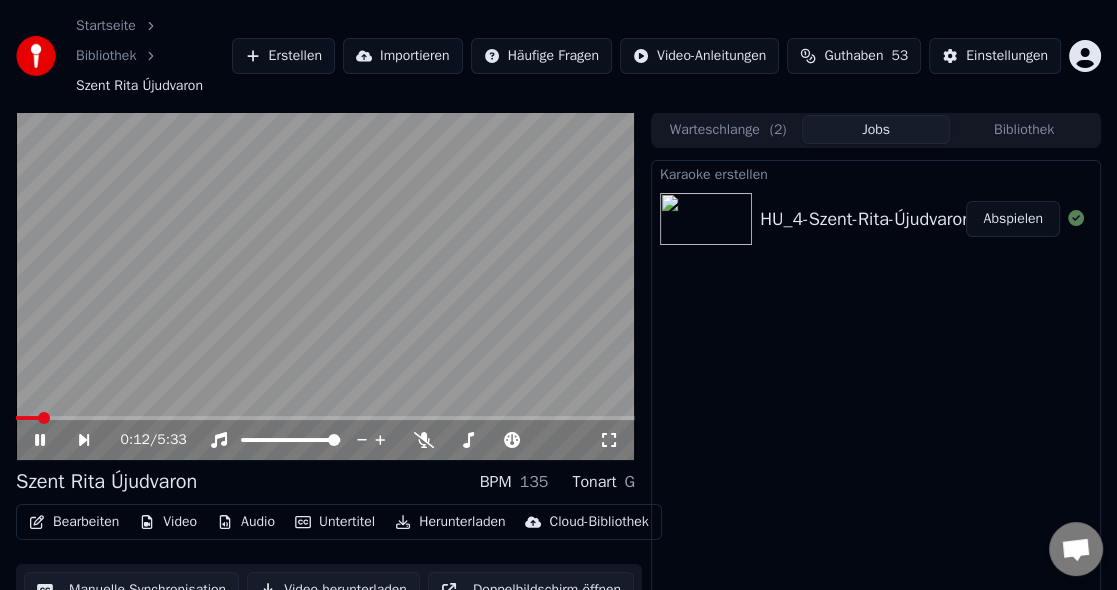 click 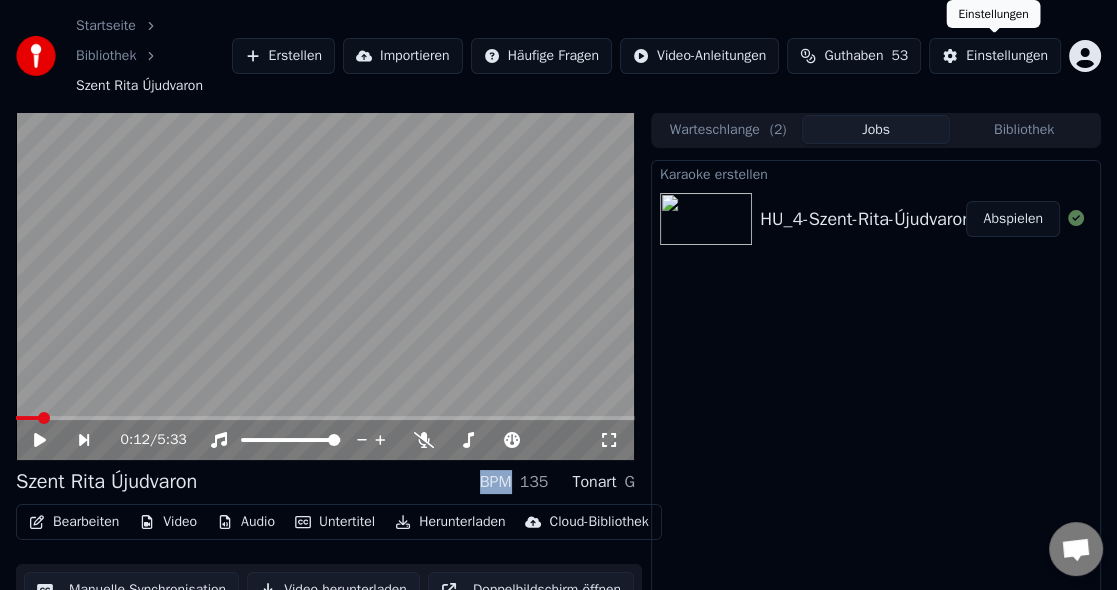 click on "Einstellungen" at bounding box center [1007, 56] 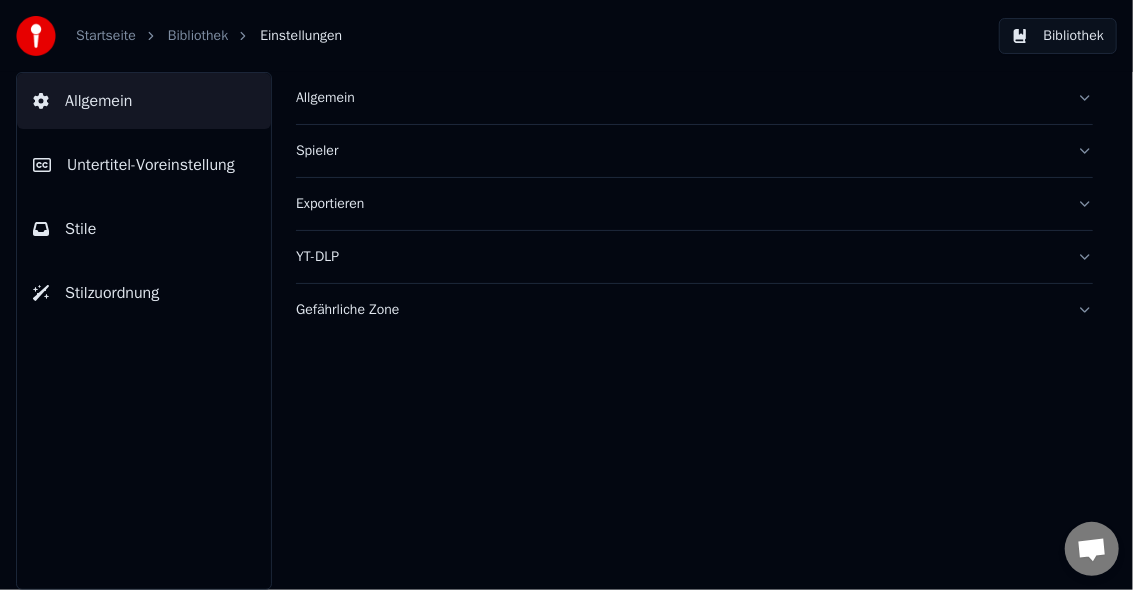click on "Untertitel-Voreinstellung" at bounding box center (151, 165) 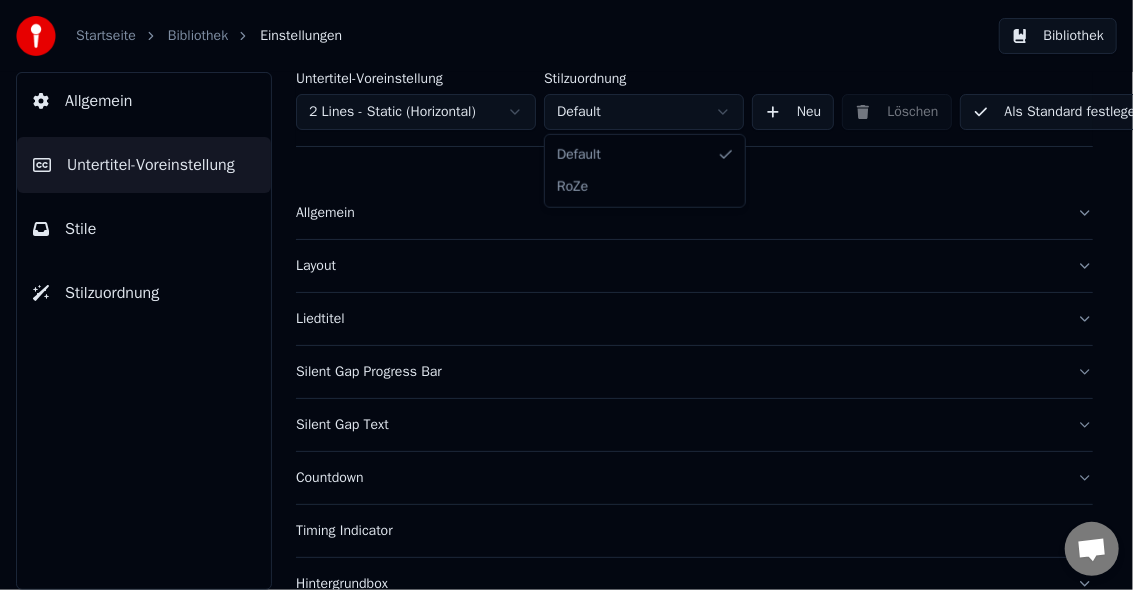 click on "Startseite Bibliothek Einstellungen Bibliothek Allgemein Untertitel-Voreinstellung Stile Stilzuordnung Untertitel-Voreinstellung 2 Lines - Static (Horizontal) Stilzuordnung Default Neu Löschen Als Standard festlegen Allgemein Layout Liedtitel Silent Gap Progress Bar Silent Gap Text Countdown Timing Indicator Hintergrundbox Fade-Effekt Offset Maximale Zeichen pro Zeile Zeilen automatisch teilen Advanced Settings Konversation Adam Fragen? Schreiben Sie uns! Der Support ist derzeit offline Offline-Netzwerk. Erneut verbinden... Es können vorerst keine Nachrichten empfangen oder gesendet werden. Youka Desktop Hallo! Wie kann ich helfen?  Freitag, 18 Juli Hi Adam, there's no button further to the right. I can only scroll down. Vor einer Stunde Datei senden Wir sind nicht online. Wir melden uns per Email. Einen Emoji einfügen Datei senden Audionachricht aufzeichnen We run on Crisp Default RoZe" at bounding box center [566, 295] 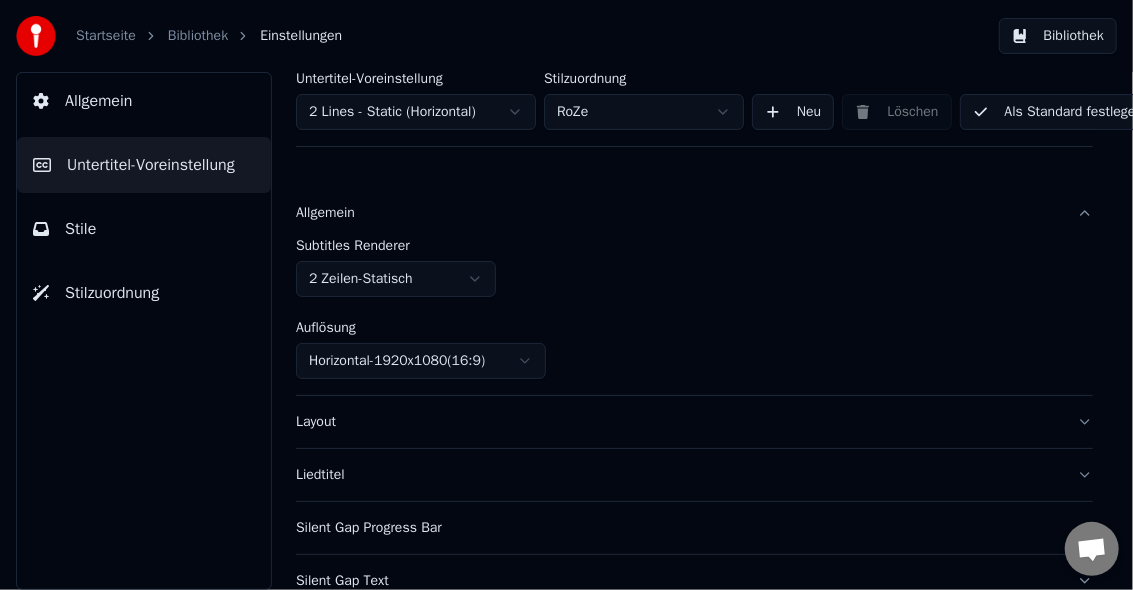 click on "Als Standard festlegen" at bounding box center [1058, 112] 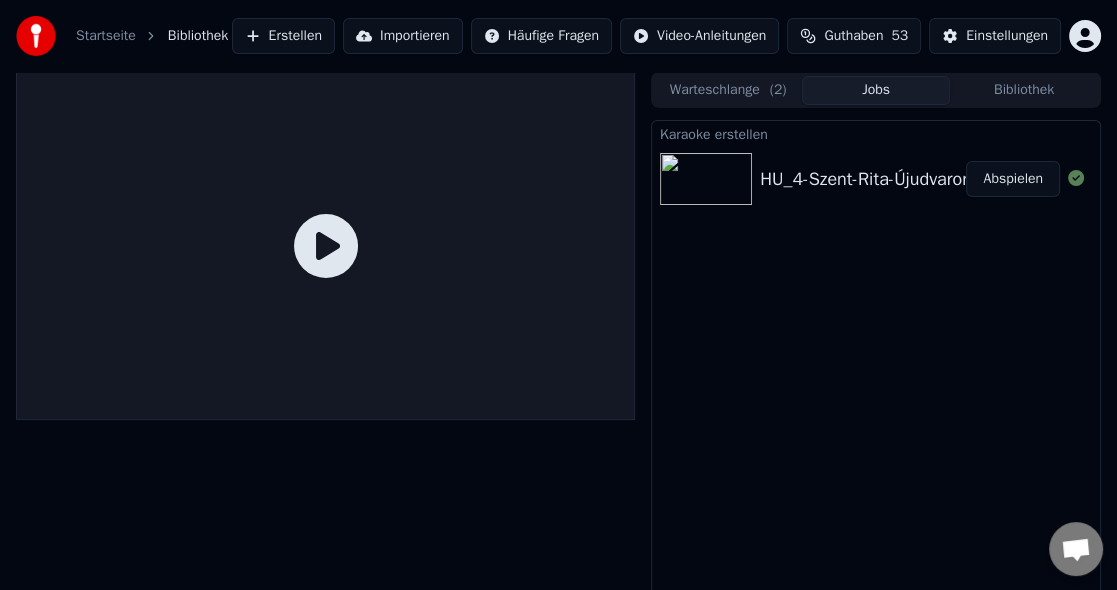 click at bounding box center (706, 179) 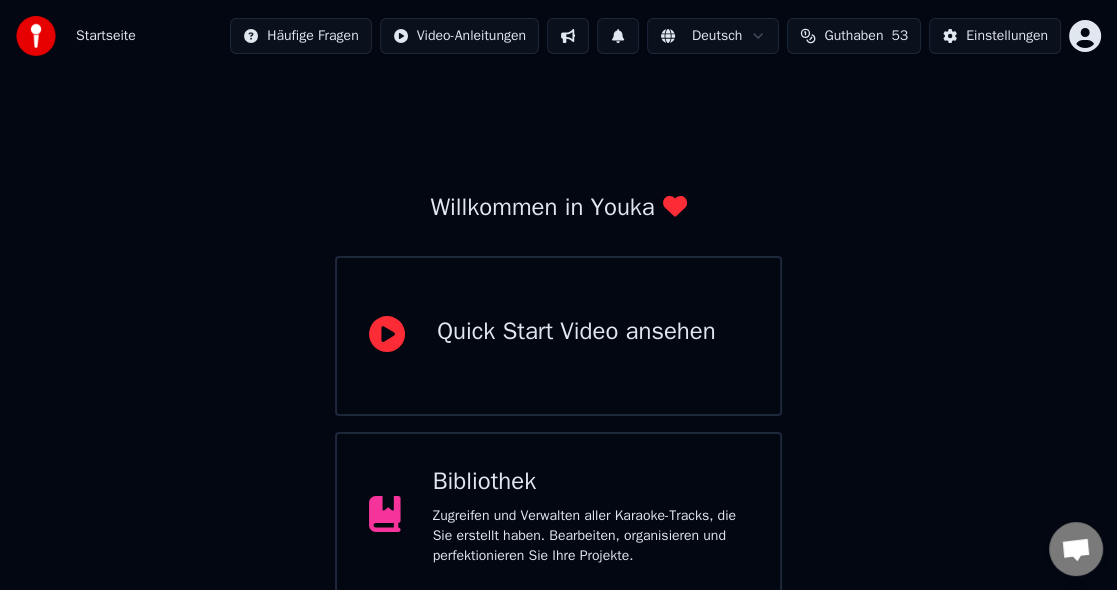 click on "Bibliothek" at bounding box center [590, 482] 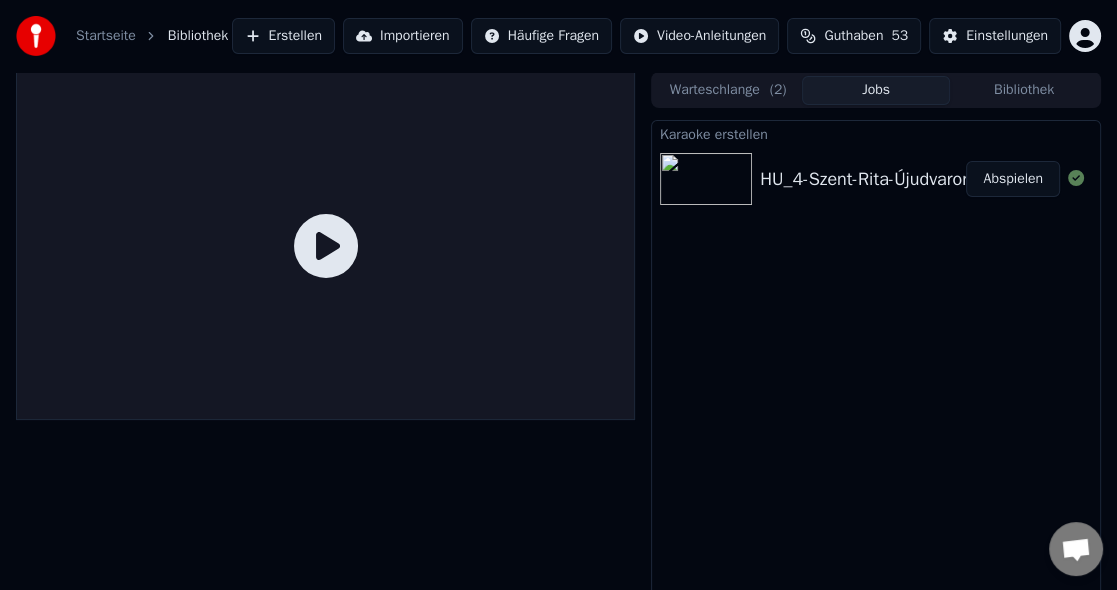 click on "HU_4-Szent-Rita-Újudvaron_hegedű-tánc-énekel-432 Abspielen" at bounding box center (876, 179) 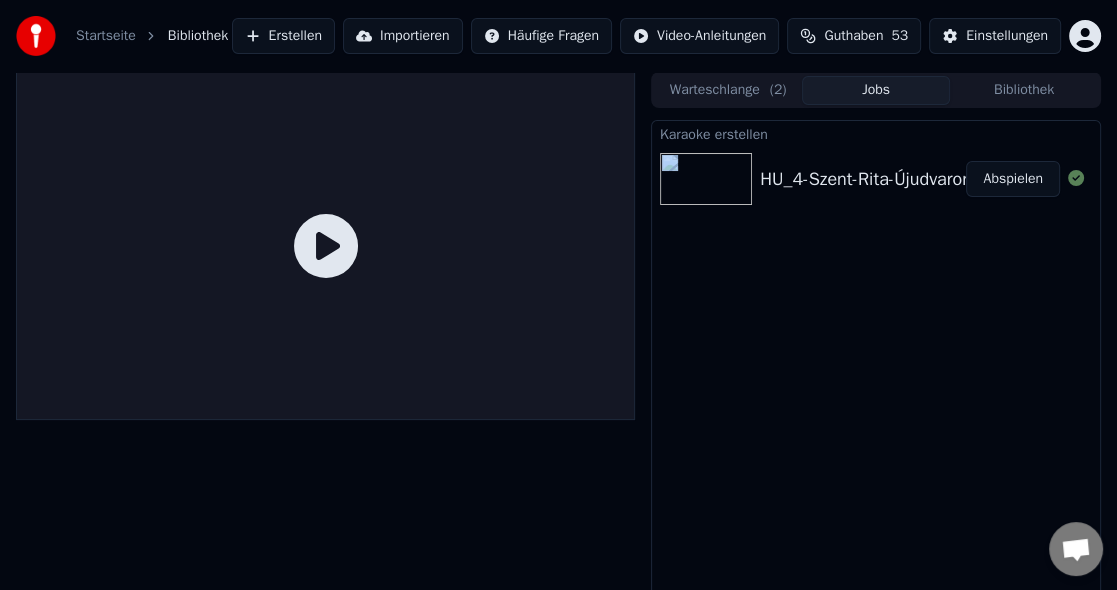 click on "HU_4-Szent-Rita-Újudvaron_hegedű-tánc-énekel-432 Abspielen" at bounding box center (876, 179) 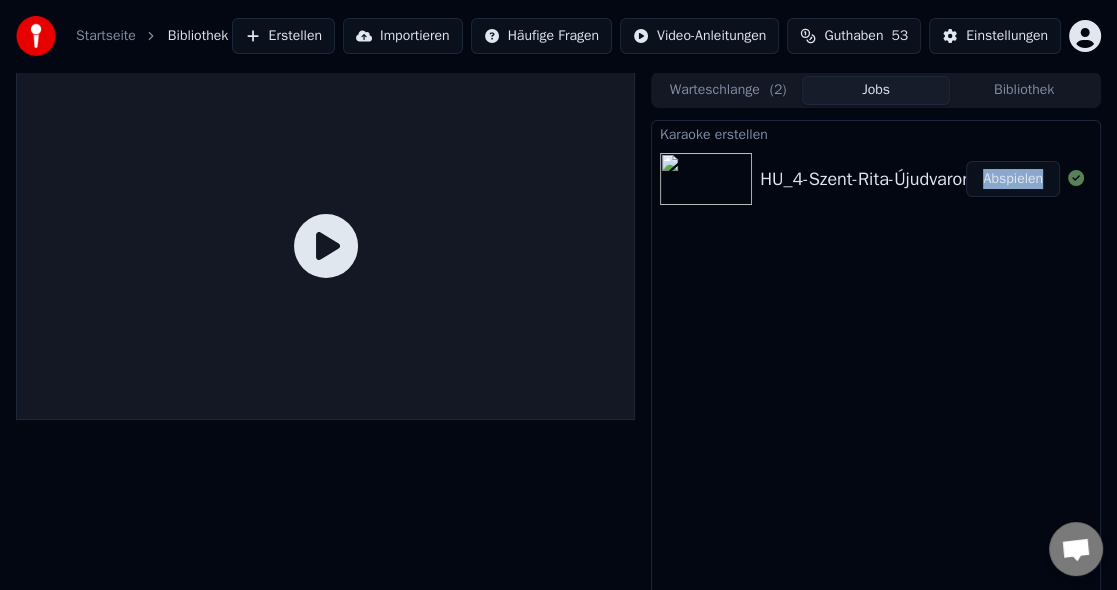 click on "Abspielen" at bounding box center [1013, 179] 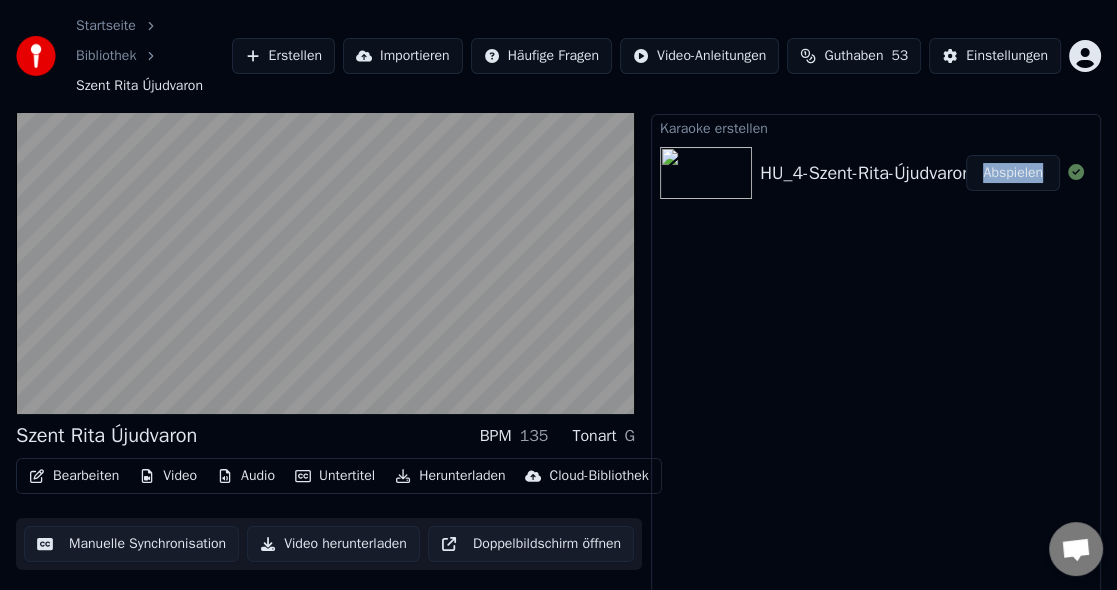 scroll, scrollTop: 71, scrollLeft: 0, axis: vertical 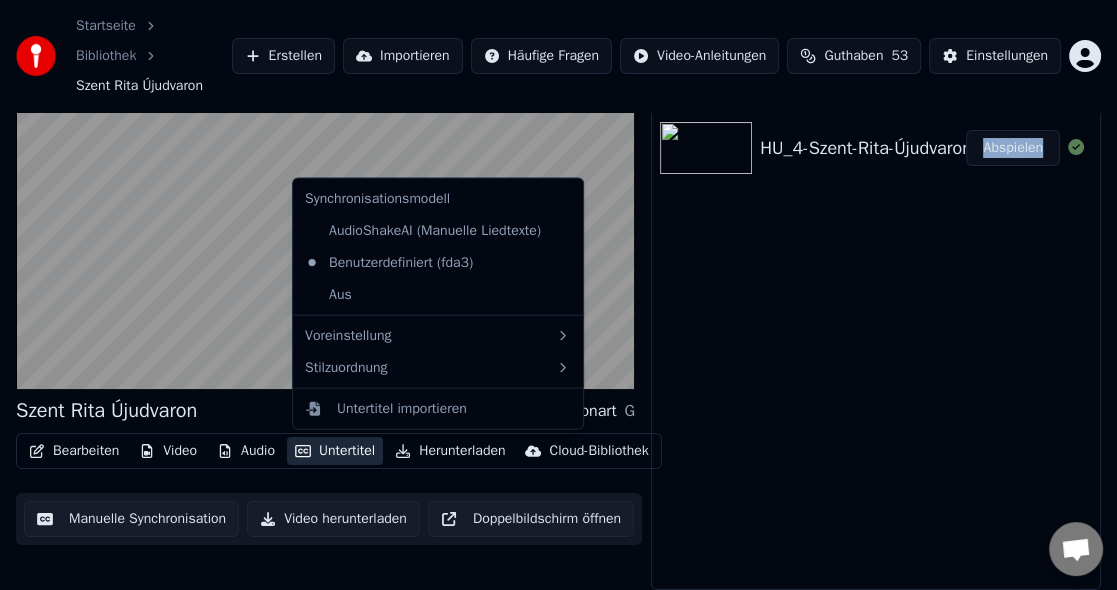 click on "Untertitel" at bounding box center [335, 451] 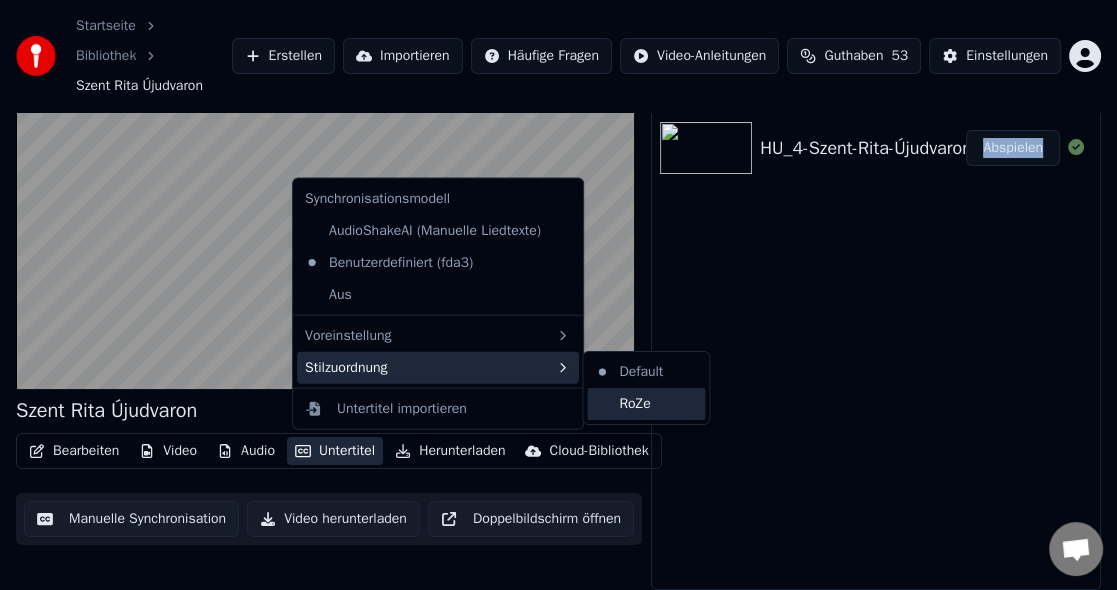 click on "RoZe" at bounding box center [646, 404] 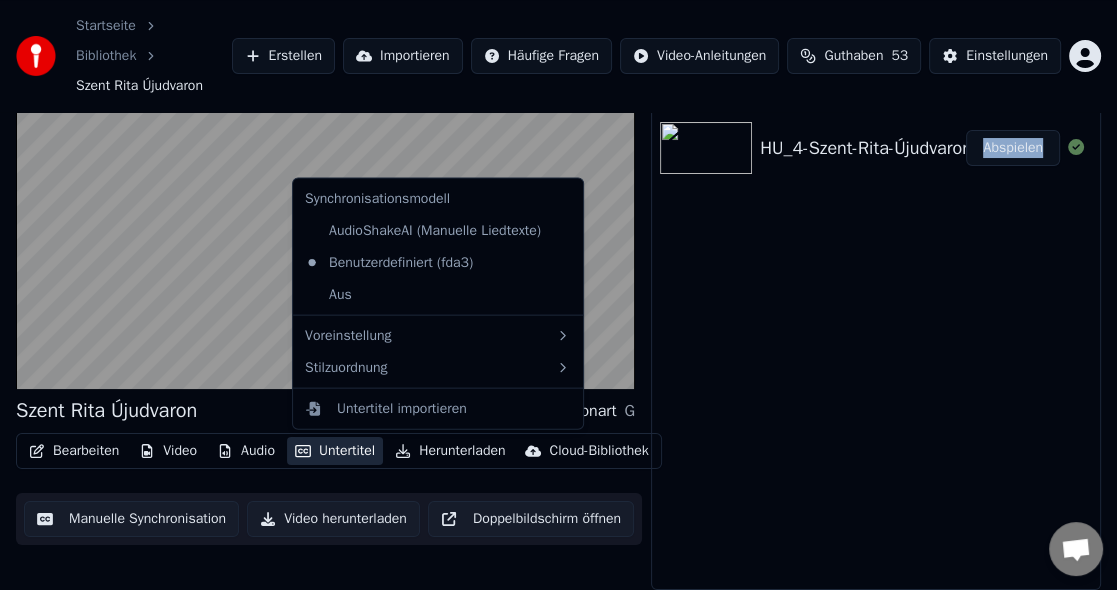 click on "Untertitel" at bounding box center (335, 451) 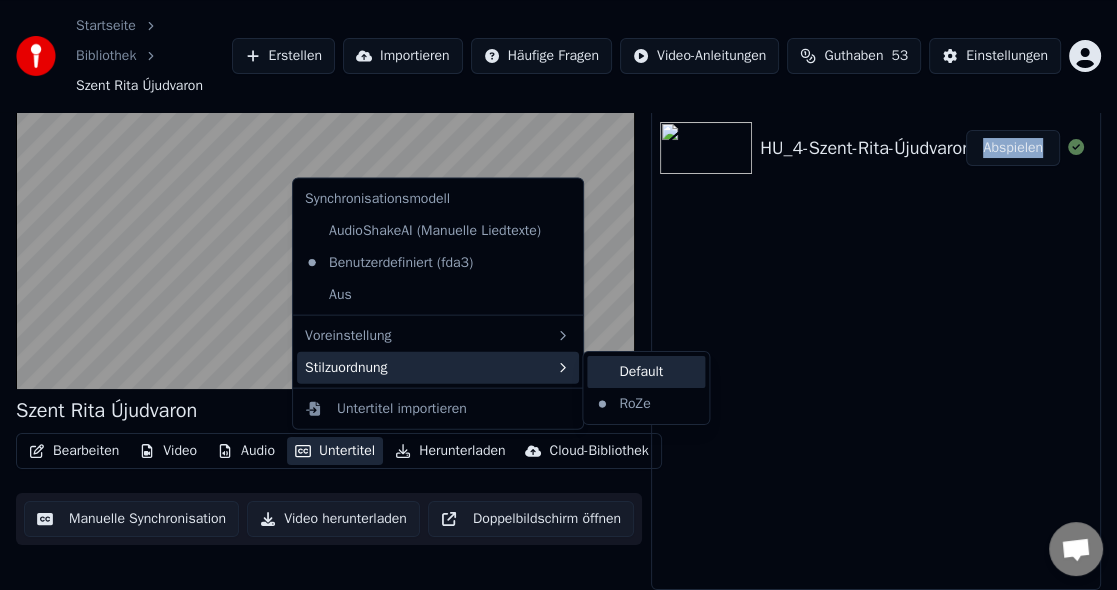 click on "Default" at bounding box center (646, 372) 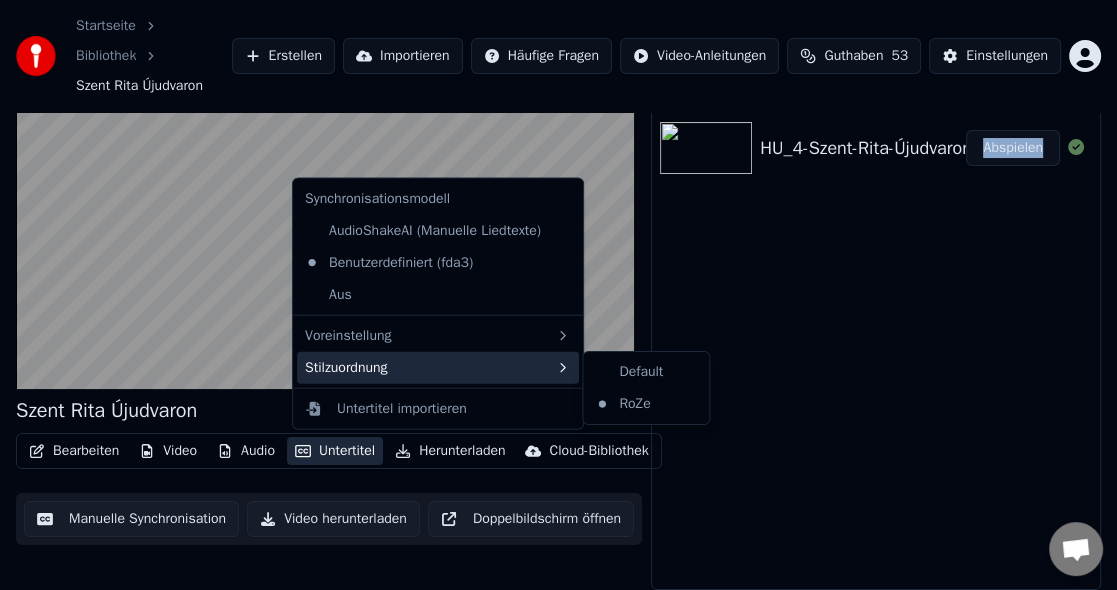 click on "Karaoke erstellen HU_4-Szent-Rita-Újudvaron_hegedű-tánc-énekel-432 Abspielen" at bounding box center [876, 340] 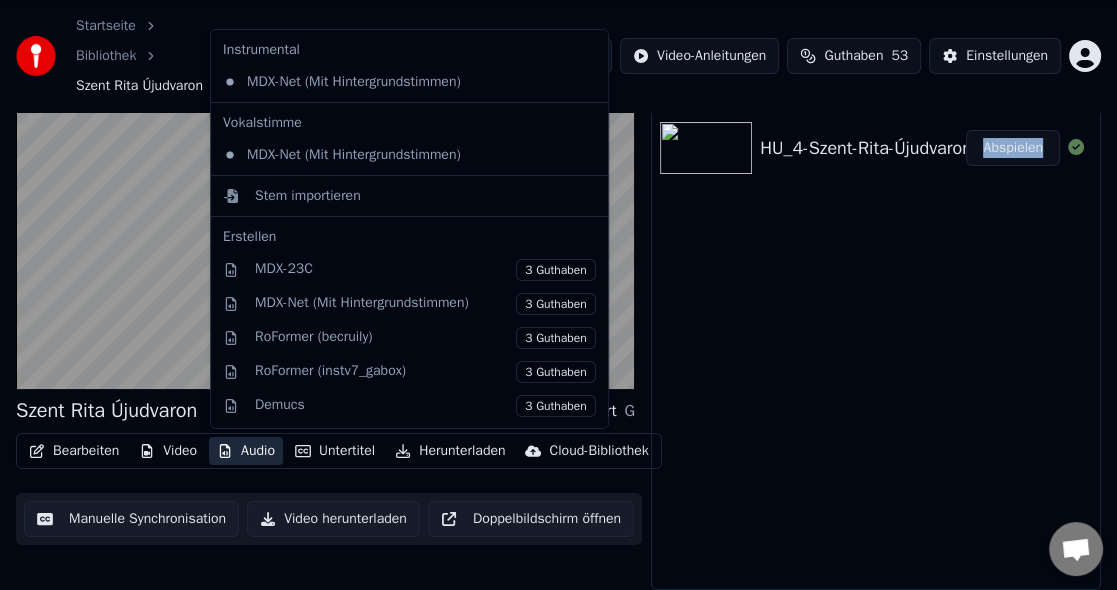 click on "Audio" at bounding box center [246, 451] 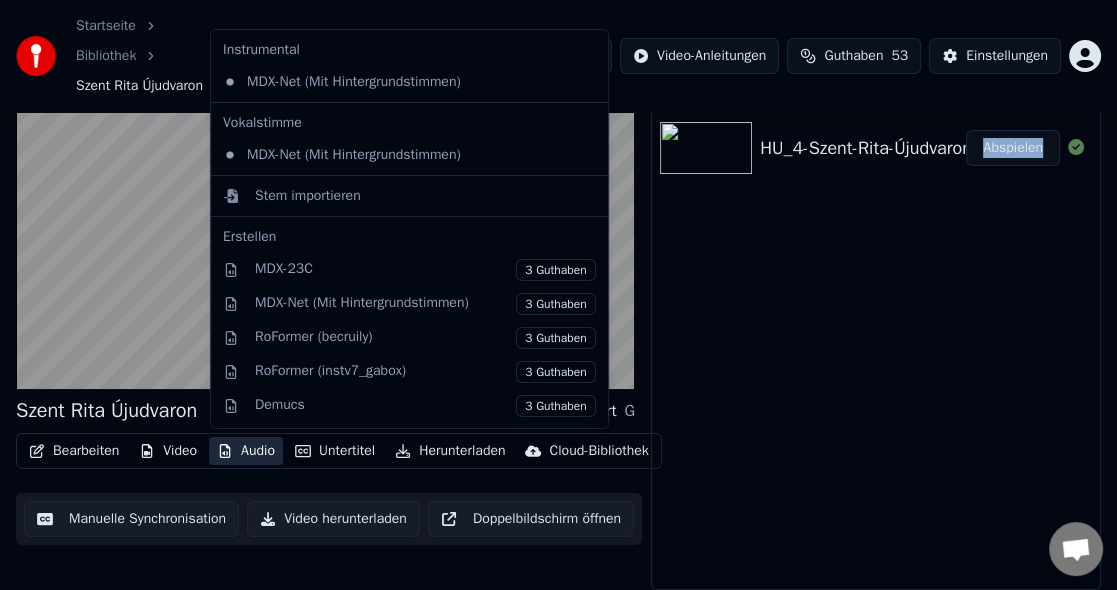 click on "Audio" at bounding box center [246, 451] 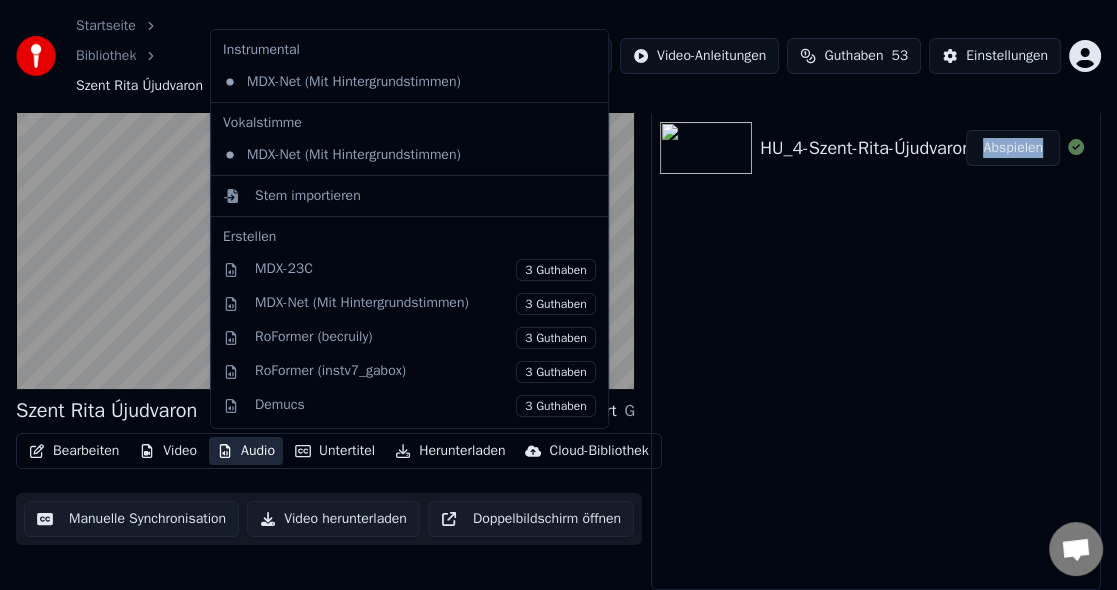 click on "Audio" at bounding box center [246, 451] 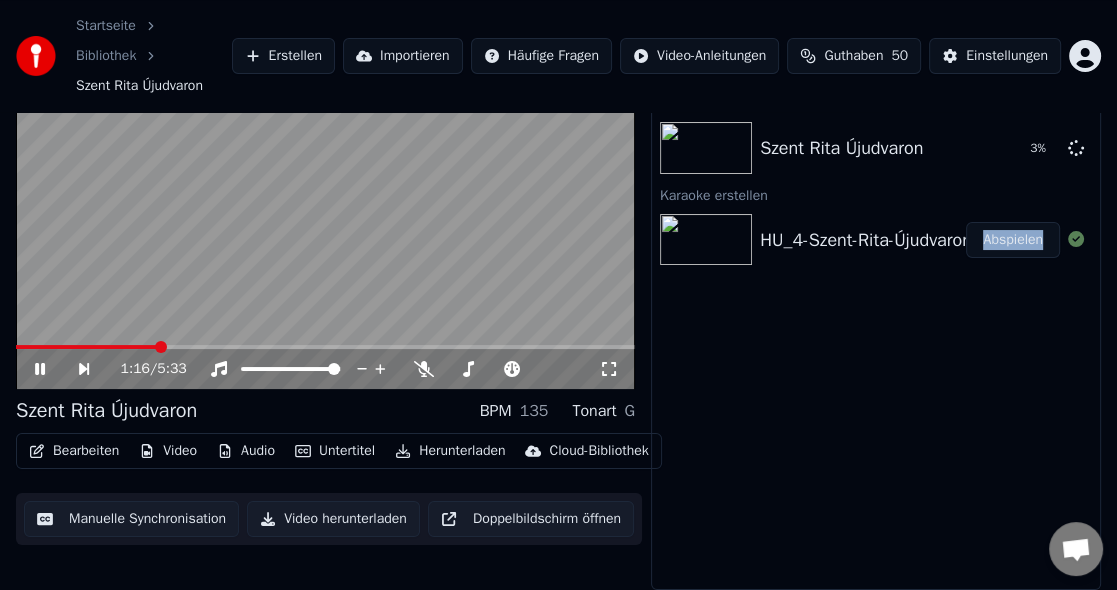 click on "Abspielen" at bounding box center (1013, 240) 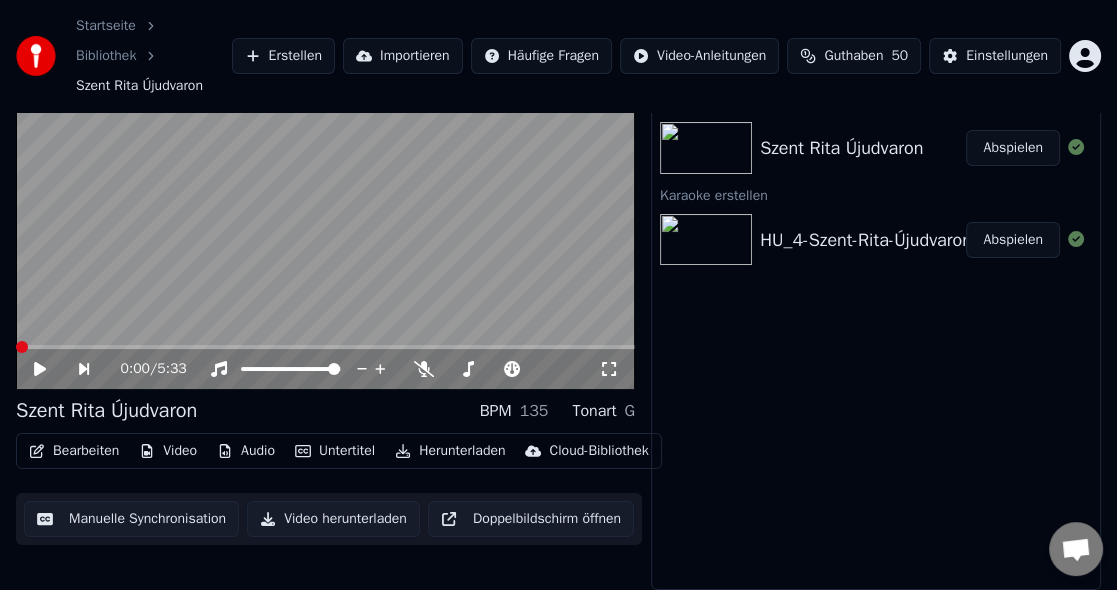 click 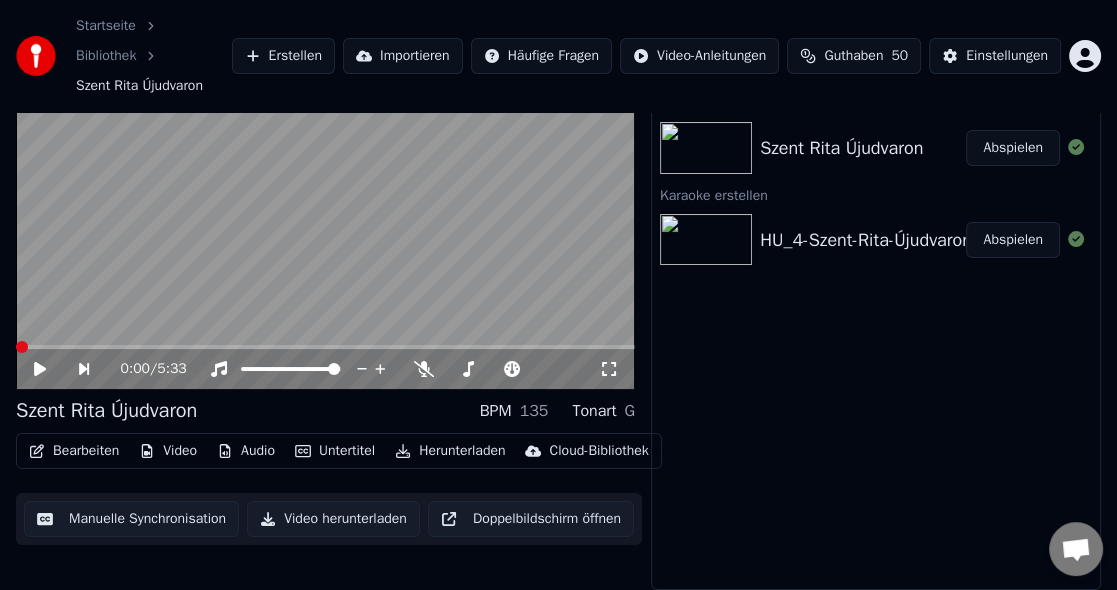 click 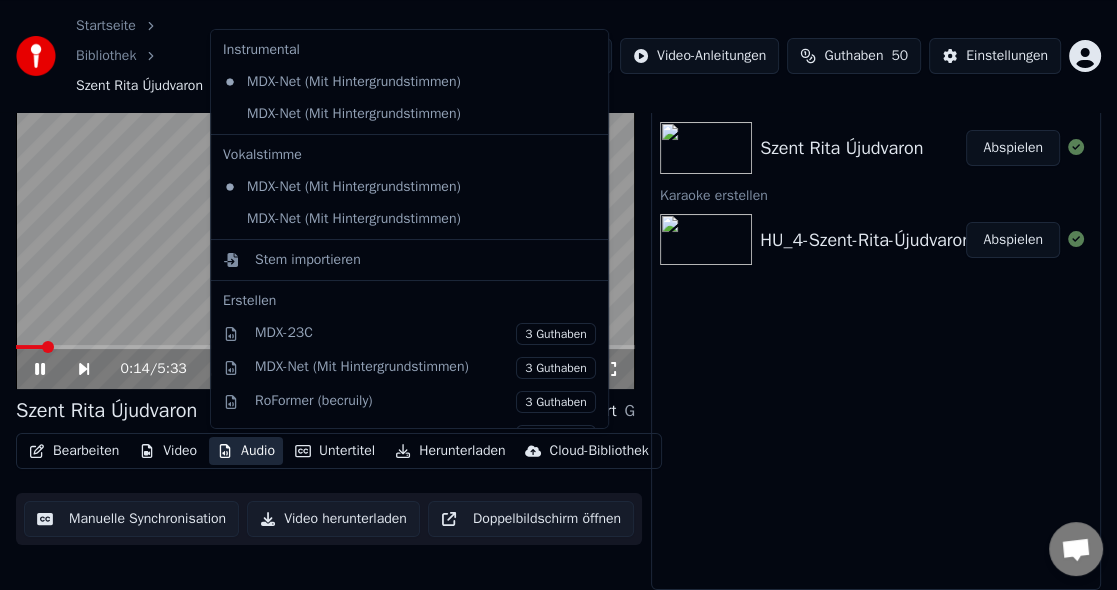 click on "Audio" at bounding box center [246, 451] 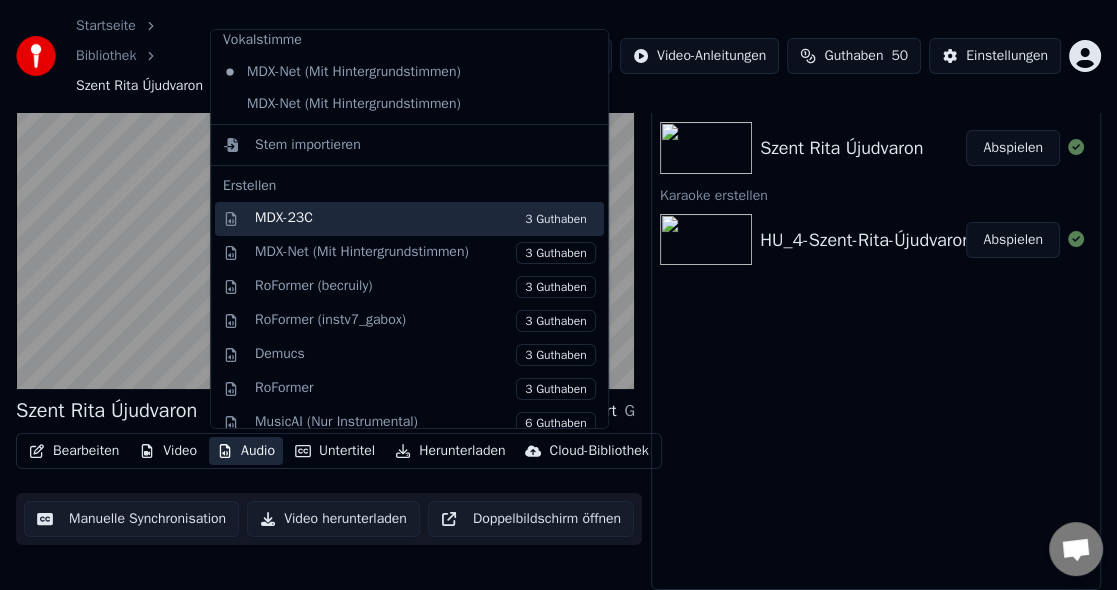 scroll, scrollTop: 256, scrollLeft: 0, axis: vertical 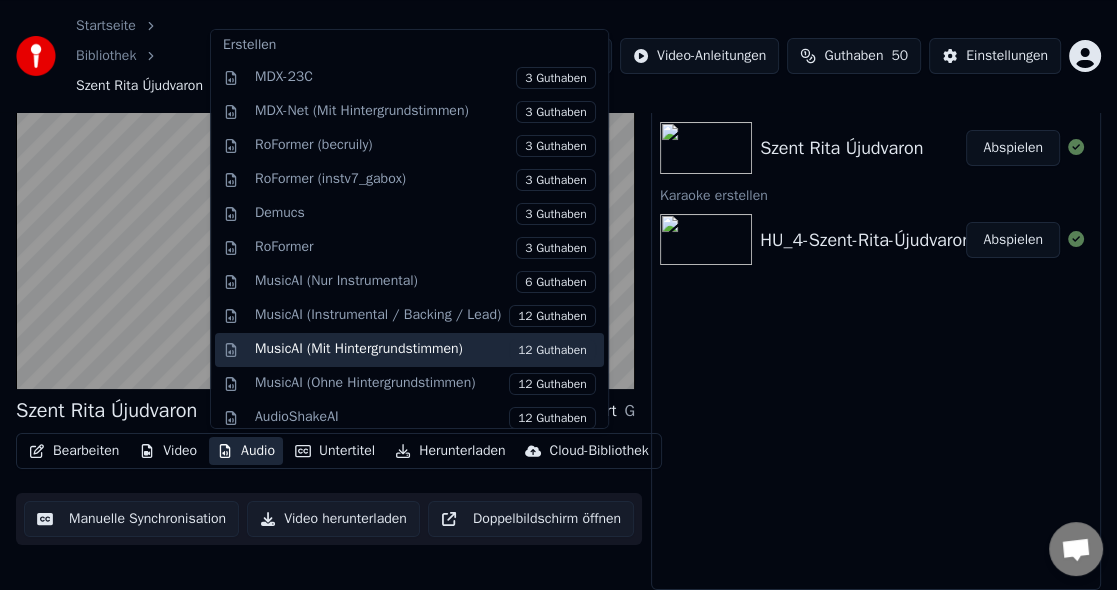 click on "MusicAI (Mit Hintergrundstimmen) 12 Guthaben" at bounding box center [425, 350] 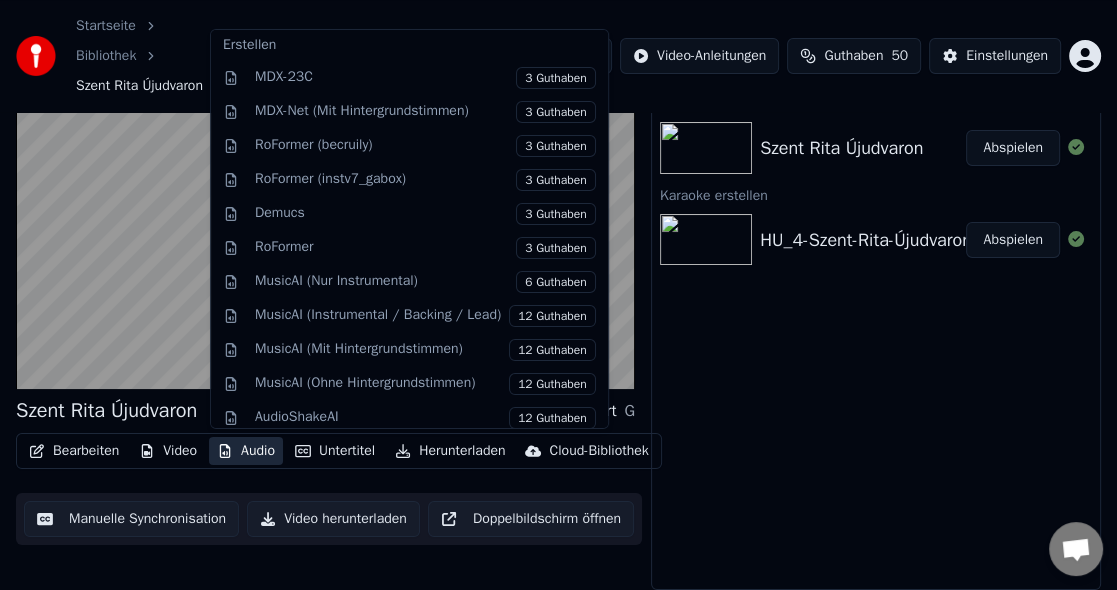 click at bounding box center [325, 215] 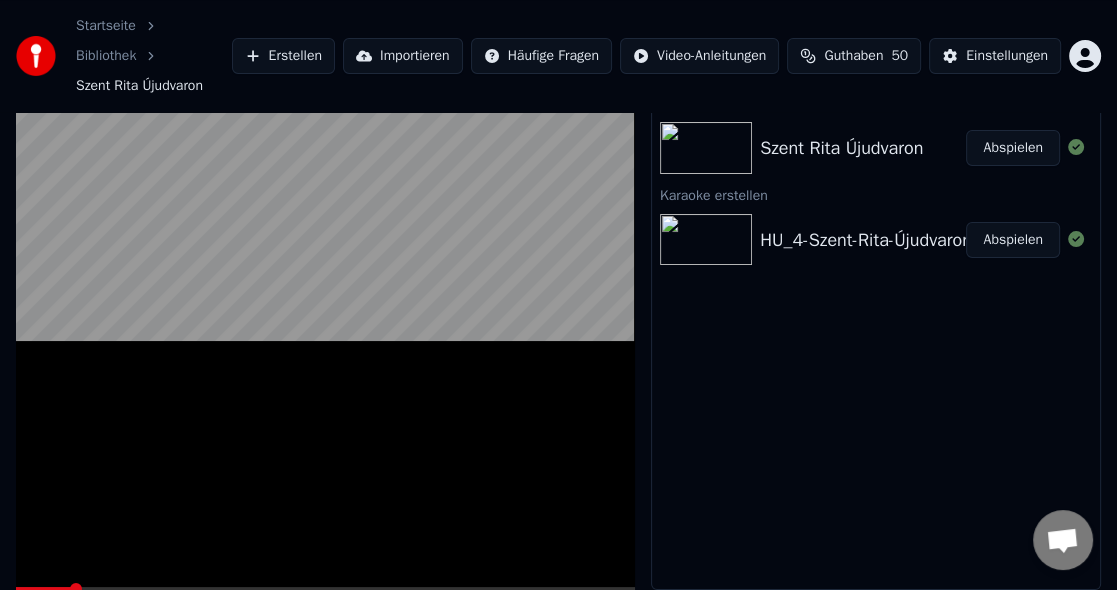 scroll, scrollTop: 64, scrollLeft: 0, axis: vertical 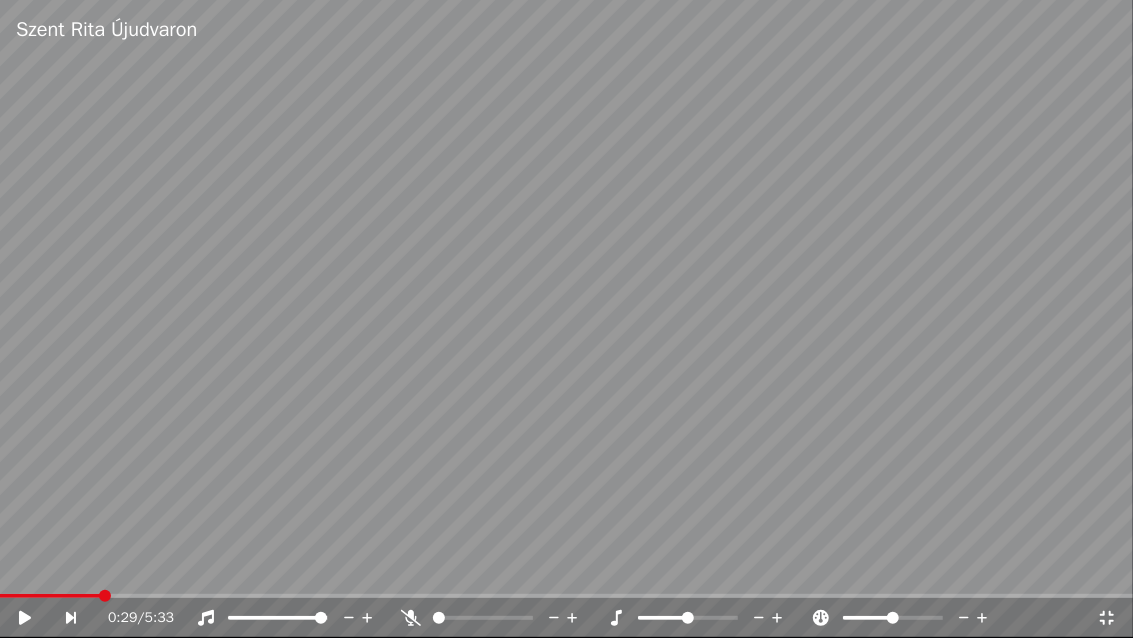 click 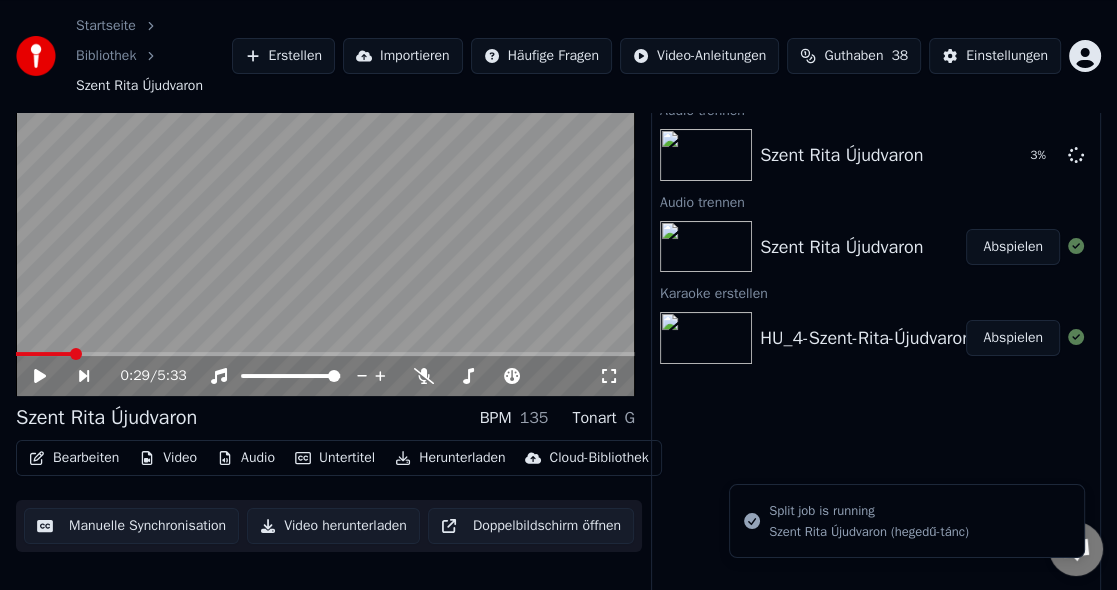 click on "Audio trennen Szent Rita Újudvaron 3 % Audio trennen Szent Rita Újudvaron Abspielen Karaoke erstellen HU_4-Szent-Rita-Újudvaron_hegedű-tánc-énekel-432 Abspielen" at bounding box center [876, 347] 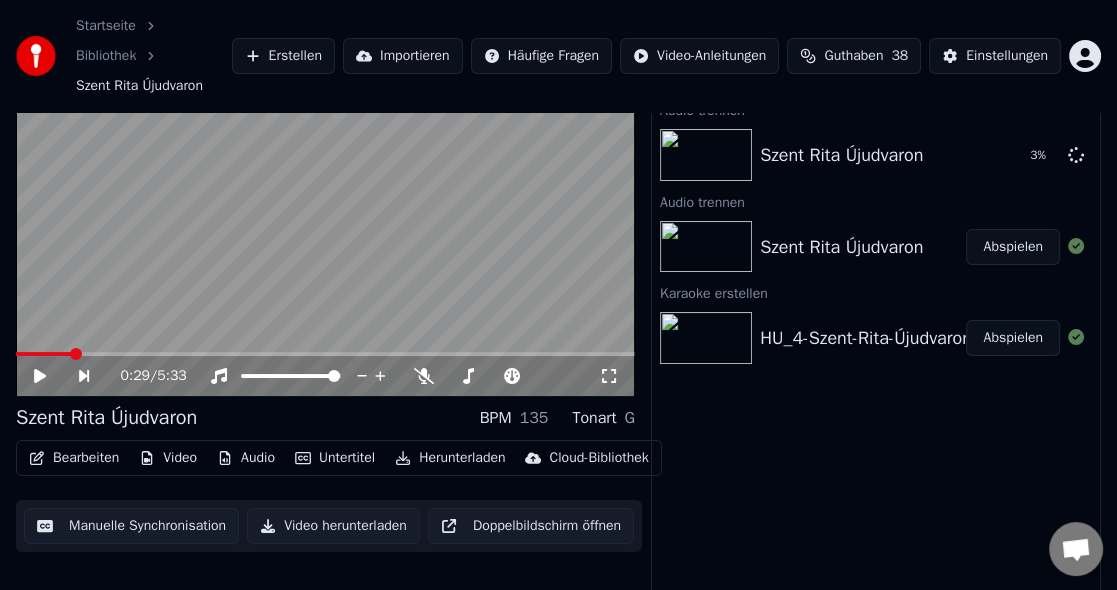click on "Audio trennen Szent Rita Újudvaron 3 % Audio trennen Szent Rita Újudvaron Abspielen Karaoke erstellen HU_4-Szent-Rita-Újudvaron_hegedű-tánc-énekel-432 Abspielen" at bounding box center (876, 347) 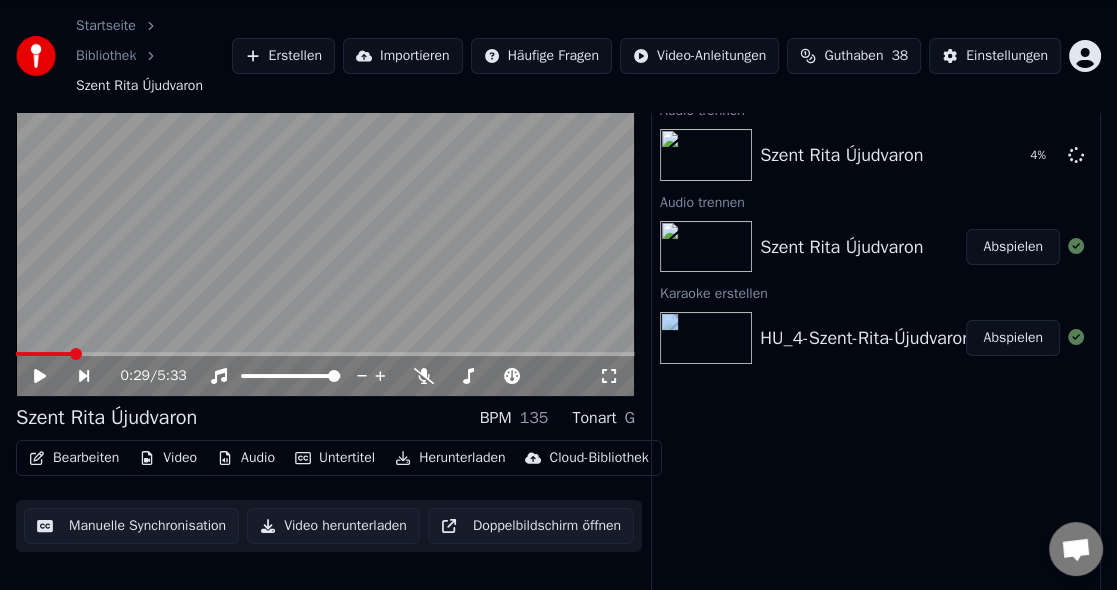 click on "Abspielen" at bounding box center (1013, 338) 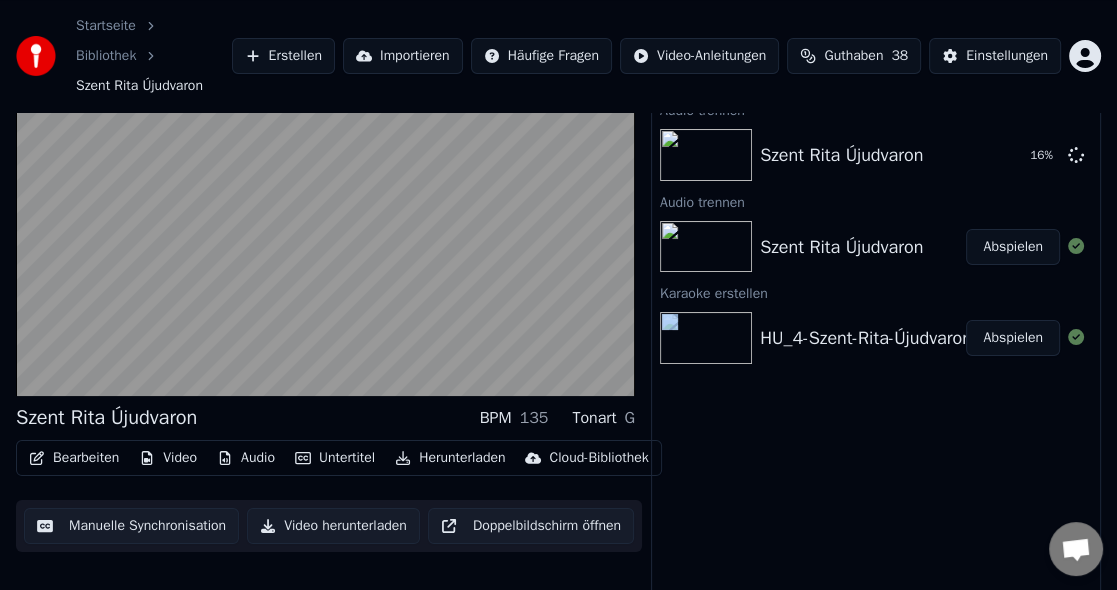 click on "Audio" at bounding box center [246, 458] 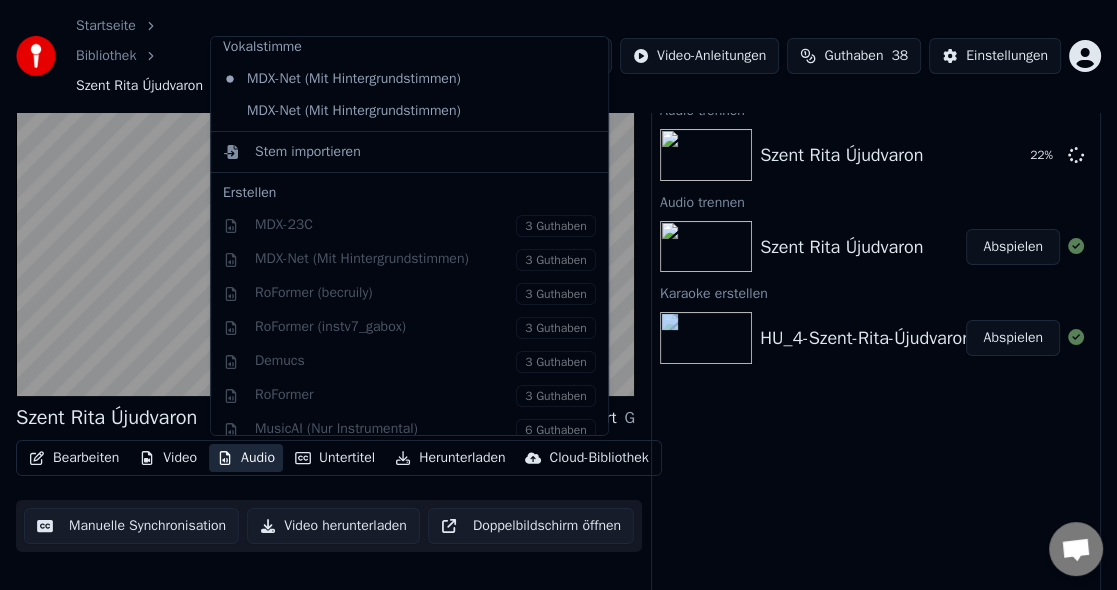 scroll, scrollTop: 256, scrollLeft: 0, axis: vertical 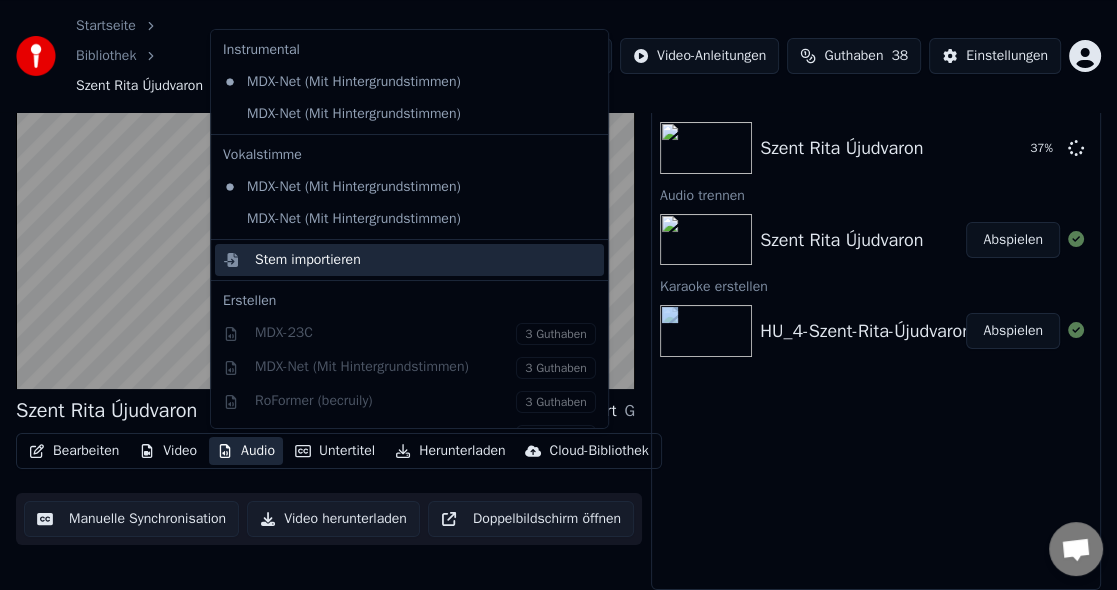 click on "Stem importieren" at bounding box center (308, 260) 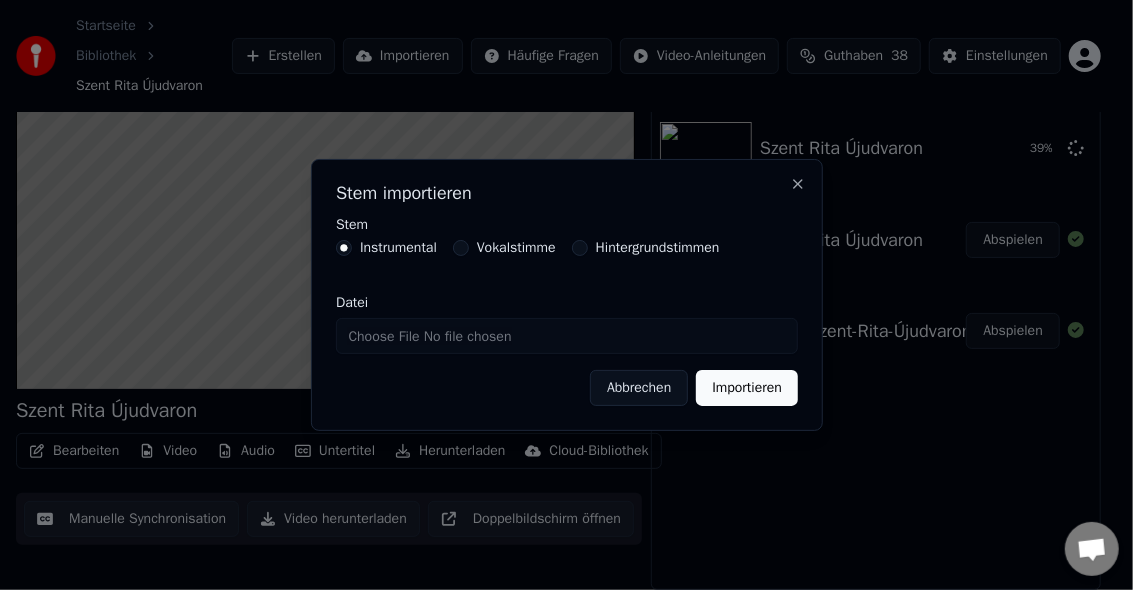 click on "Vokalstimme" at bounding box center (515, 248) 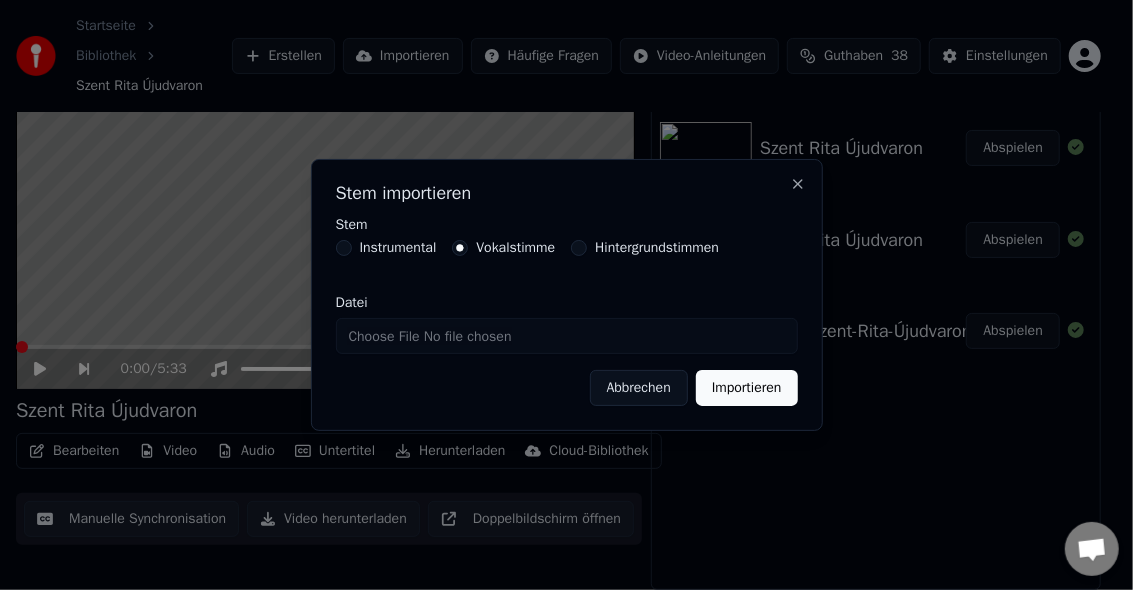 click on "Datei" at bounding box center [567, 336] 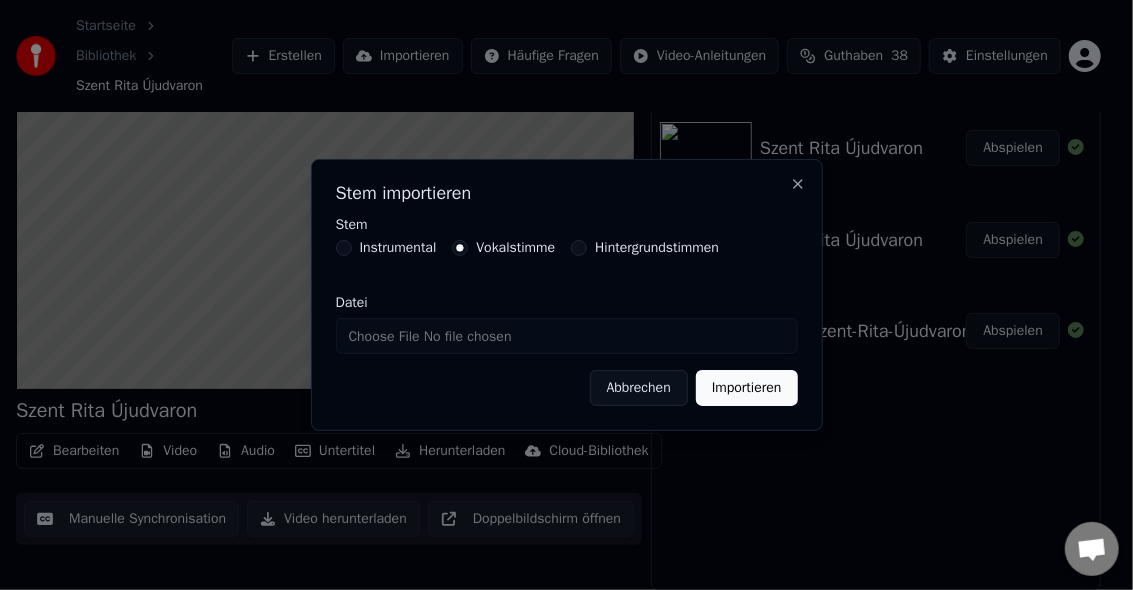 type on "**********" 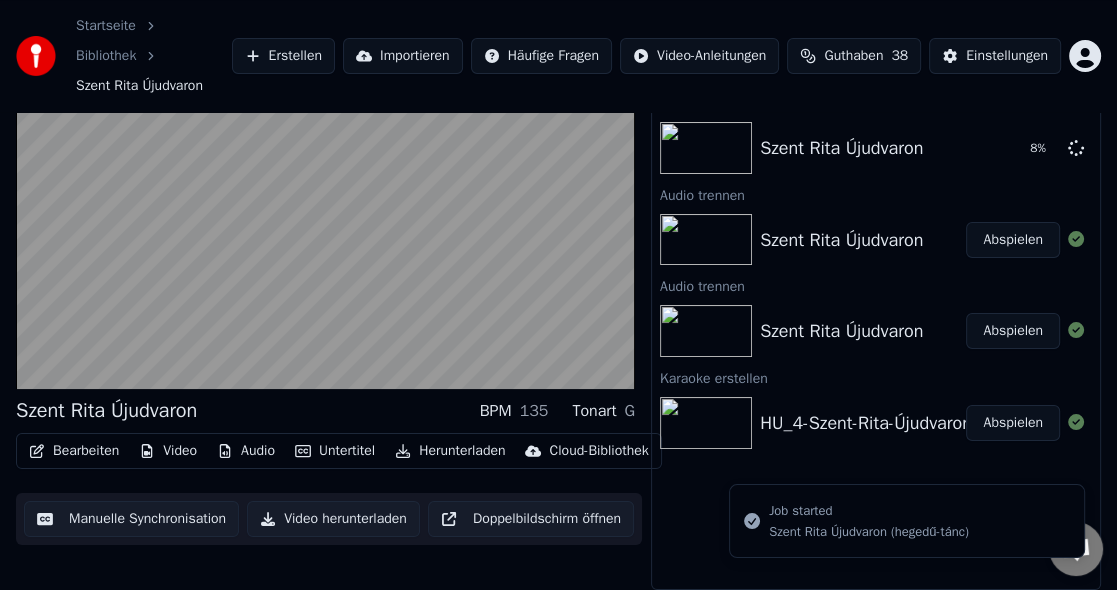 click on "Abspielen" at bounding box center (1013, 423) 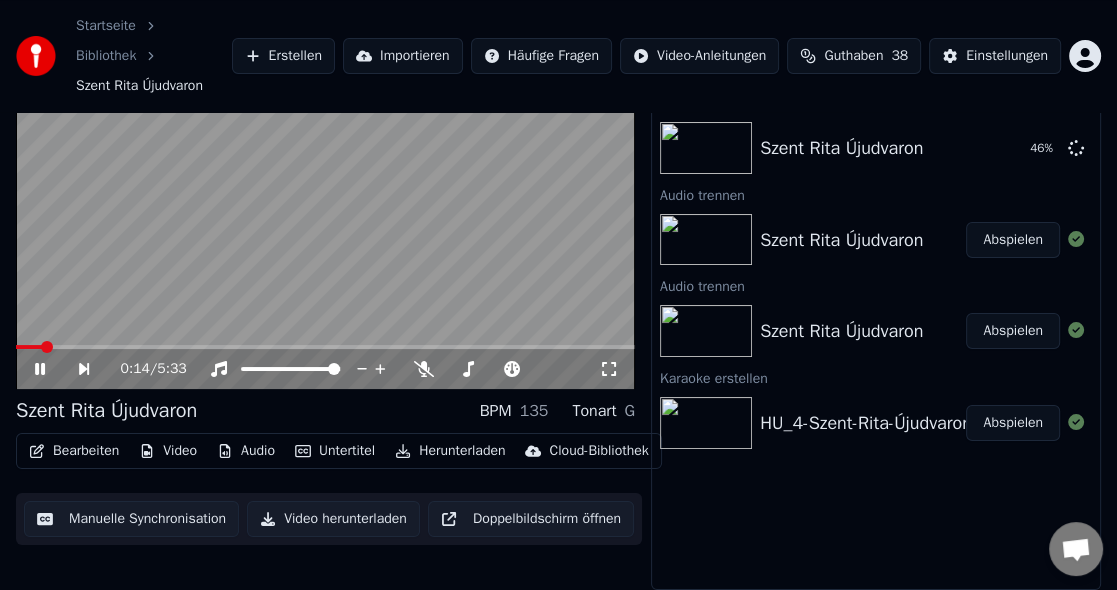 click at bounding box center [325, 347] 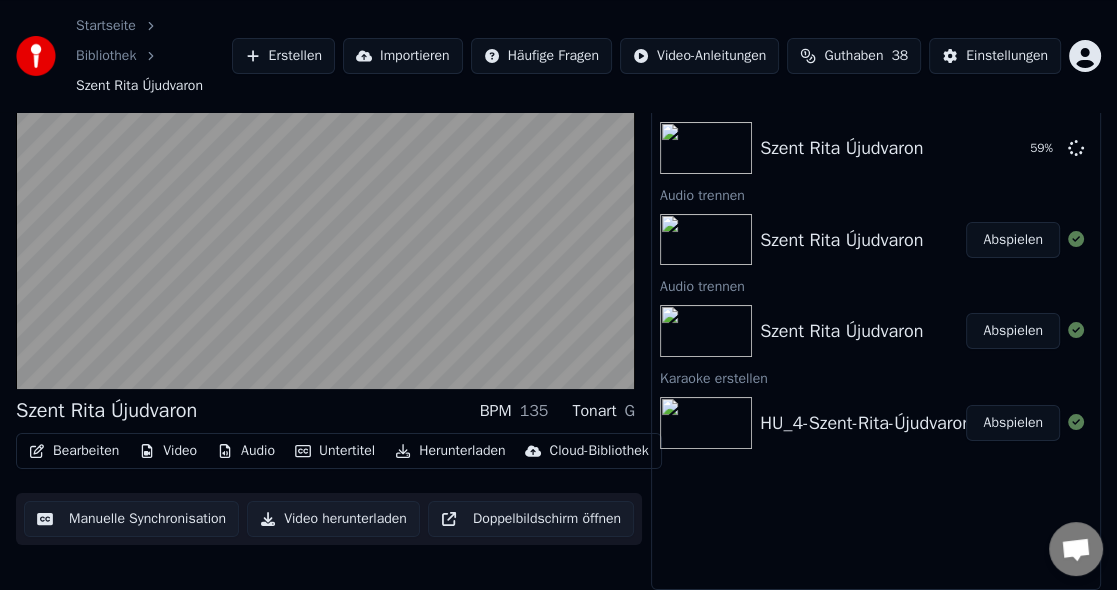 click at bounding box center [706, 423] 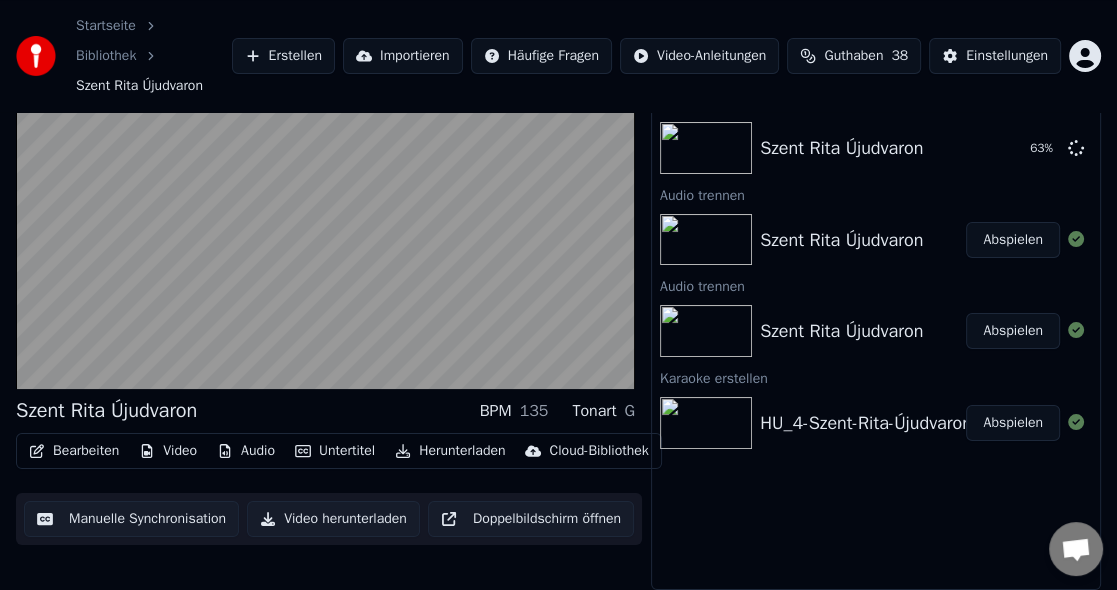 click at bounding box center [706, 423] 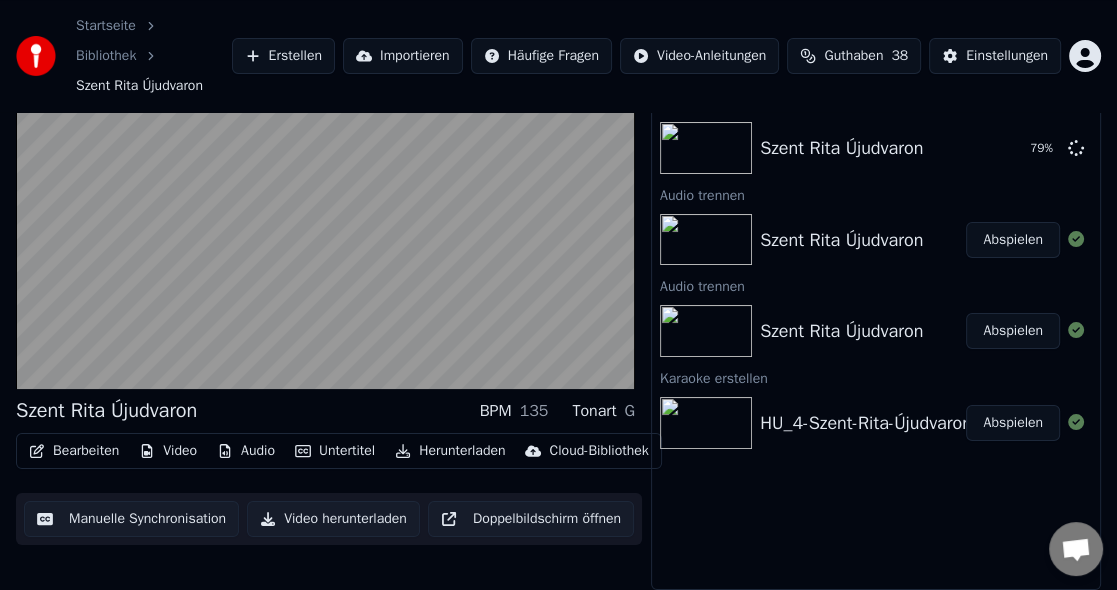 click on "Abspielen" at bounding box center (1013, 331) 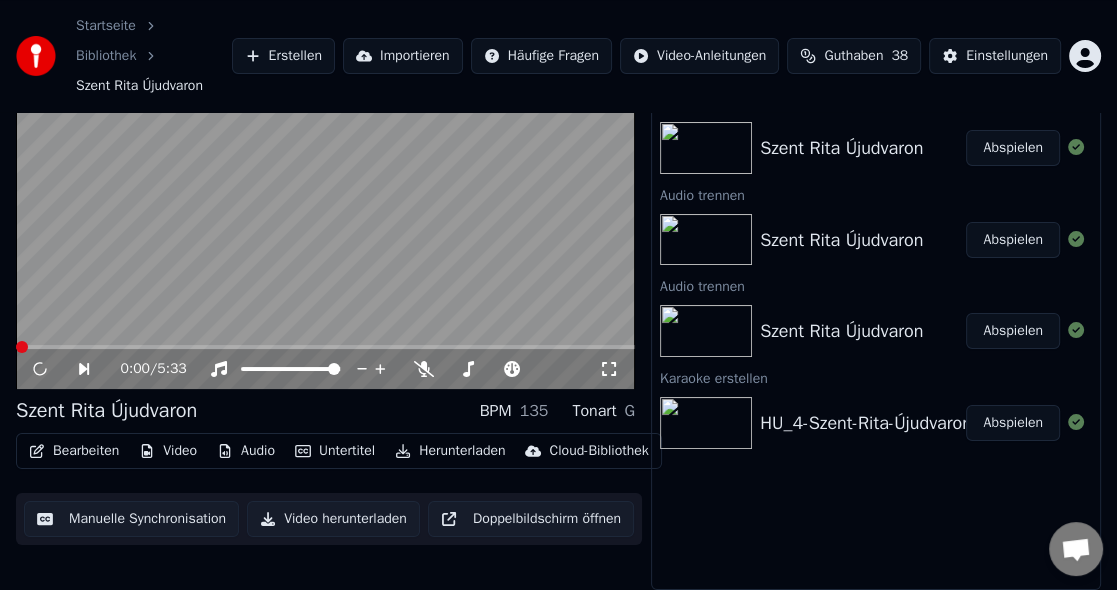 click on "Abspielen" at bounding box center [1013, 331] 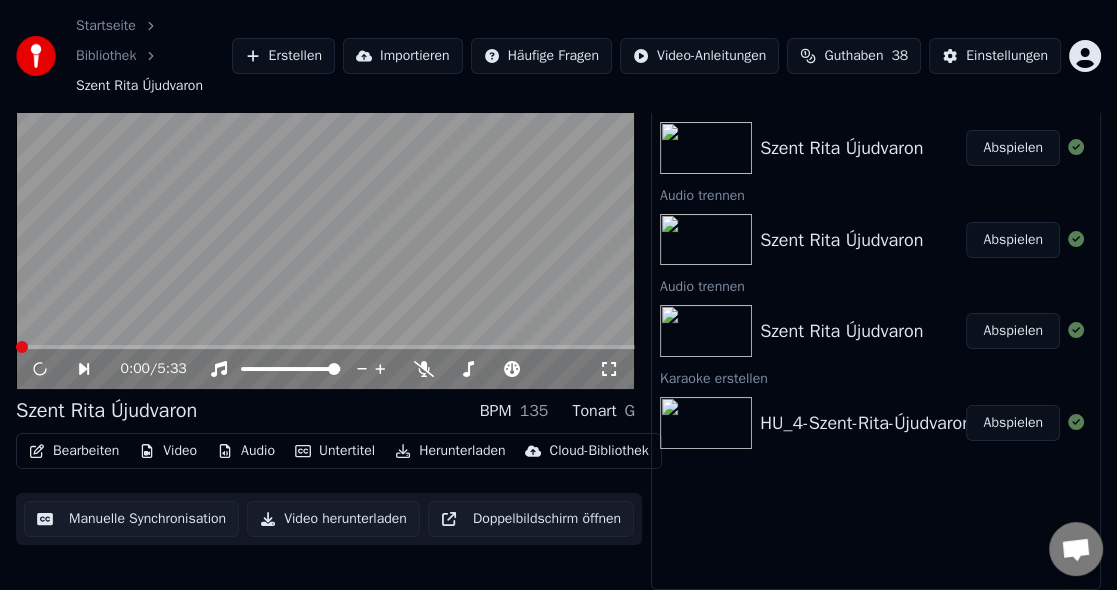 click on "Abspielen" at bounding box center [1013, 331] 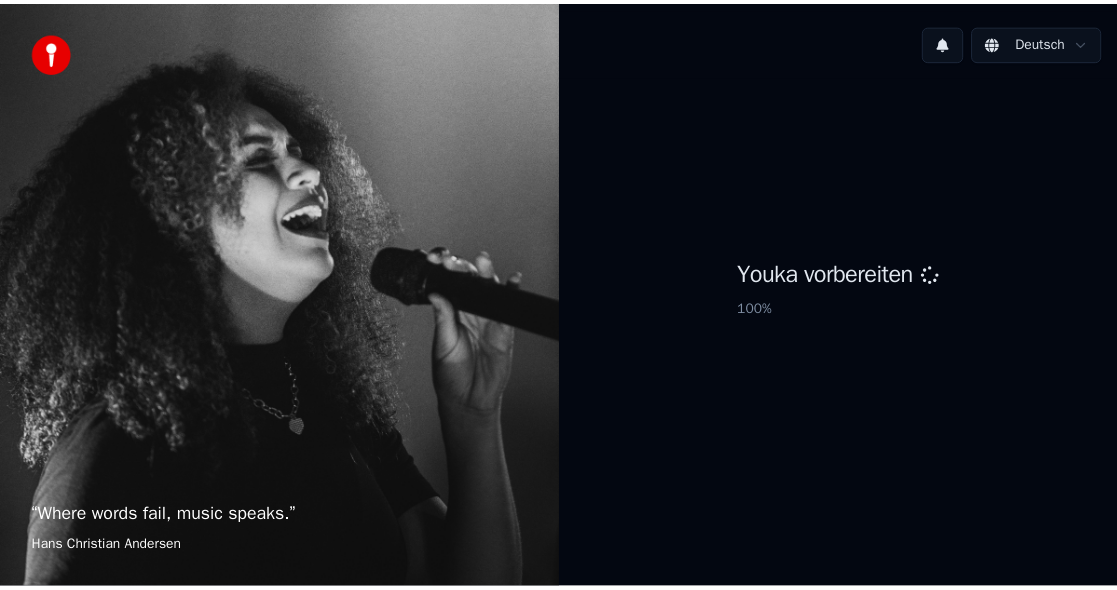 scroll, scrollTop: 0, scrollLeft: 0, axis: both 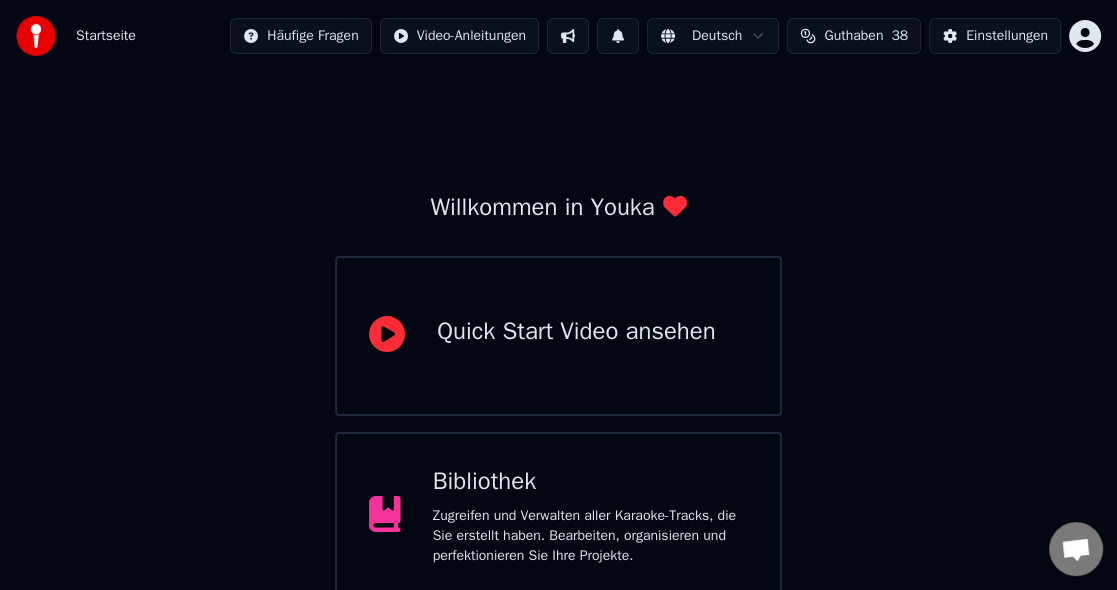click on "Bibliothek" at bounding box center (590, 482) 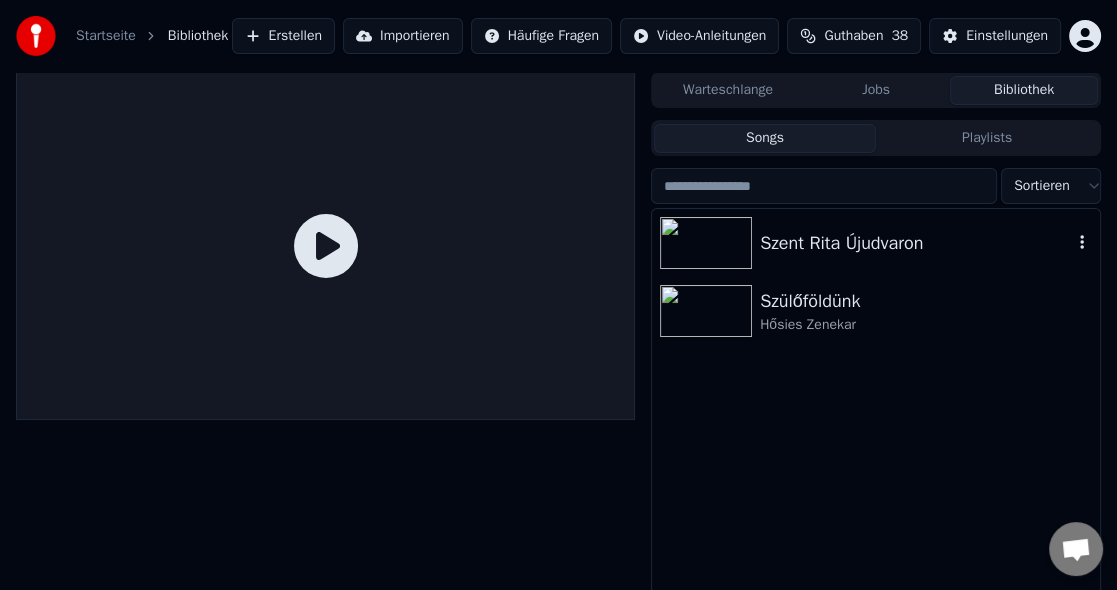 click at bounding box center [706, 243] 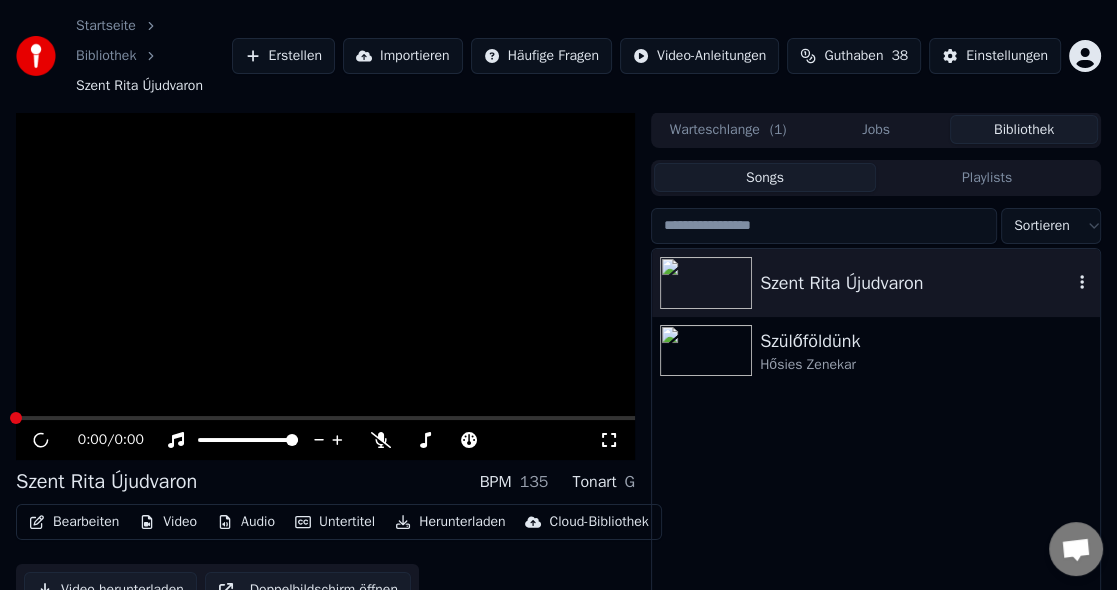 click on "Szent Rita Újudvaron" at bounding box center [876, 283] 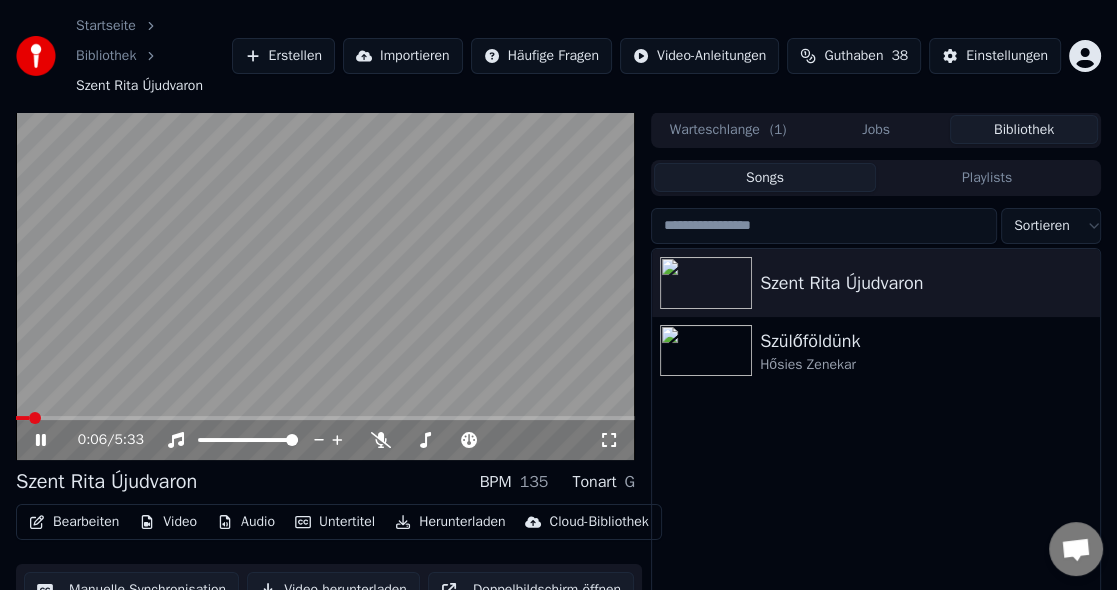 click on "Jobs" at bounding box center [876, 129] 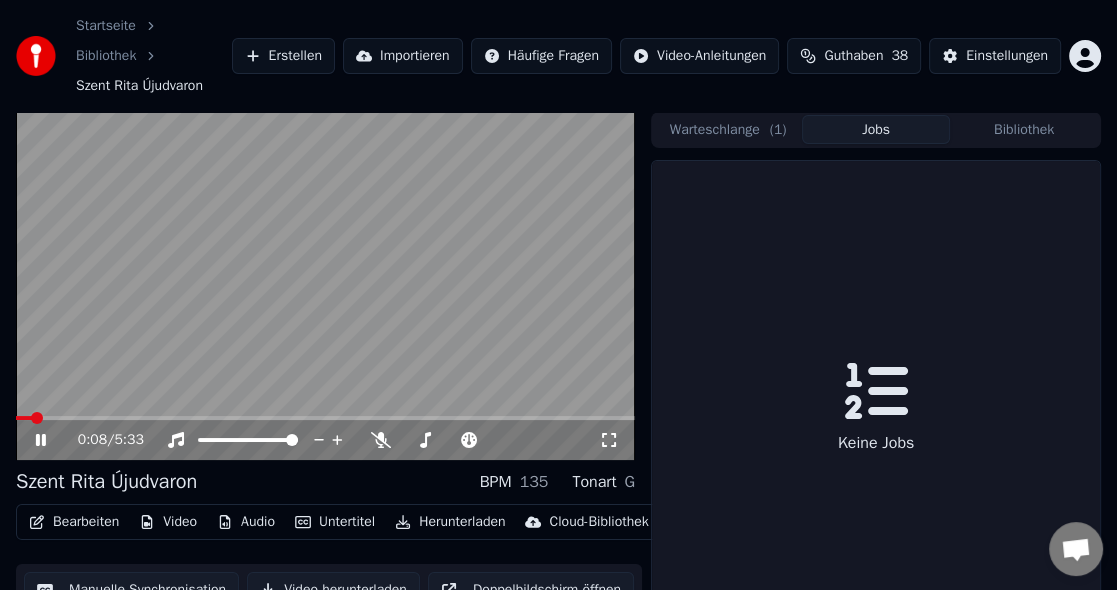 click on "Warteschlange ( 1 )" at bounding box center [728, 129] 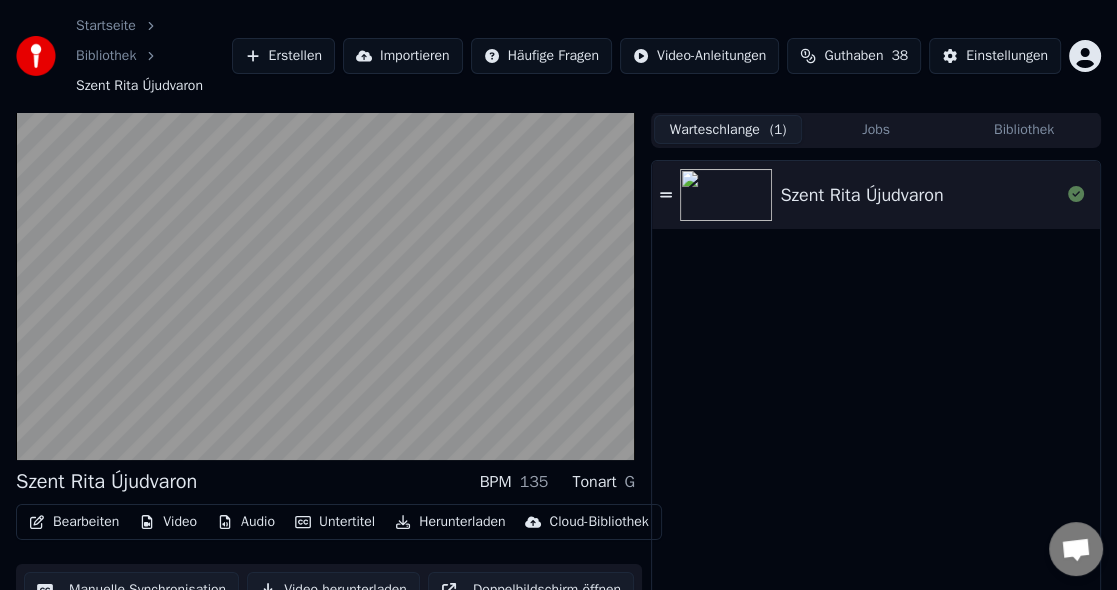 click on "Jobs" at bounding box center [876, 129] 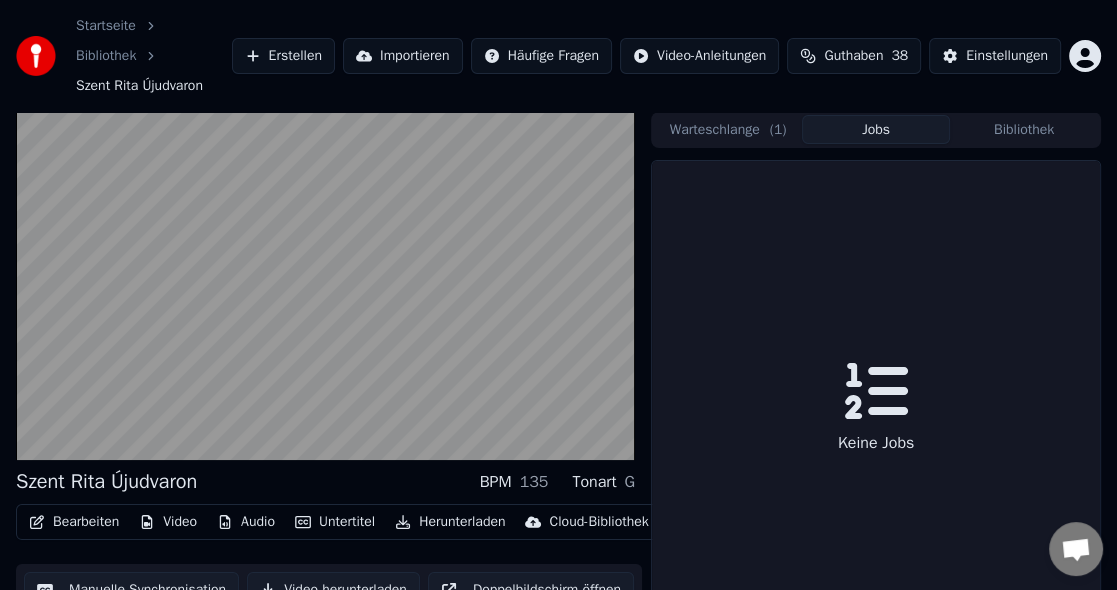 click on "Bibliothek" at bounding box center (1024, 129) 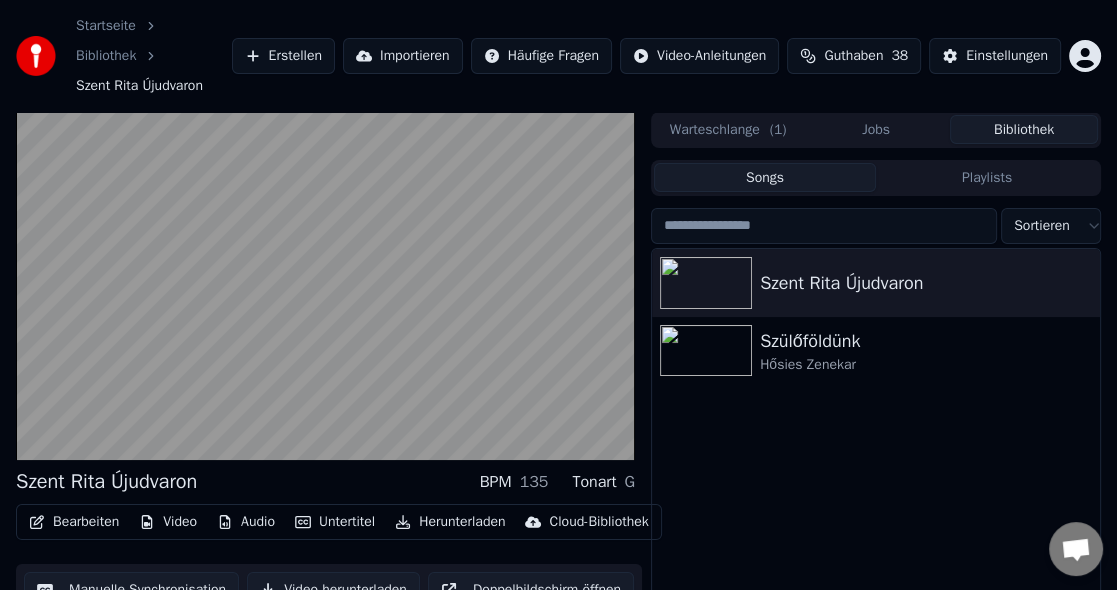 click on "Bibliothek" at bounding box center [1024, 129] 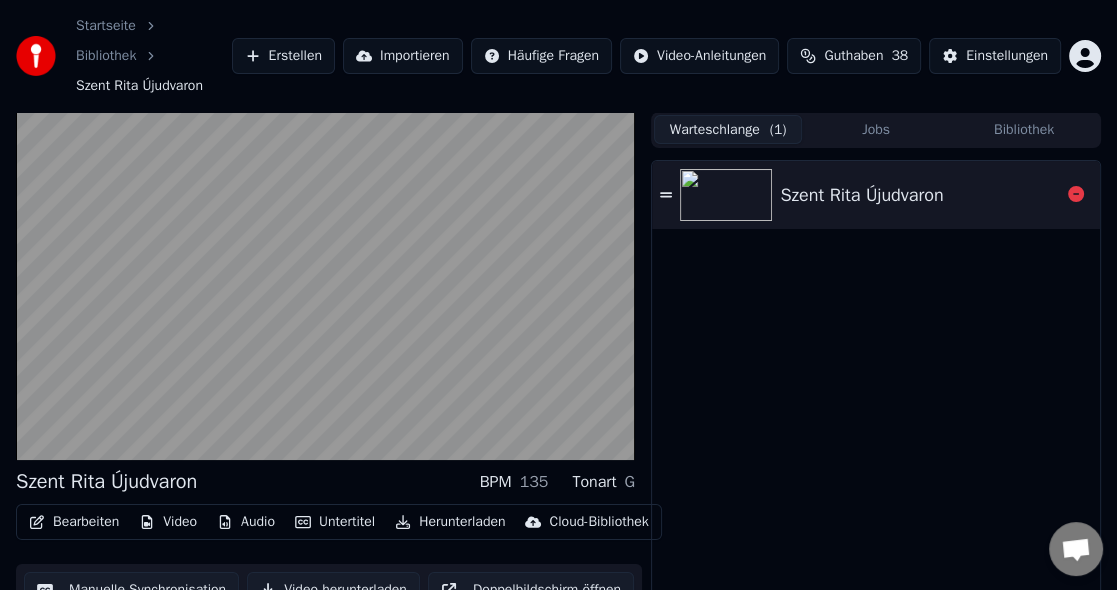 click at bounding box center (726, 195) 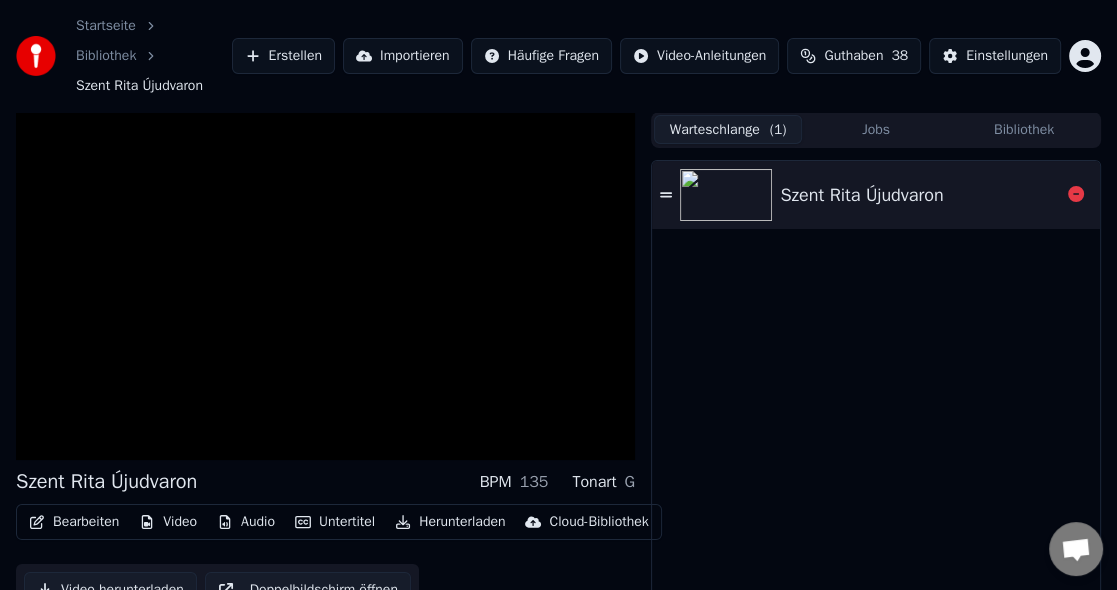 click at bounding box center [726, 195] 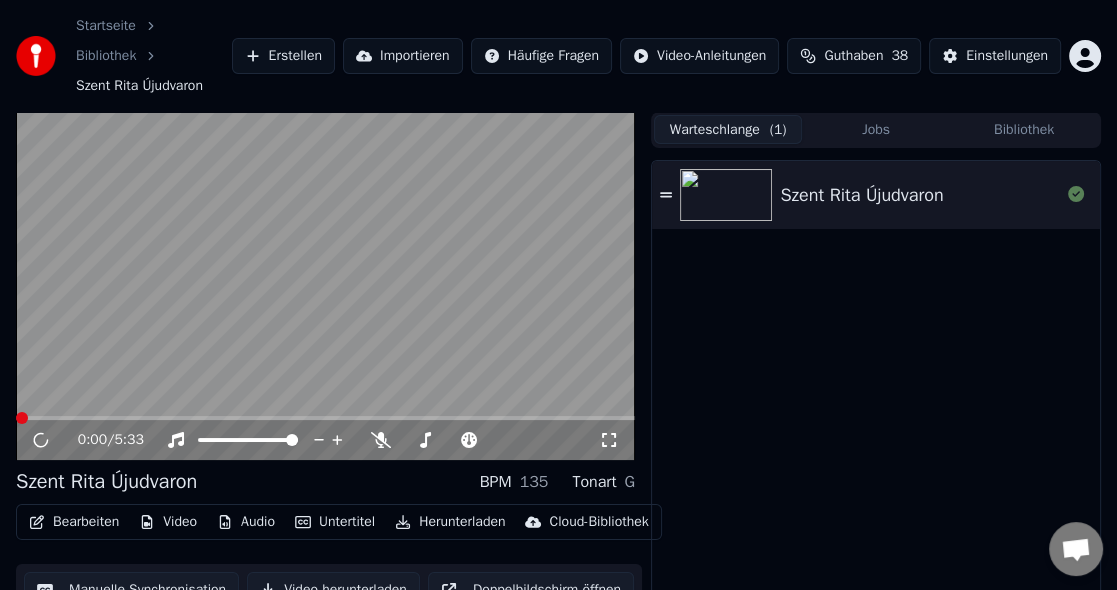 click on "Bibliothek" at bounding box center (1024, 129) 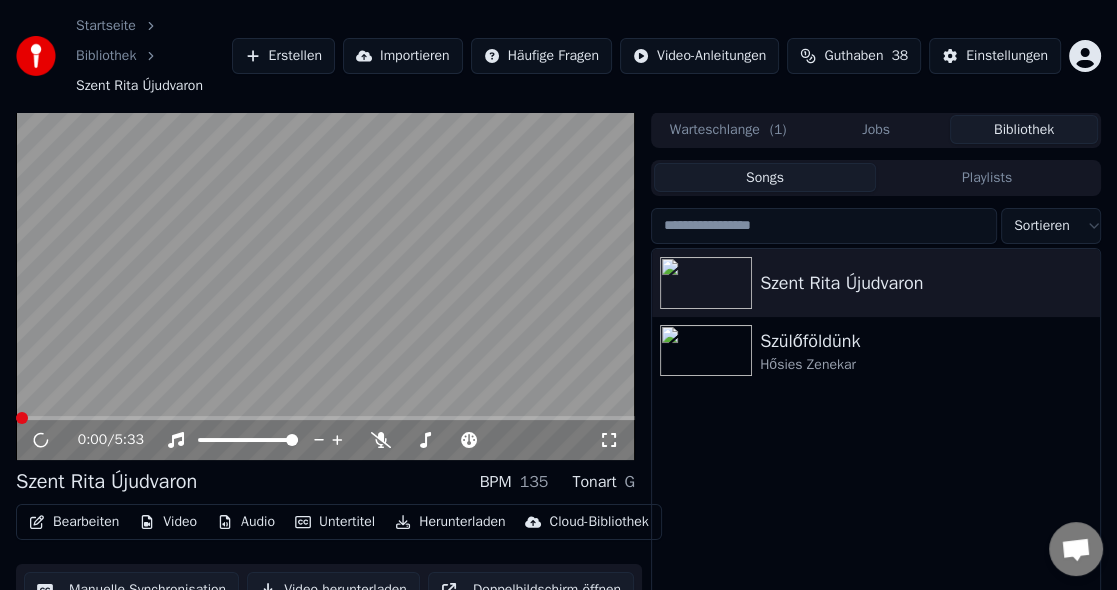 click on "Bibliothek" at bounding box center (1024, 129) 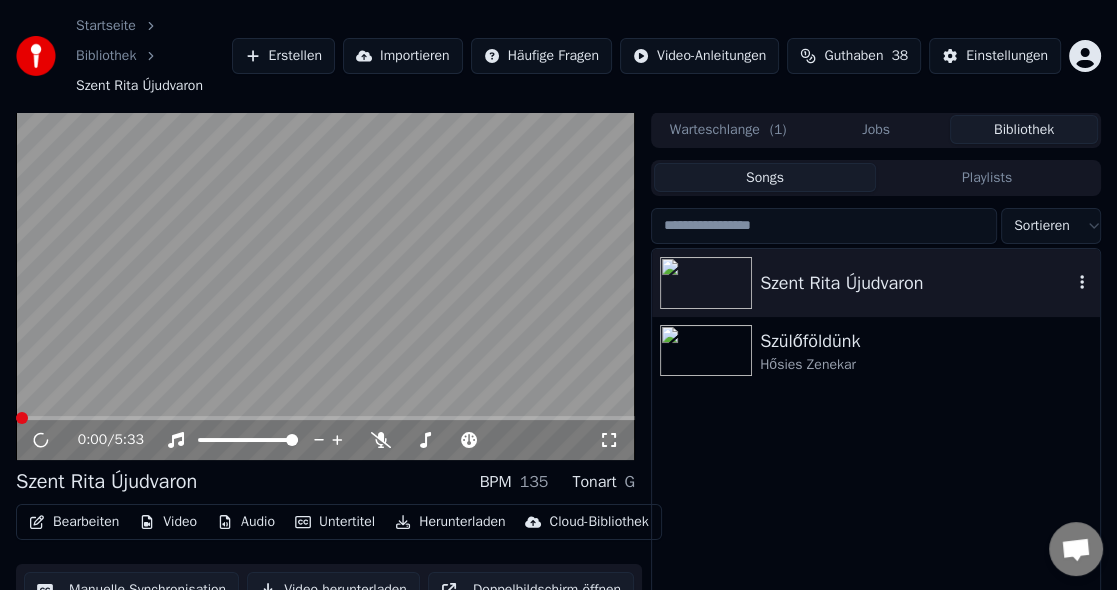 click at bounding box center (706, 283) 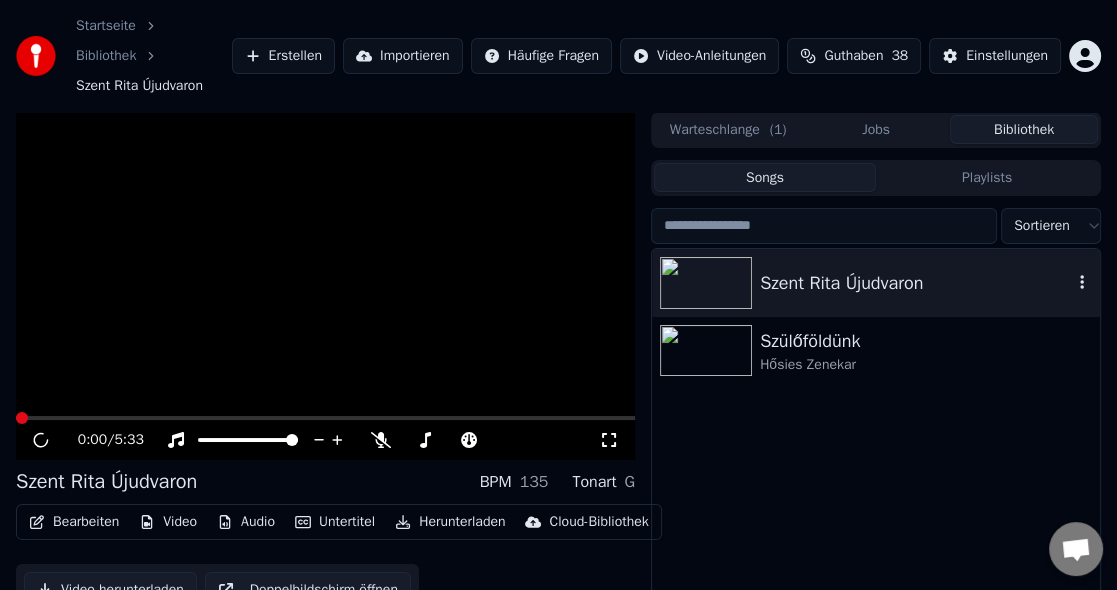 click at bounding box center (706, 283) 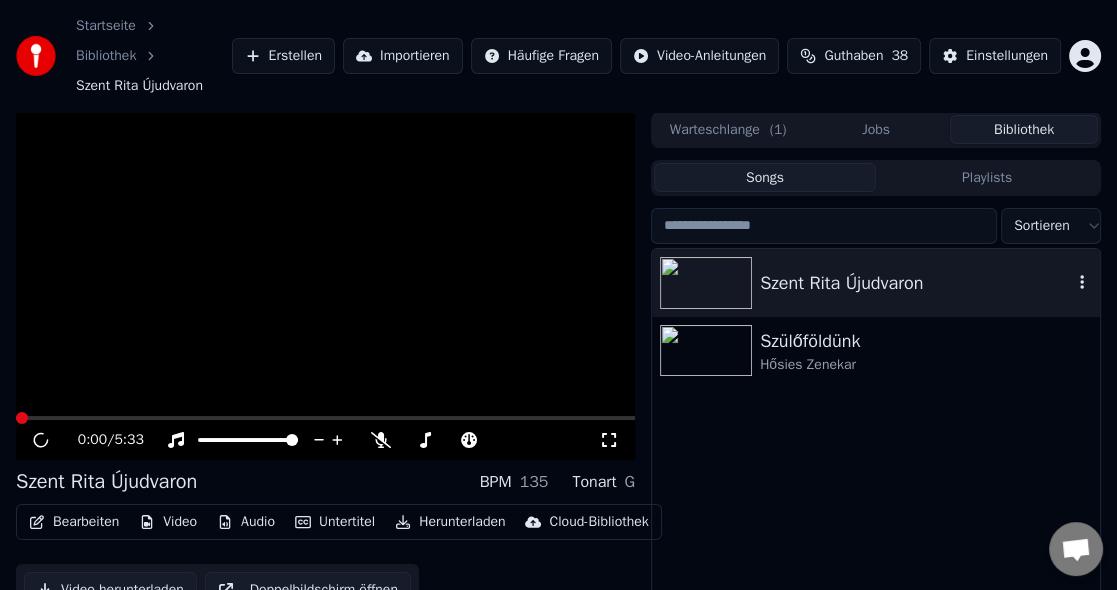 click at bounding box center [706, 283] 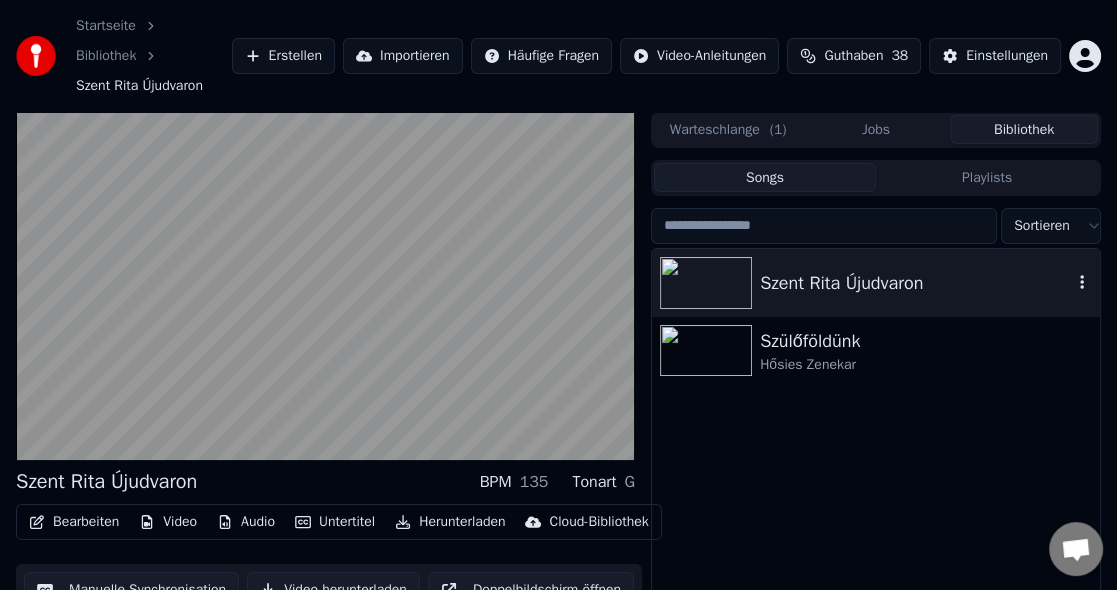 click on "Szülőföldünk Hősies Zenekar" at bounding box center (876, 351) 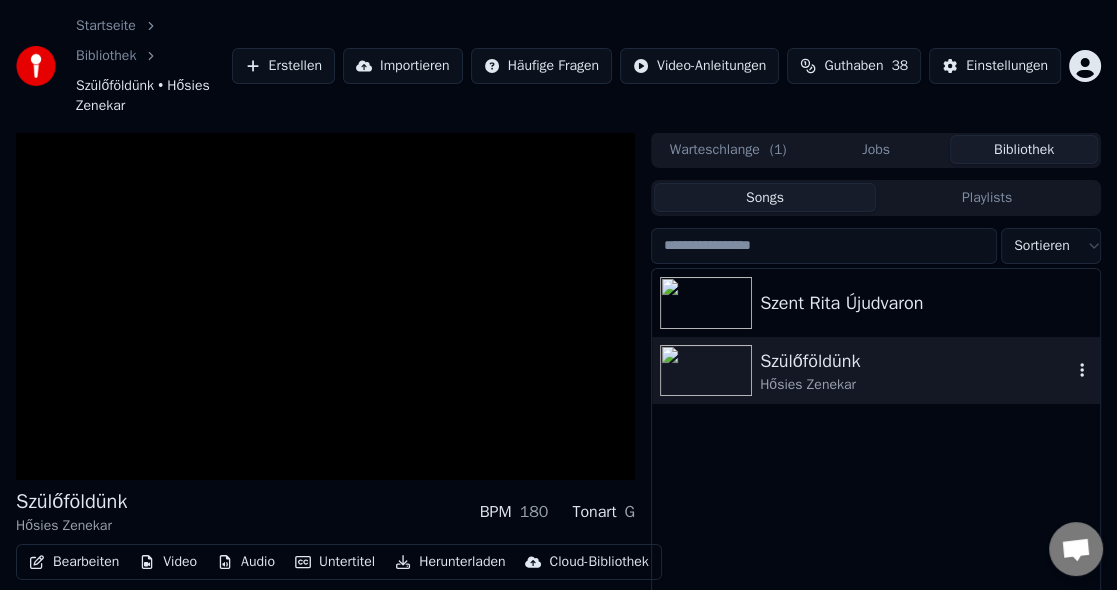 click at bounding box center (706, 303) 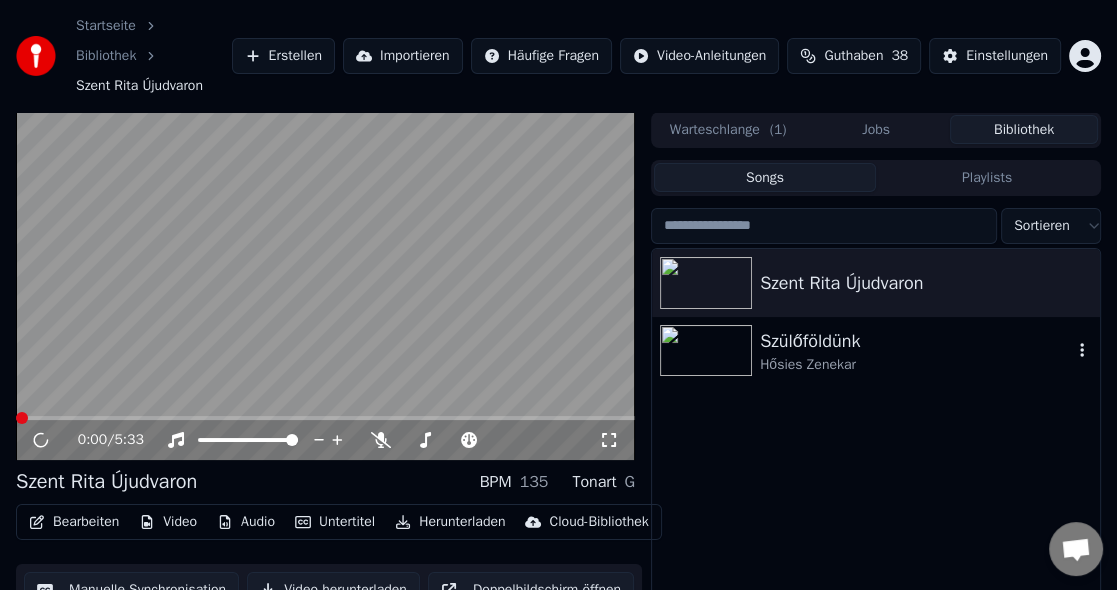 click at bounding box center [706, 351] 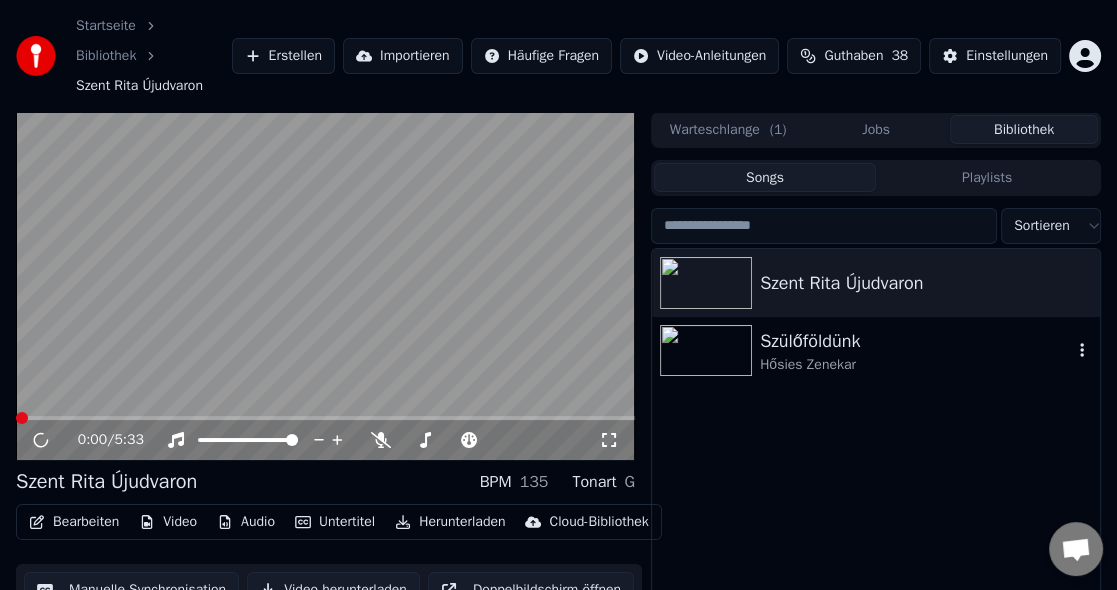 click at bounding box center (706, 351) 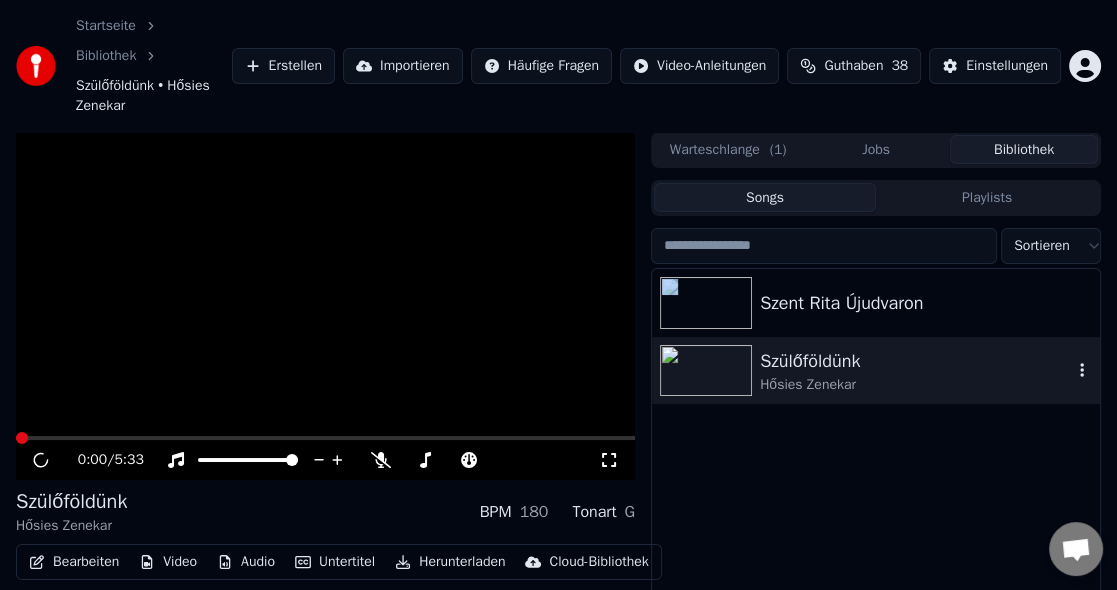 click on "Szent Rita Újudvaron" at bounding box center (876, 303) 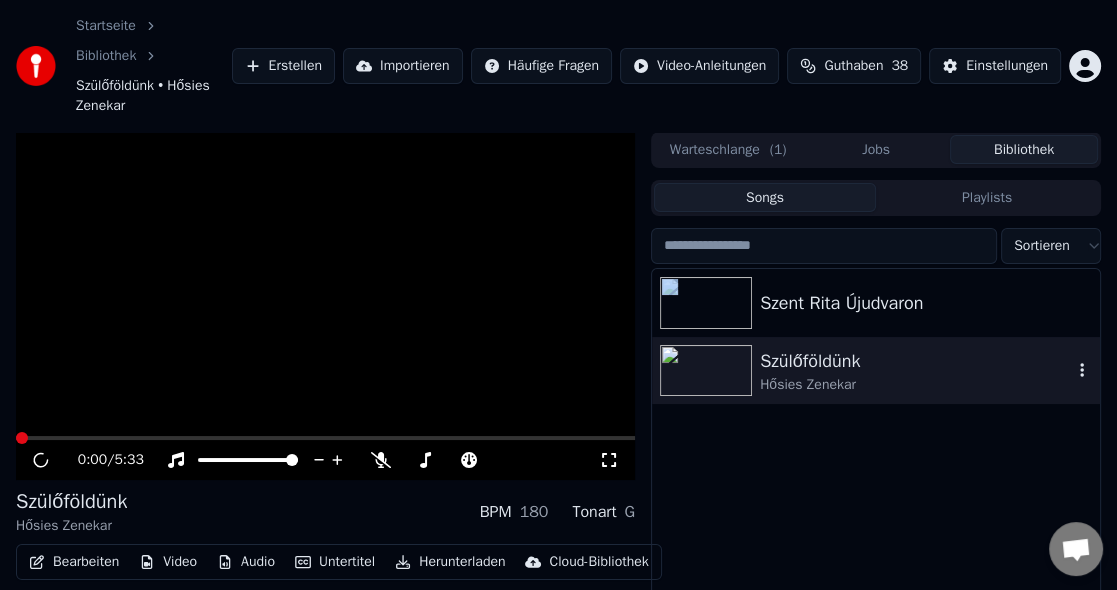 click on "Szent Rita Újudvaron" at bounding box center [876, 303] 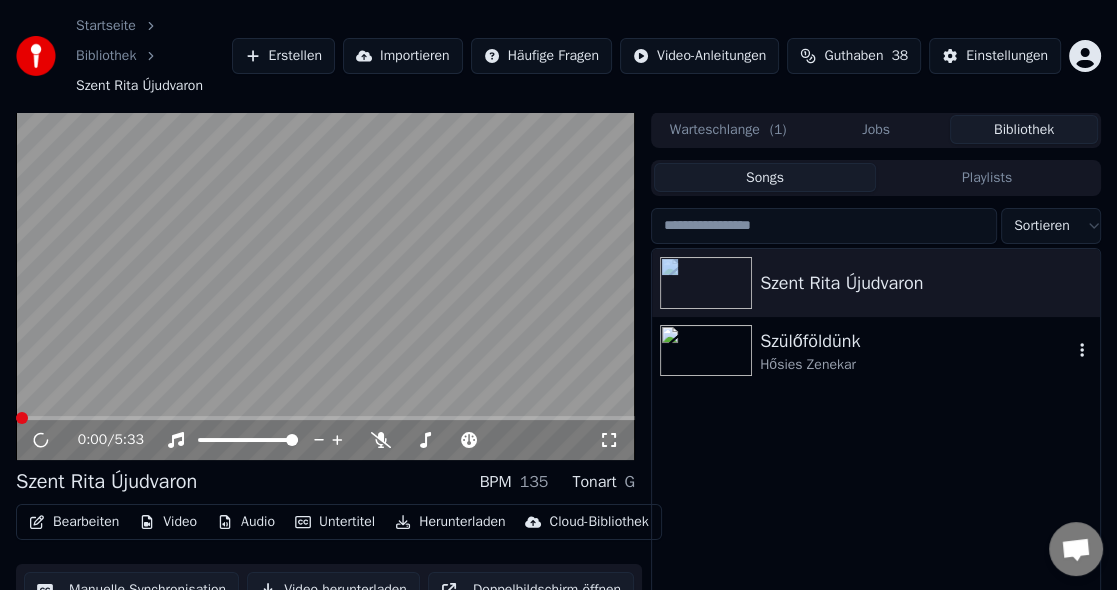 click at bounding box center (706, 351) 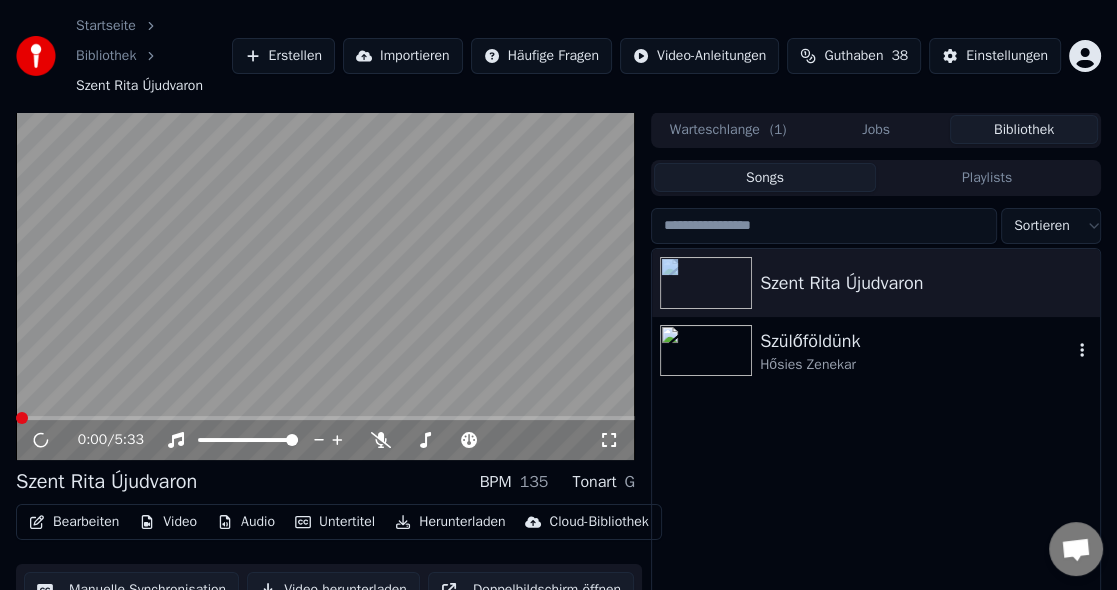 click at bounding box center [706, 351] 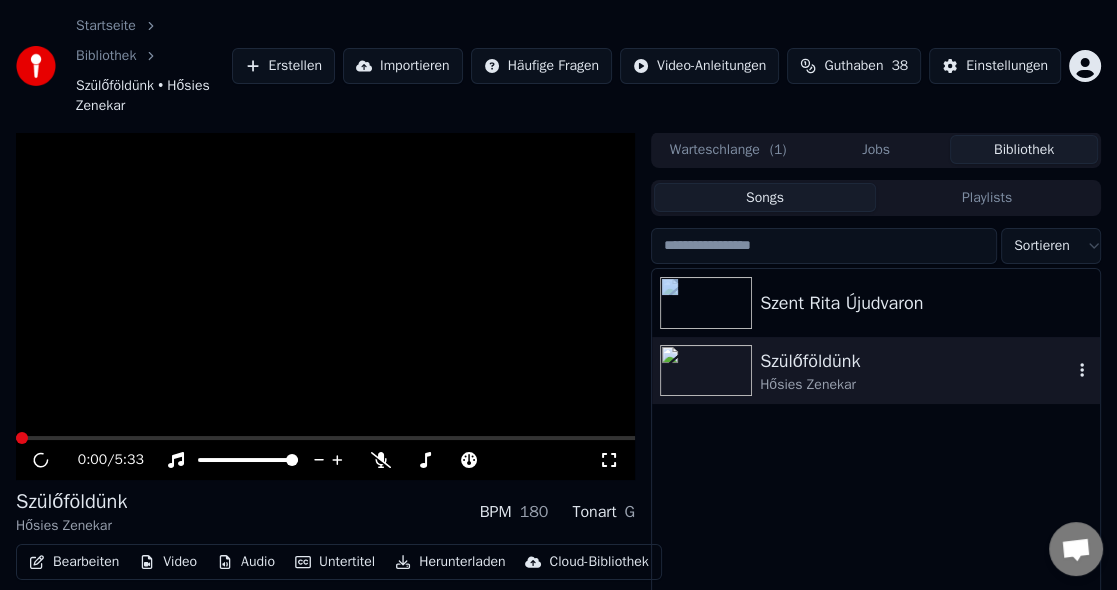 click at bounding box center (706, 371) 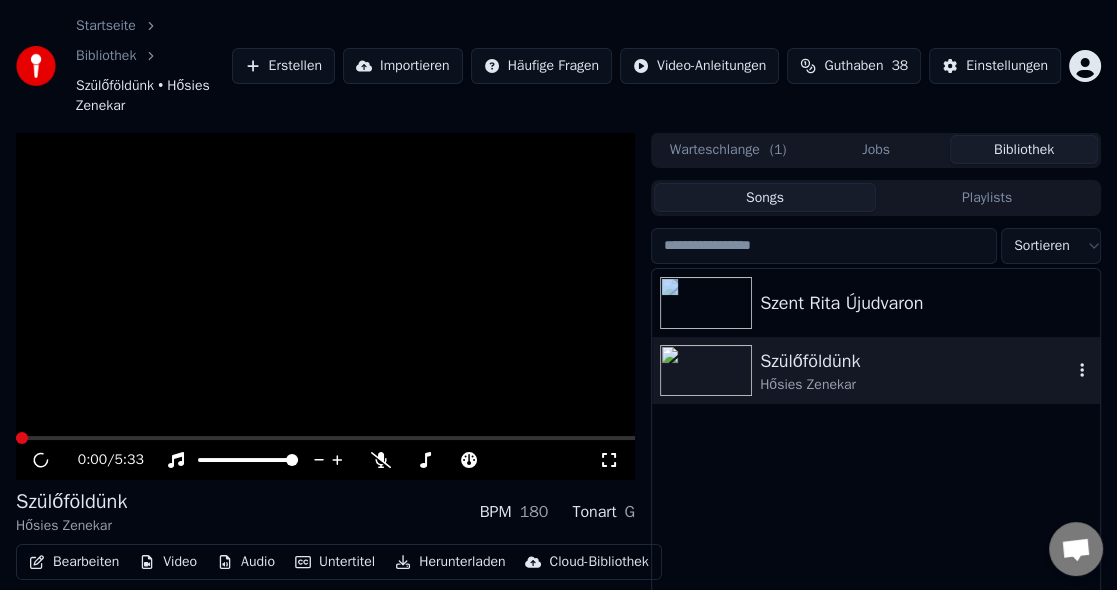 click at bounding box center (706, 371) 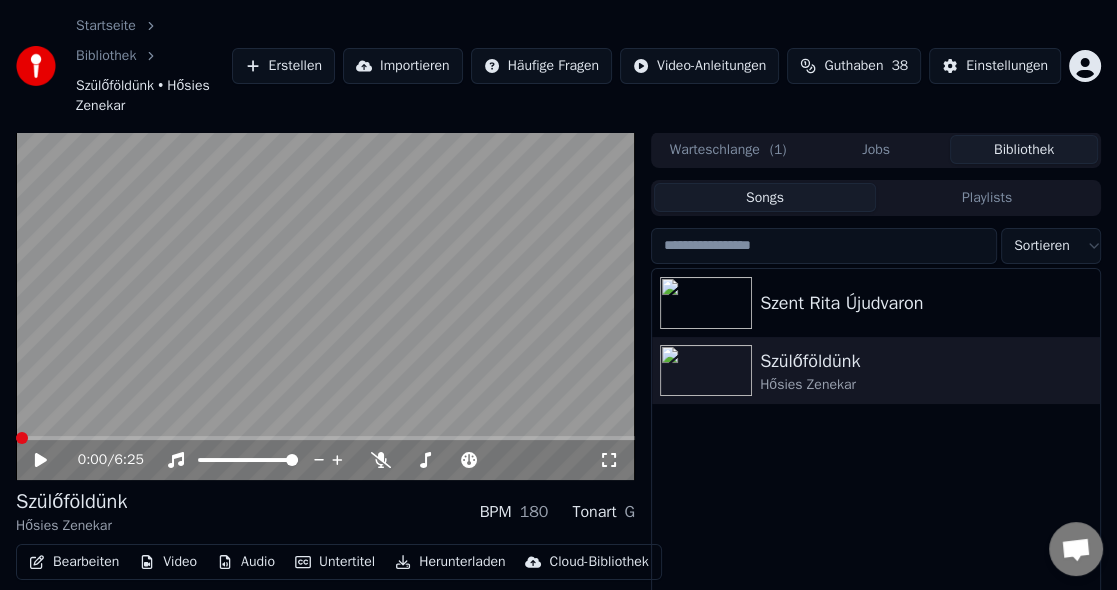 click 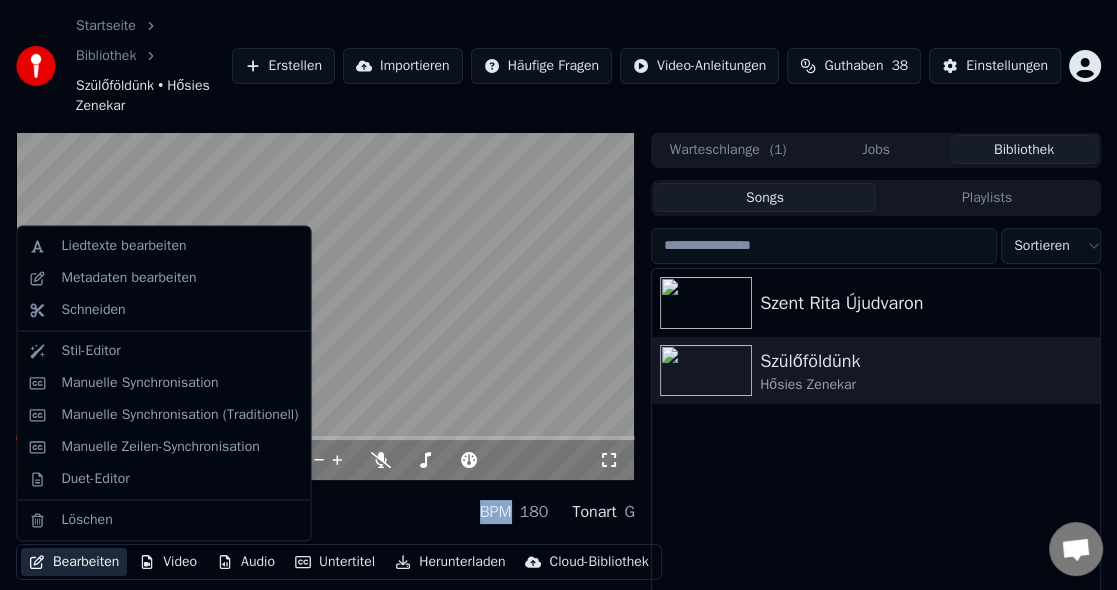 click on "Bearbeiten" at bounding box center [74, 562] 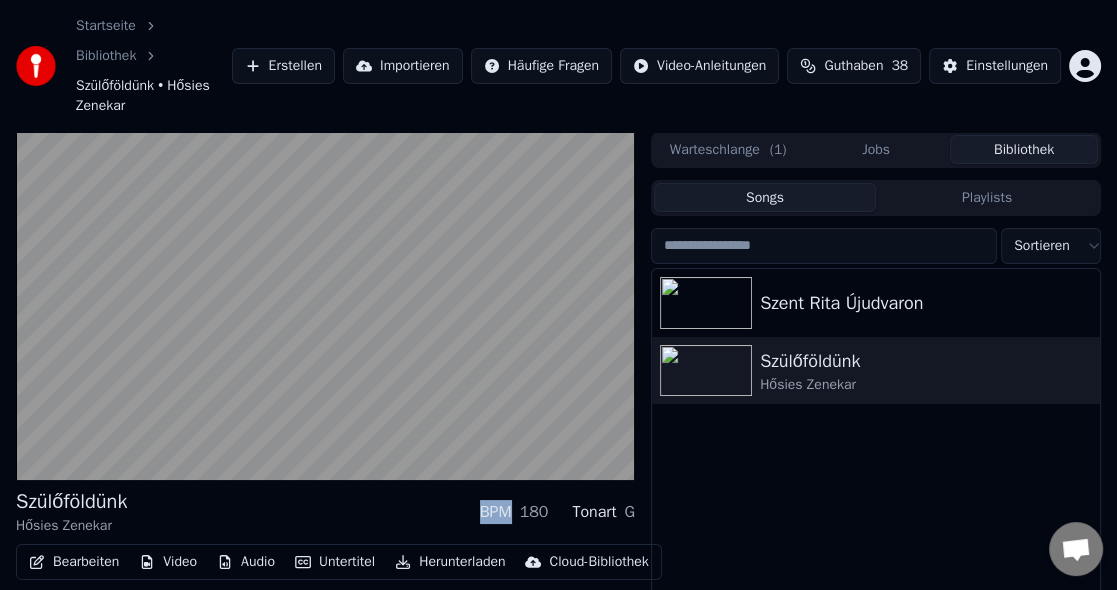 click on "Bearbeiten" at bounding box center (74, 562) 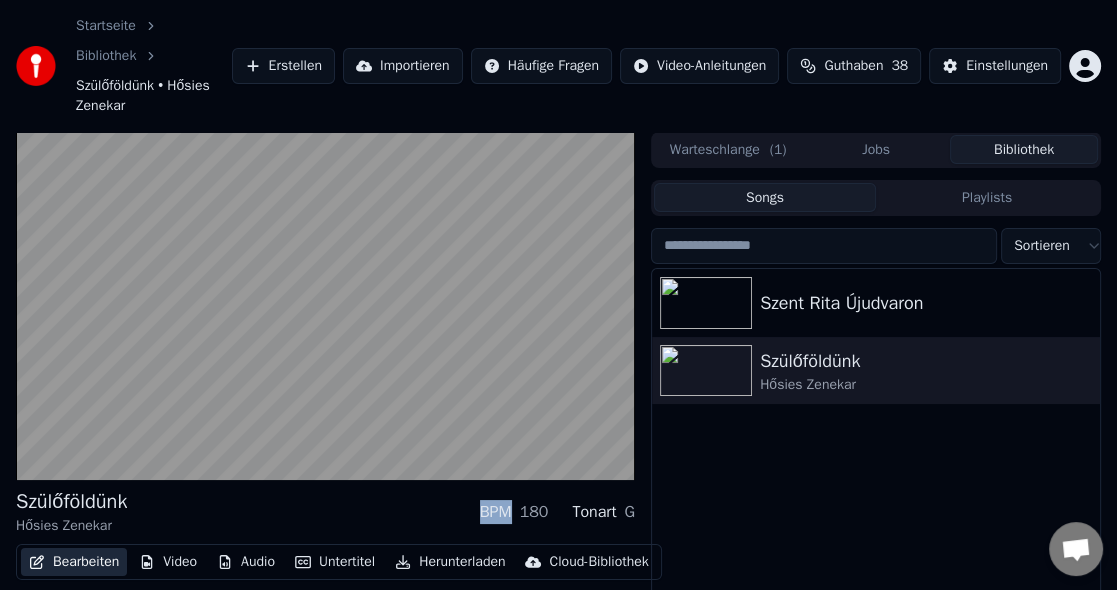 click on "Bearbeiten" at bounding box center [74, 562] 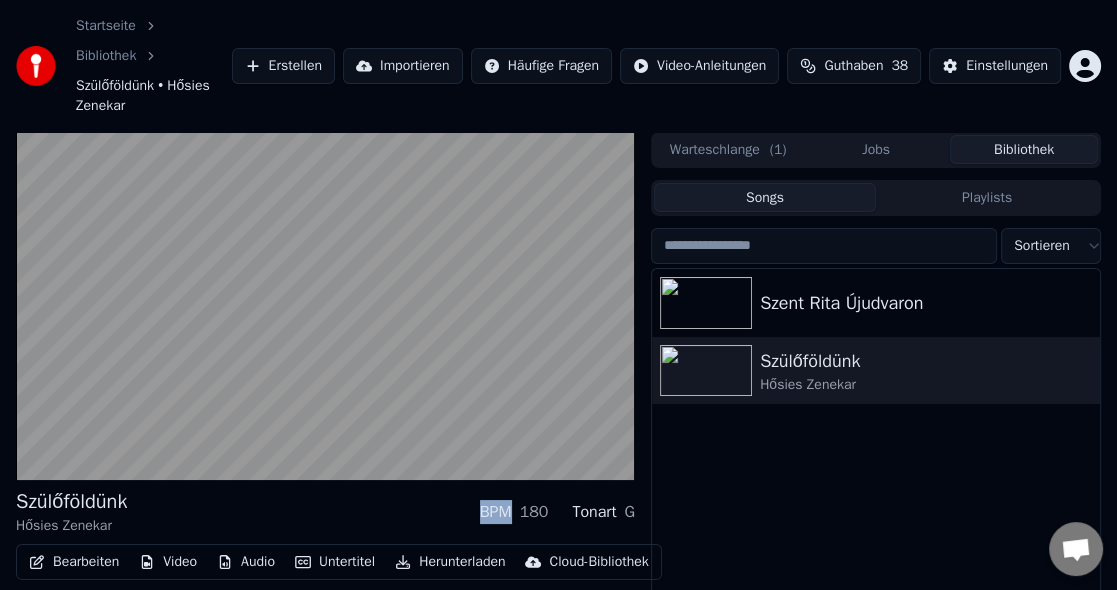 click on "Bearbeiten" at bounding box center [74, 562] 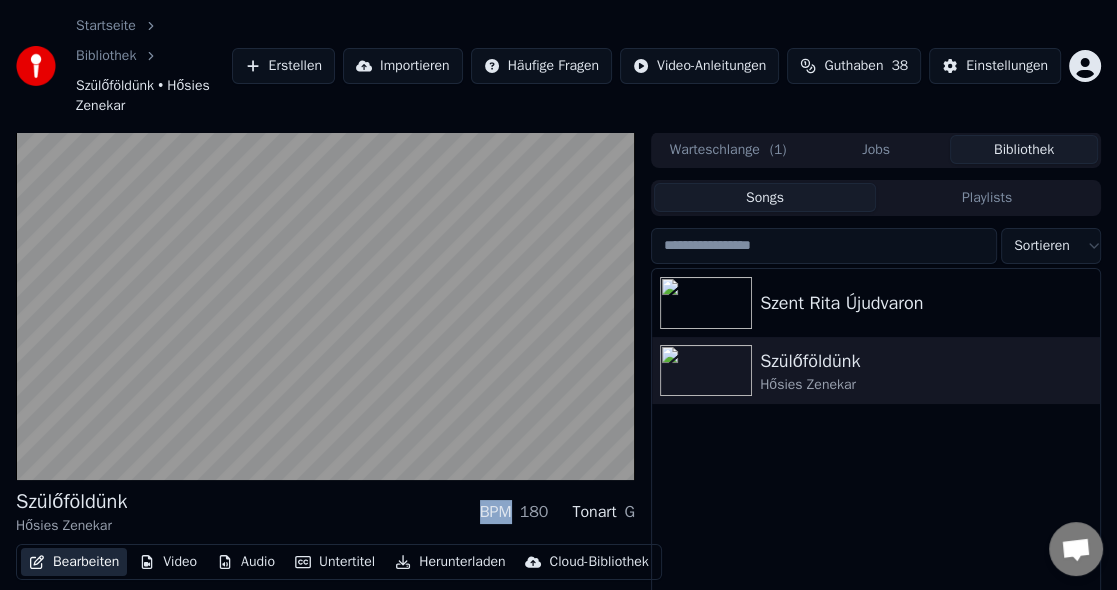 click on "Bearbeiten" at bounding box center (74, 562) 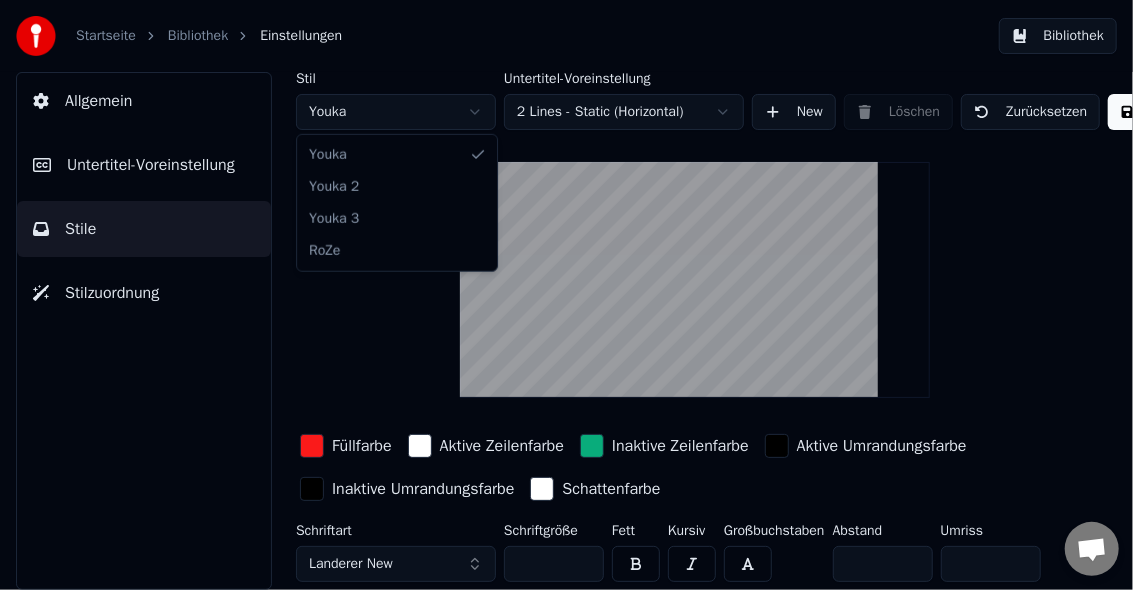 click on "Startseite Bibliothek Einstellungen Bibliothek Allgemein Untertitel-Voreinstellung Stile Stilzuordnung Stil Youka Untertitel-Voreinstellung 2 Lines - Static (Horizontal) New Löschen Zurücksetzen Speichern Füllfarbe Aktive Zeilenfarbe Inaktive Zeilenfarbe Aktive Umrandungsfarbe Inaktive Umrandungsfarbe Schattenfarbe Schriftart Landerer New Schriftgröße ** Fett Kursiv Großbuchstaben Abstand * Umriss * Blur * Schatten * Konversation [PERSON] Fragen? Schreiben Sie uns! Der Support ist derzeit offline Offline-Netzwerk. Erneut verbinden... Es können vorerst keine Nachrichten empfangen oder gesendet werden. Youka Desktop Hallo! Wie kann ich helfen? Freitag, 18 Juli Hi [PERSON], there's no button further to the right. I can only scroll down. Vor einer Stunde Datei senden Wir sind nicht online. Wir melden uns per Email. Einen Emoji einfügen Datei senden Audionachricht aufzeichnen We run on Crisp Youka Youka 2 Youka 3 RoZe" at bounding box center [566, 295] 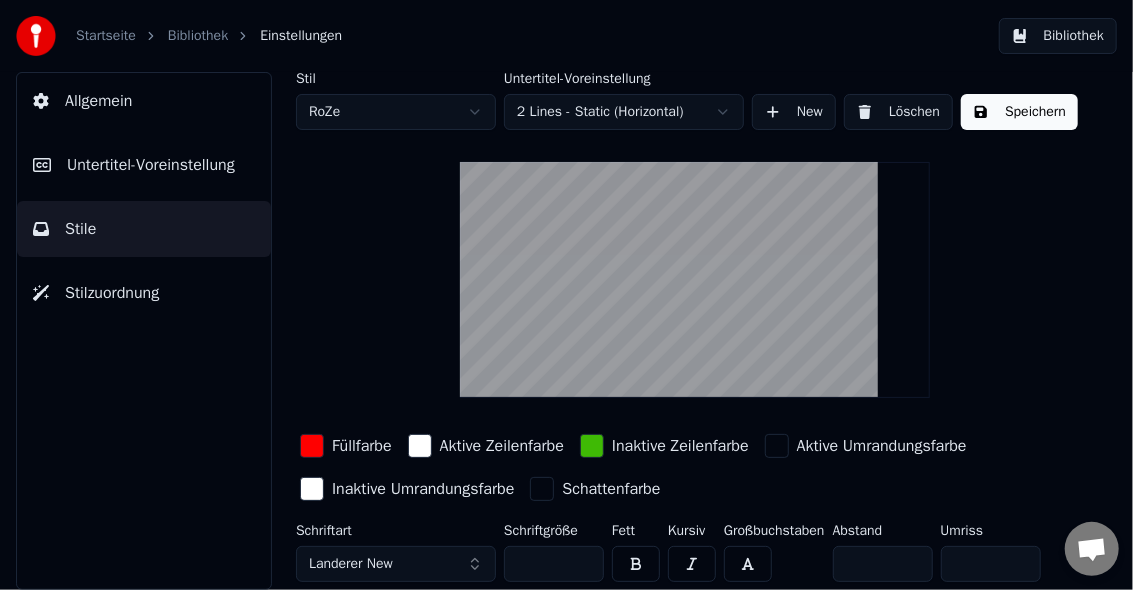 click on "Speichern" at bounding box center (1019, 112) 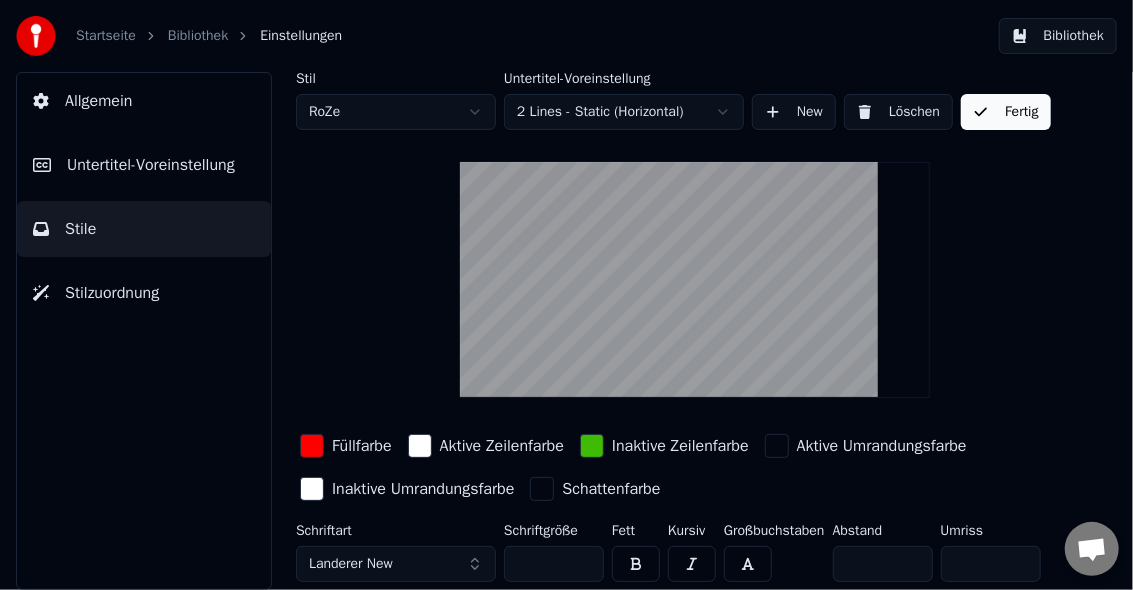 click on "Fertig" at bounding box center (1006, 112) 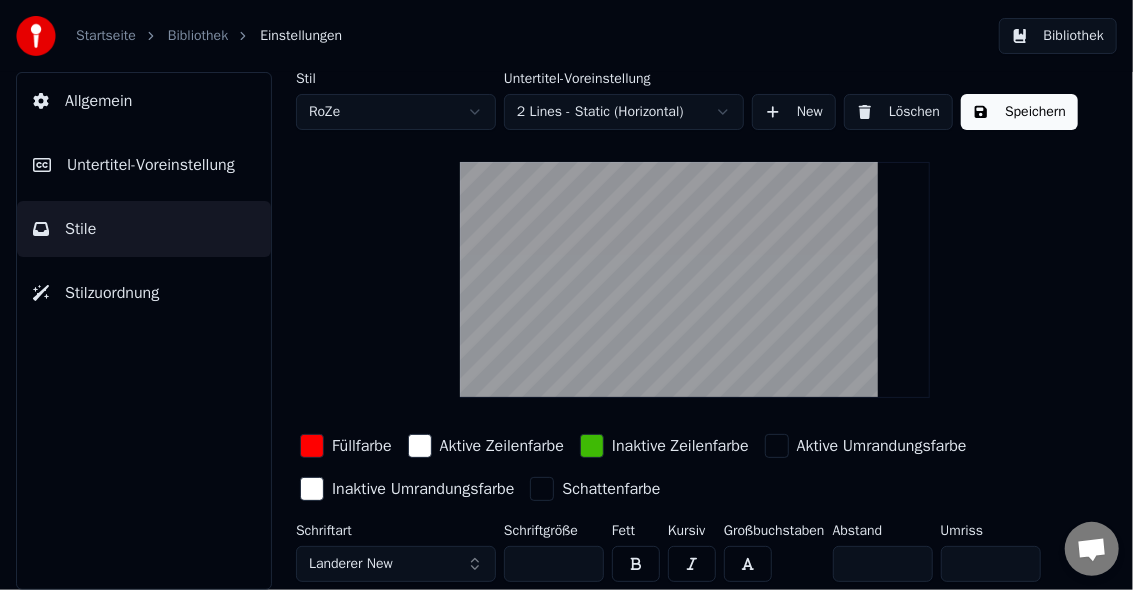 click on "Bibliothek" at bounding box center [198, 36] 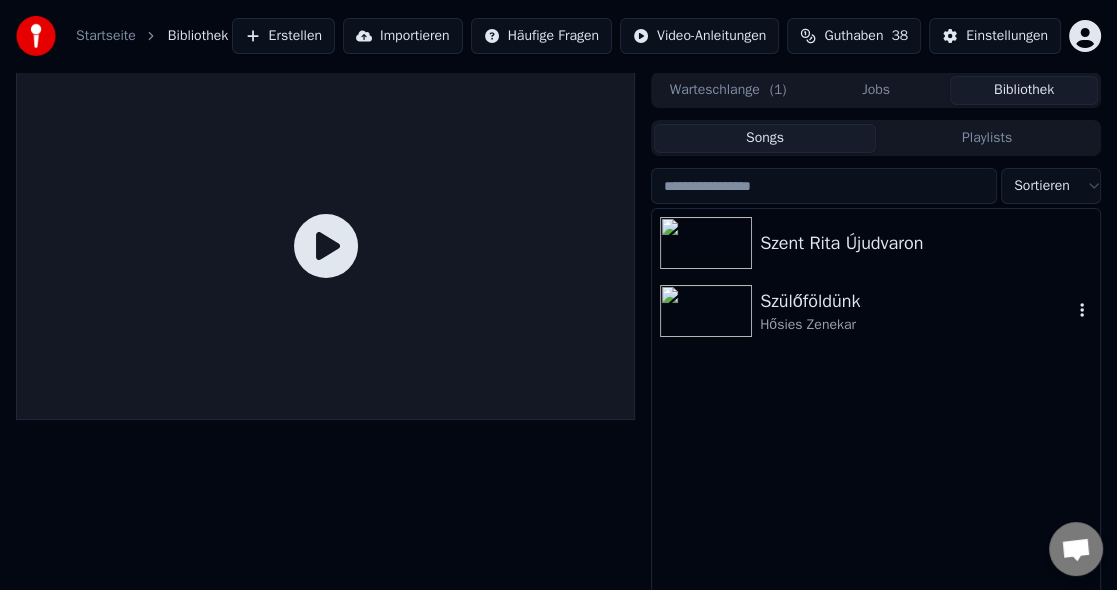 click at bounding box center (706, 311) 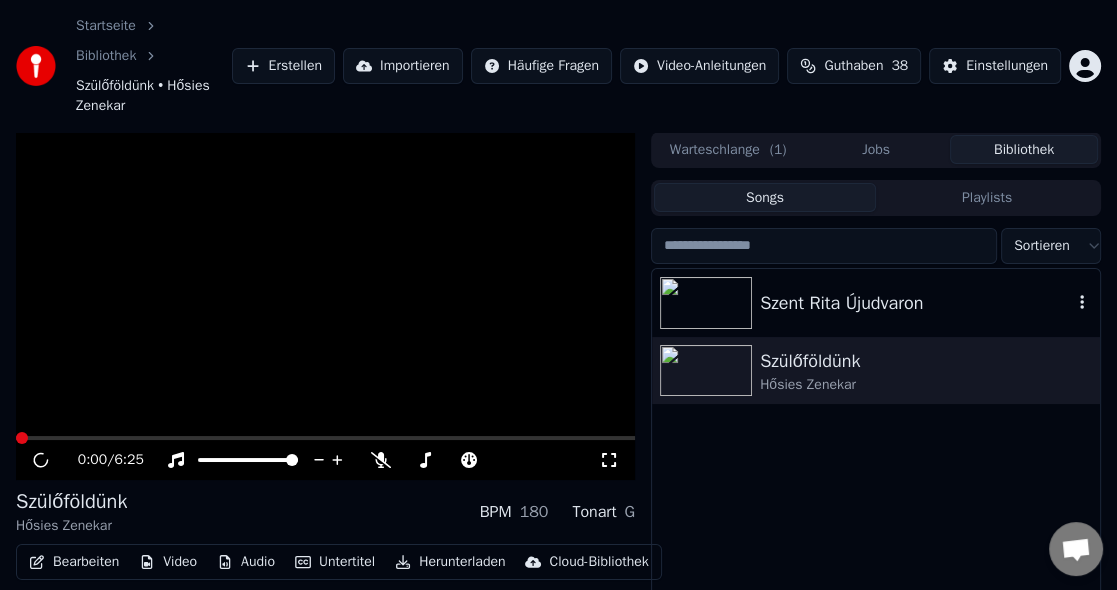 click at bounding box center [706, 303] 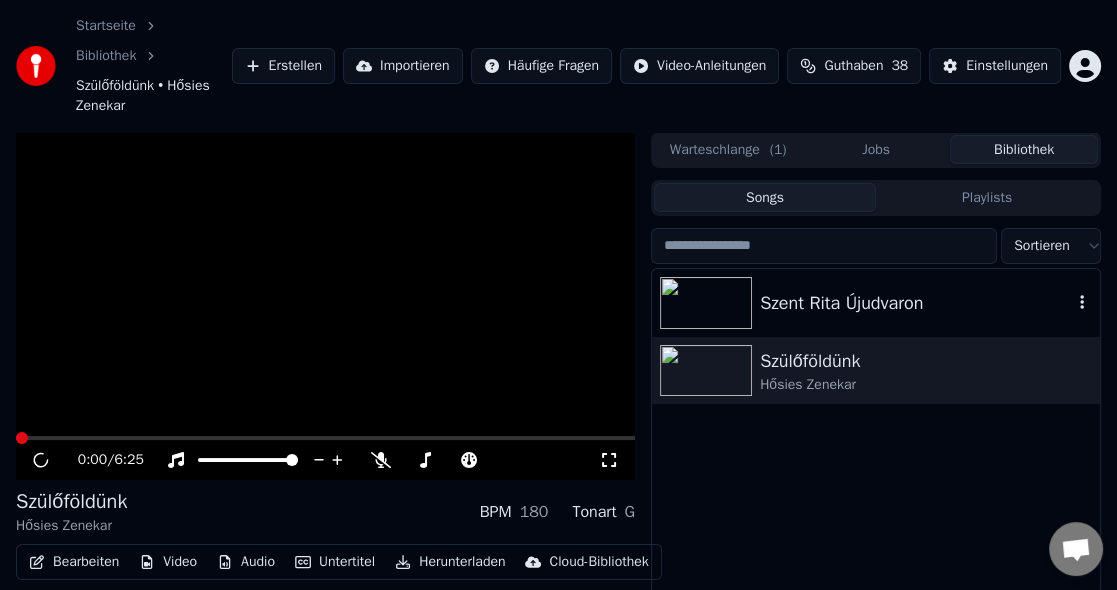 click at bounding box center [706, 303] 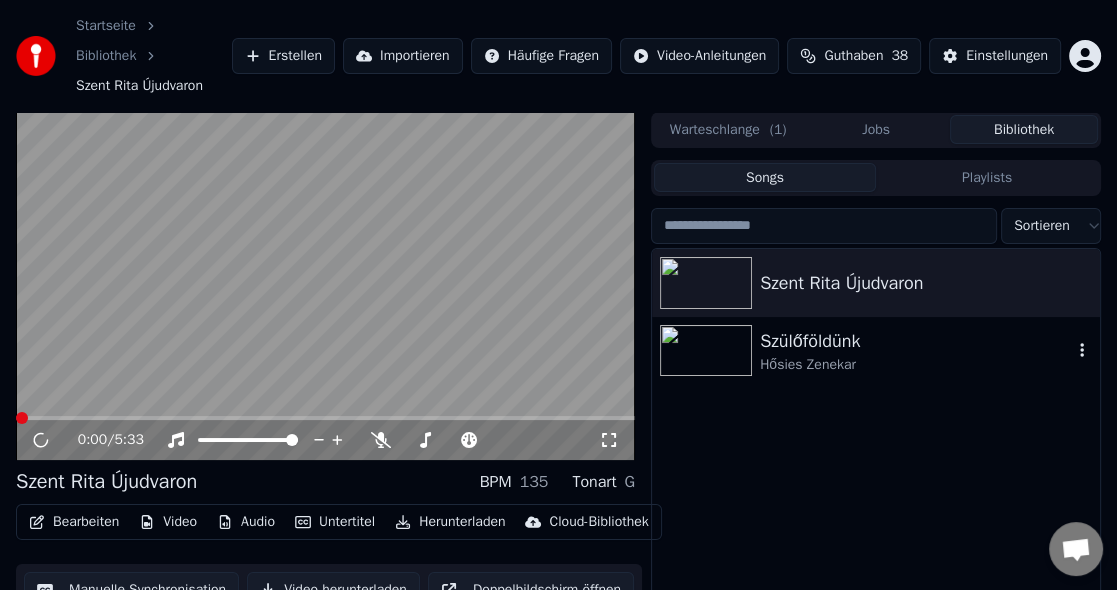 click at bounding box center [706, 351] 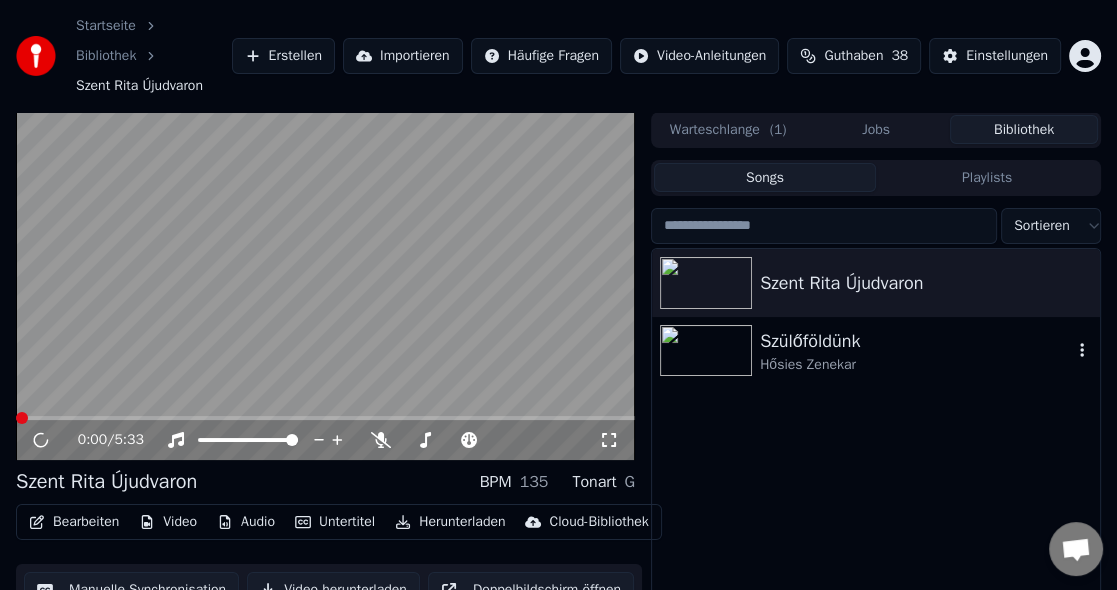 click at bounding box center [706, 351] 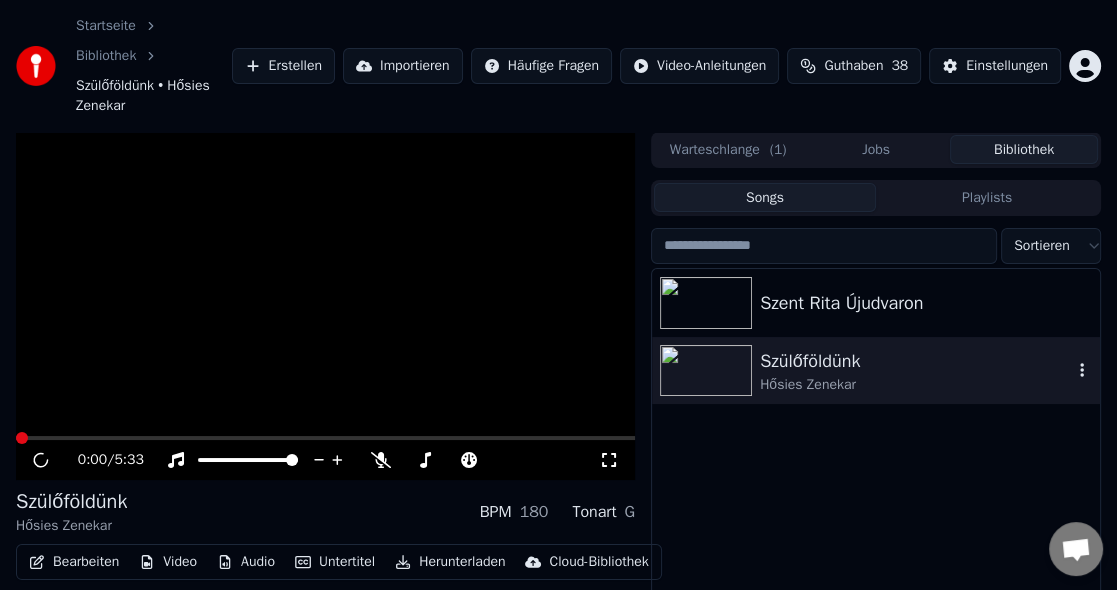 click at bounding box center (706, 371) 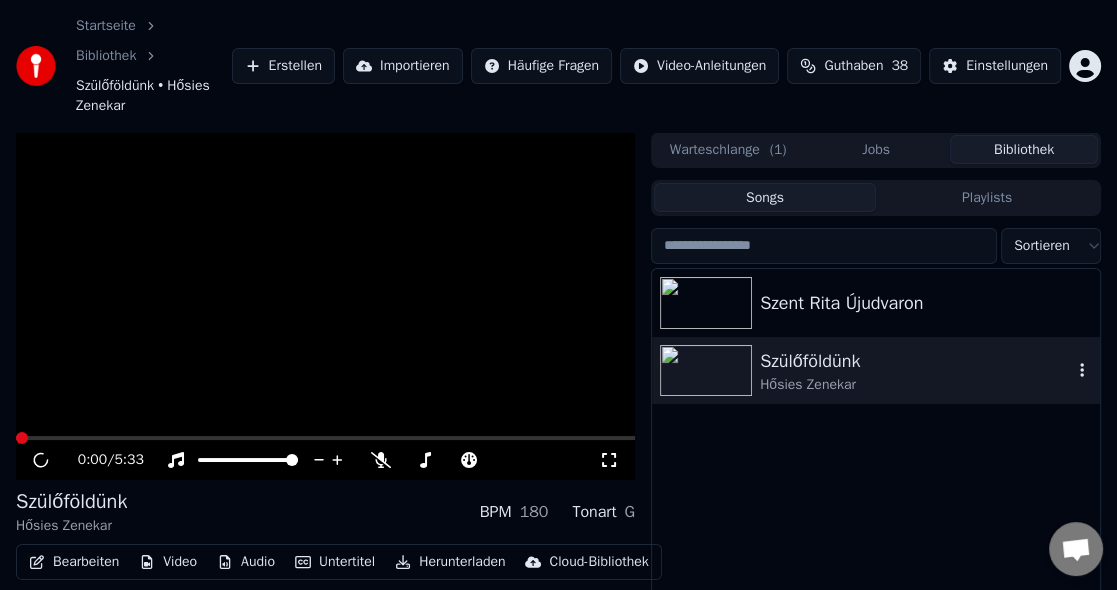 click at bounding box center [706, 371] 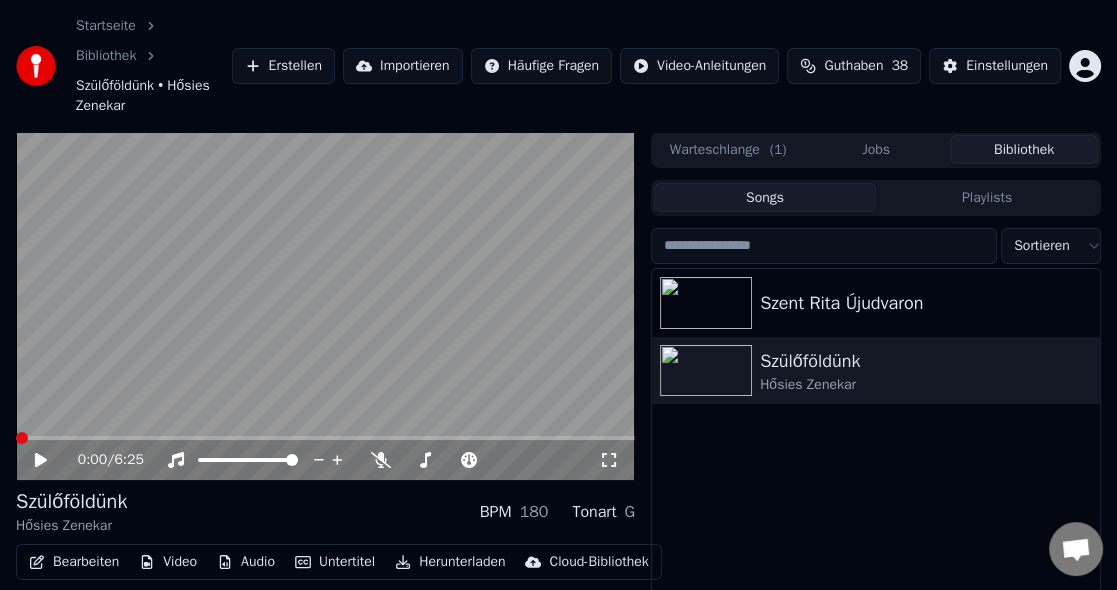click 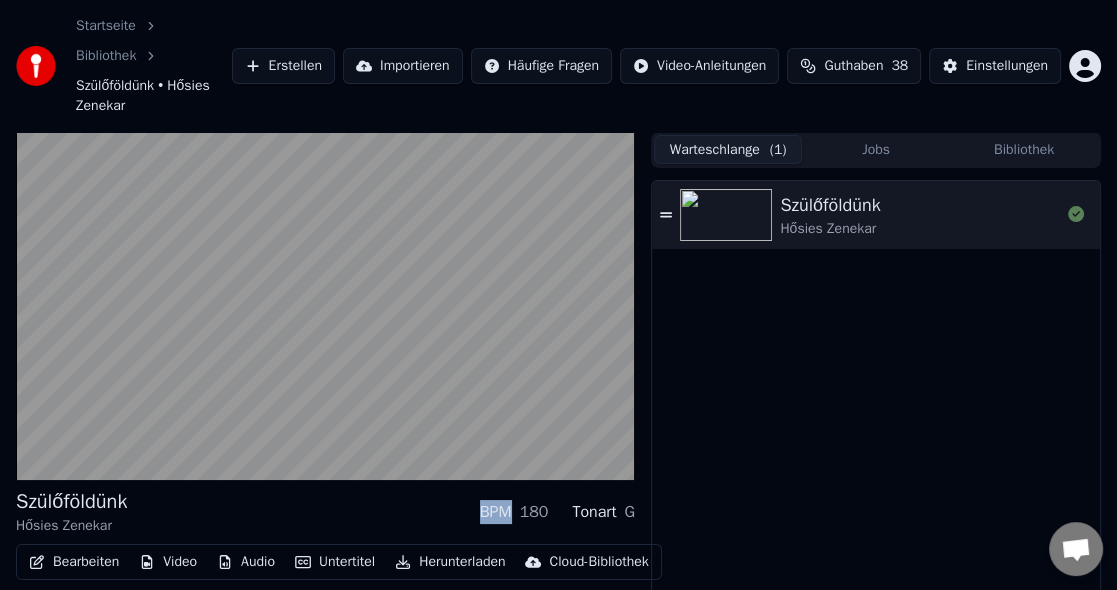 click on "Warteschlange ( 1 )" at bounding box center [728, 149] 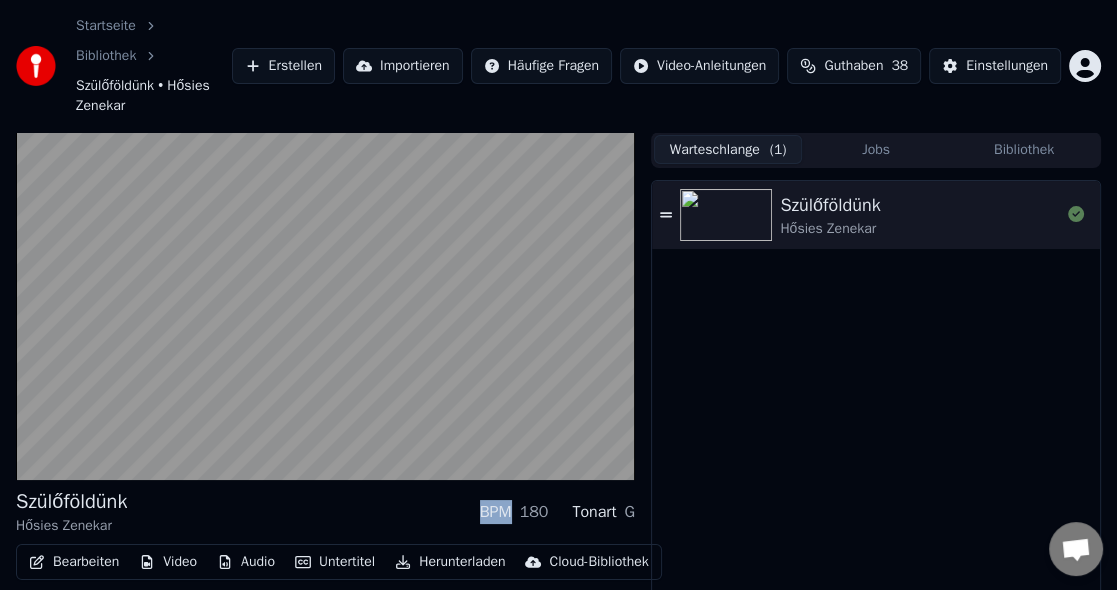 click on "Jobs" at bounding box center (876, 149) 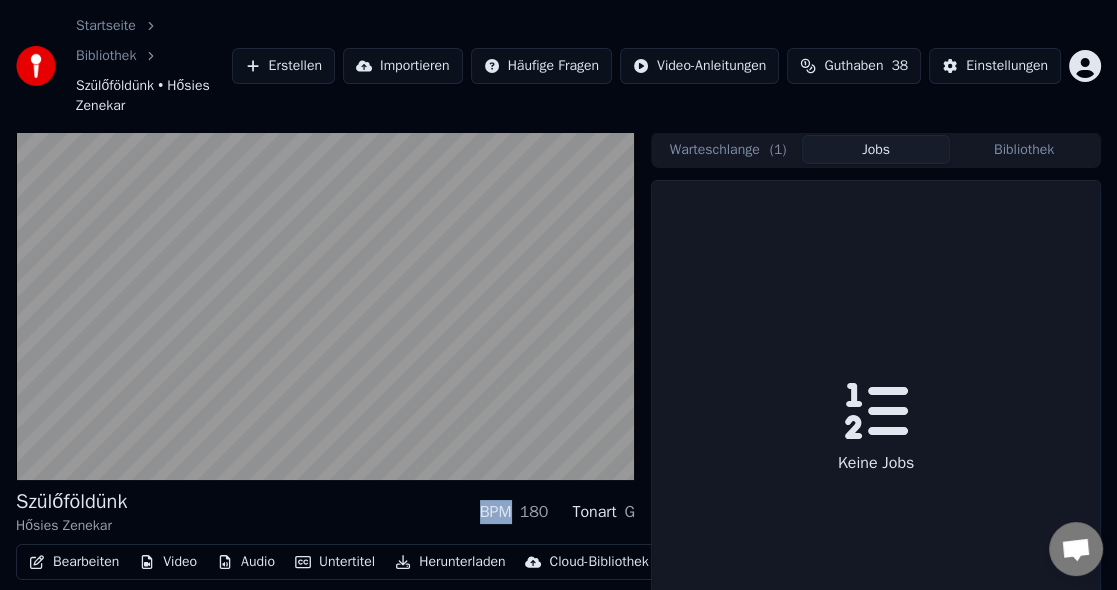 click on "Bibliothek" at bounding box center (1024, 149) 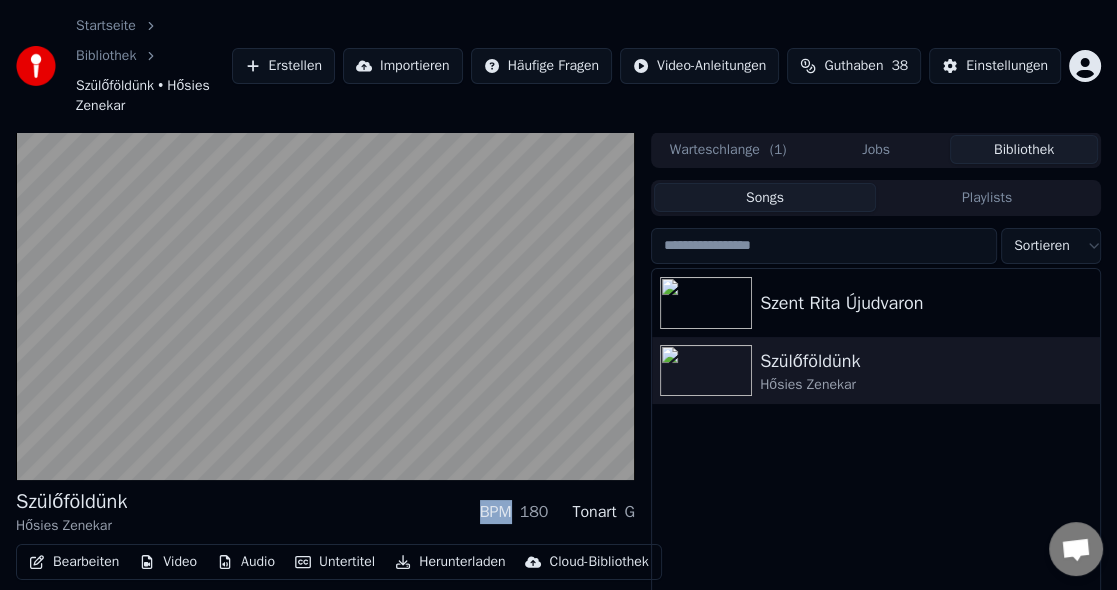 click on "Bibliothek" at bounding box center (1024, 149) 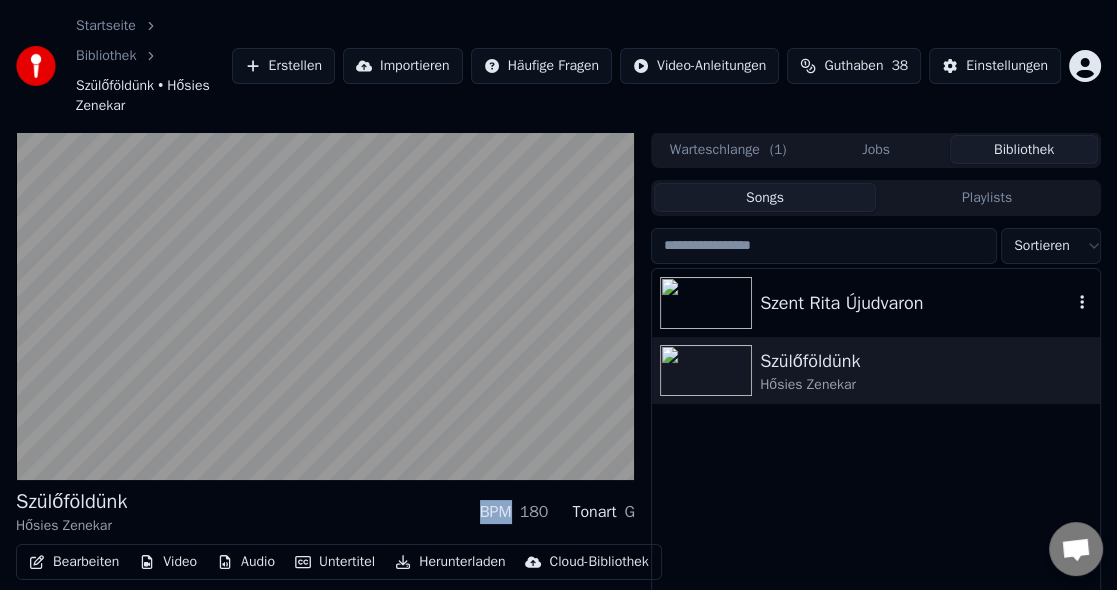 click at bounding box center [706, 303] 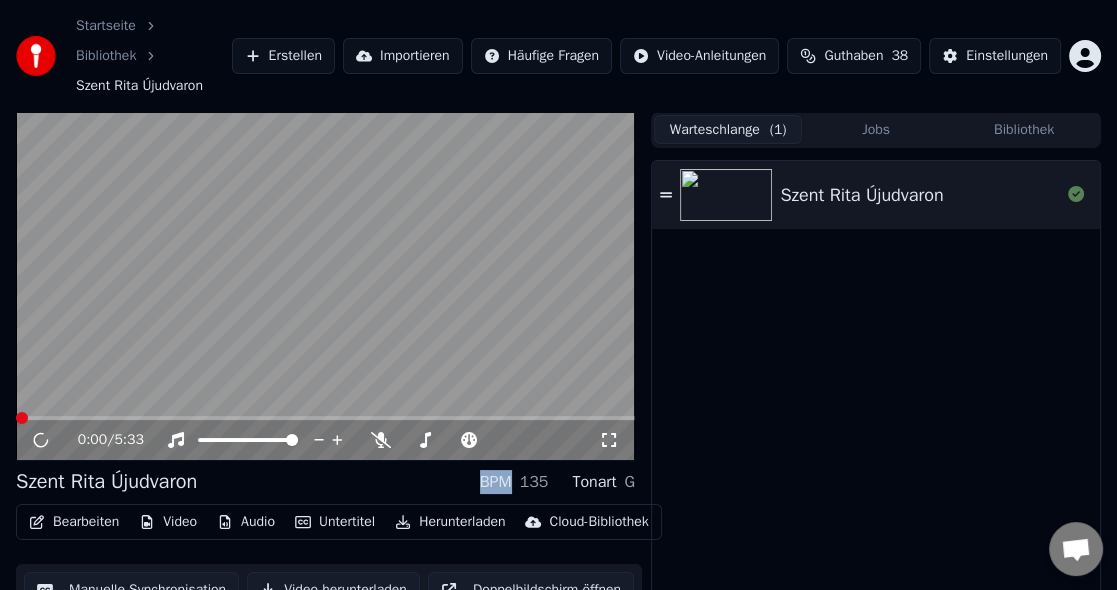 click on "Warteschlange ( 1 )" at bounding box center (728, 129) 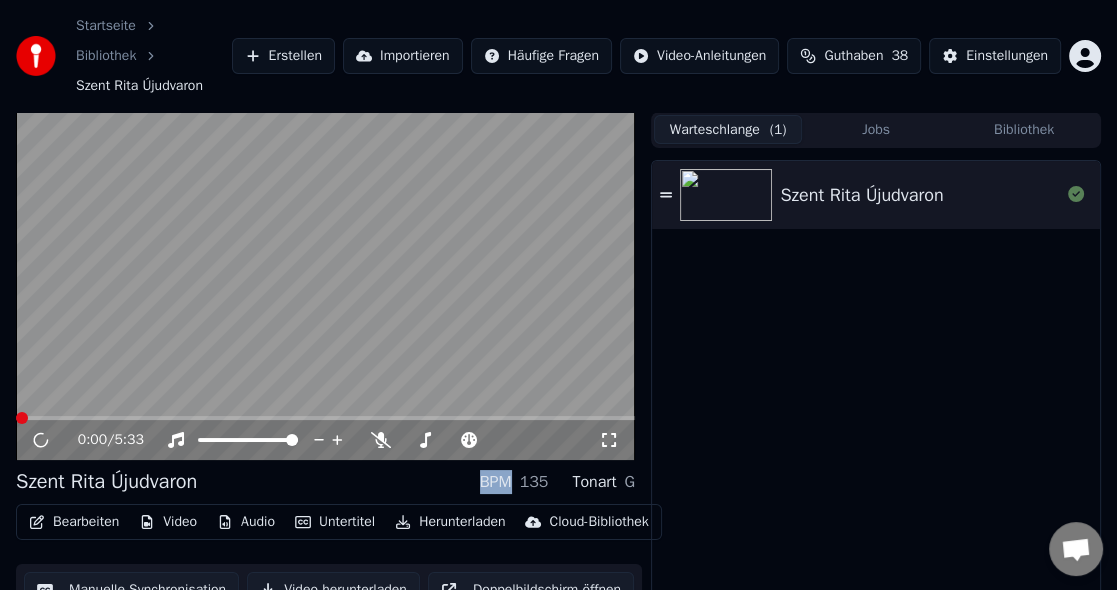 click on "Warteschlange ( 1 )" at bounding box center (728, 129) 